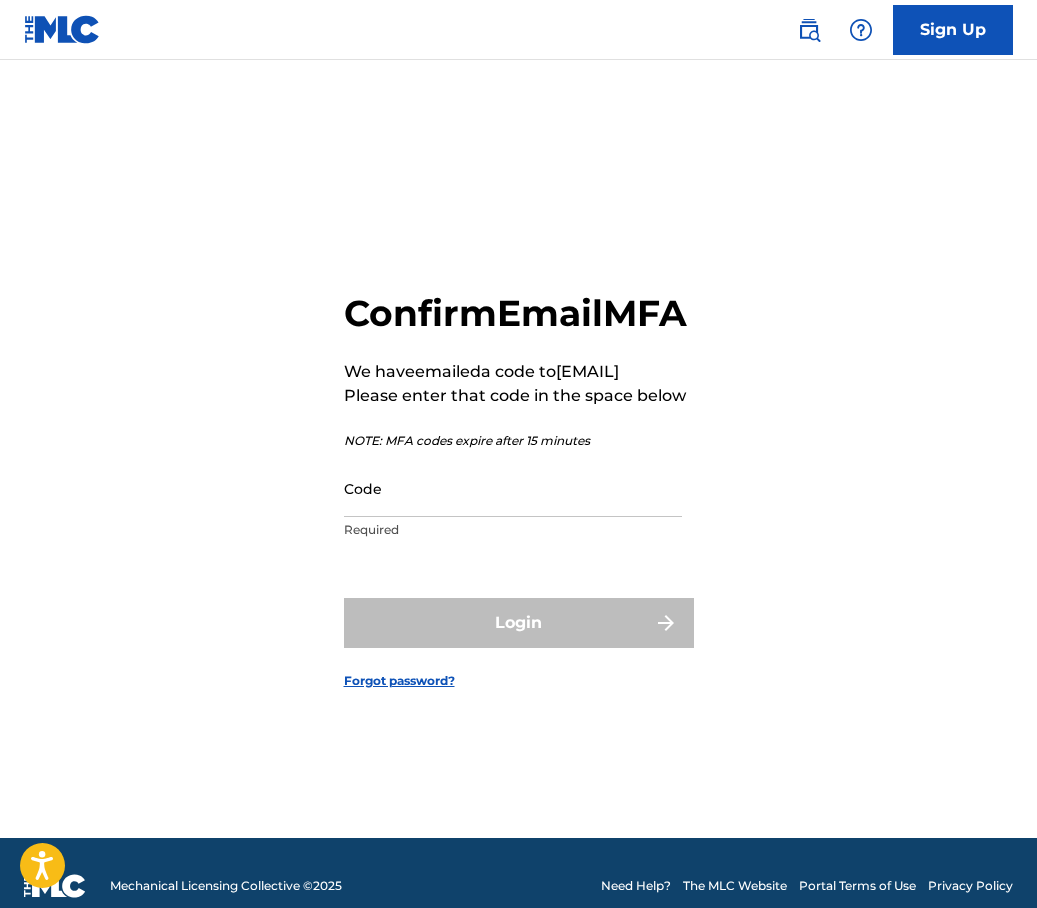 scroll, scrollTop: 0, scrollLeft: 0, axis: both 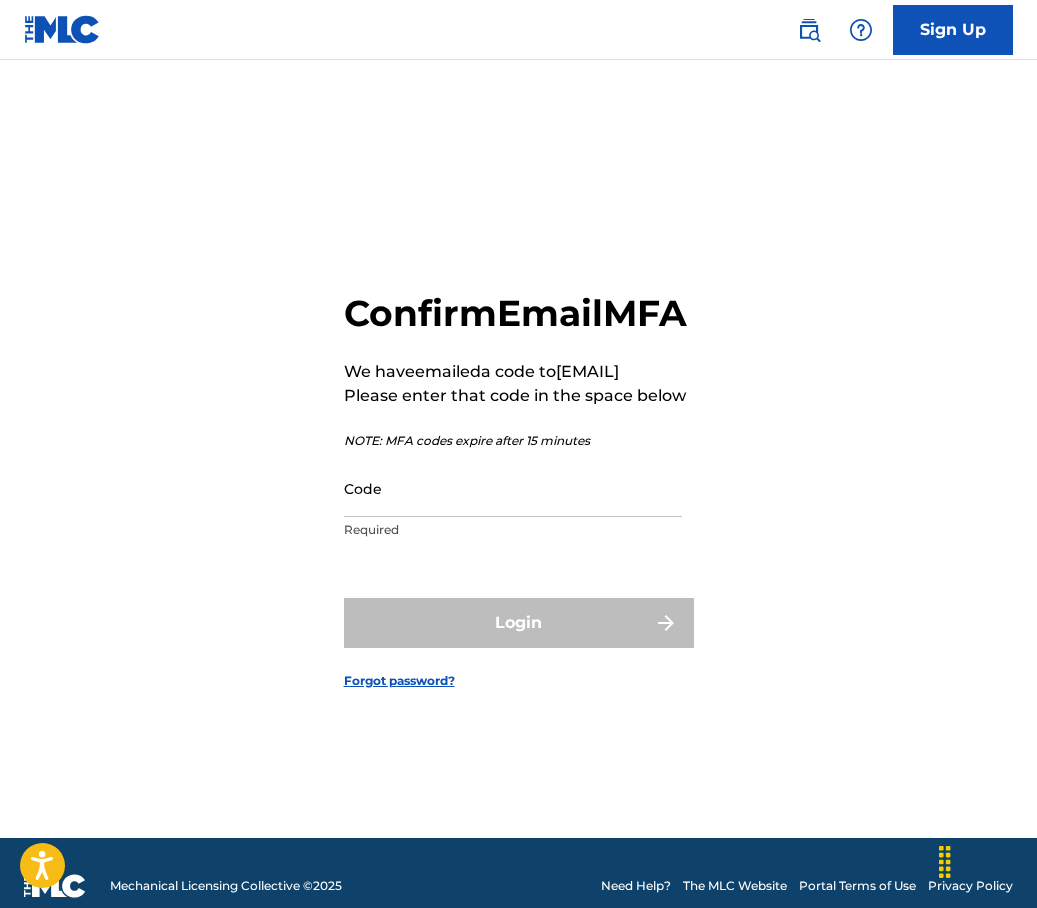click on "Code" at bounding box center (513, 488) 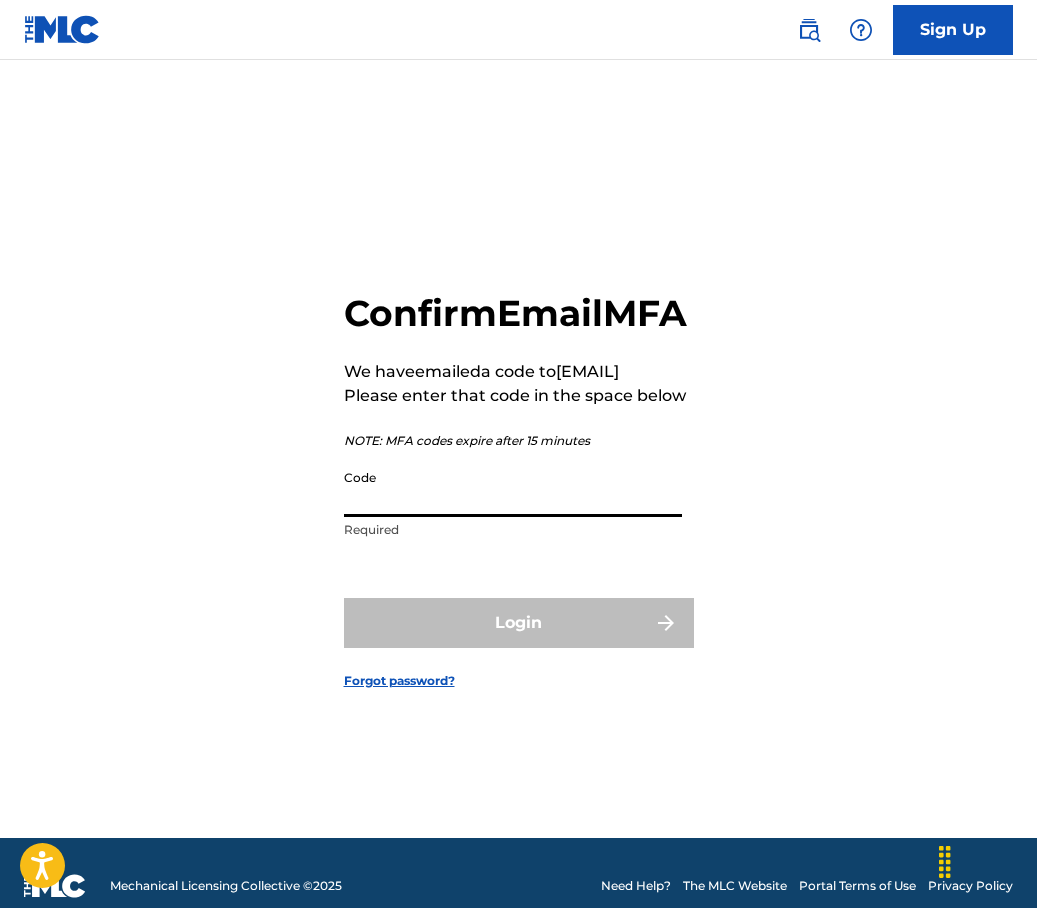 paste on "[NUMBER]" 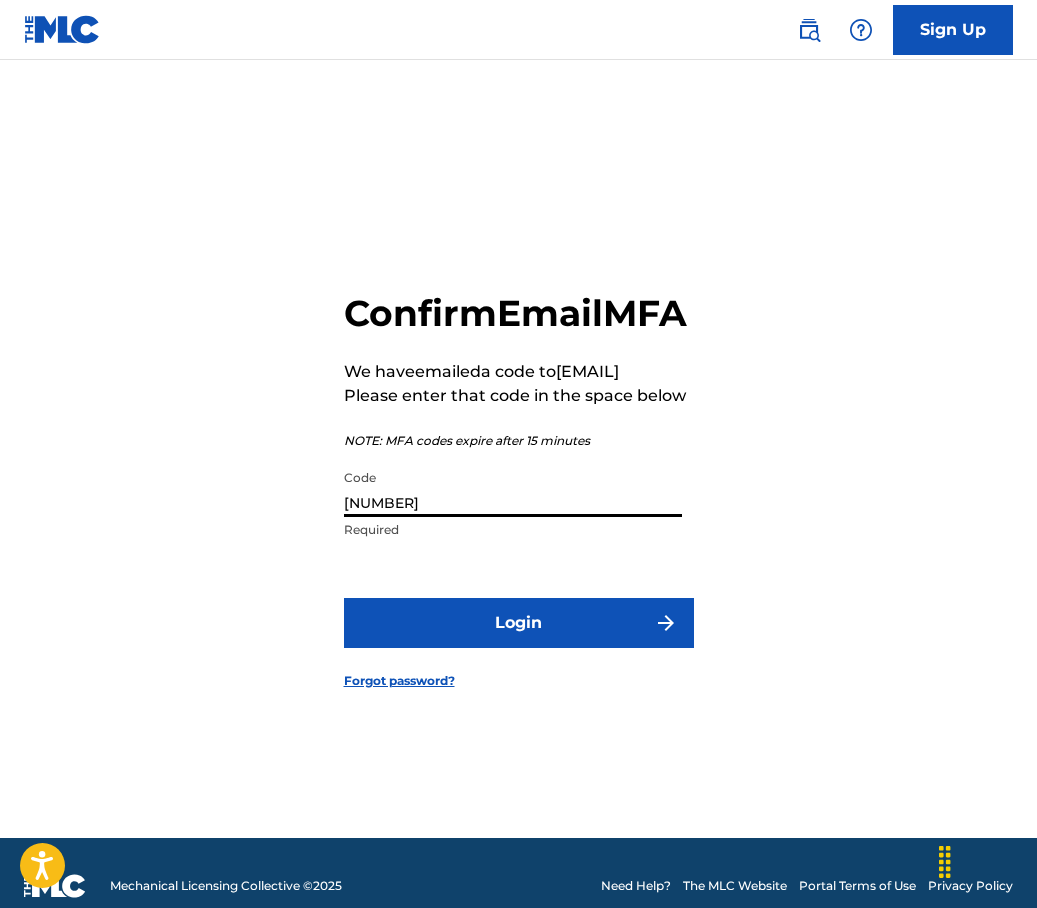 type on "[NUMBER]" 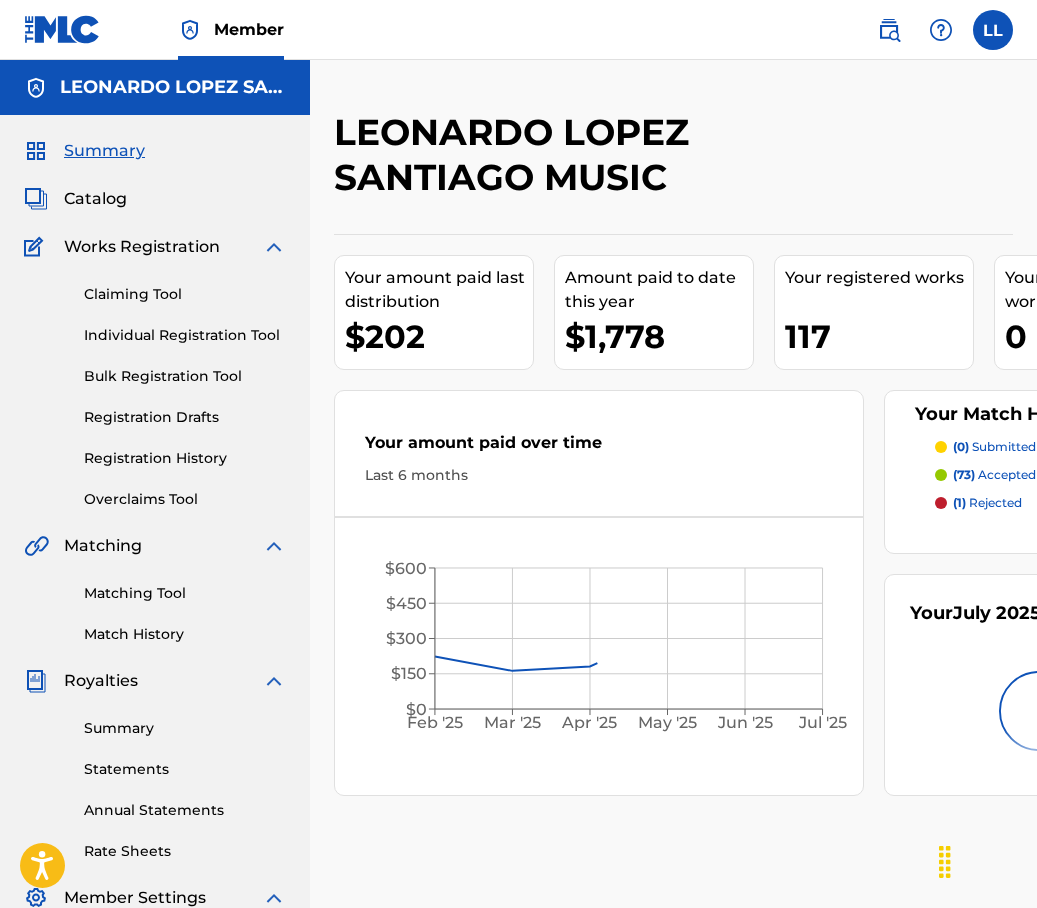 scroll, scrollTop: 0, scrollLeft: 0, axis: both 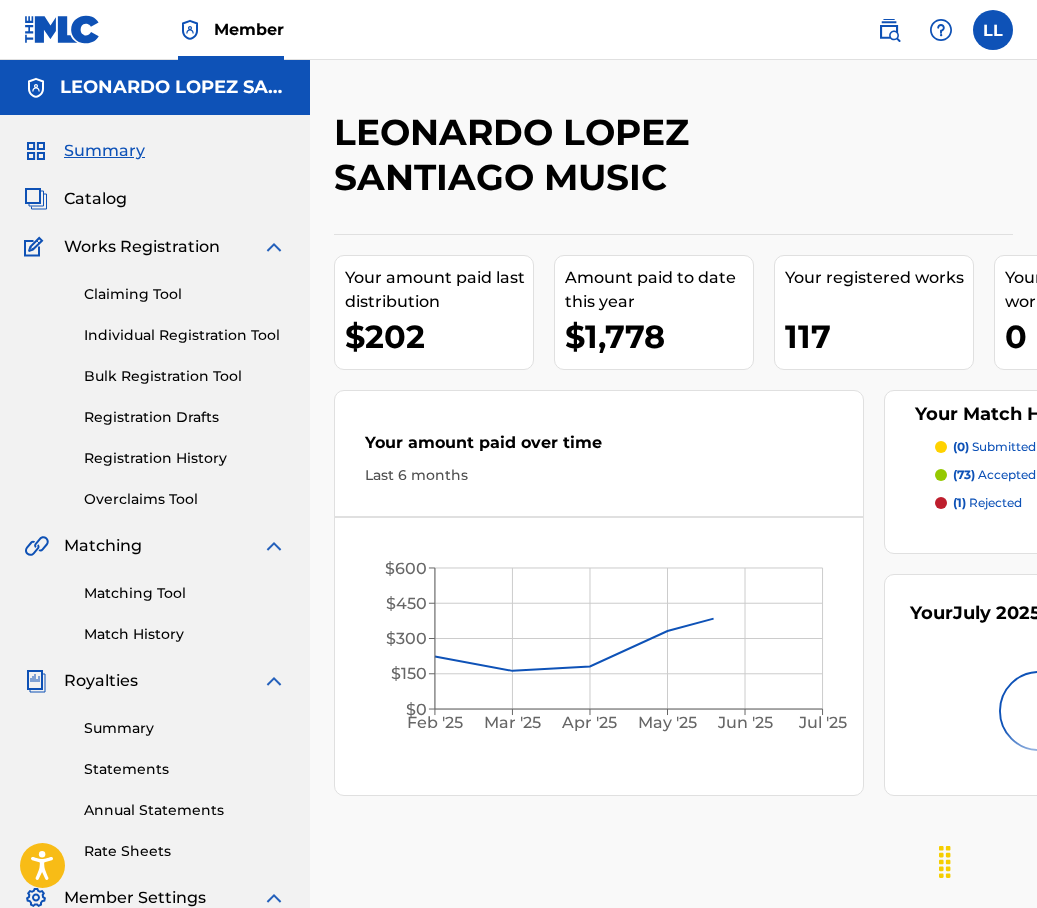 click on "Catalog" at bounding box center (95, 199) 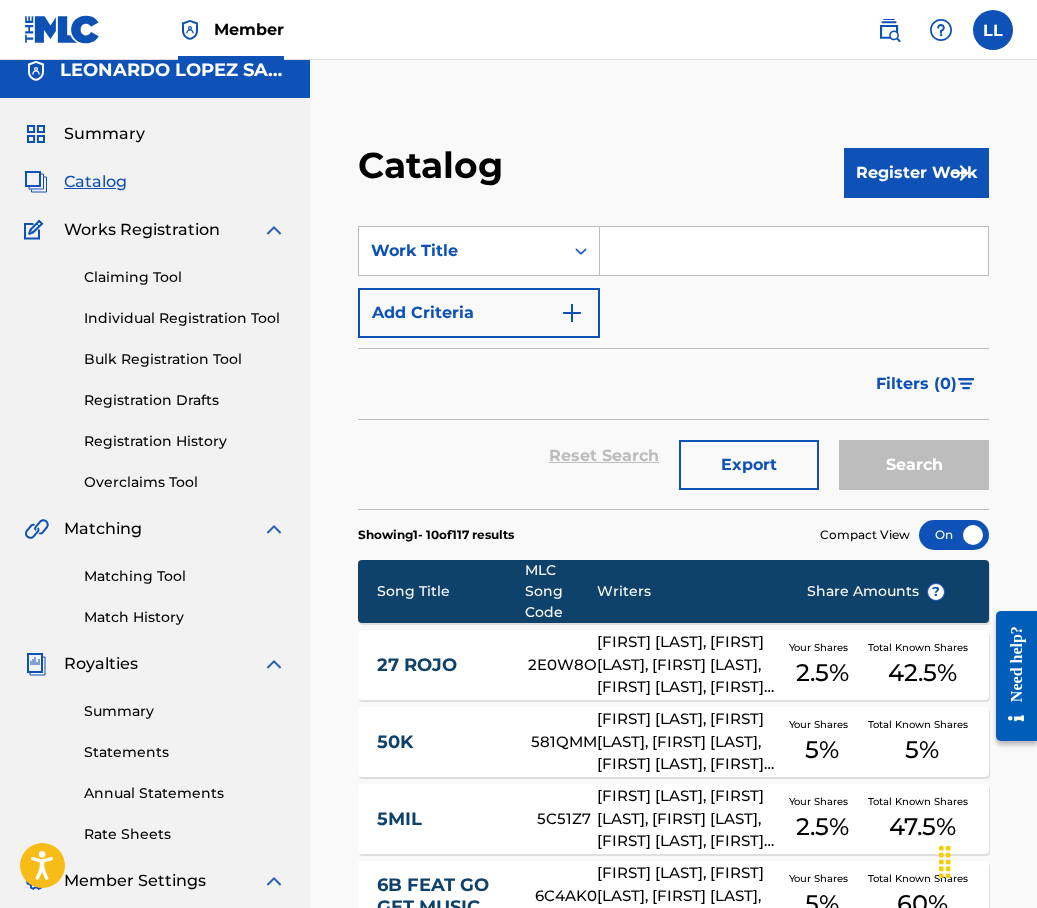 scroll, scrollTop: 0, scrollLeft: 0, axis: both 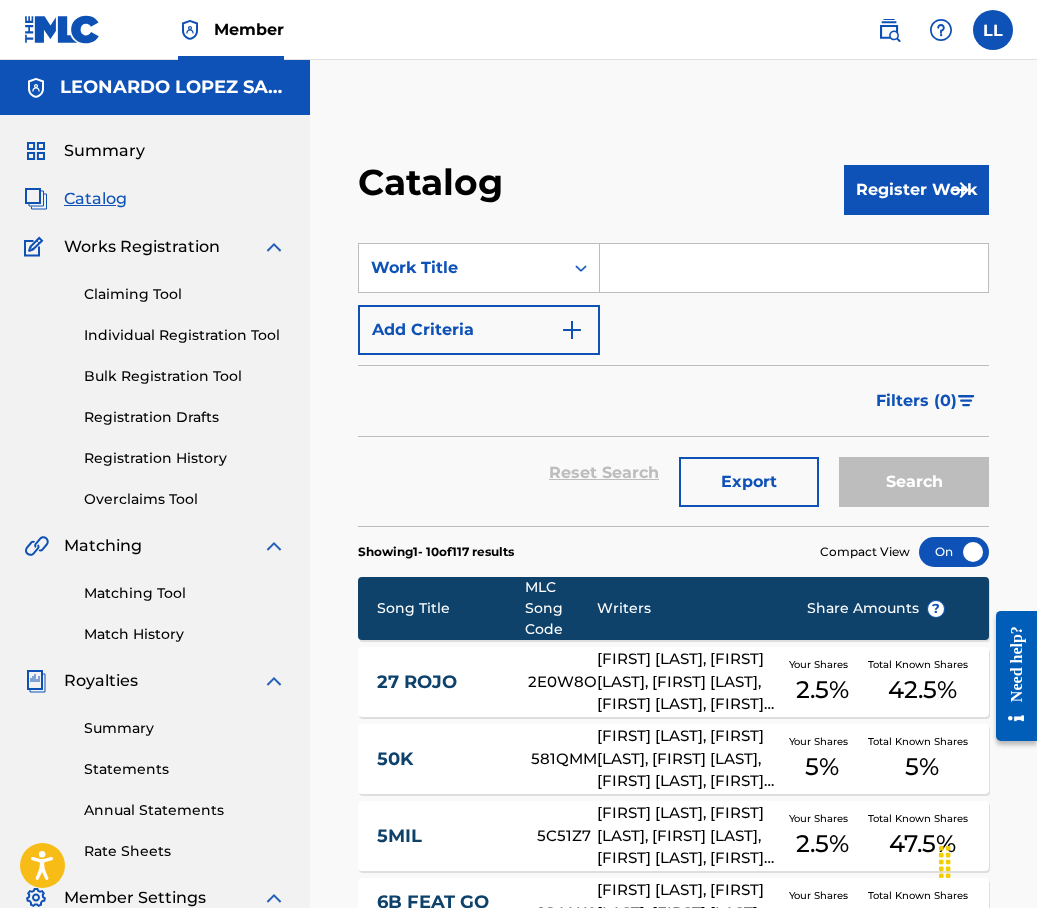 click at bounding box center [794, 268] 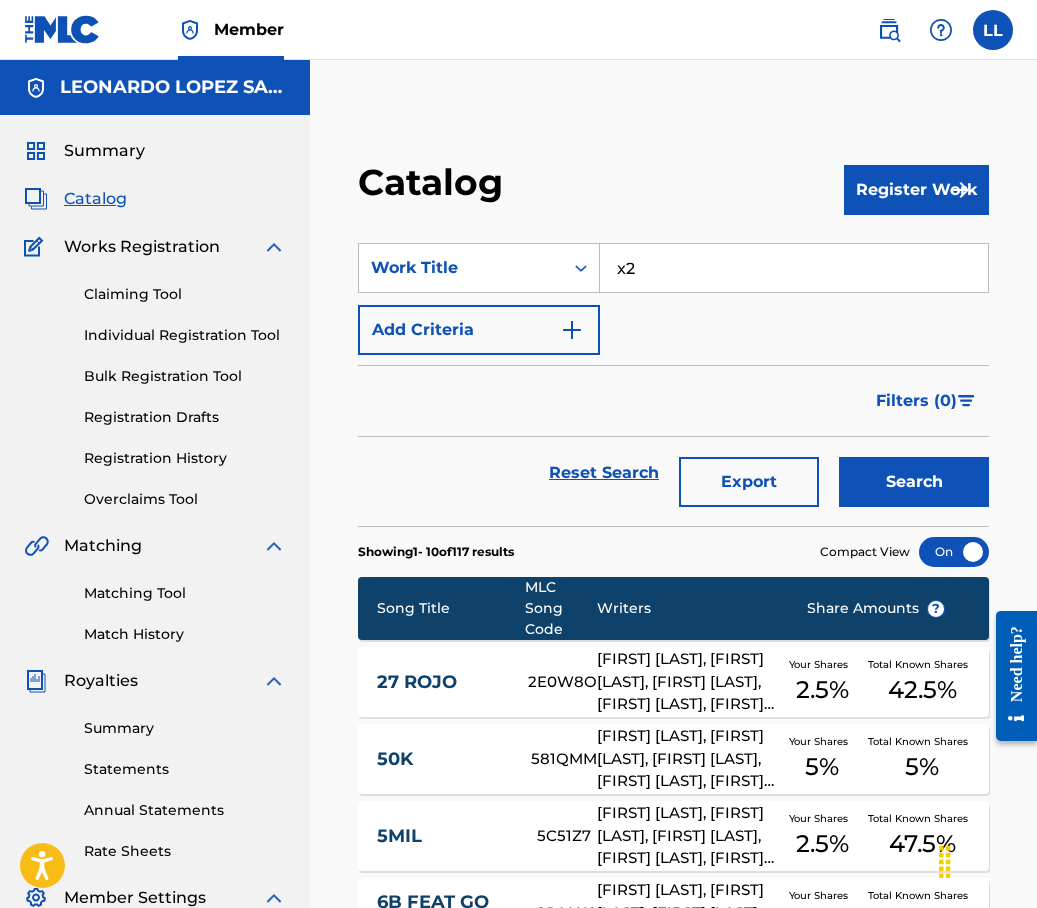 click on "Search" at bounding box center [914, 482] 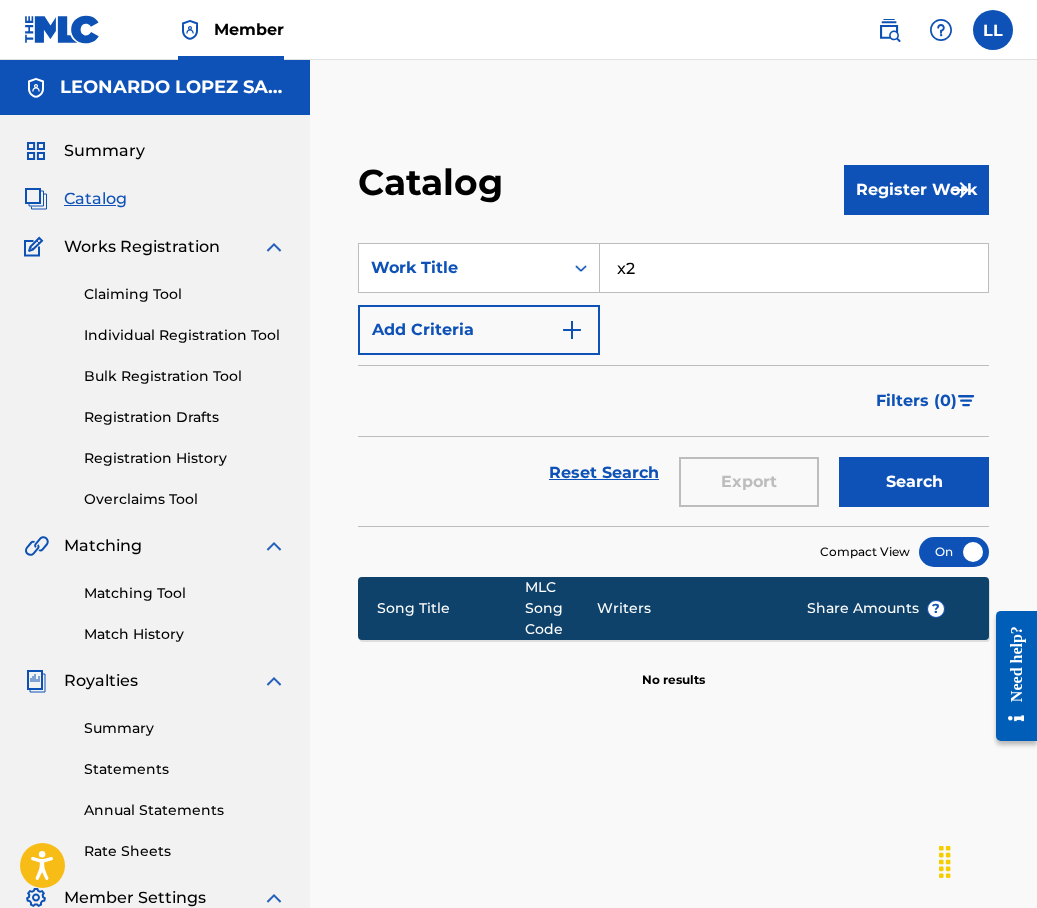 click on "x2" at bounding box center (794, 268) 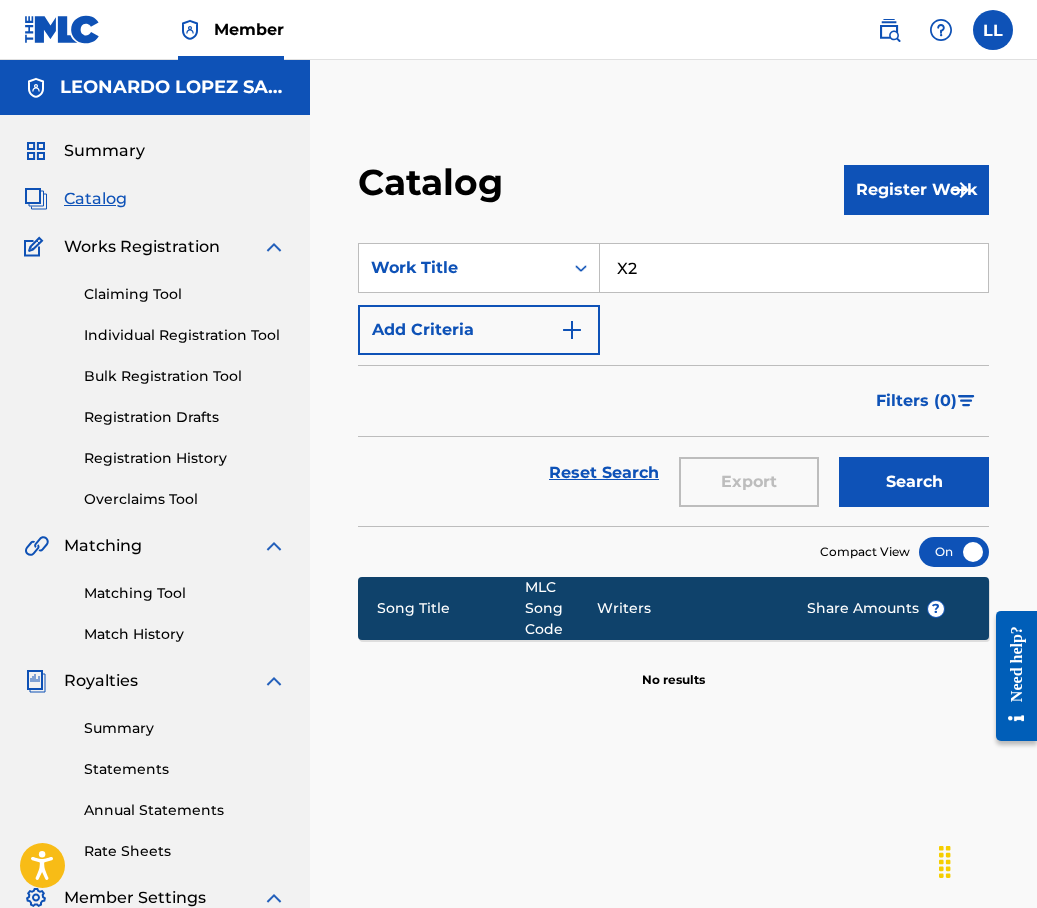 click on "Search" at bounding box center (914, 482) 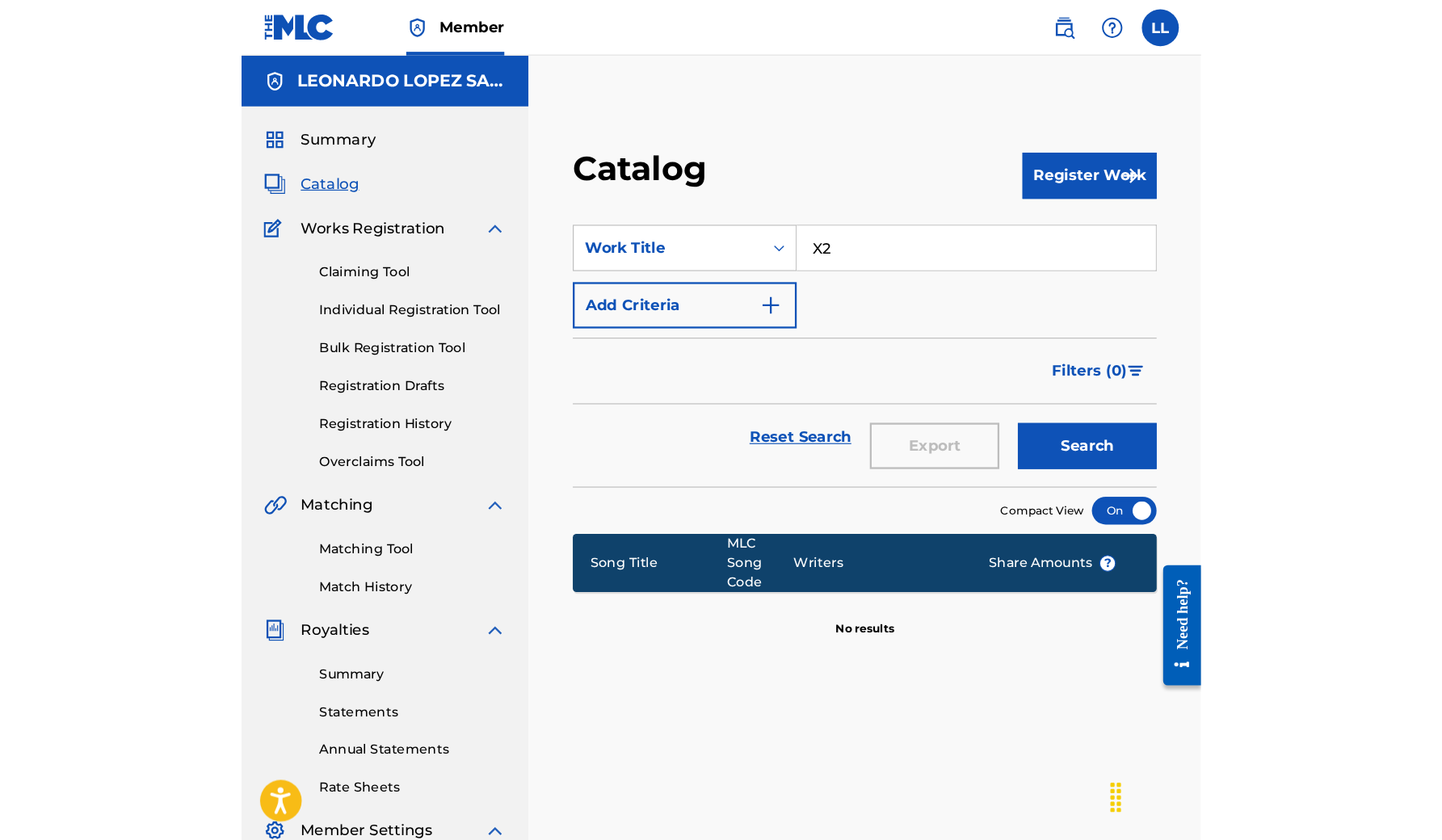scroll, scrollTop: 0, scrollLeft: 0, axis: both 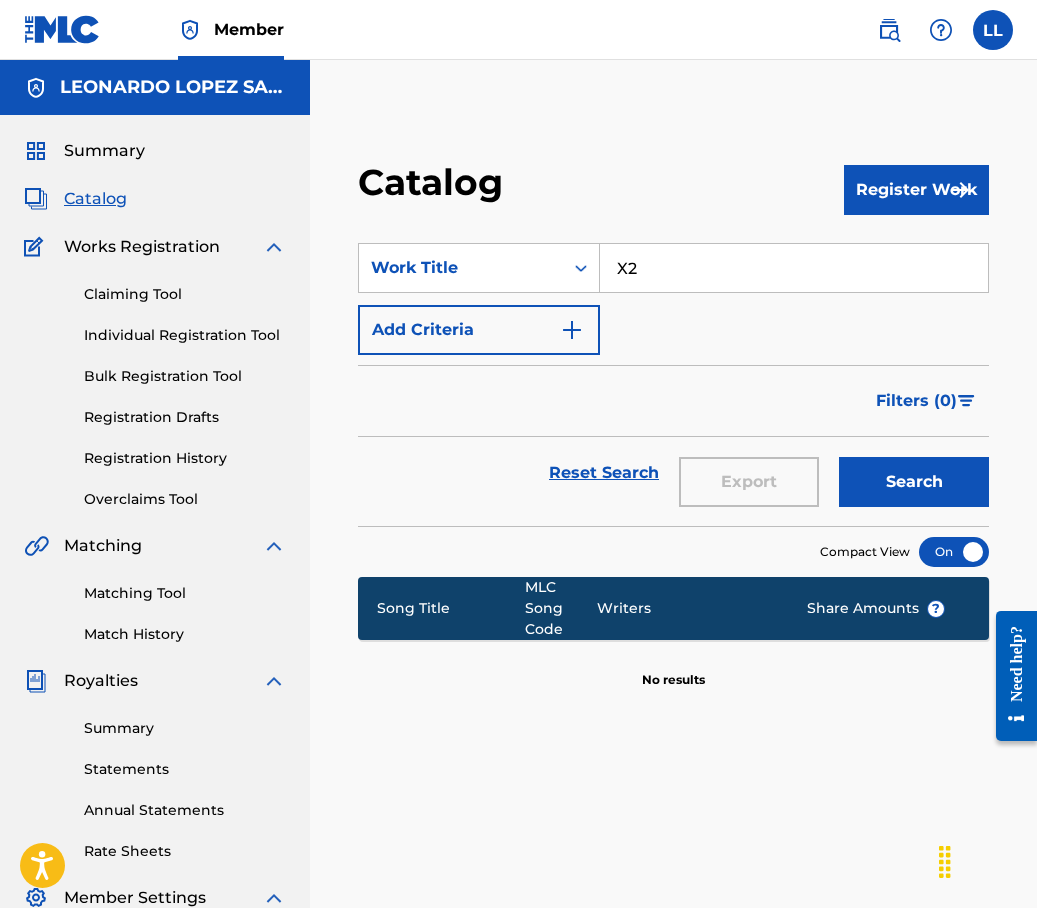 click on "X2" at bounding box center [794, 268] 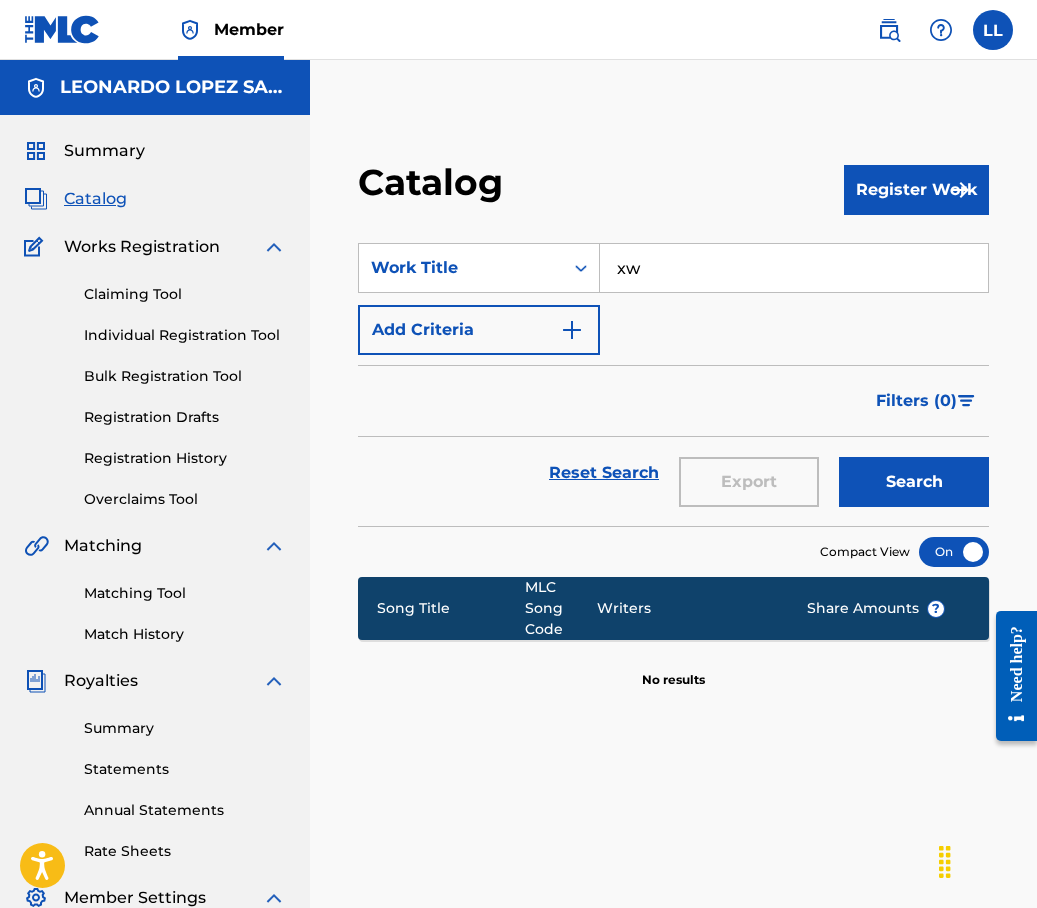 type on "x" 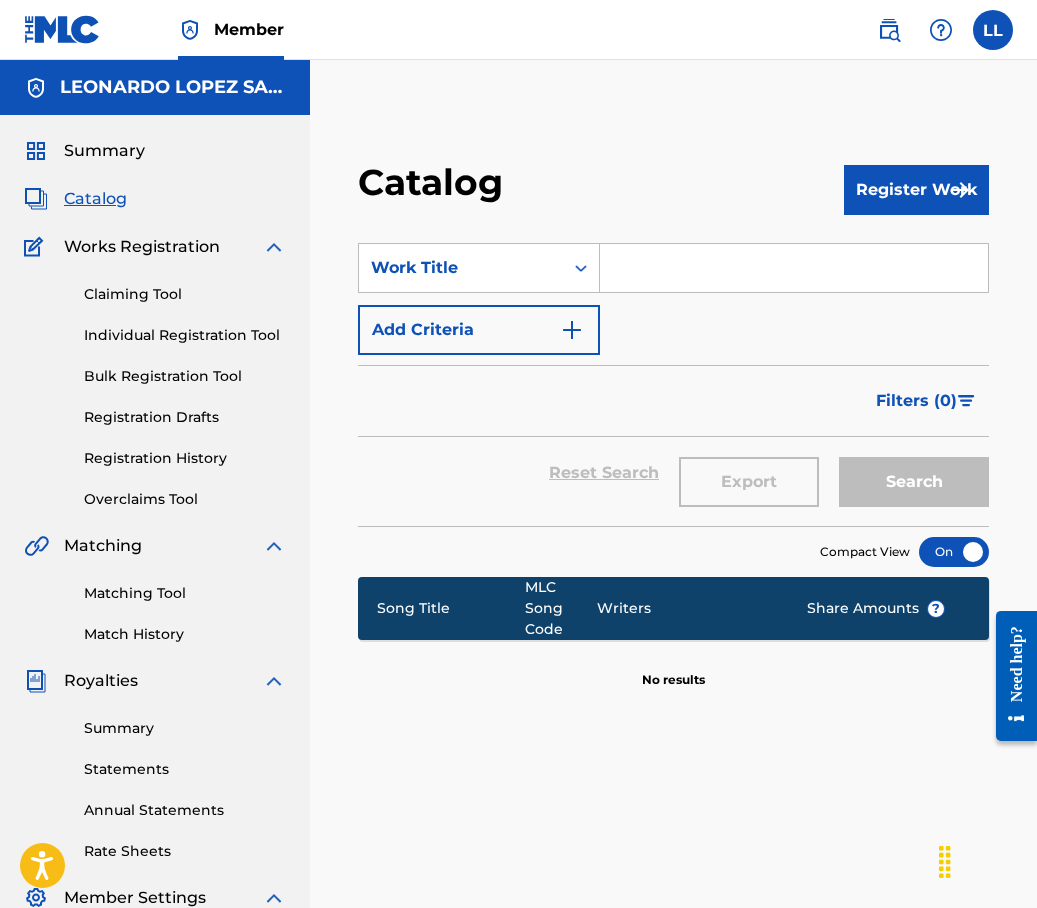 type 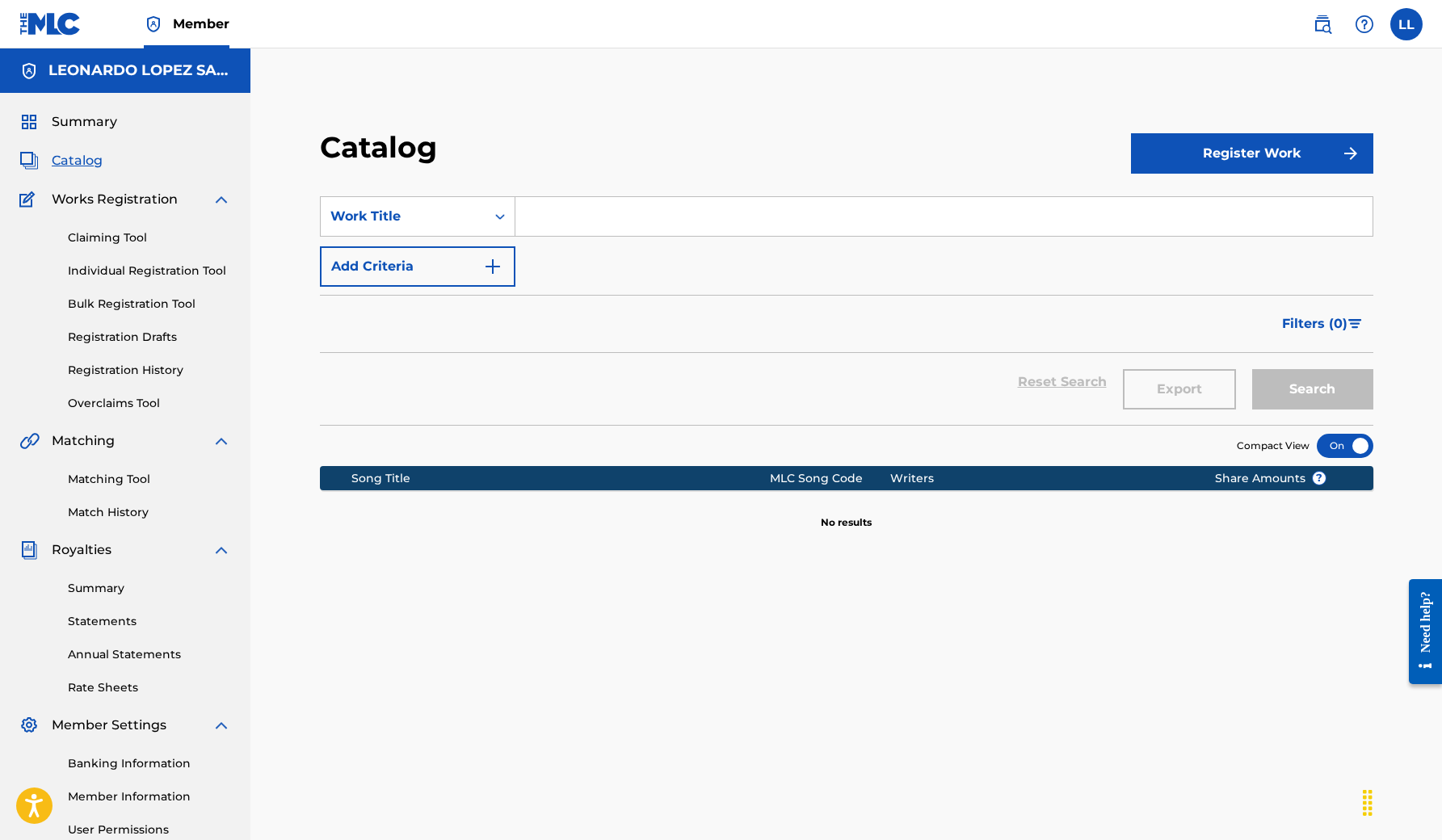 click on "Individual Registration Tool" at bounding box center [149, 271] 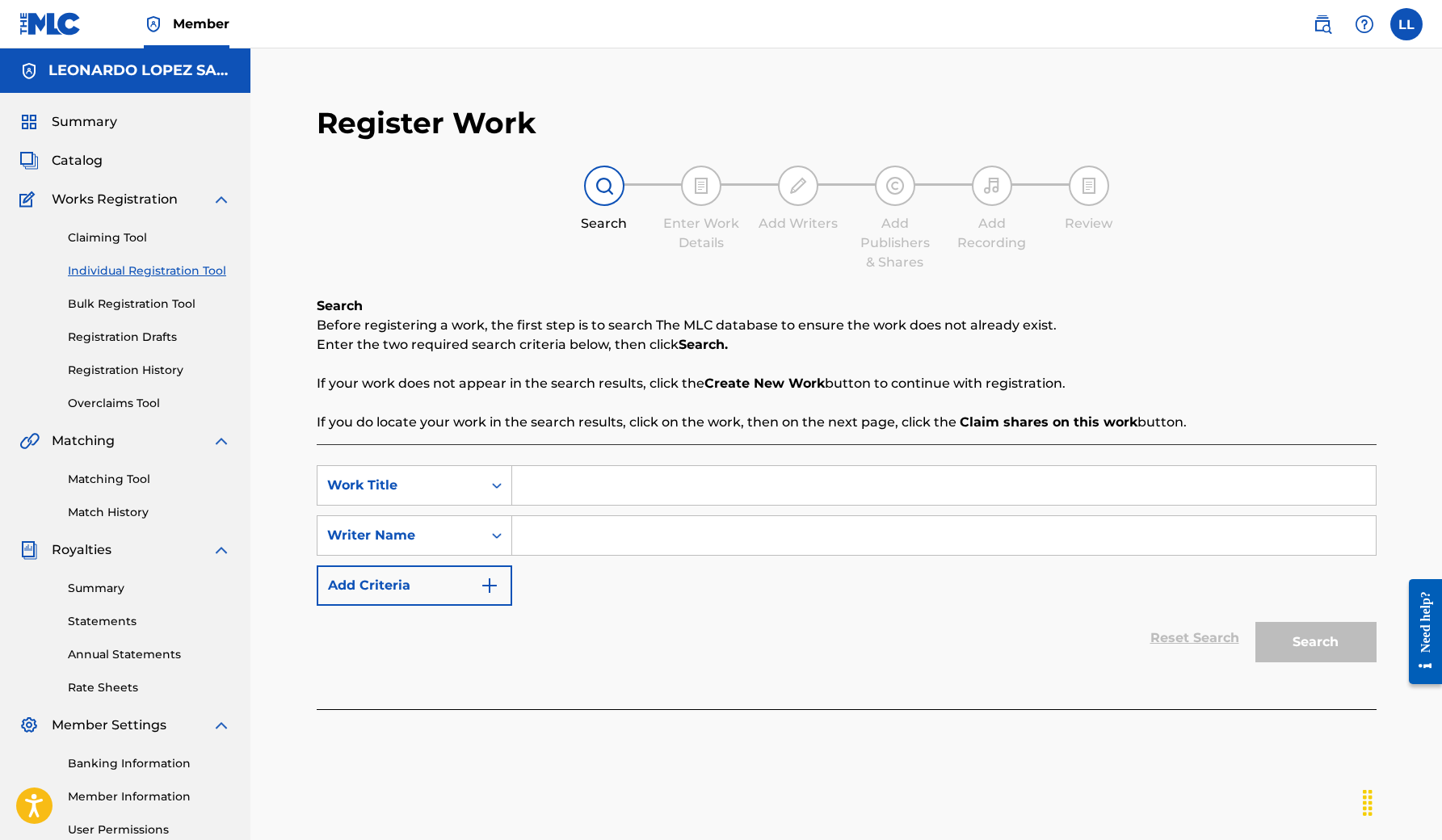 click on "Claiming Tool Individual Registration Tool Bulk Registration Tool Registration Drafts Registration History Overclaims Tool" at bounding box center (125, 310) 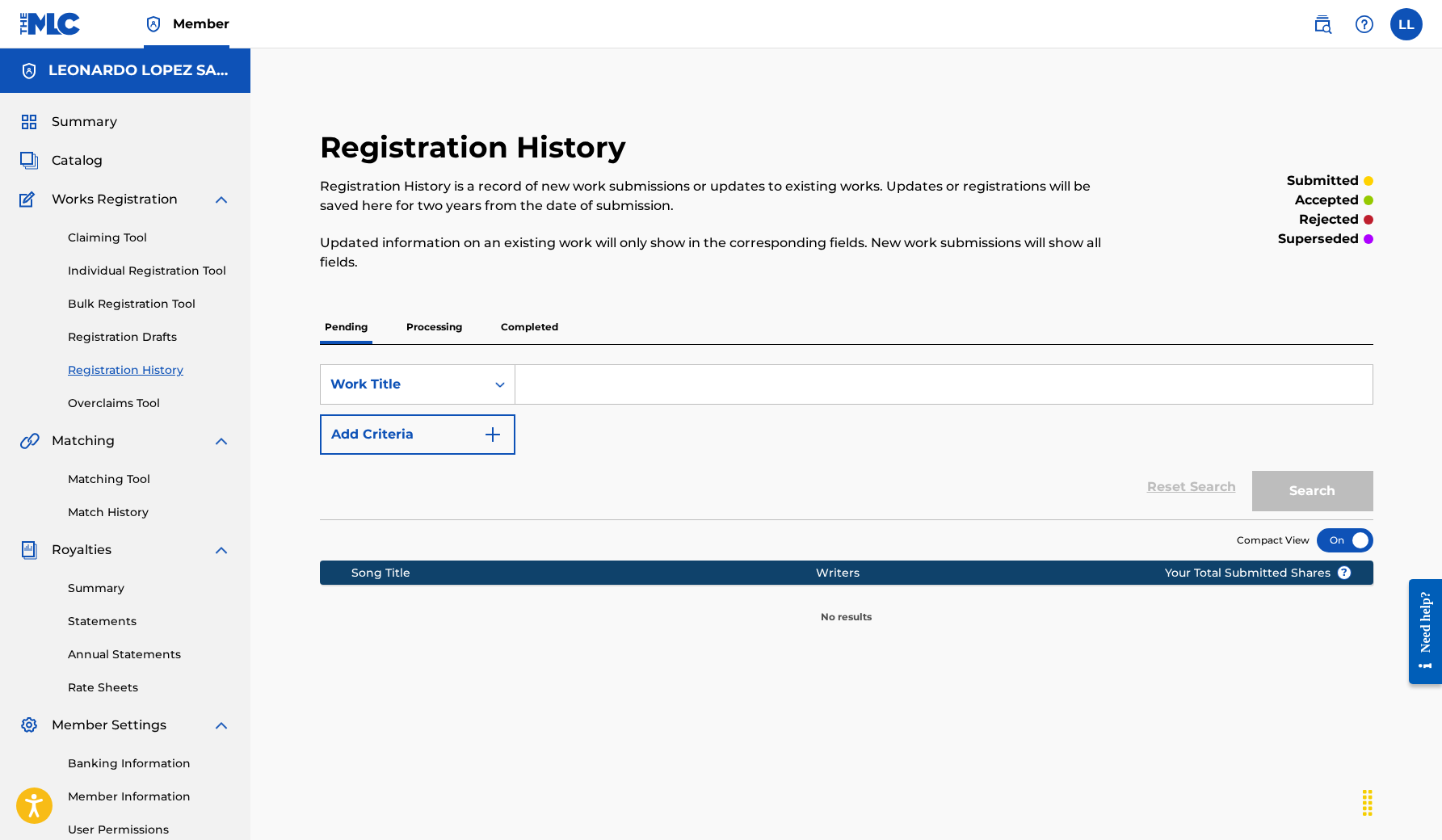 click on "Processing" at bounding box center [434, 327] 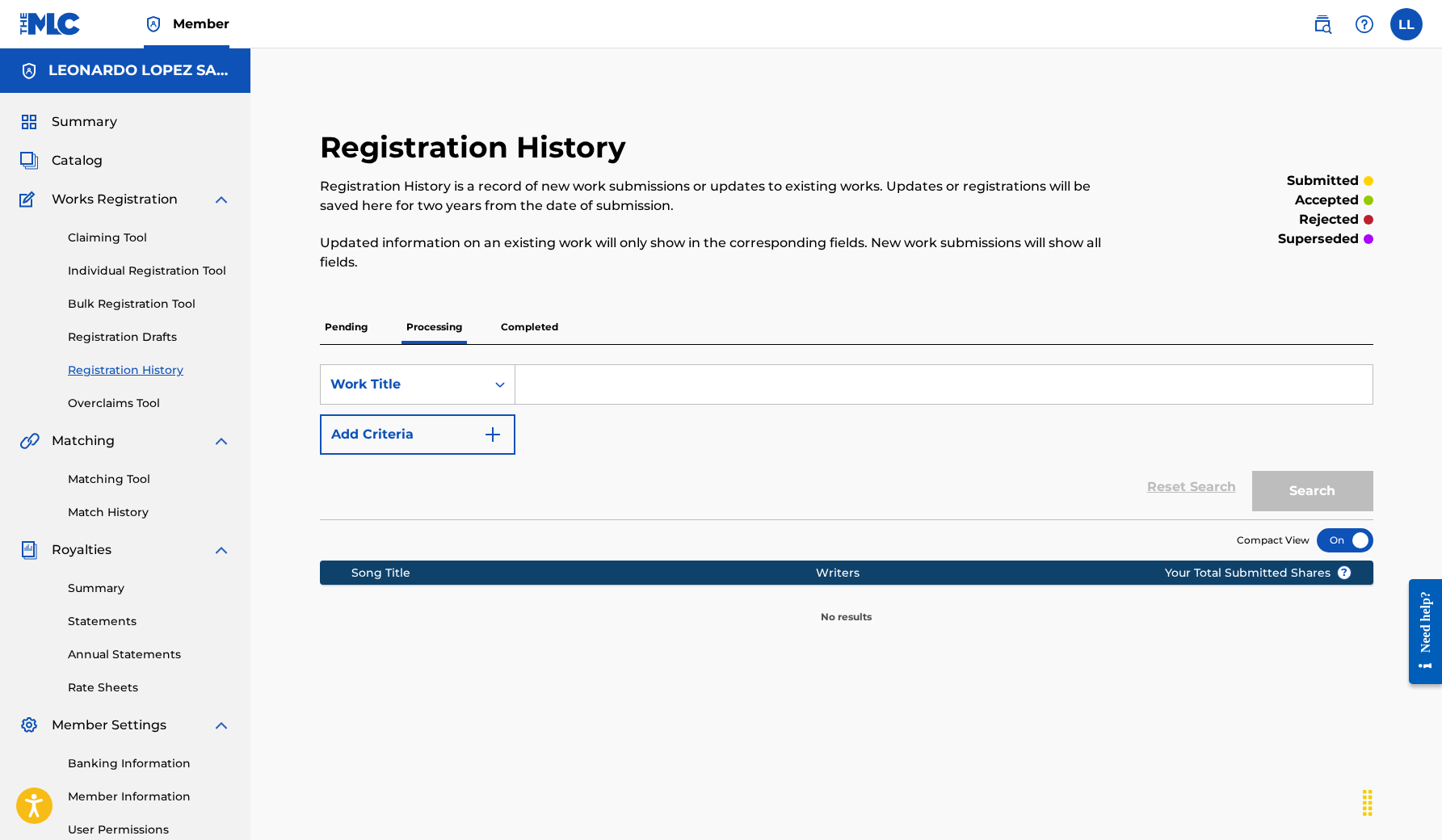 click on "Completed" at bounding box center (529, 327) 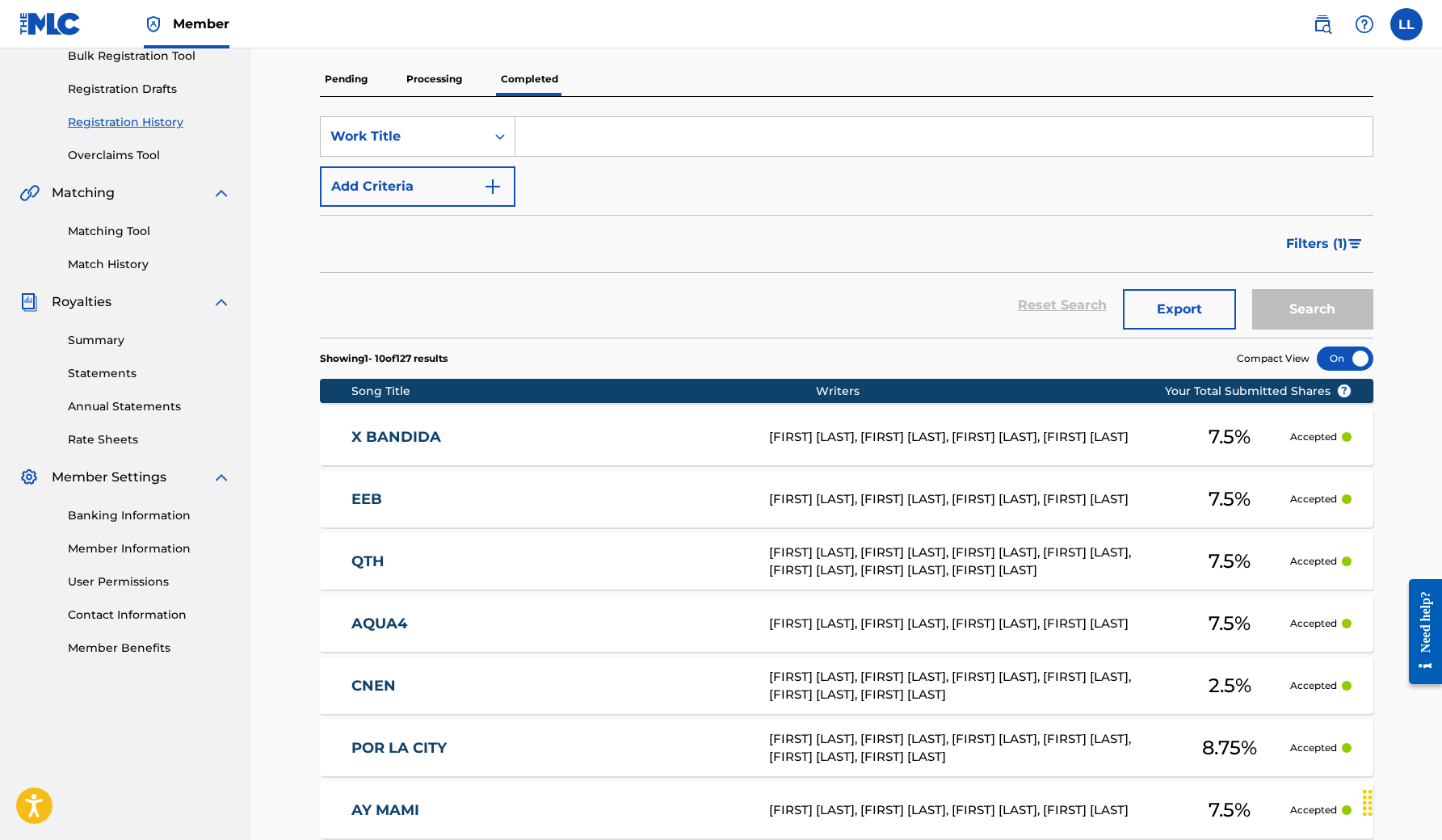 scroll, scrollTop: 247, scrollLeft: 0, axis: vertical 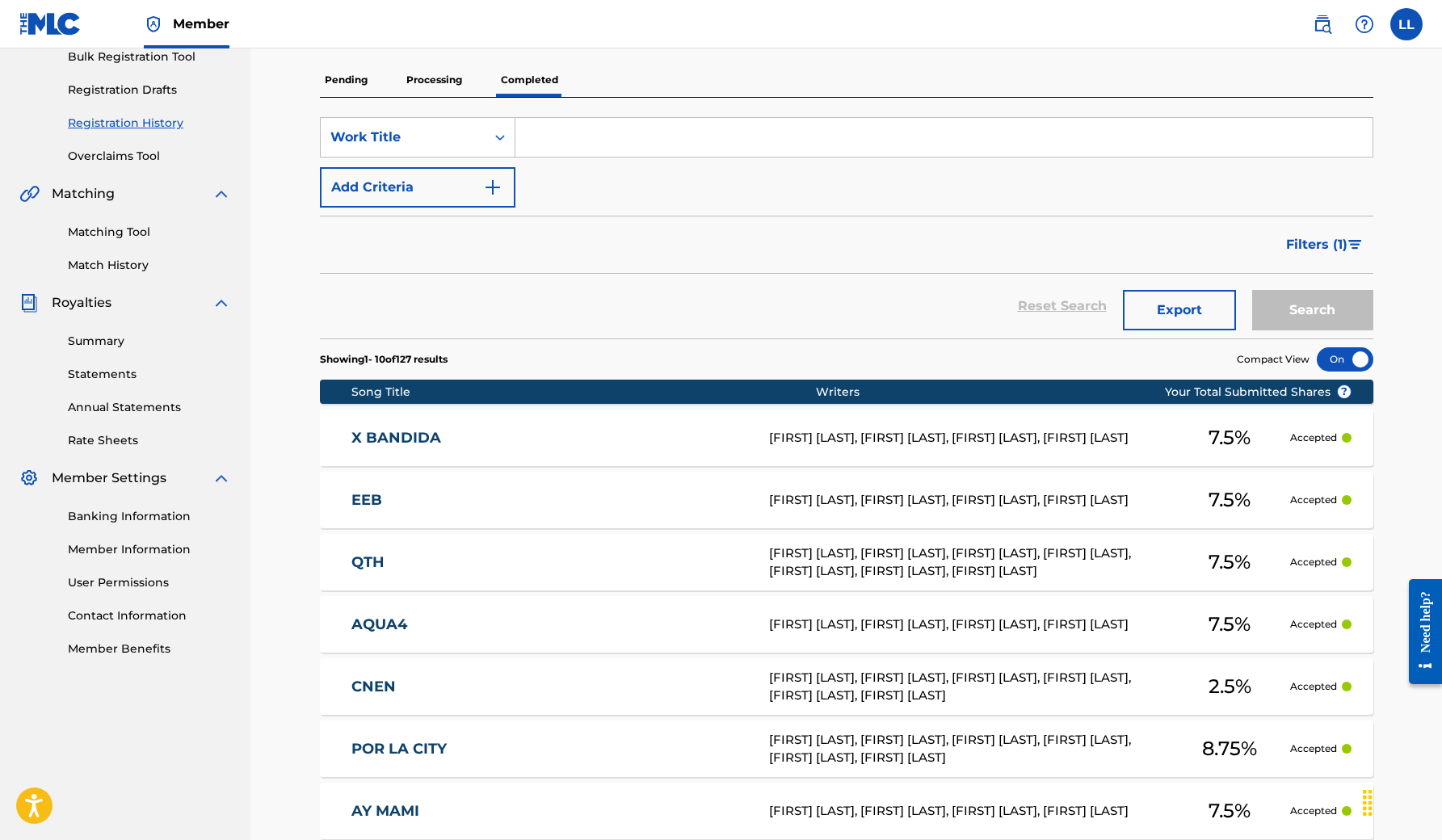 click at bounding box center [944, 137] 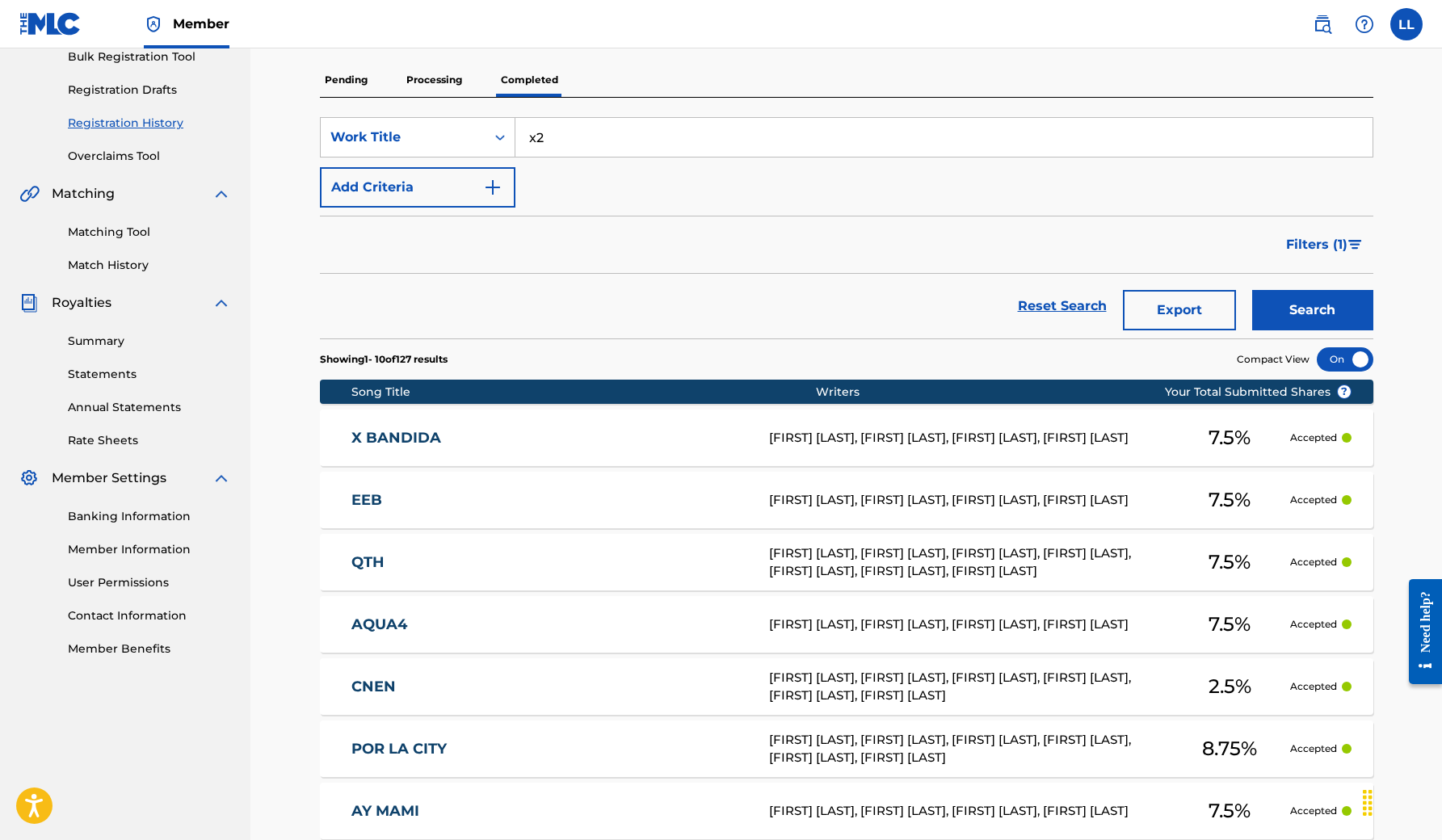 click on "Search" at bounding box center (1313, 310) 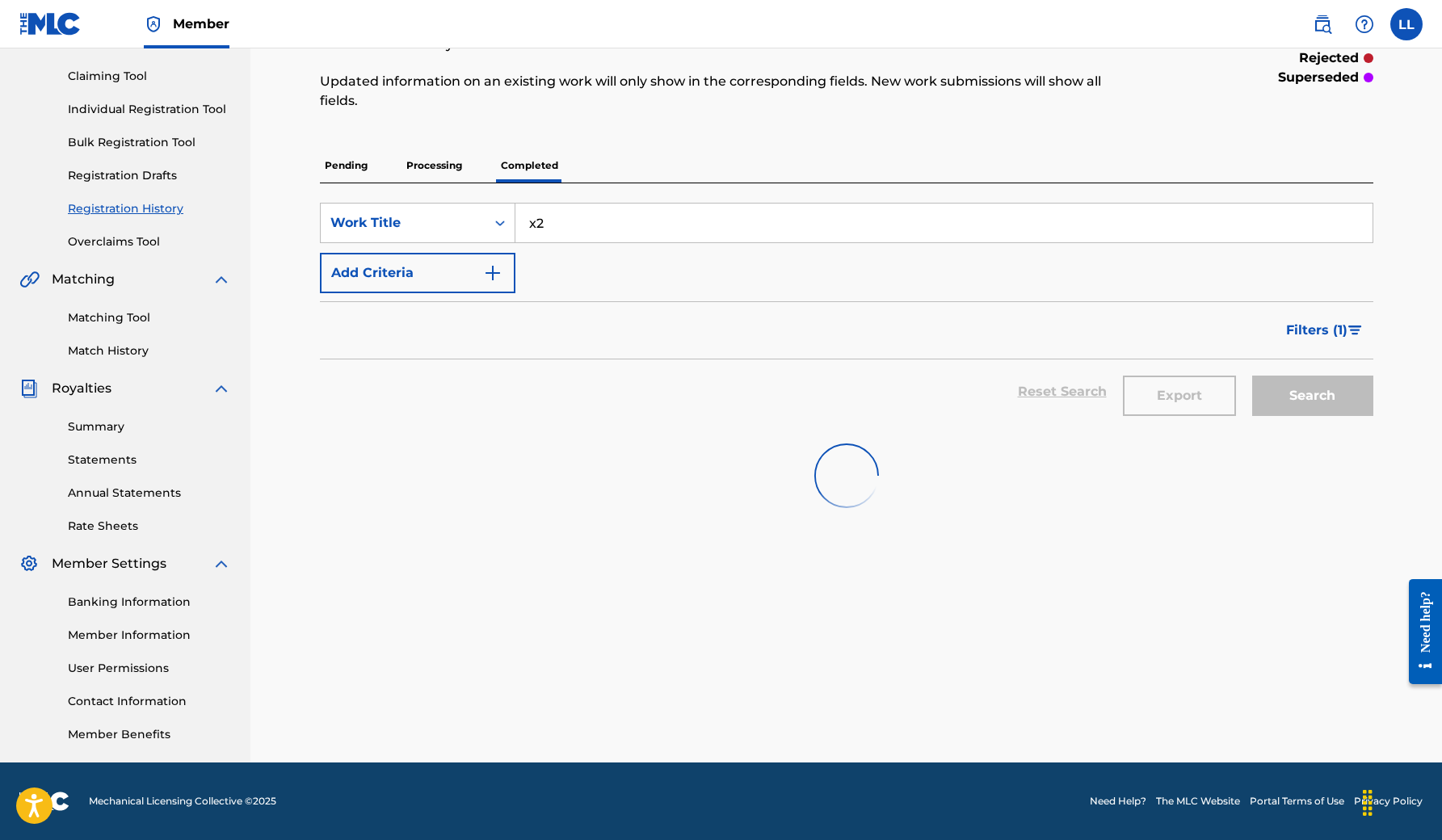 scroll, scrollTop: 162, scrollLeft: 0, axis: vertical 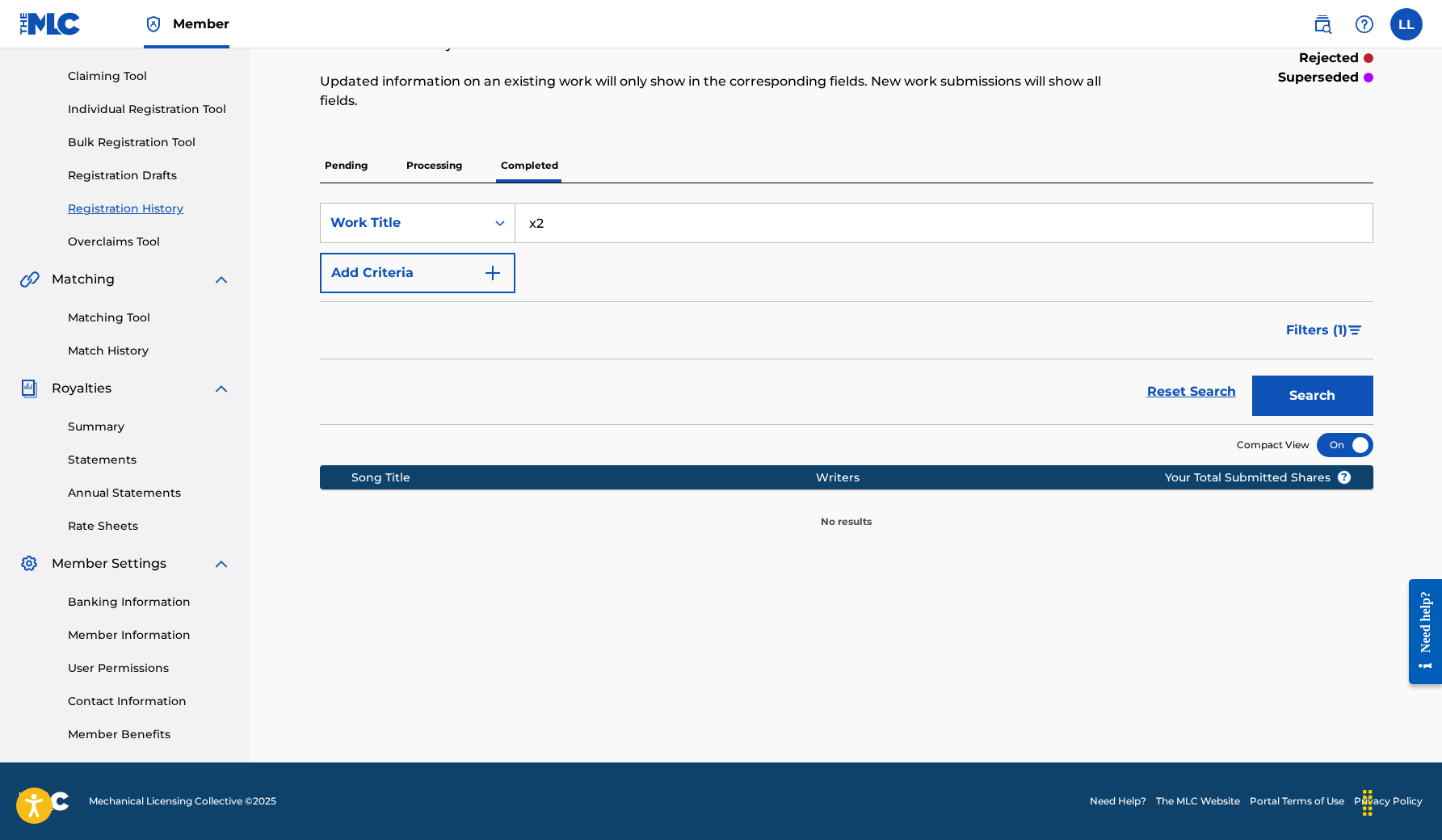click on "x2" at bounding box center [944, 223] 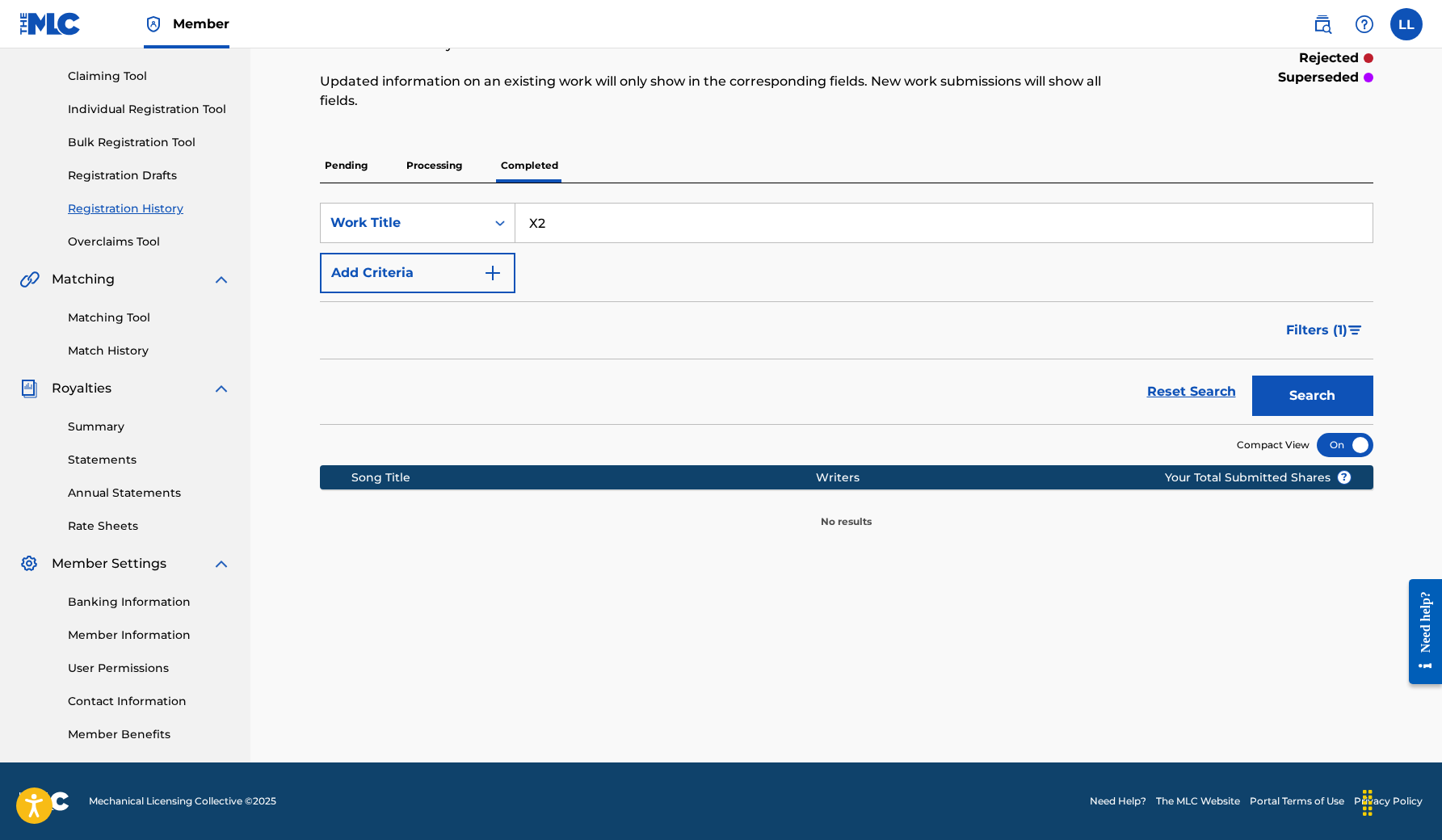 type on "X2" 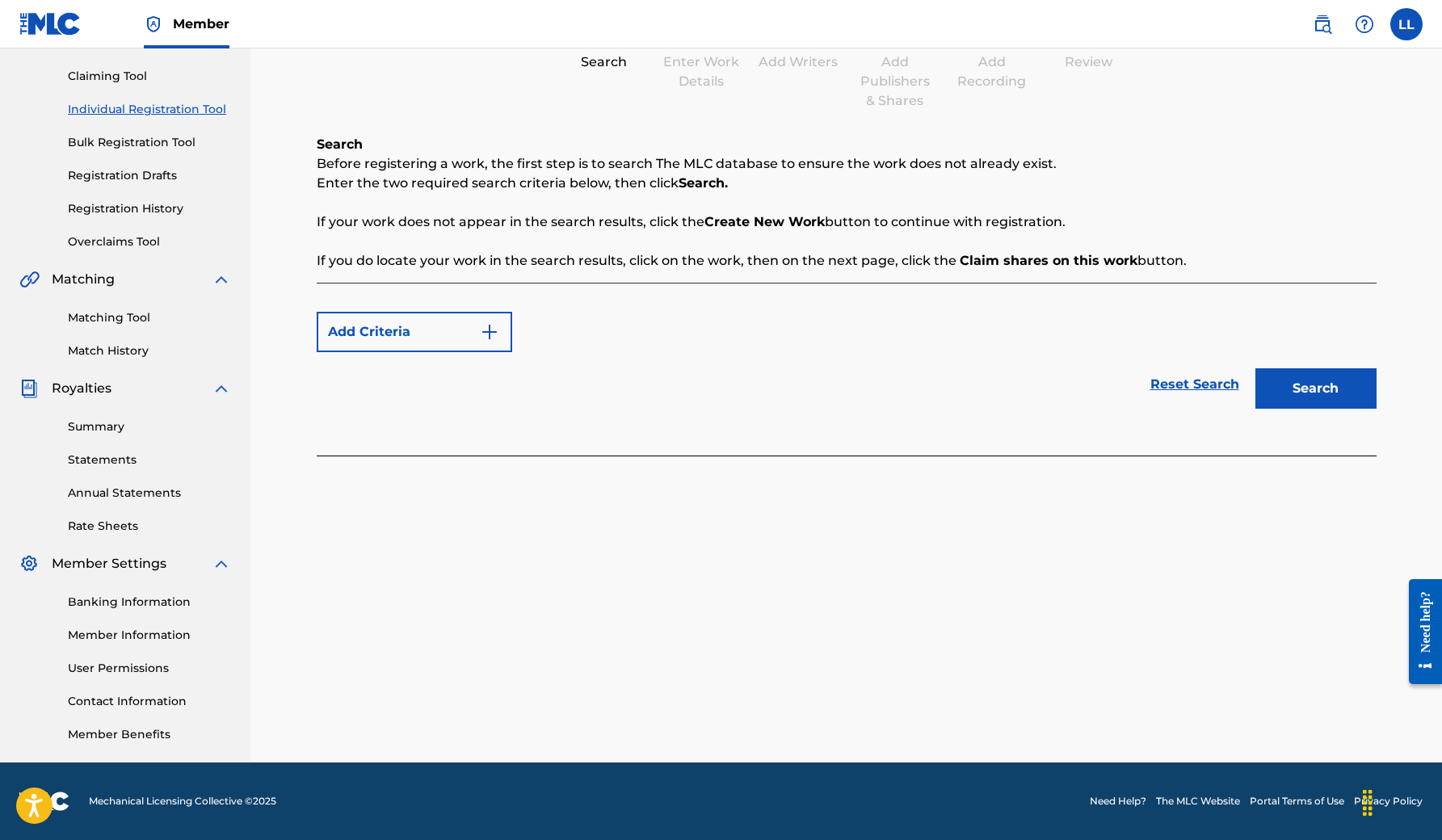 scroll, scrollTop: 0, scrollLeft: 0, axis: both 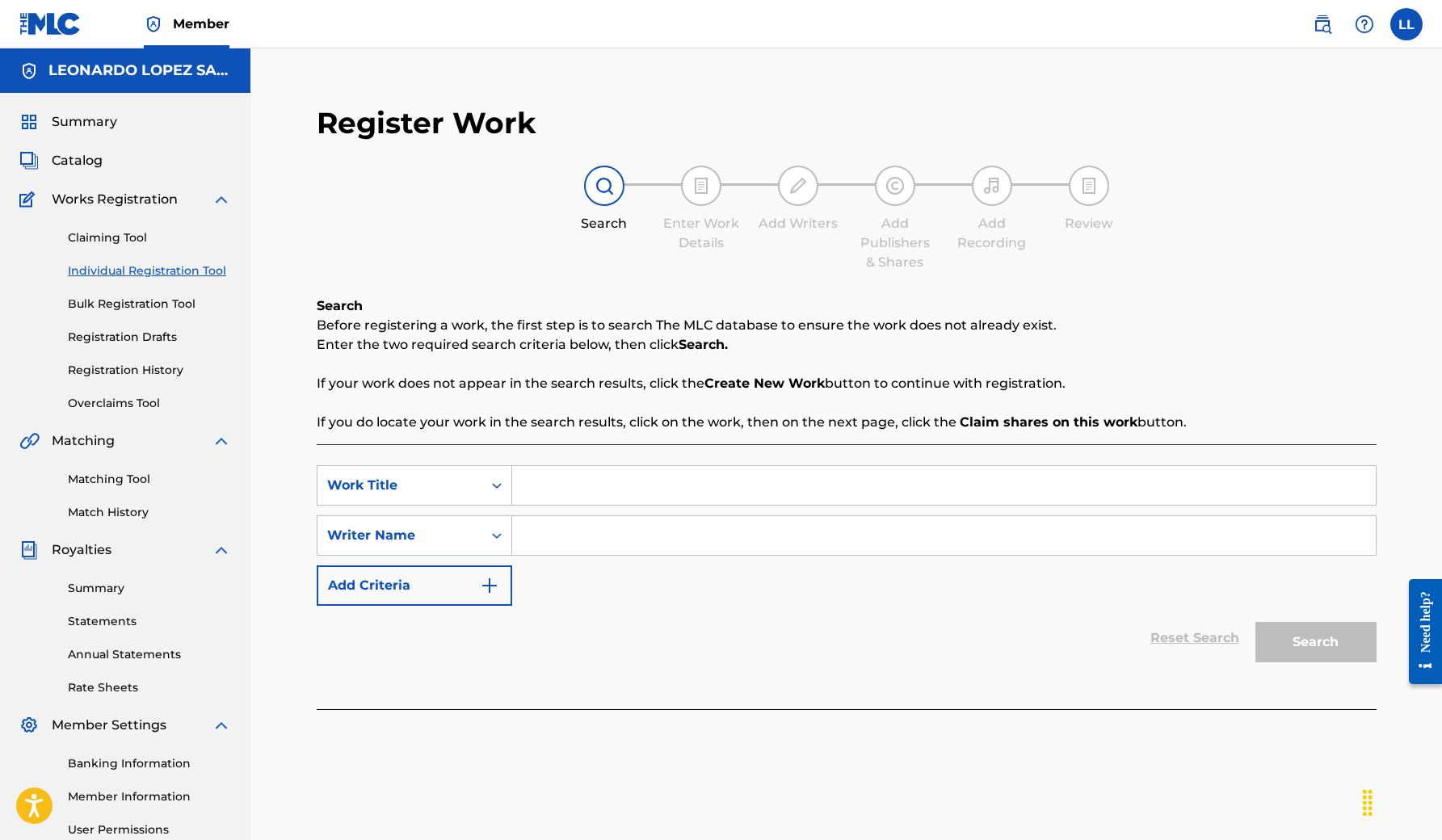 click at bounding box center (944, 485) 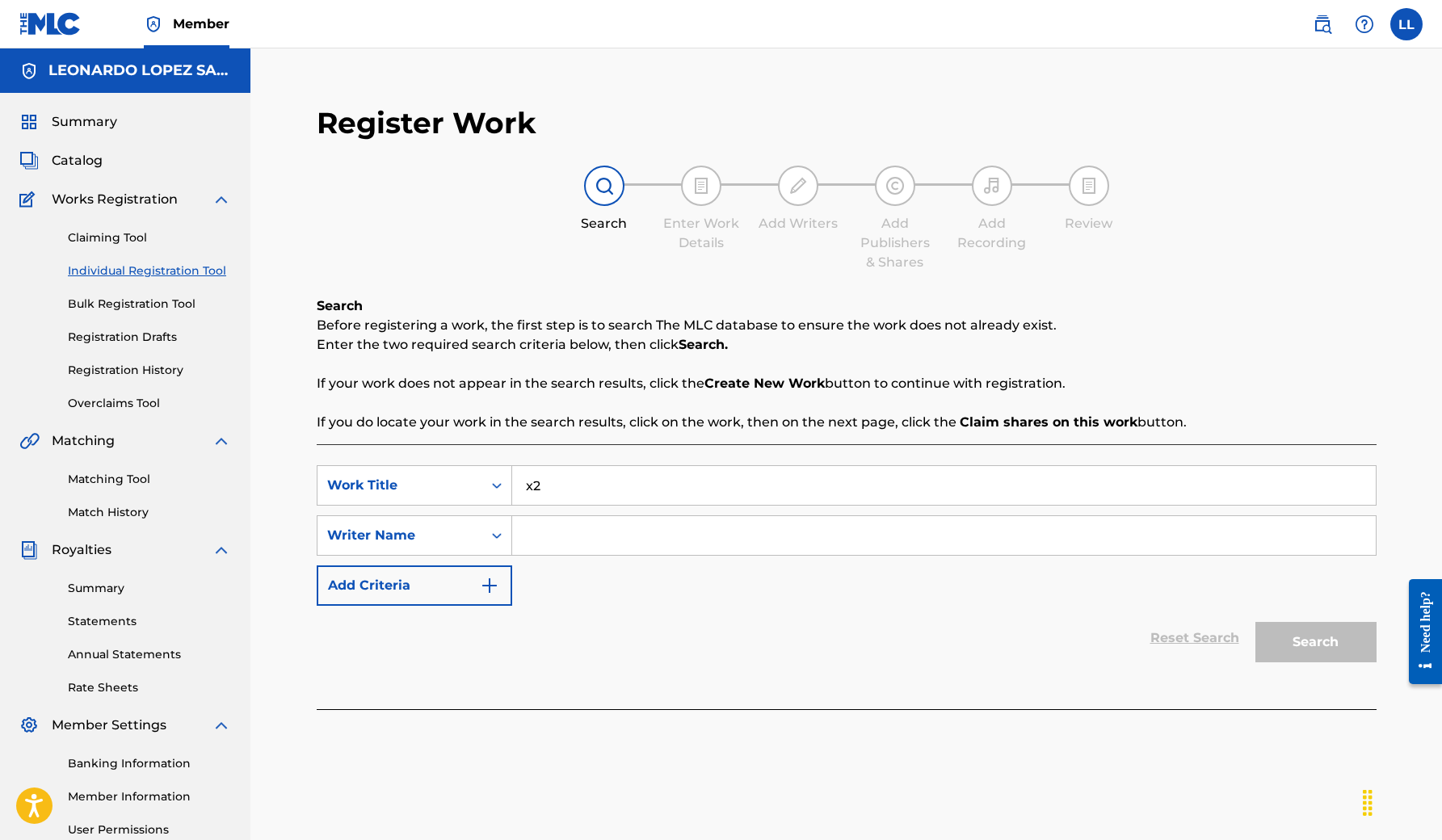 type on "x2" 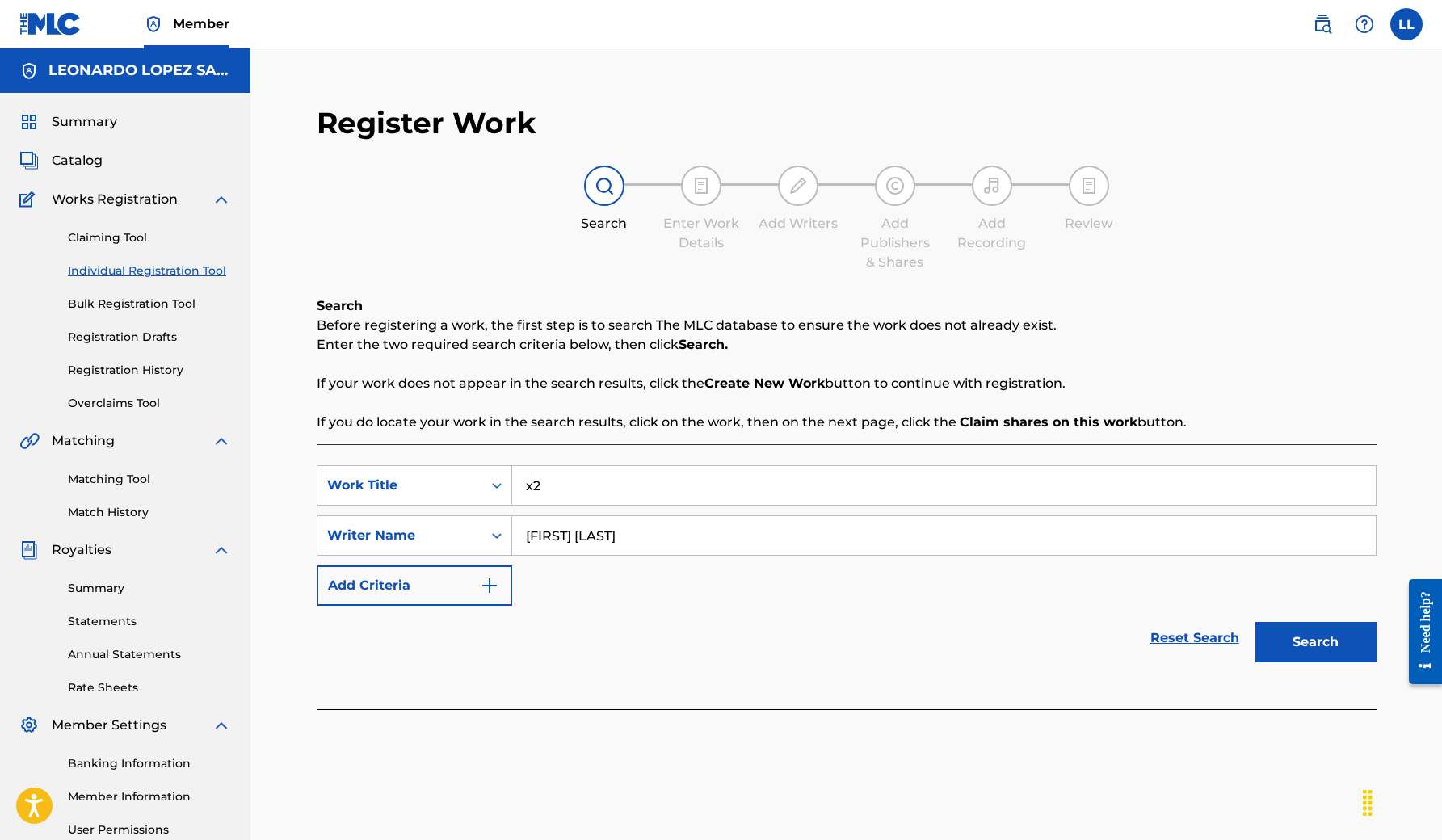 type on "[FIRST] [LAST]" 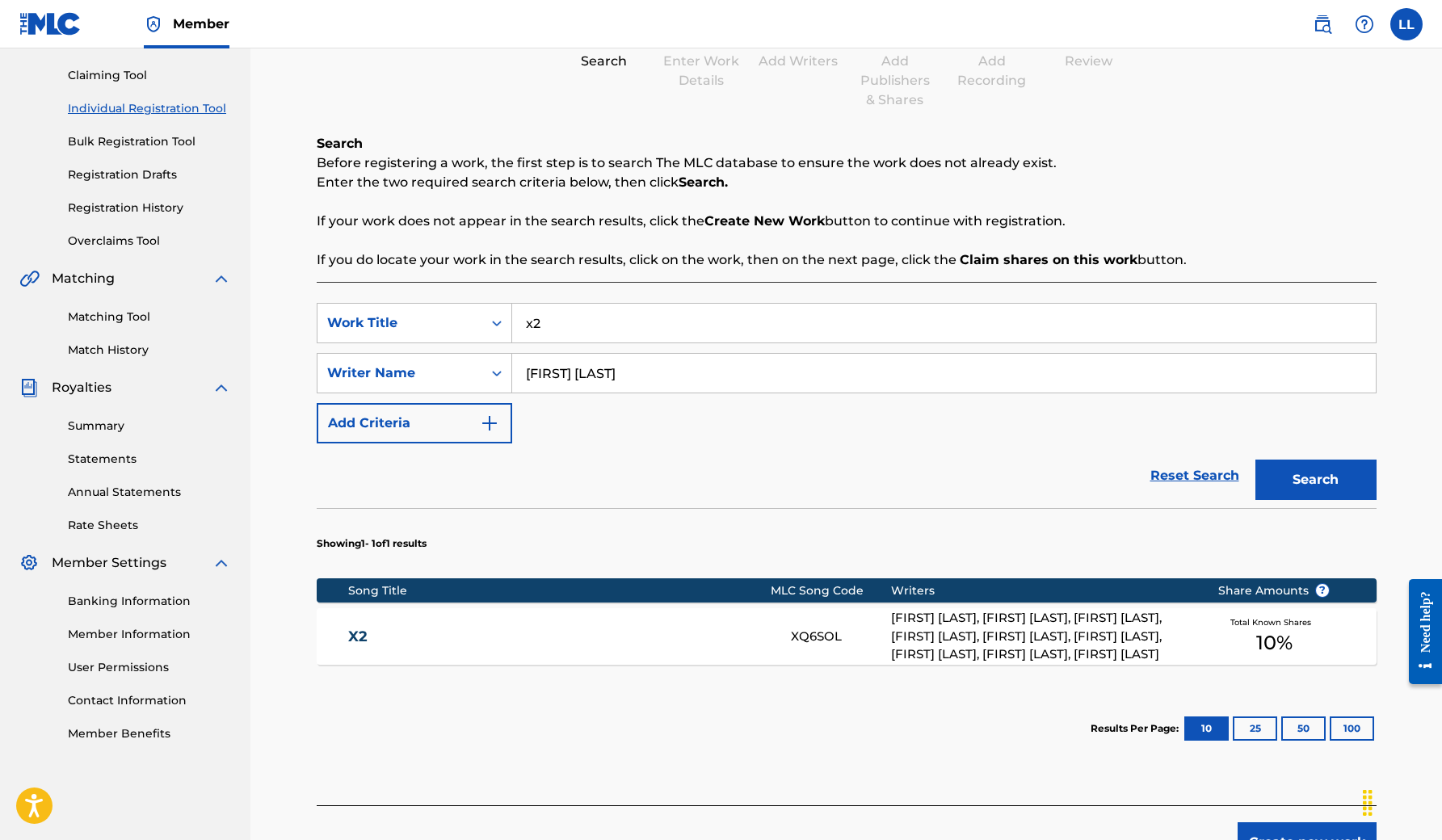 scroll, scrollTop: 162, scrollLeft: 0, axis: vertical 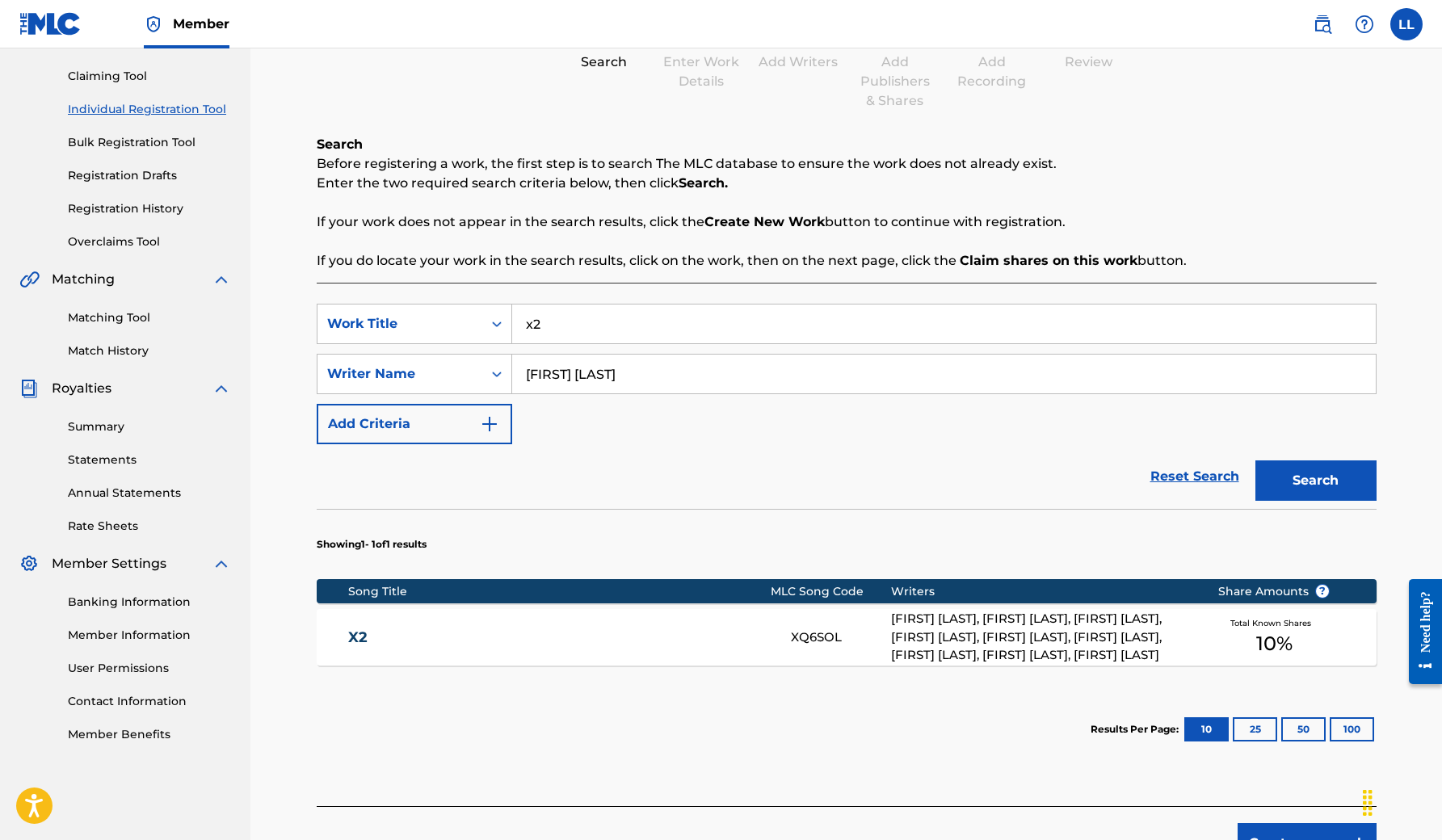 click on "[FIRST] [LAST], [FIRST] [LAST], [FIRST] [LAST], [FIRST] [LAST], [FIRST] [LAST], [FIRST] [LAST], [FIRST] [LAST], [FIRST] [LAST] Total Known Shares 10 %" at bounding box center (847, 637) 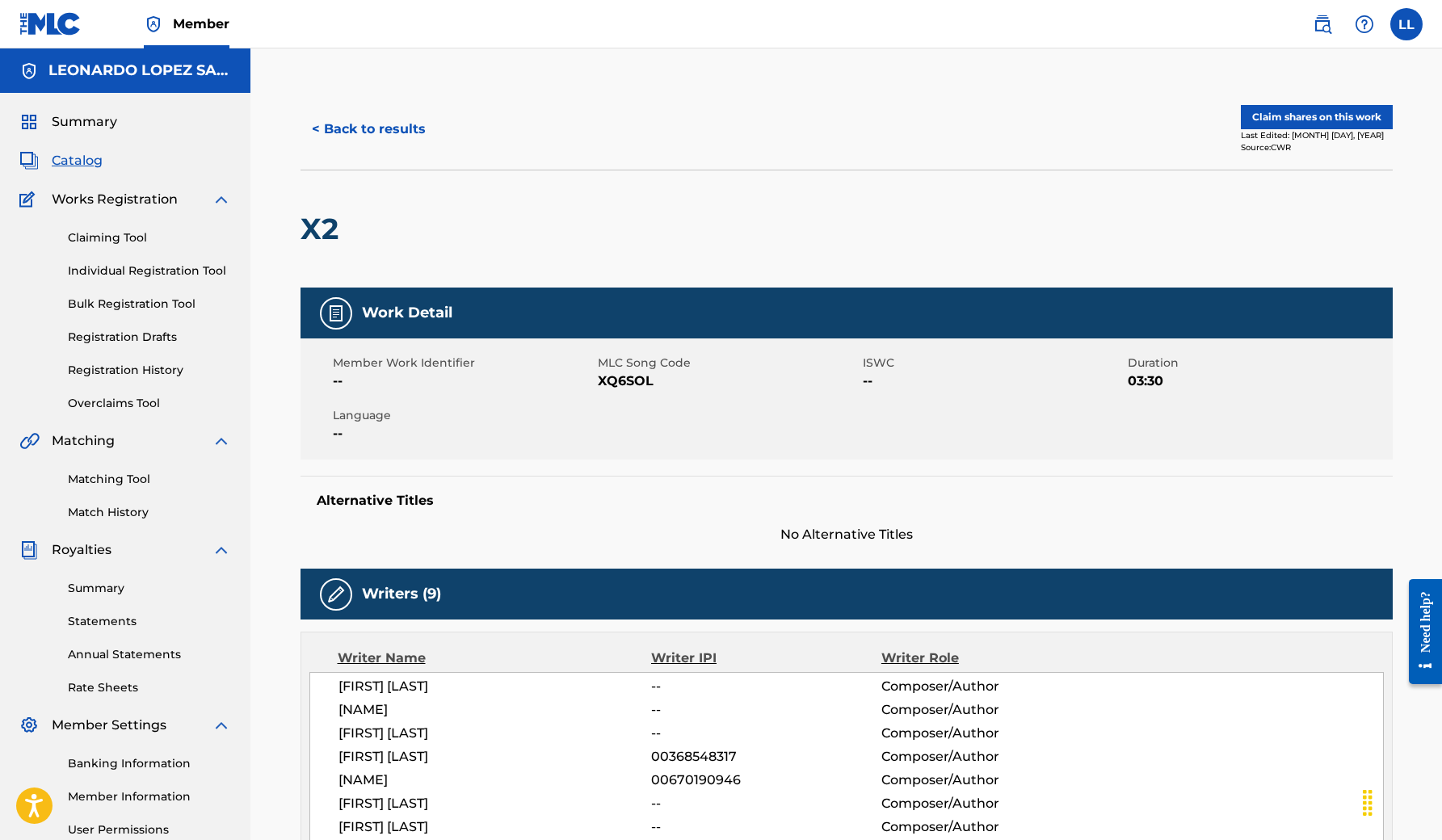 click on "Claim shares on this work" at bounding box center [1317, 117] 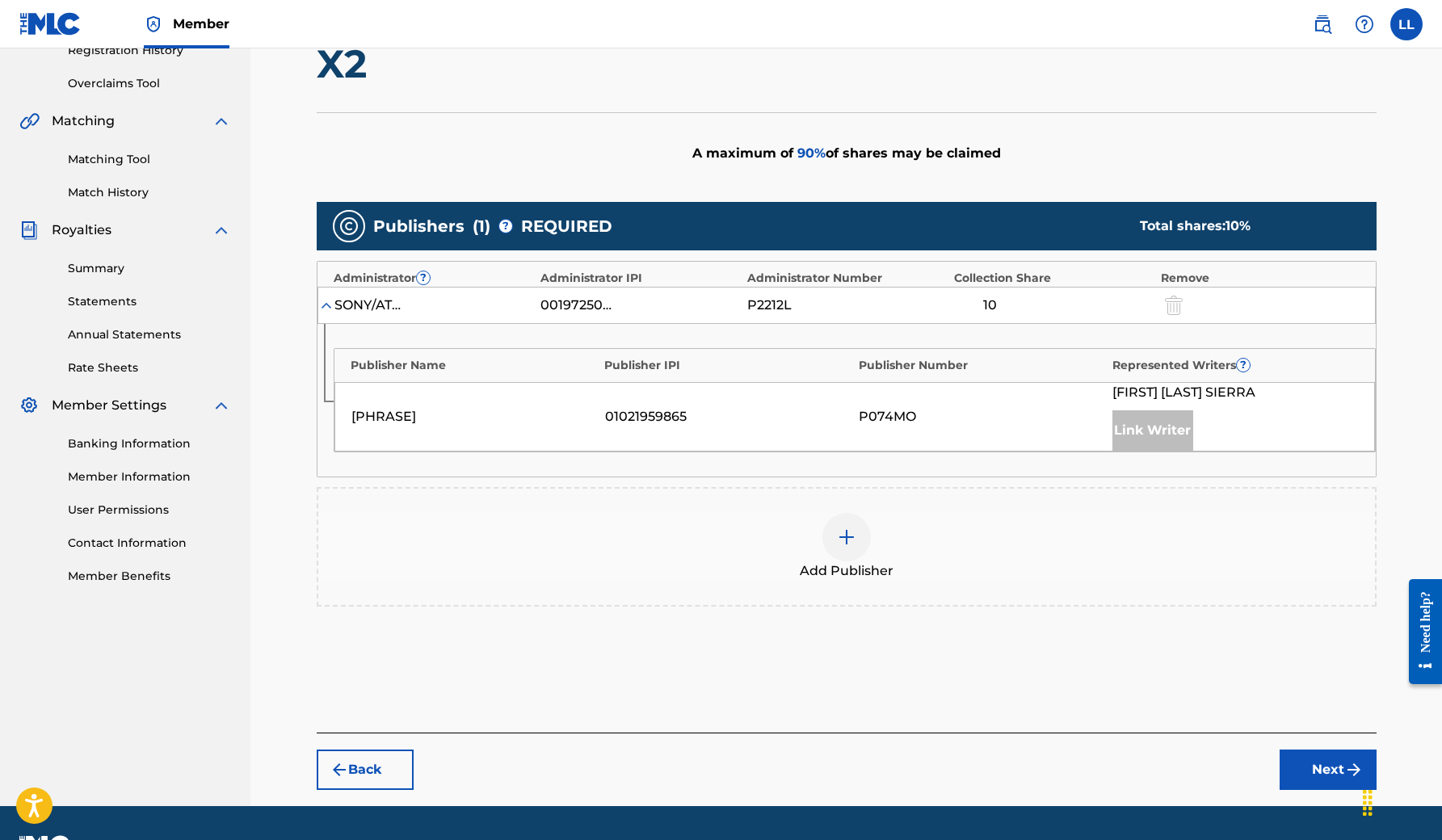 scroll, scrollTop: 336, scrollLeft: 0, axis: vertical 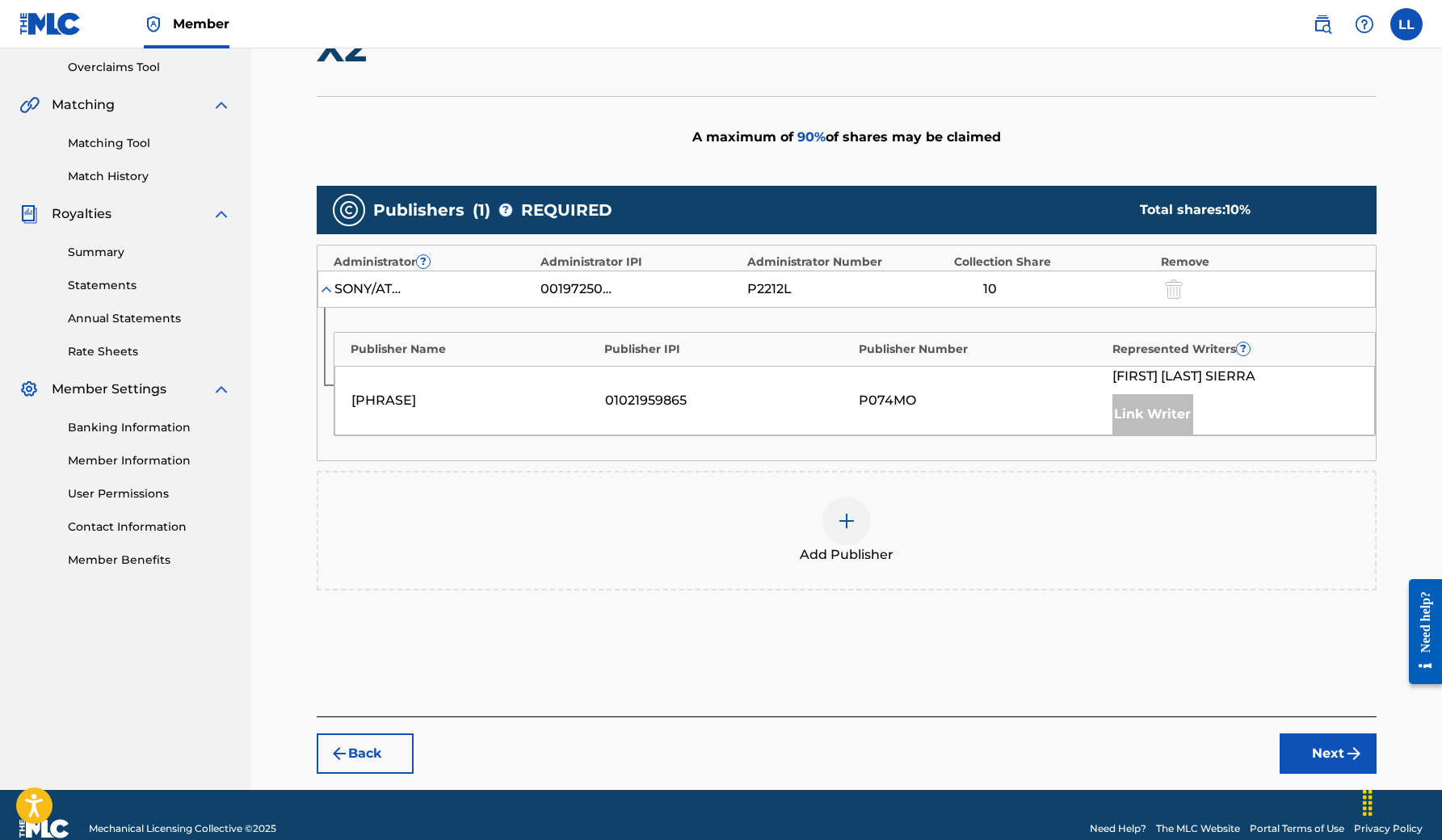 click at bounding box center [847, 521] 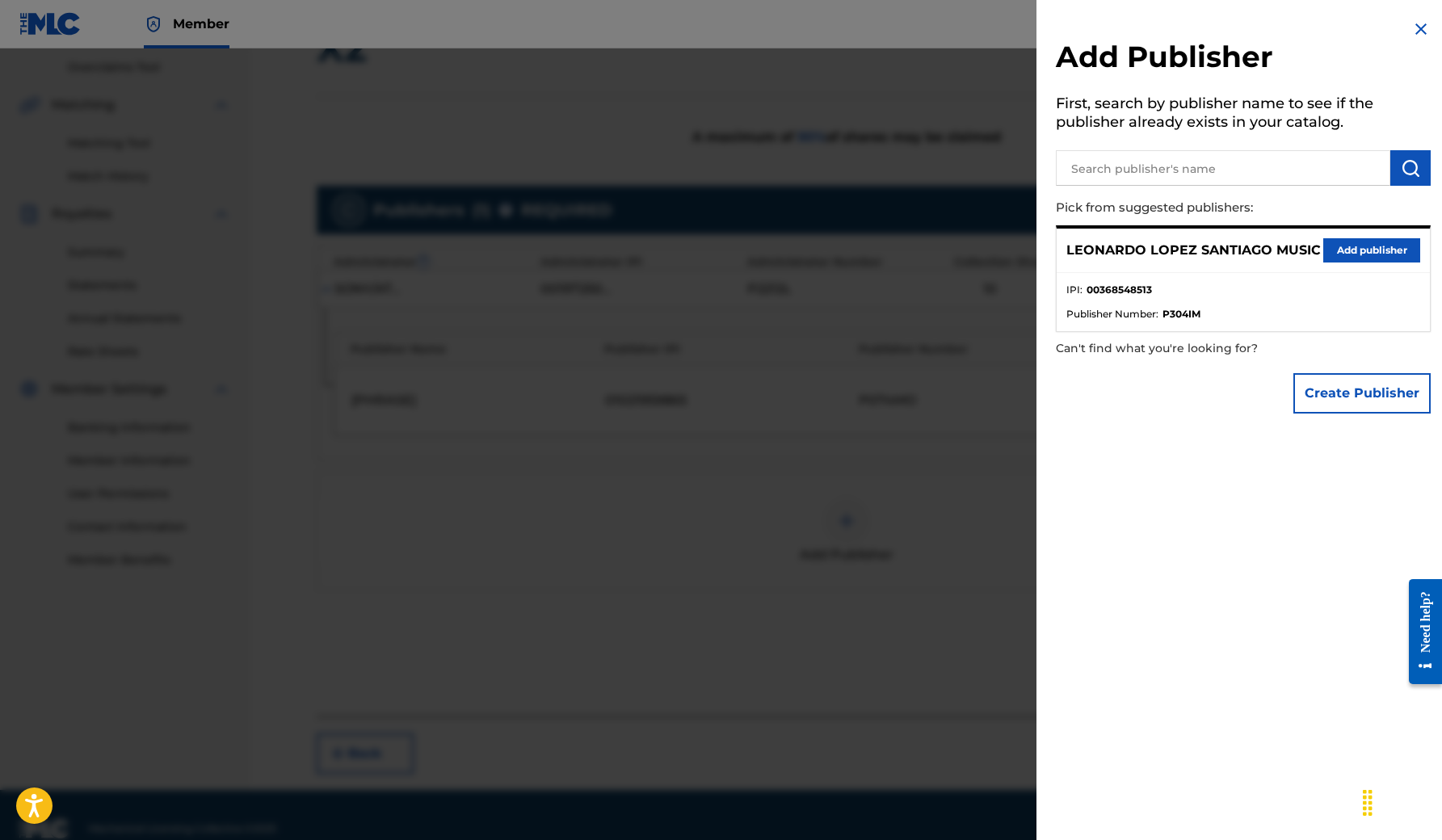 click on "Add publisher" at bounding box center (1372, 250) 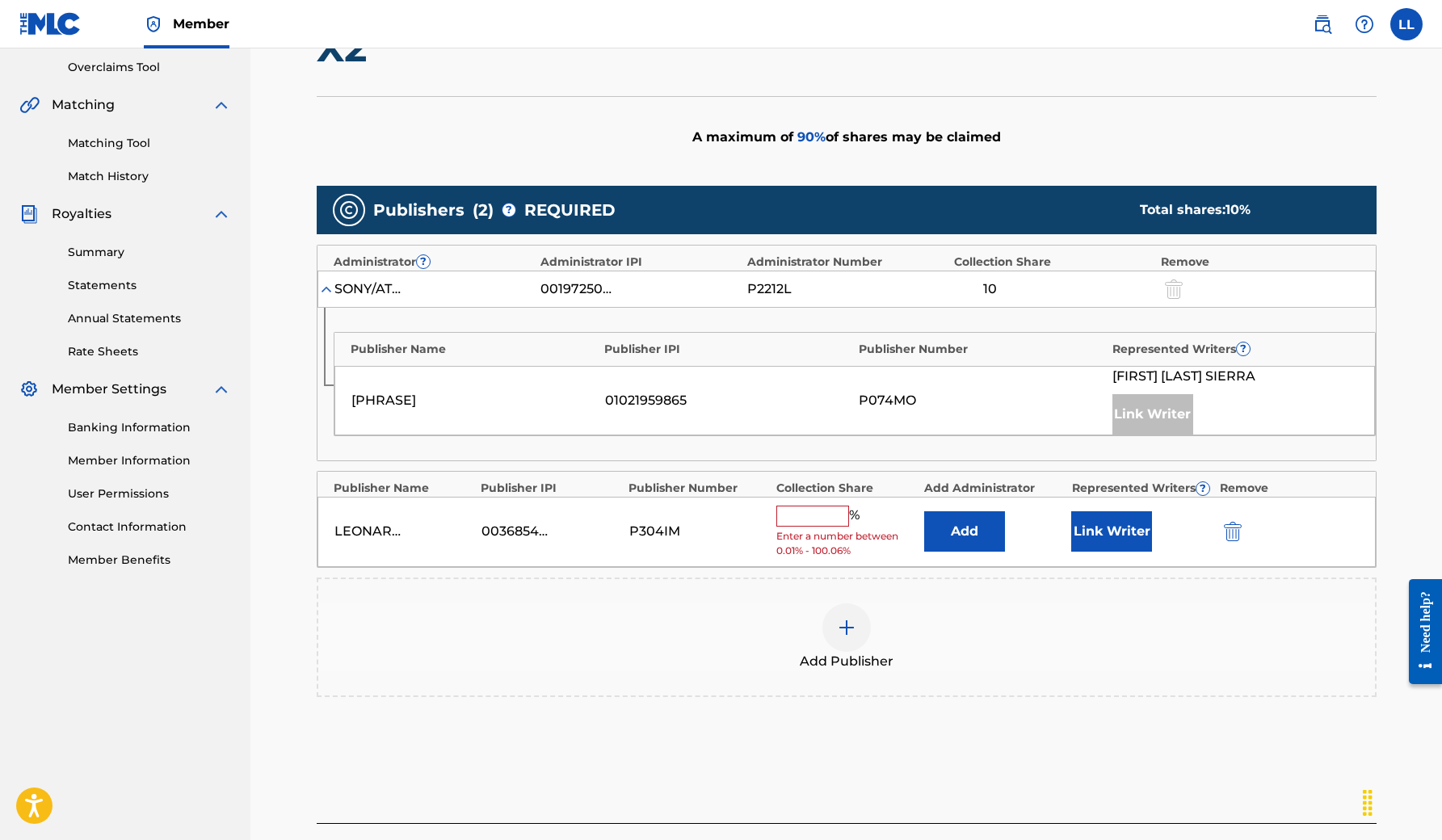 click on "Link Writer" at bounding box center (1112, 531) 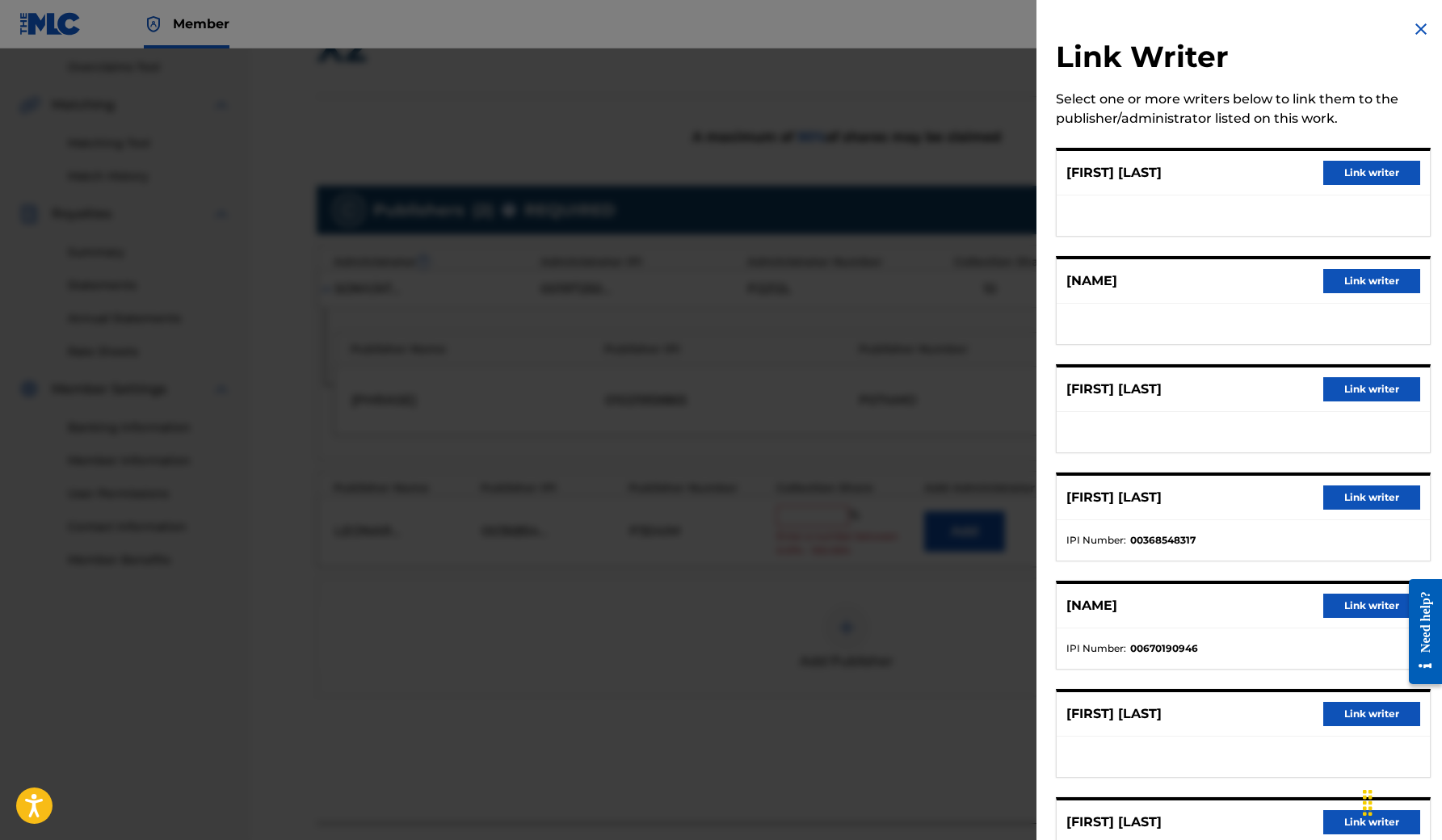 click on "Link writer" at bounding box center [1372, 498] 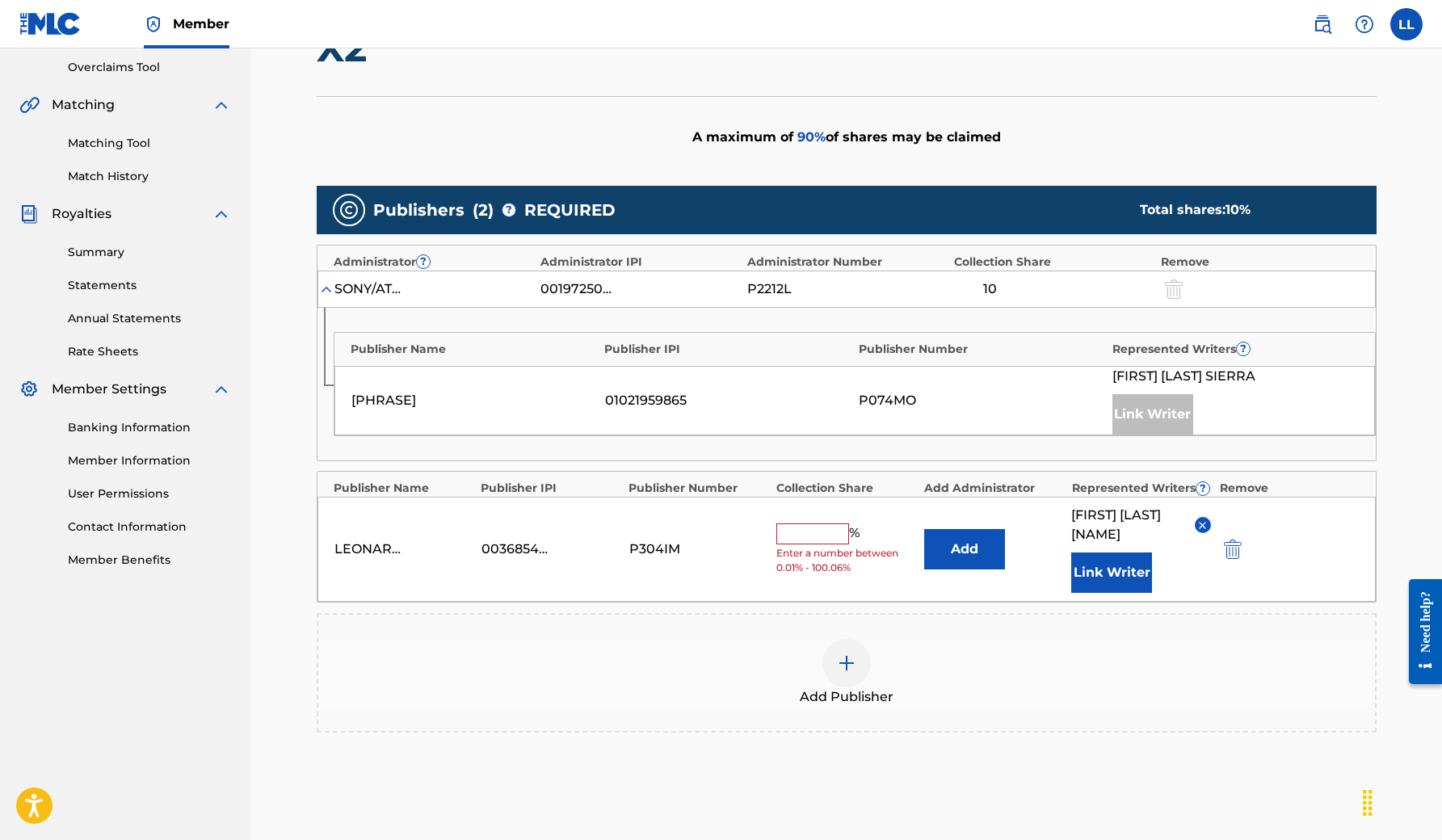 click at bounding box center (813, 534) 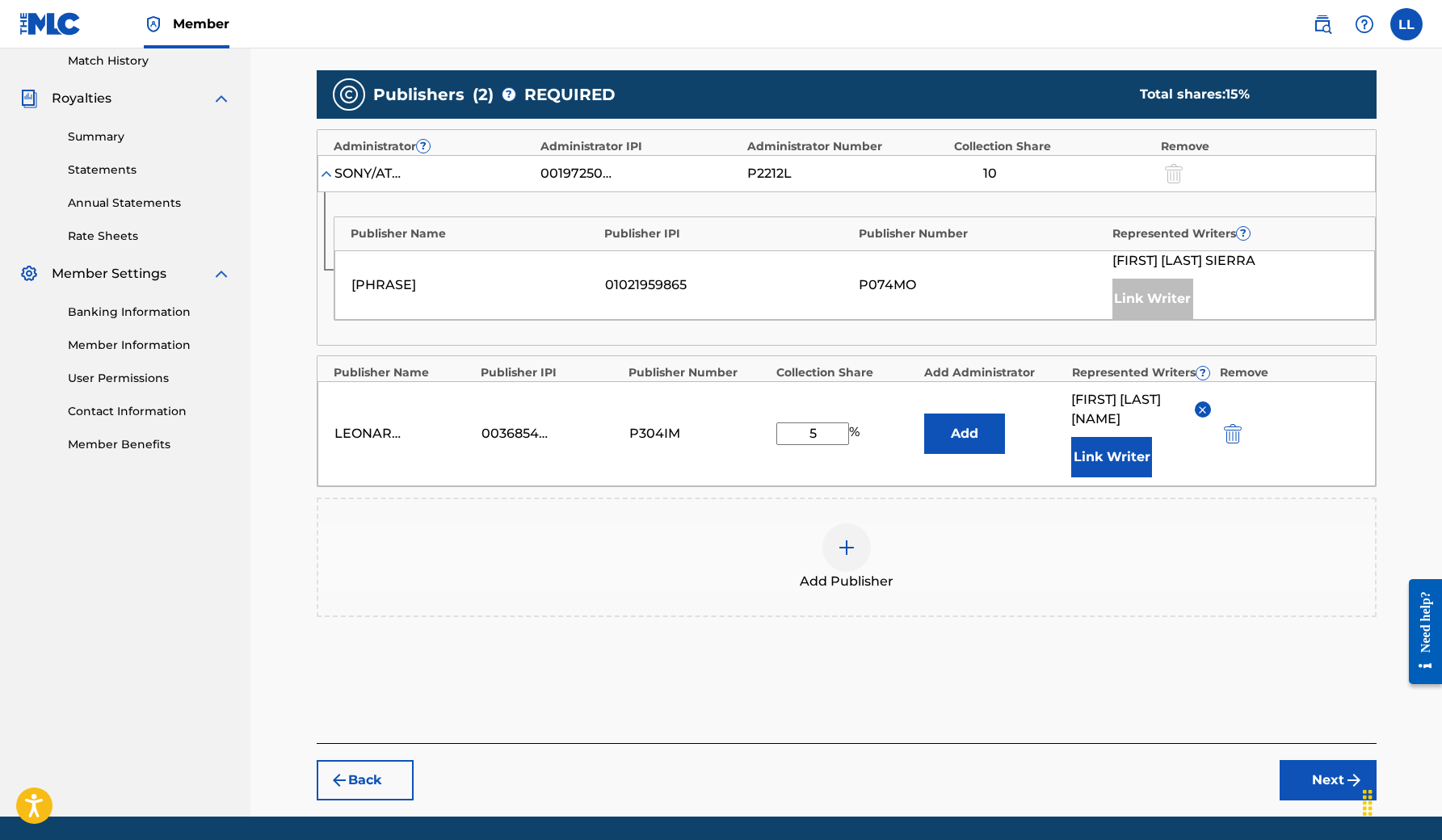 type on "5" 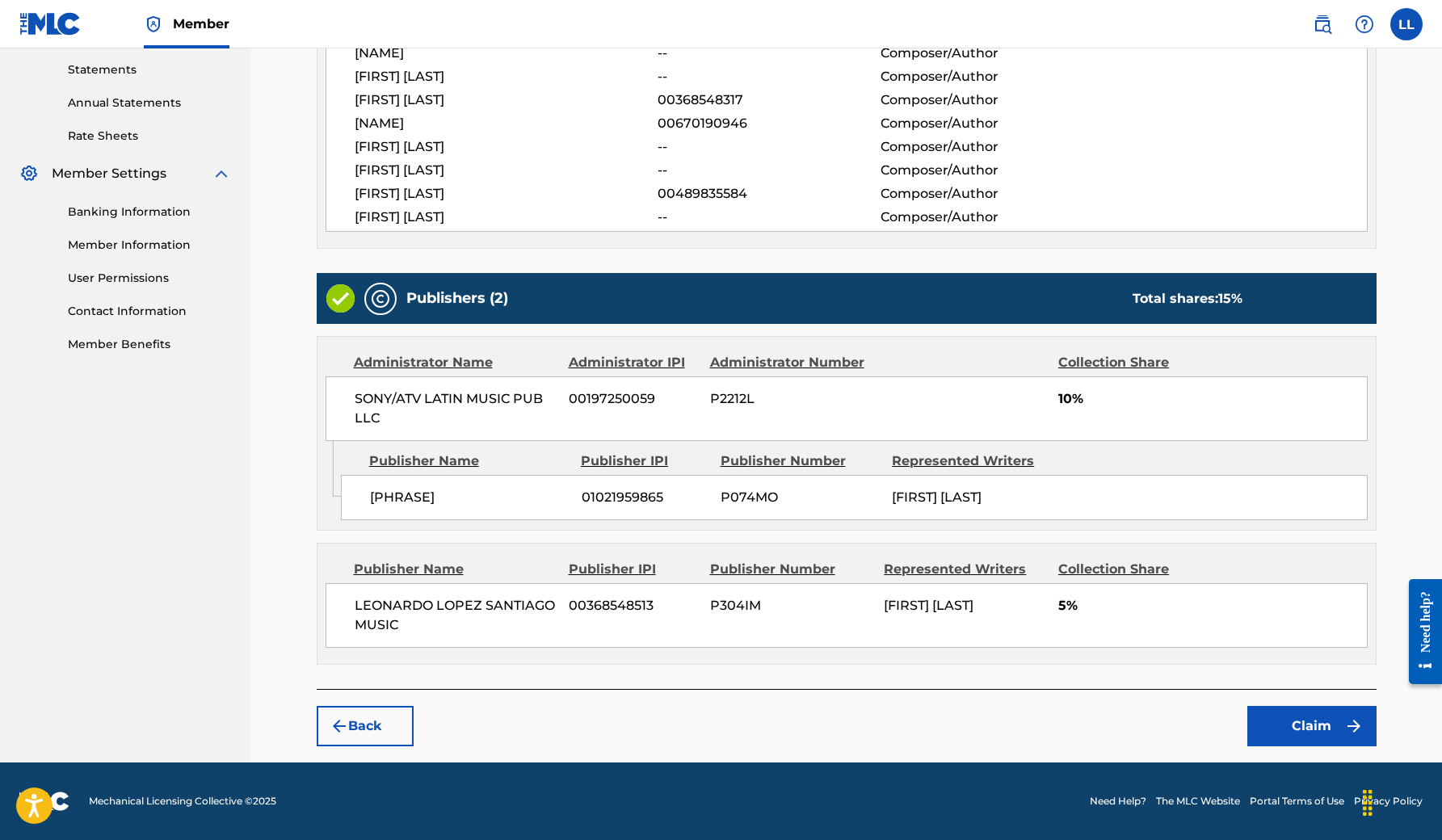 scroll, scrollTop: 564, scrollLeft: 0, axis: vertical 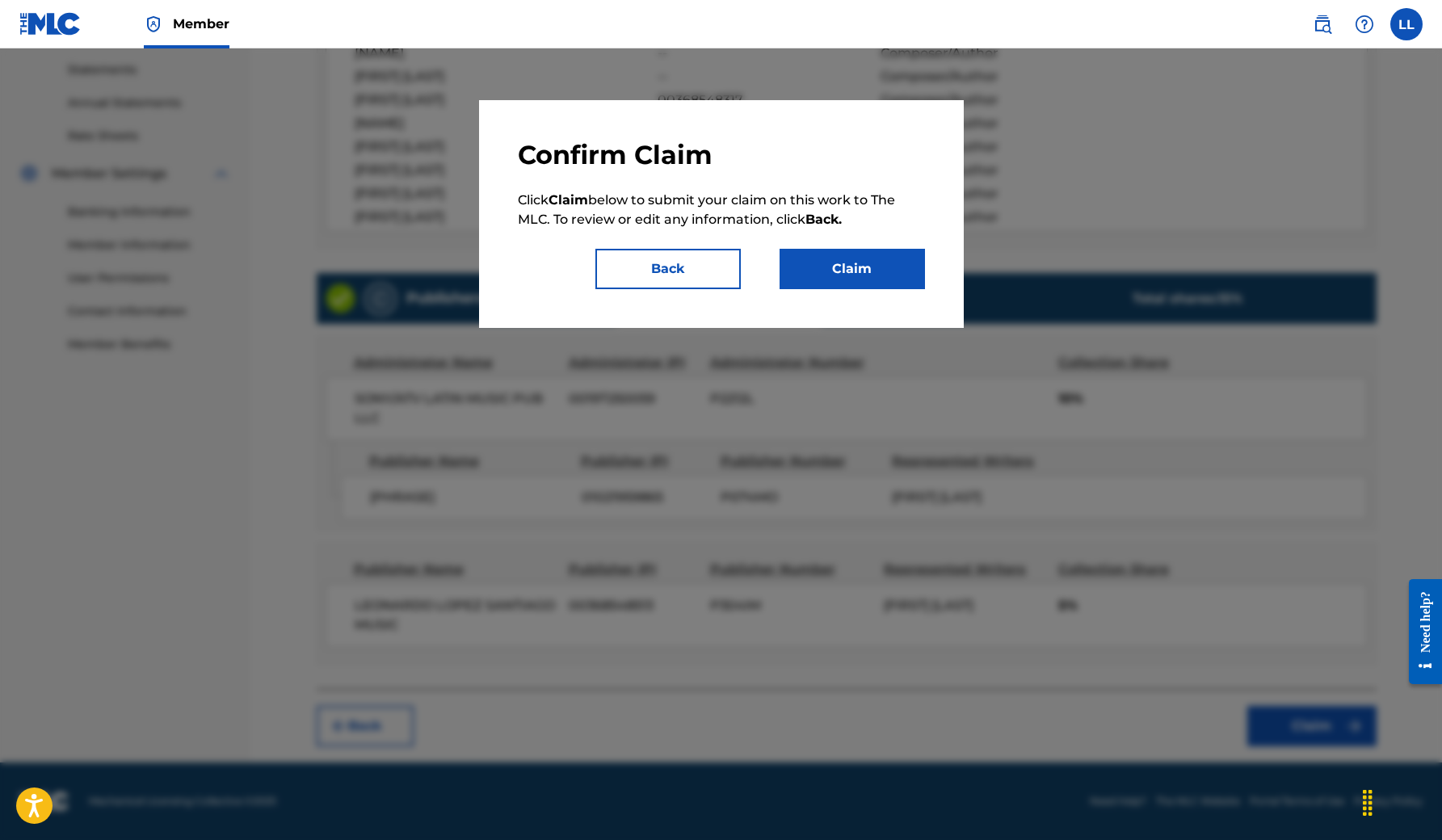 click on "Claim" at bounding box center [852, 269] 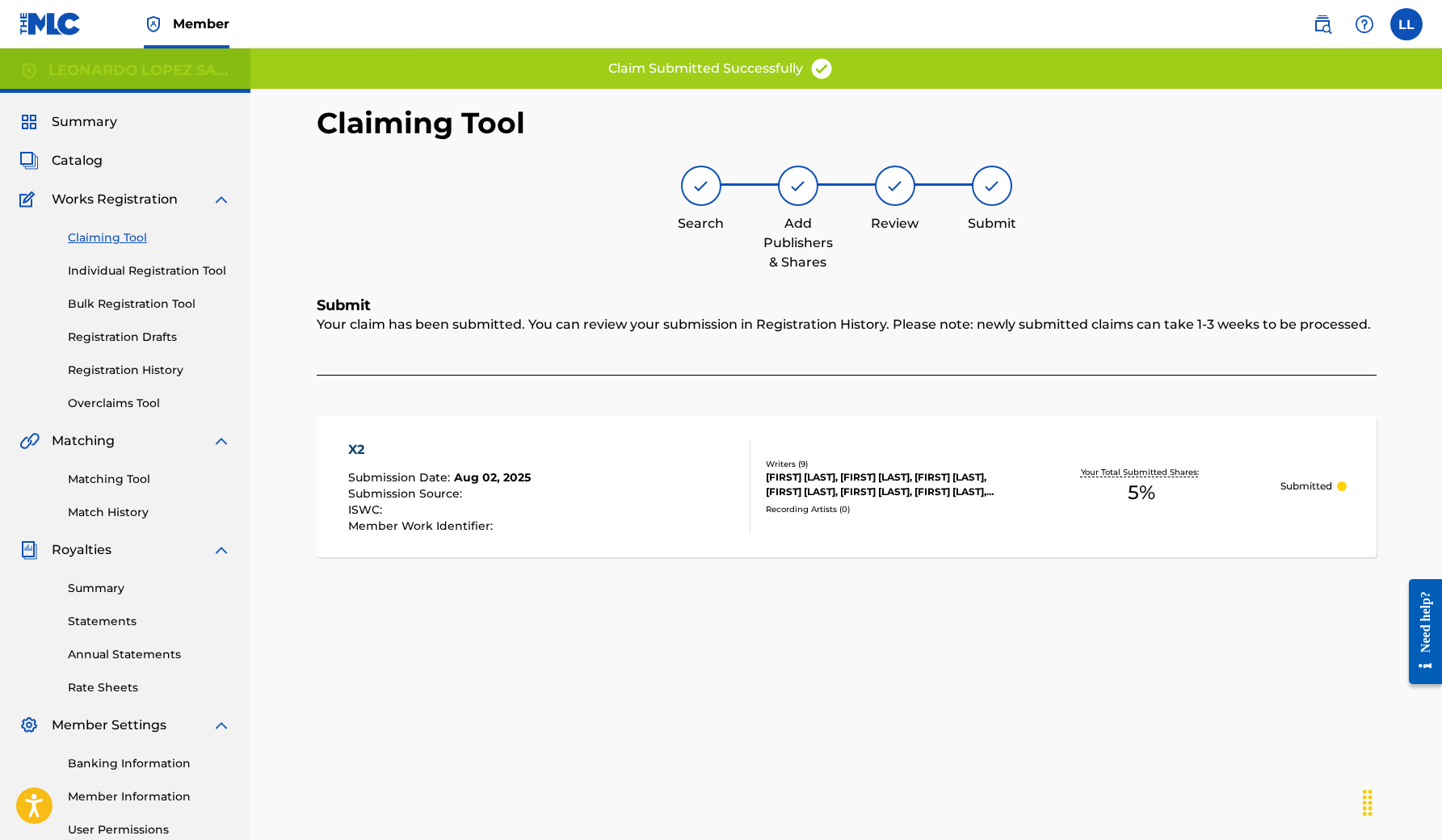 scroll, scrollTop: 0, scrollLeft: 0, axis: both 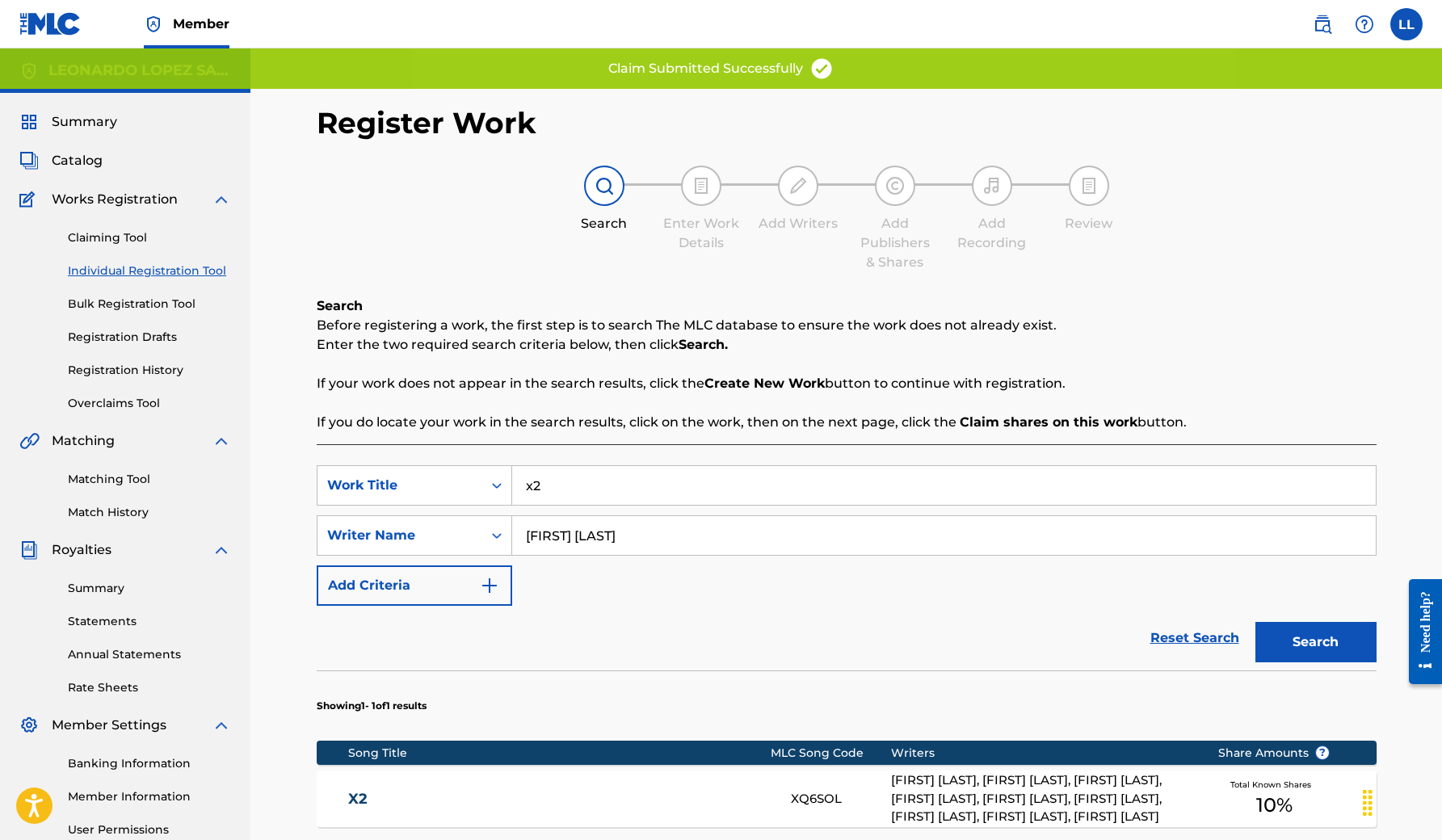 click on "x2" at bounding box center [944, 485] 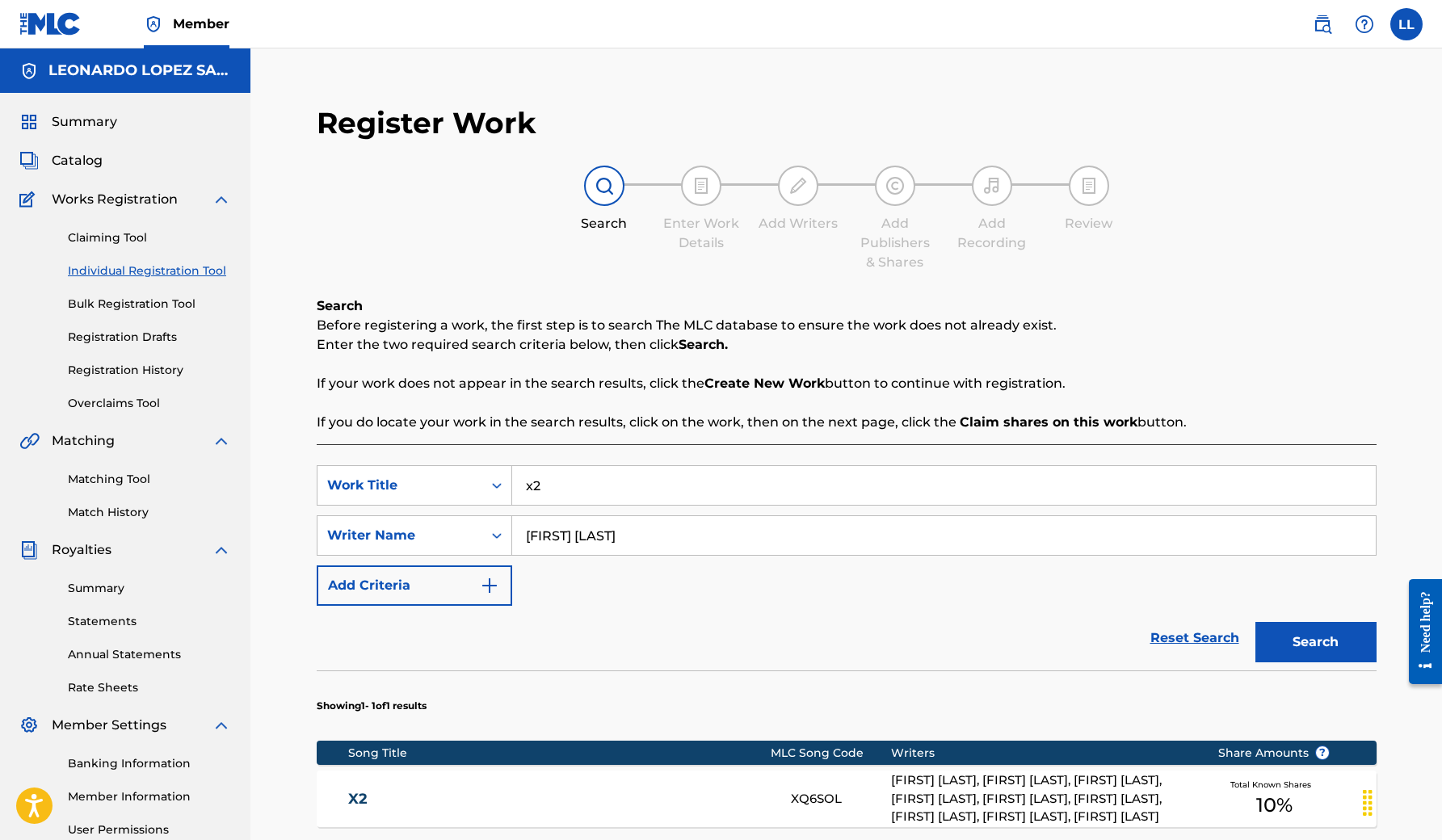 type on "x" 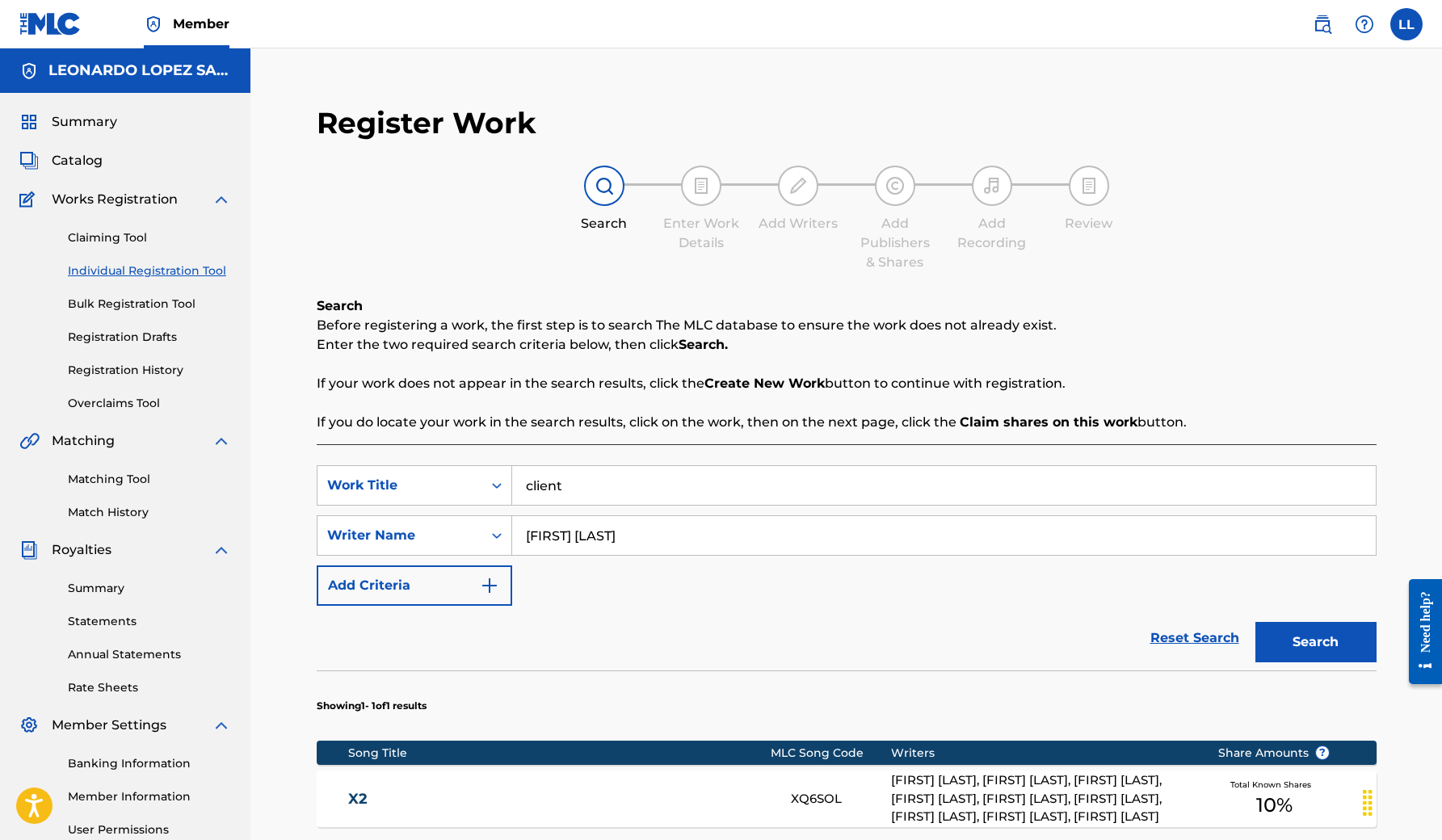 type on "client" 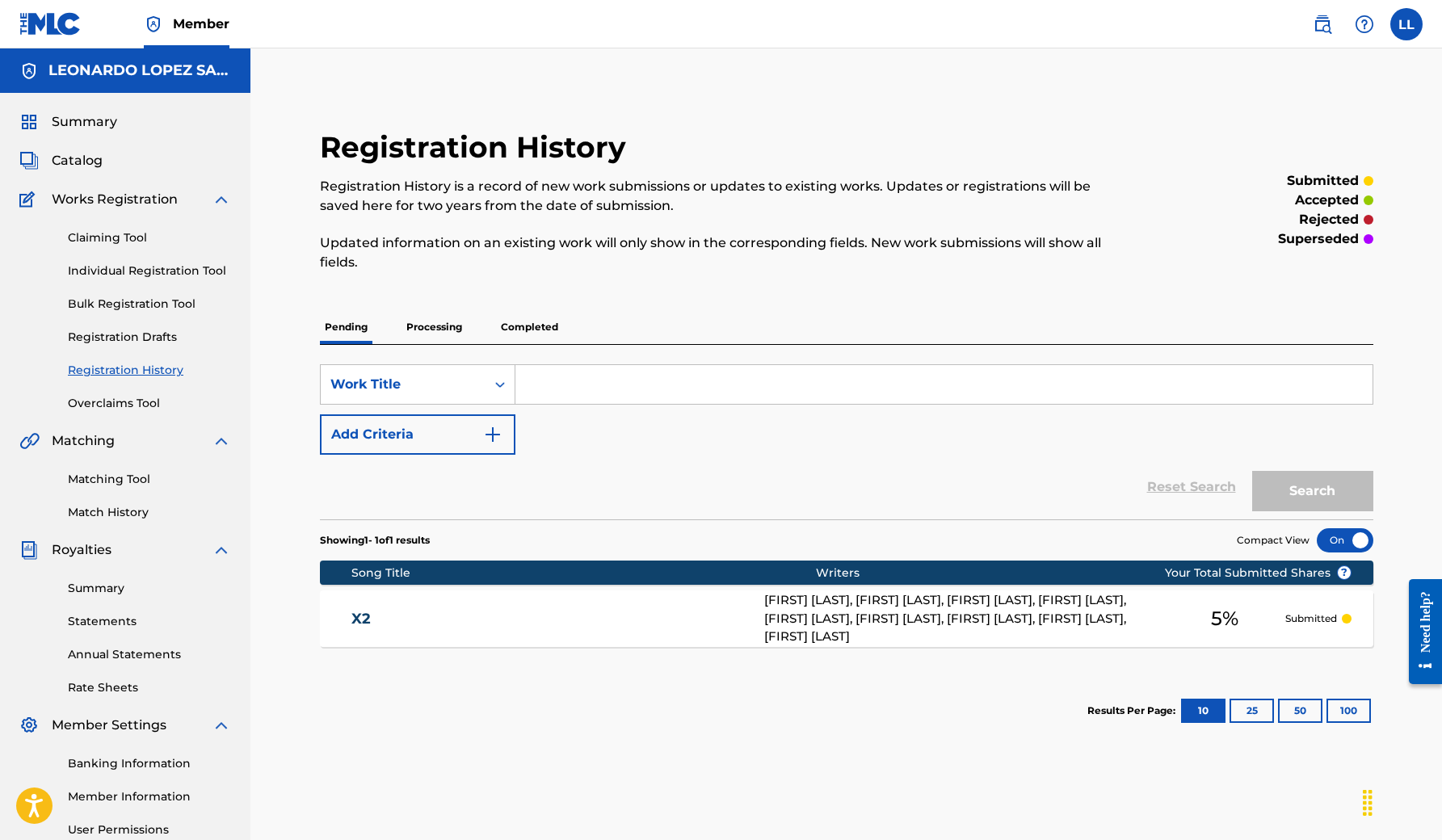 click on "Completed" at bounding box center [529, 327] 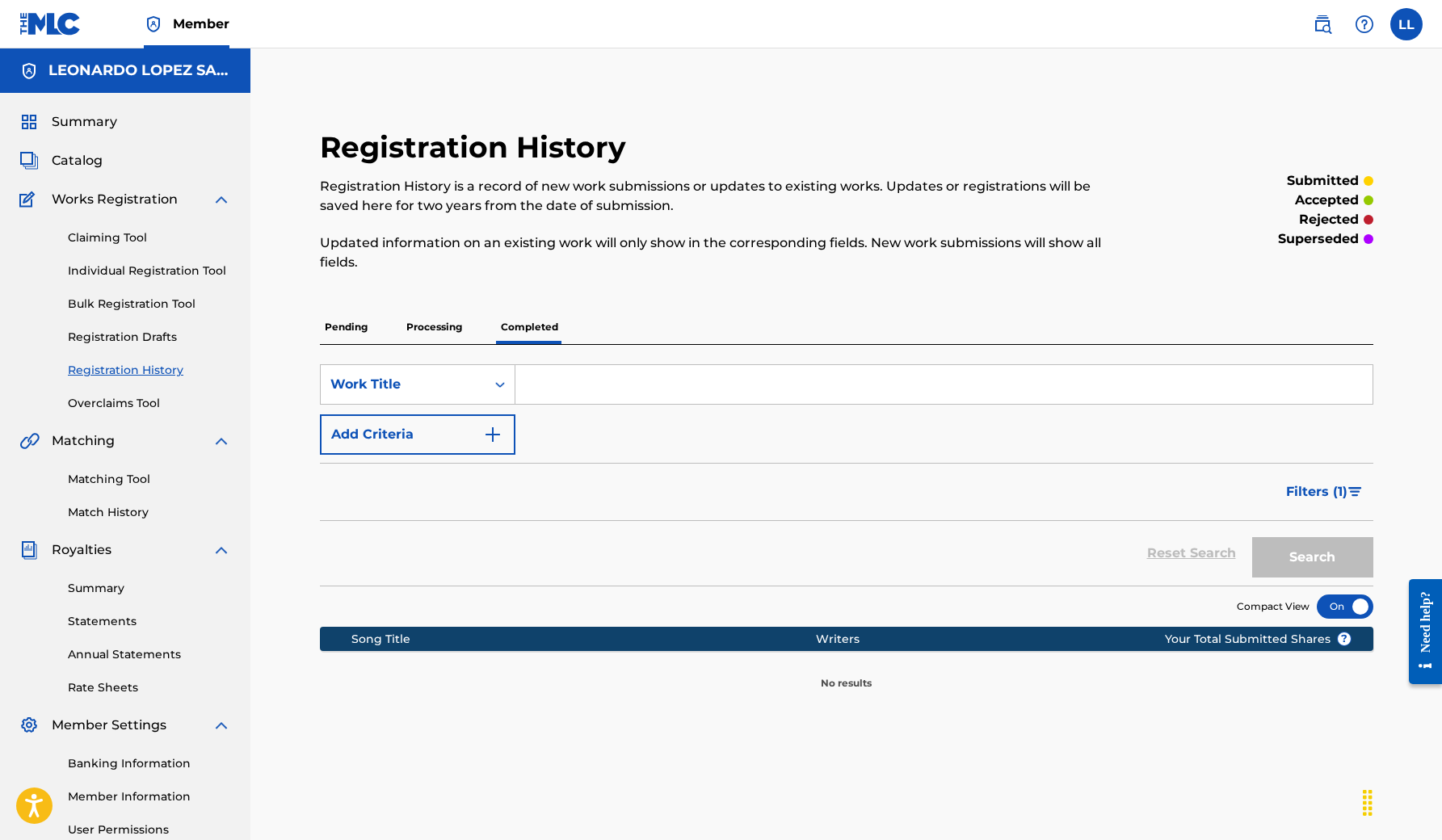 scroll, scrollTop: 0, scrollLeft: 0, axis: both 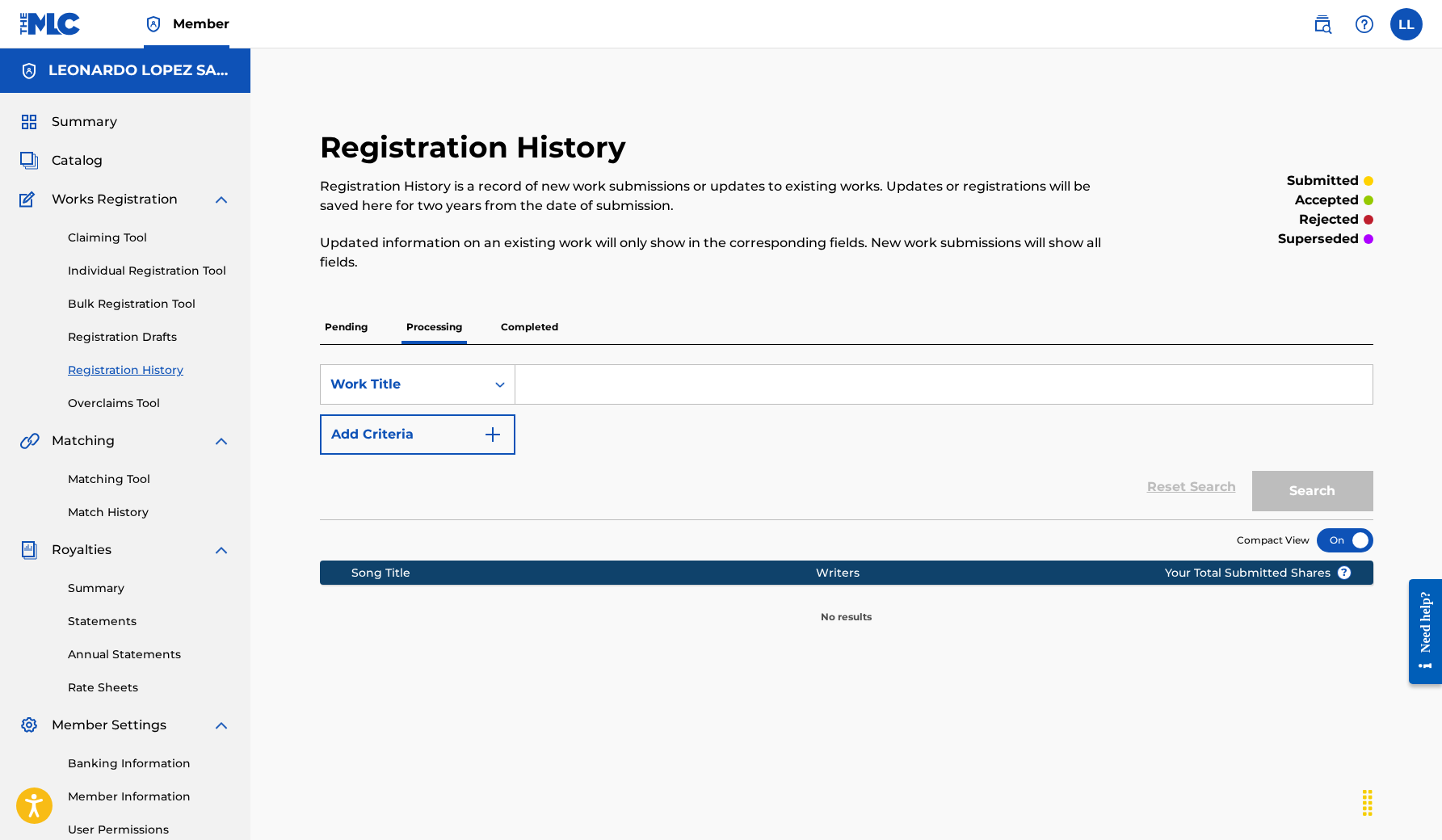 click on "Completed" at bounding box center (529, 327) 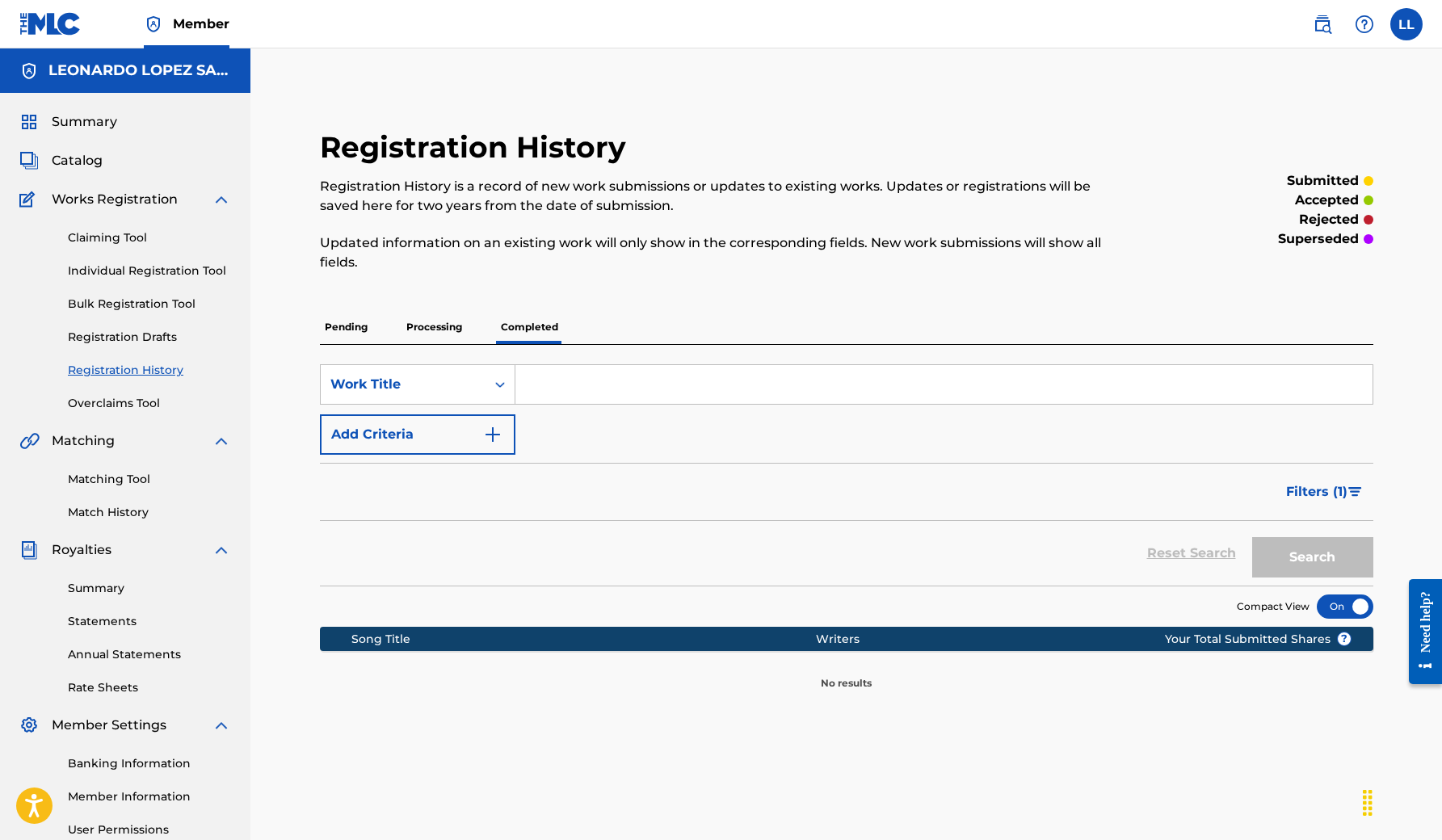 click at bounding box center (944, 384) 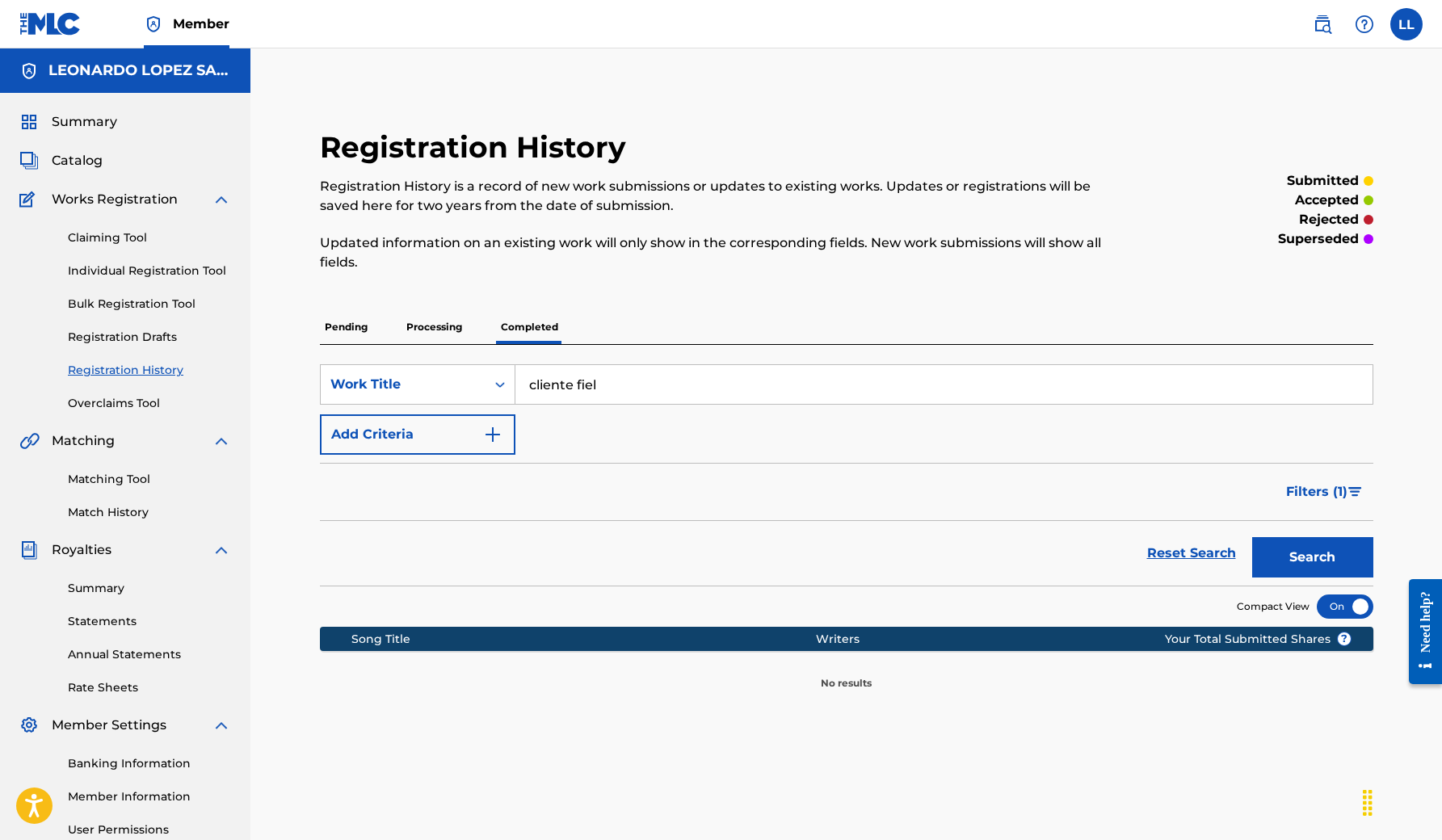 type on "cliente fiel" 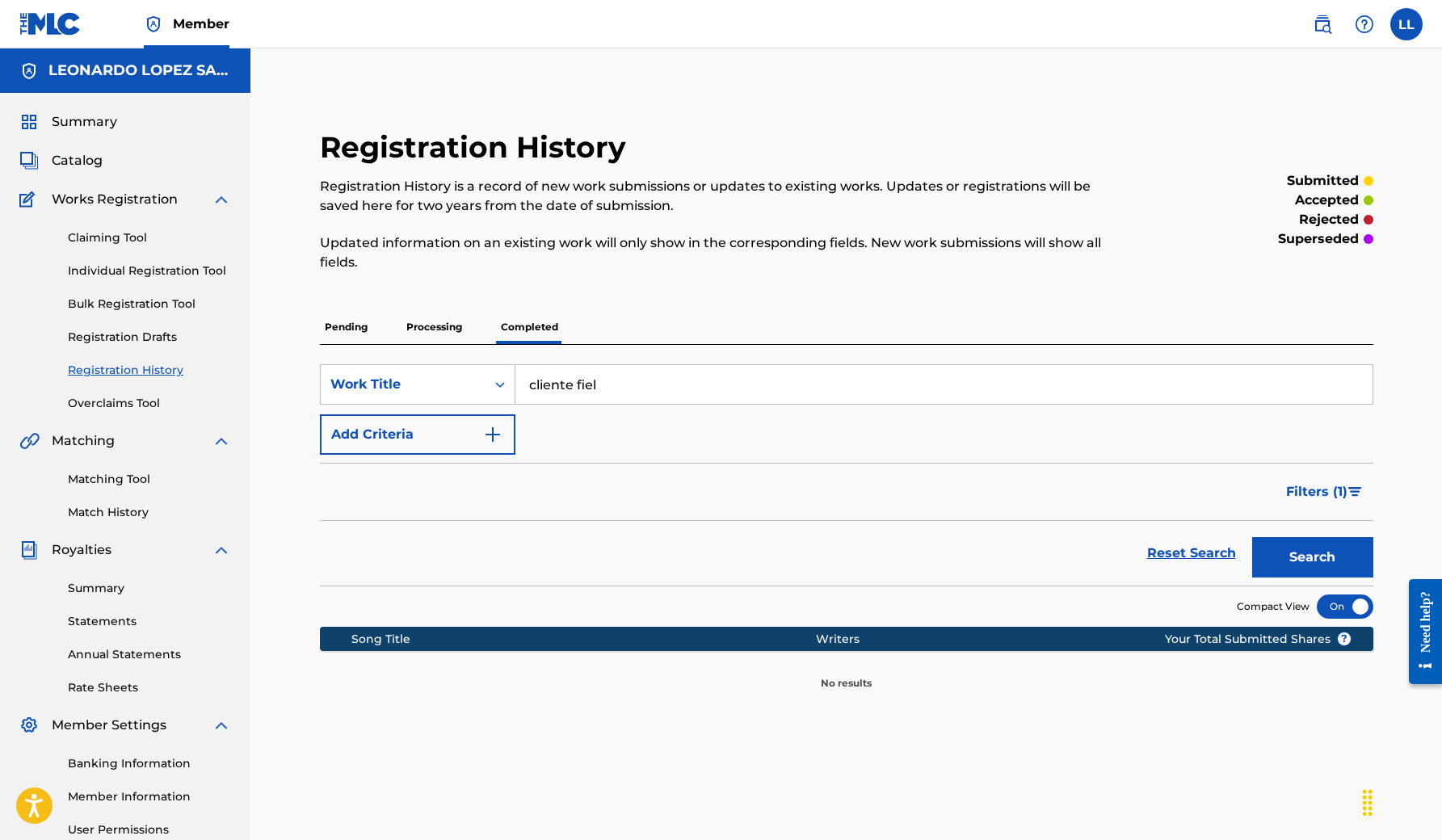 click on "Summary Catalog Works Registration Claiming Tool Individual Registration Tool Bulk Registration Tool Registration Drafts Registration History Overclaims Tool Matching Matching Tool Match History Royalties Summary Statements Annual Statements Rate Sheets Member Settings Banking Information Member Information User Permissions Contact Information Member Benefits" at bounding box center (125, 508) 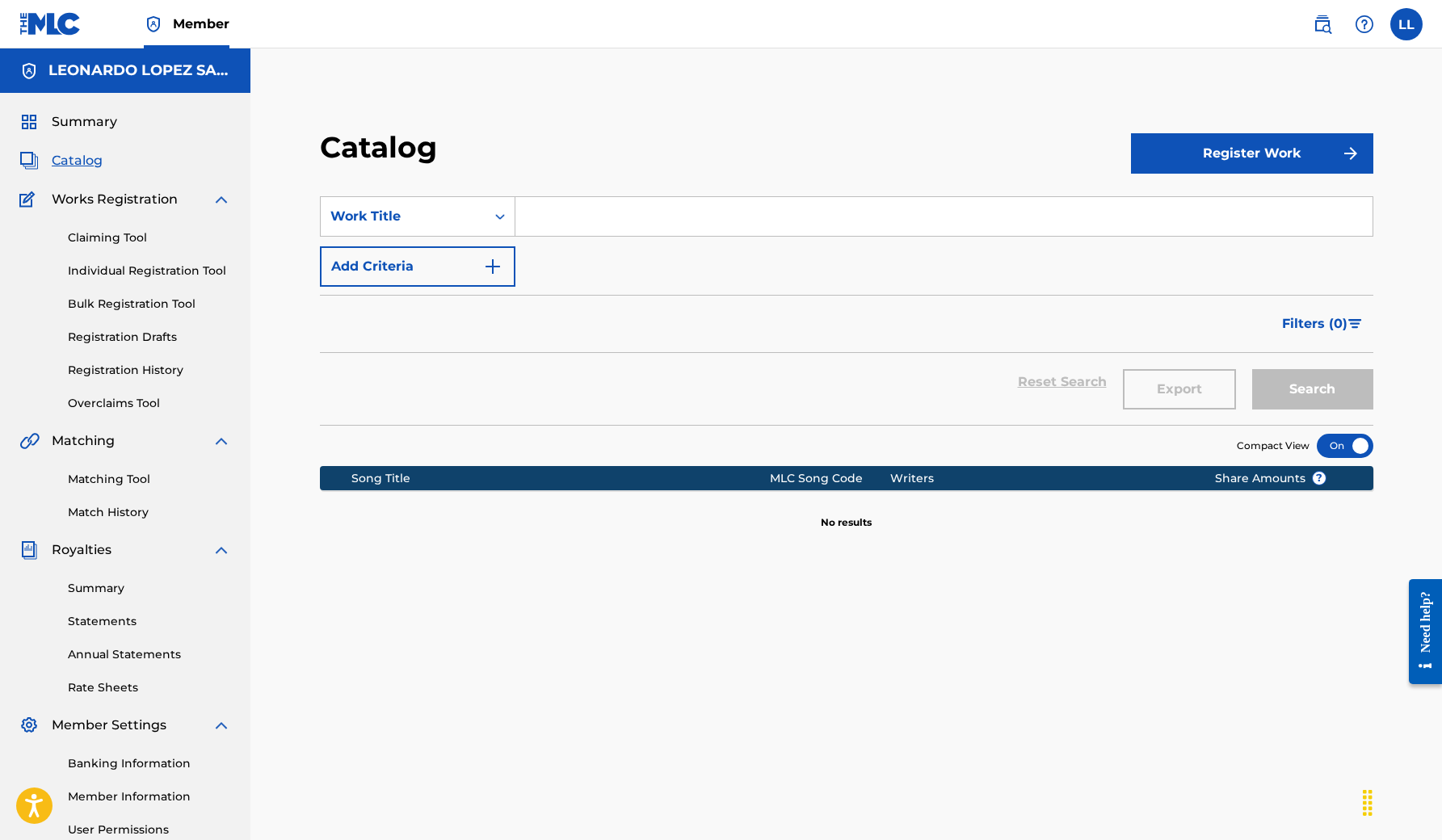 click at bounding box center [944, 216] 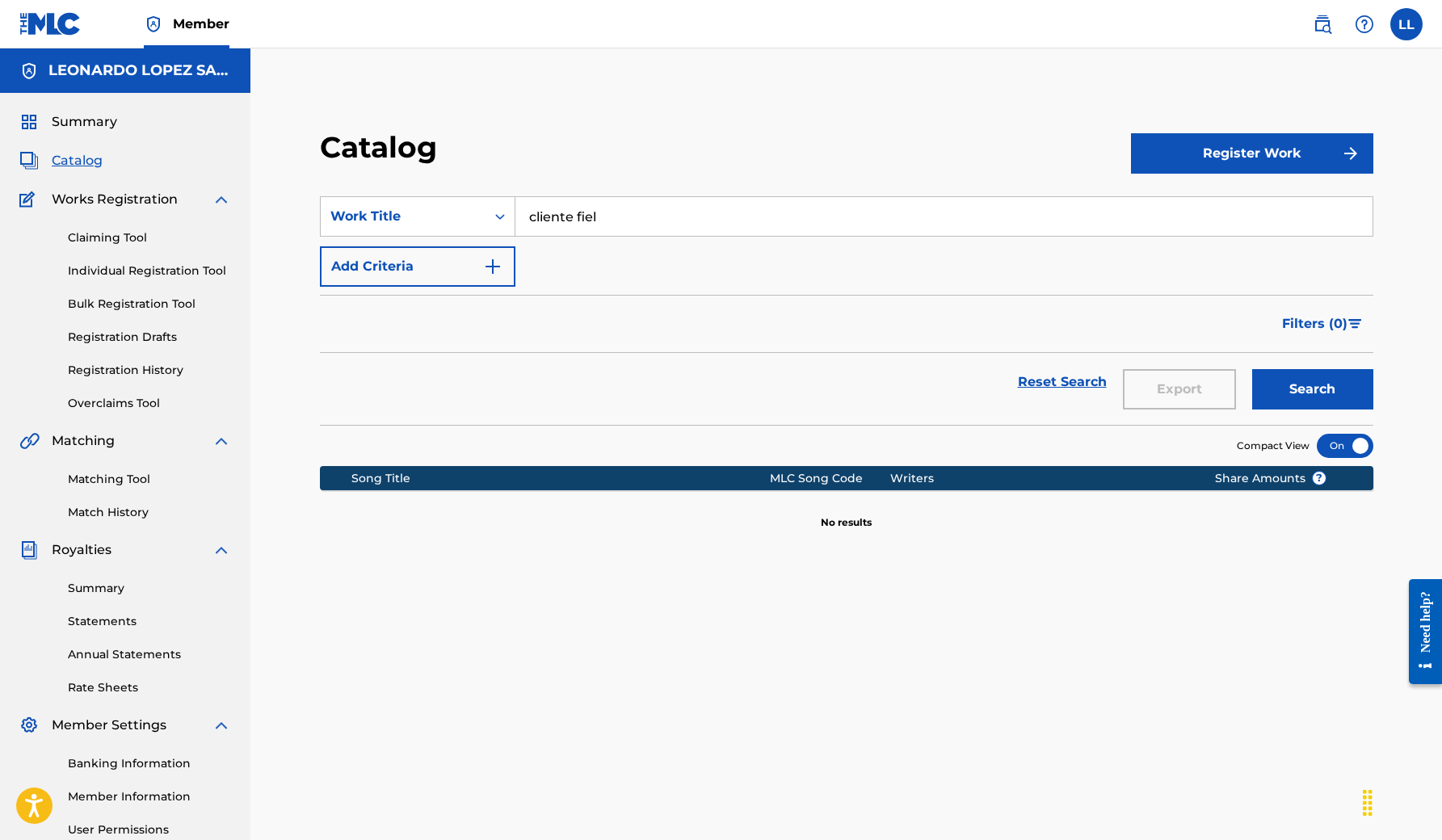 type on "cliente fiel" 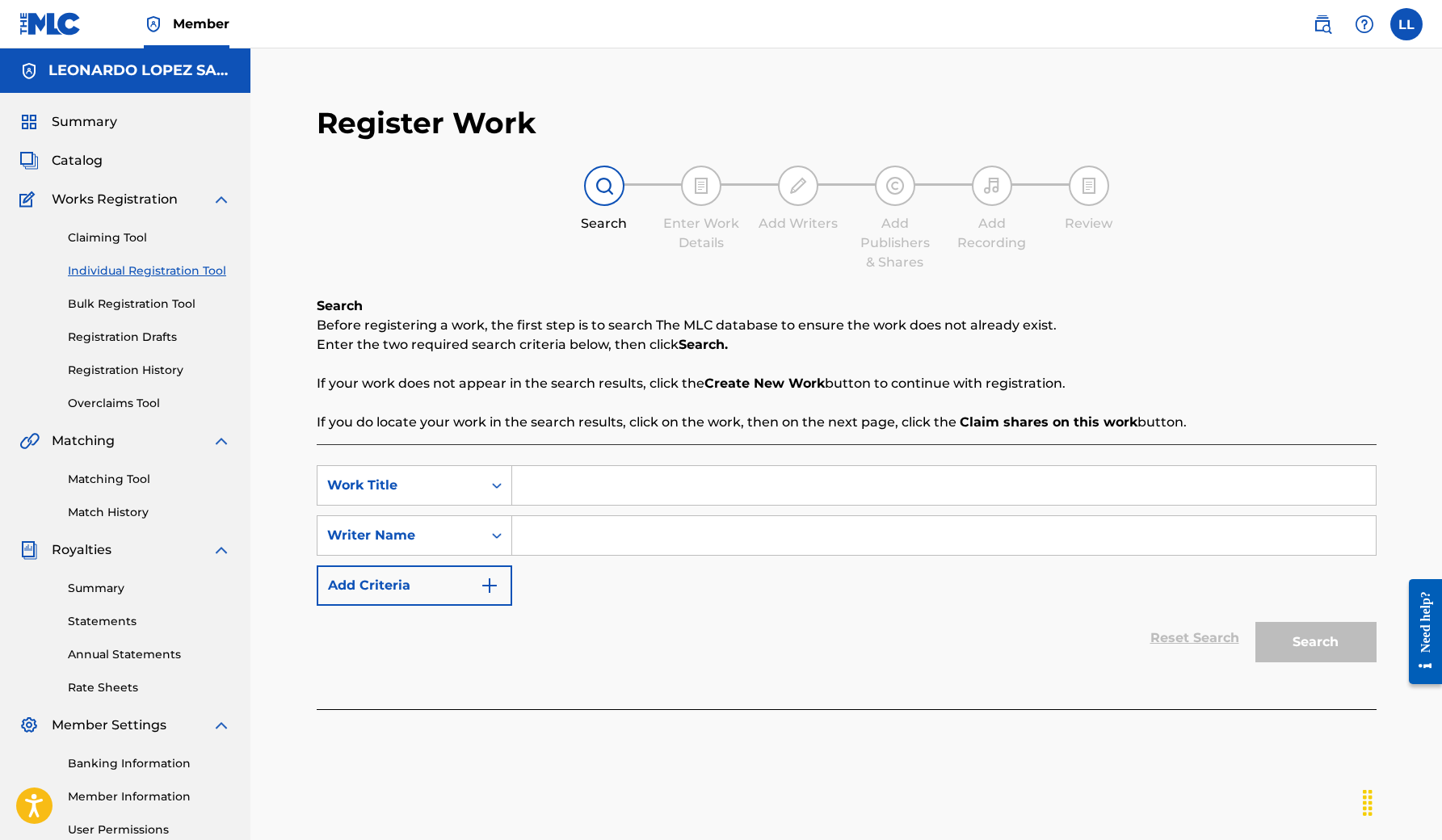 click at bounding box center [944, 485] 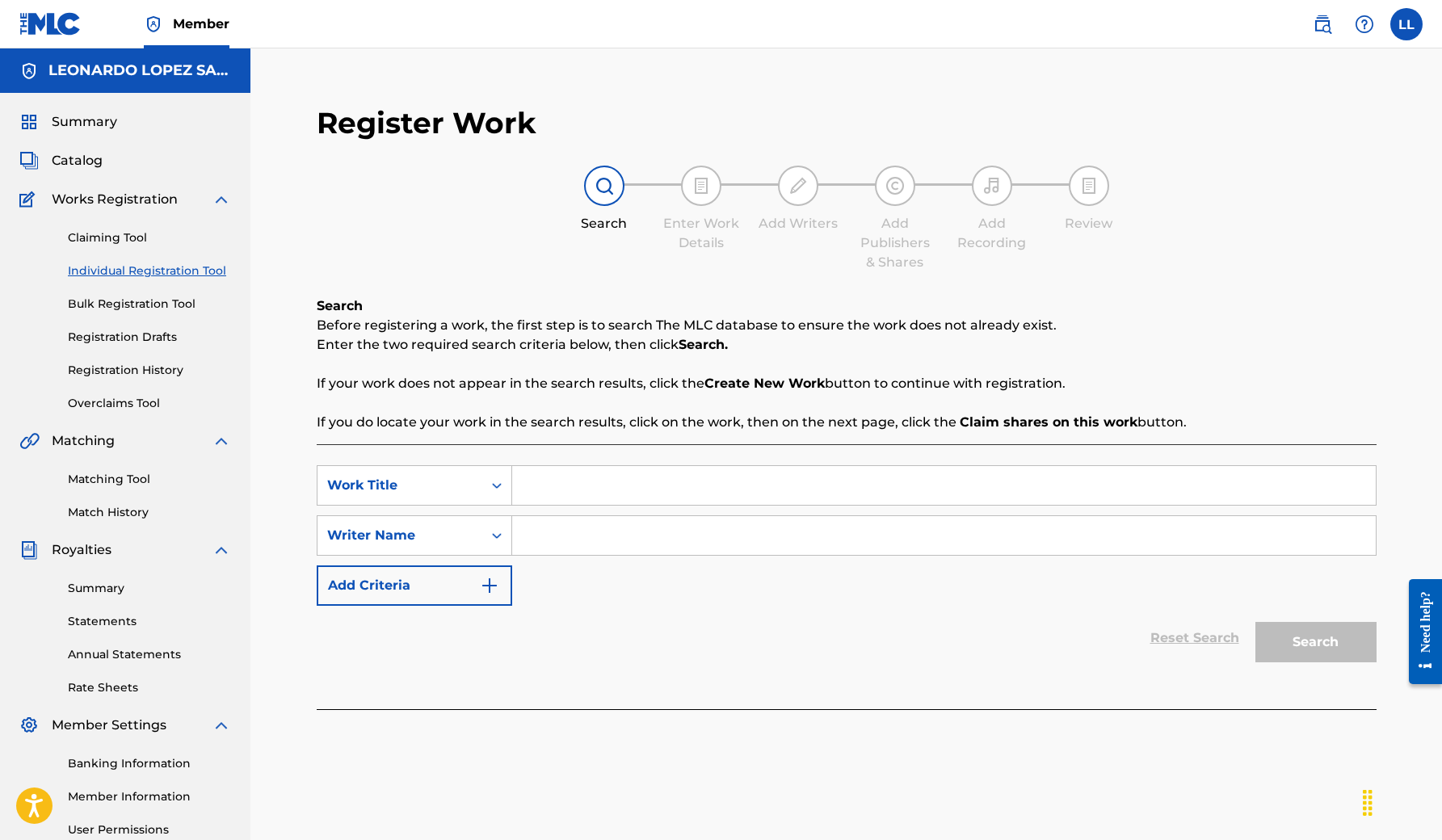 click at bounding box center [944, 485] 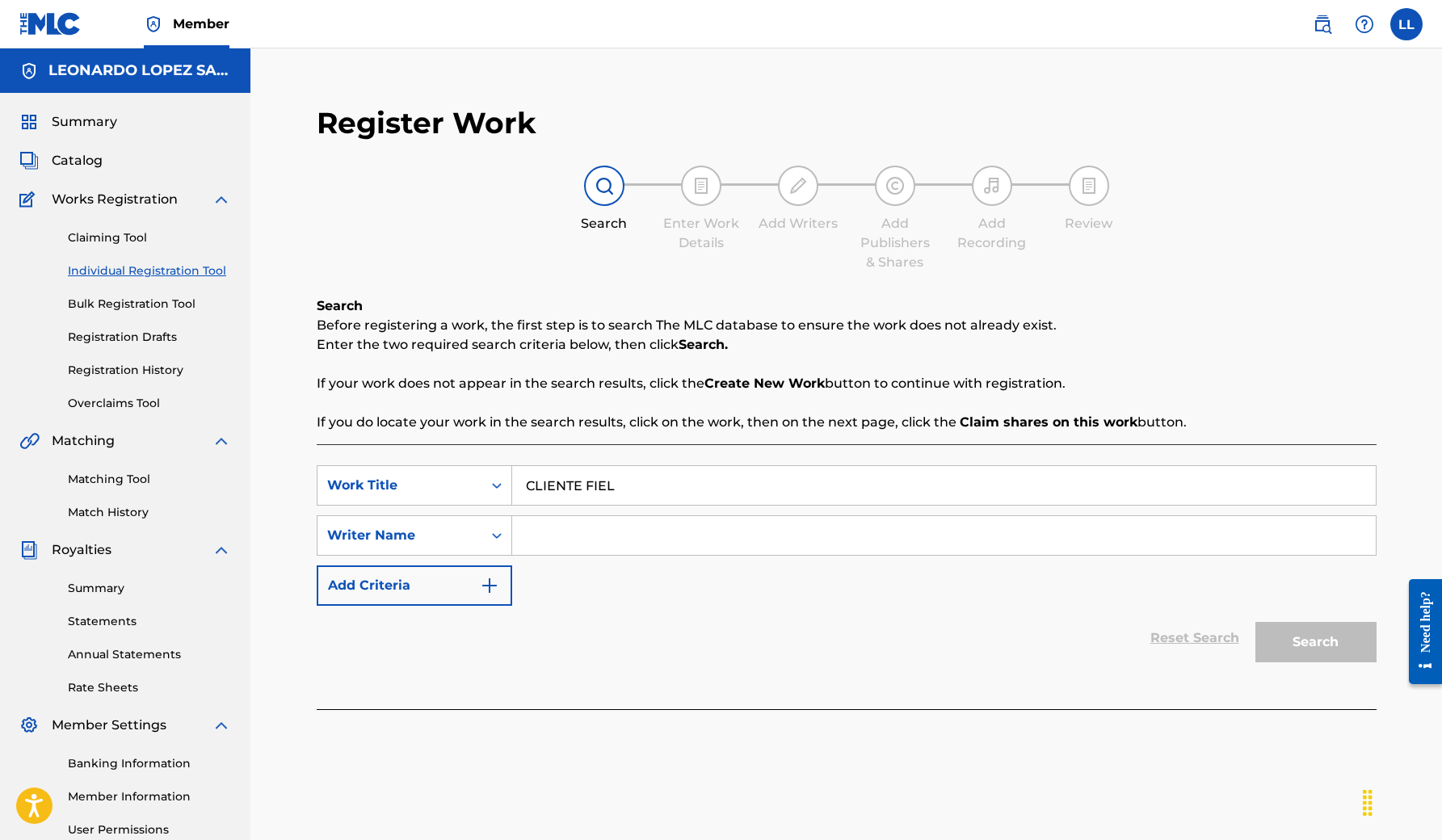 type on "CLIENTE FIEL" 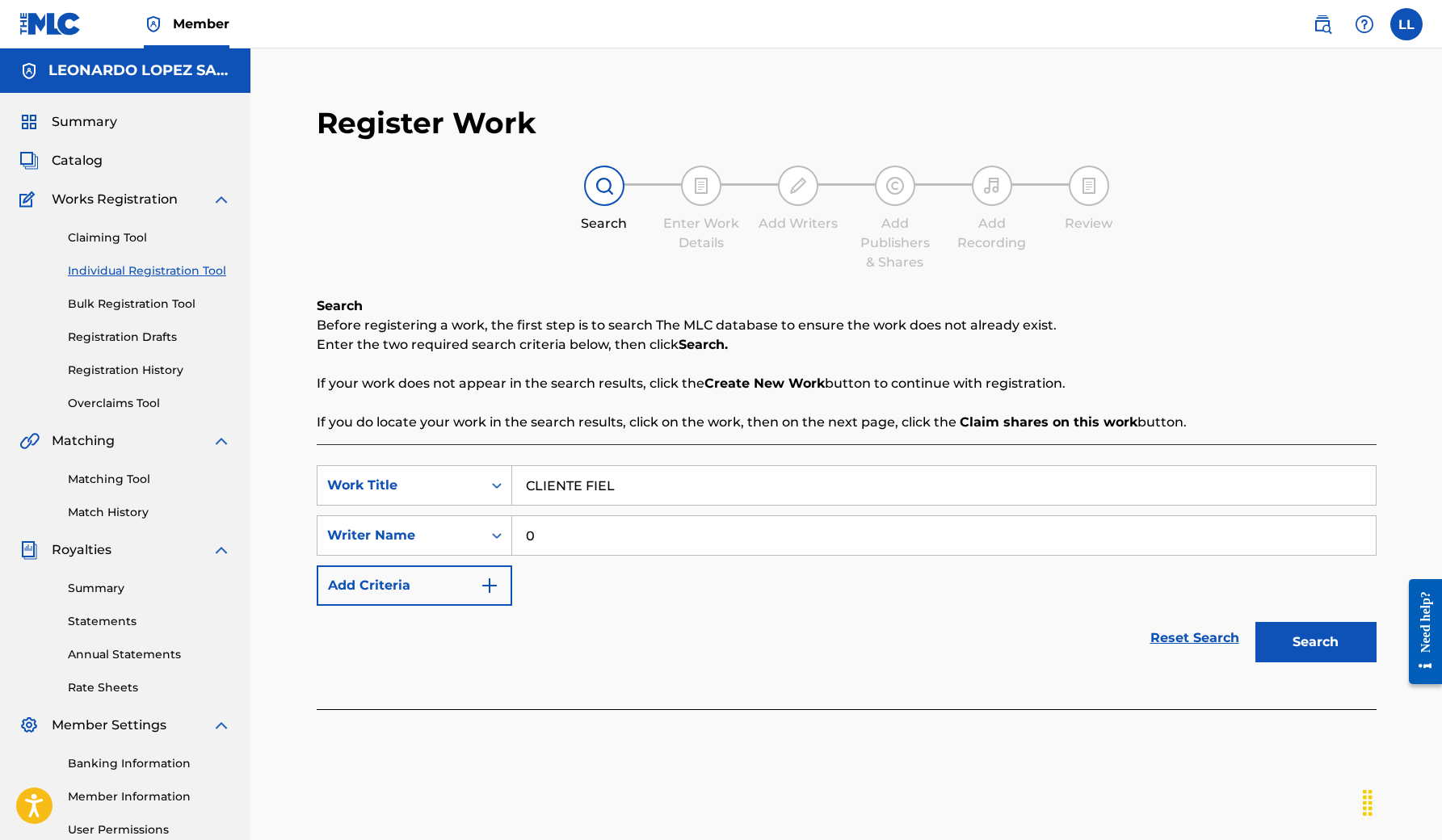 paste on "368548317" 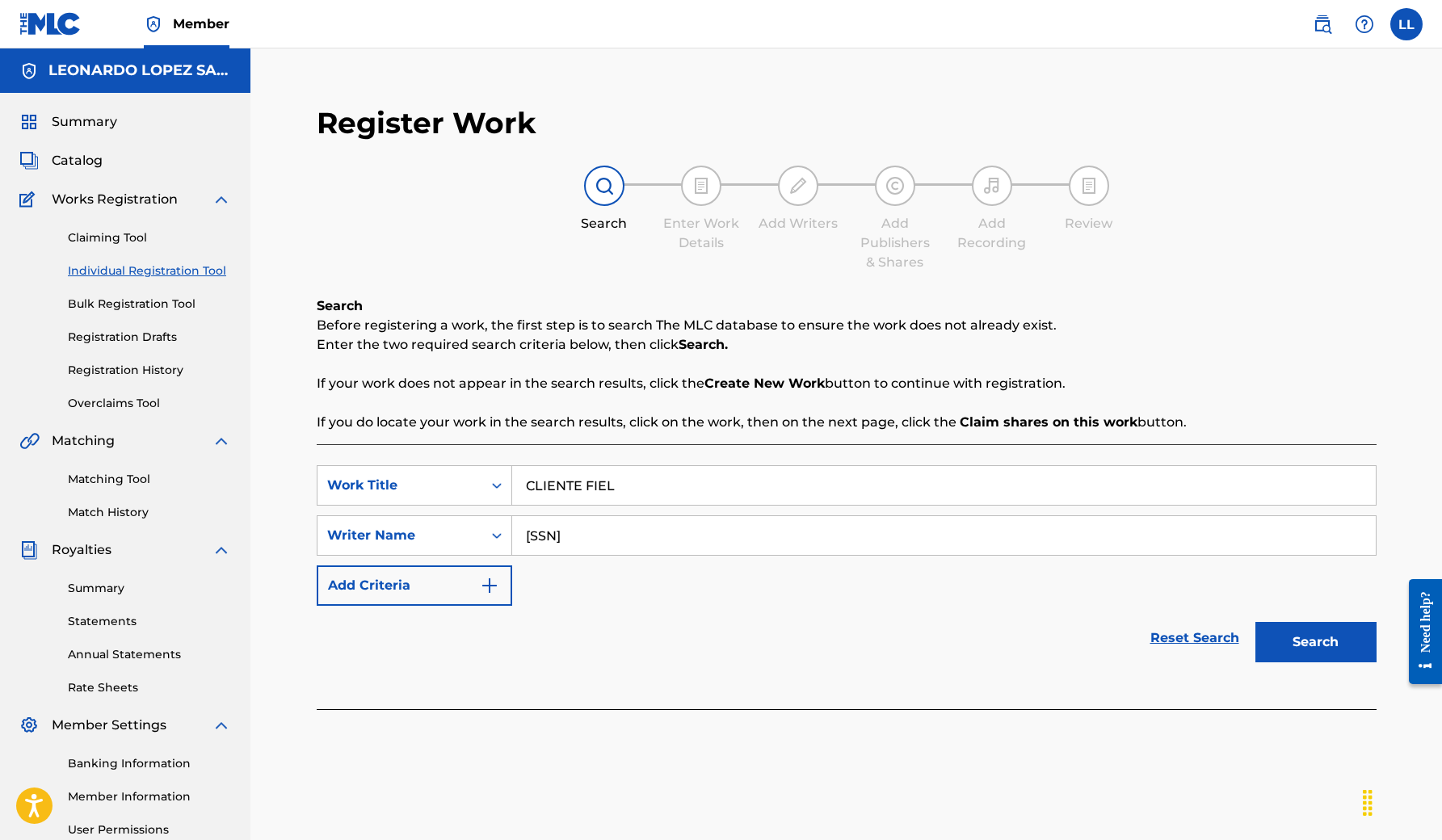 click on "Search" at bounding box center (1316, 642) 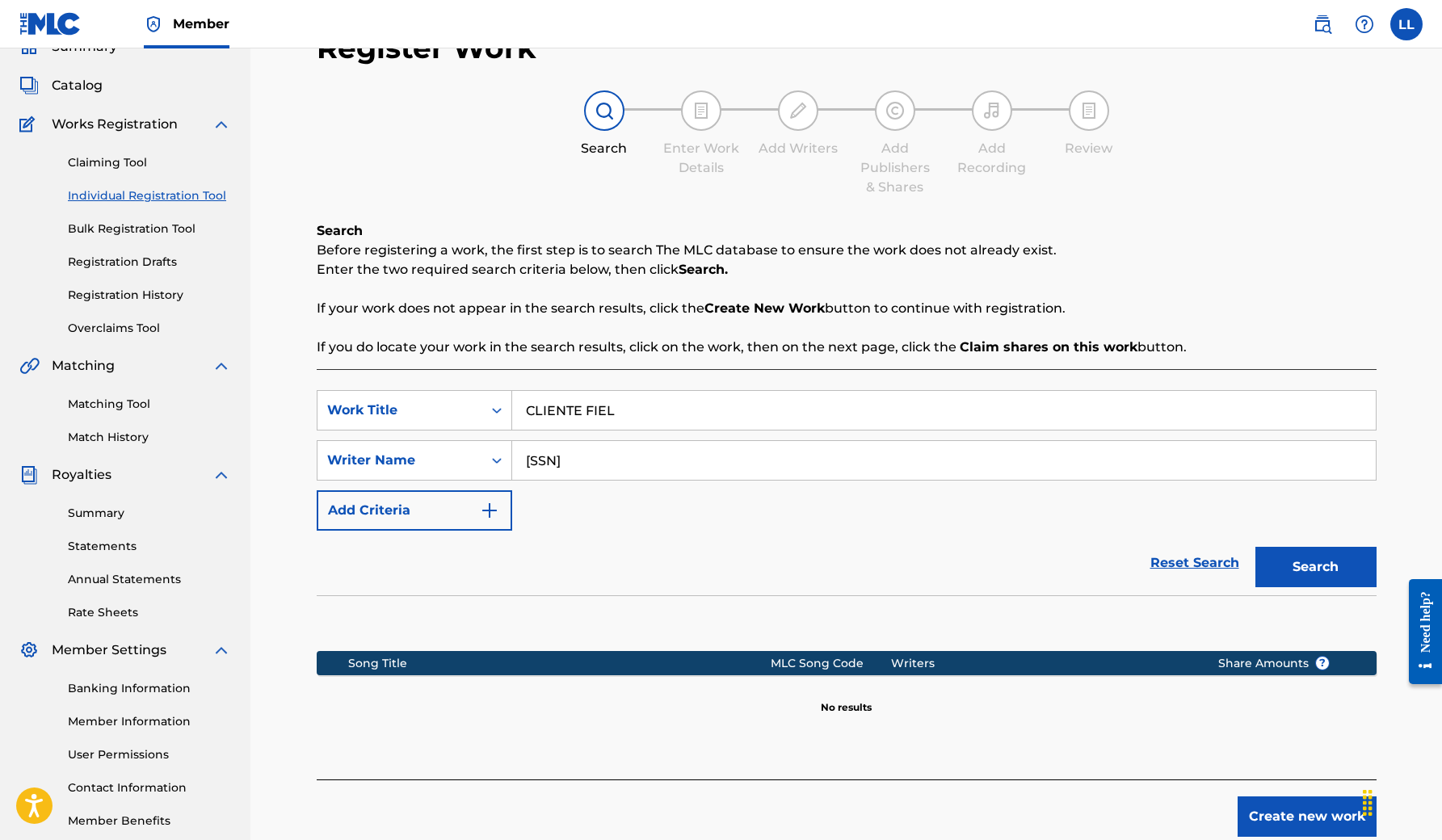 scroll, scrollTop: 128, scrollLeft: 0, axis: vertical 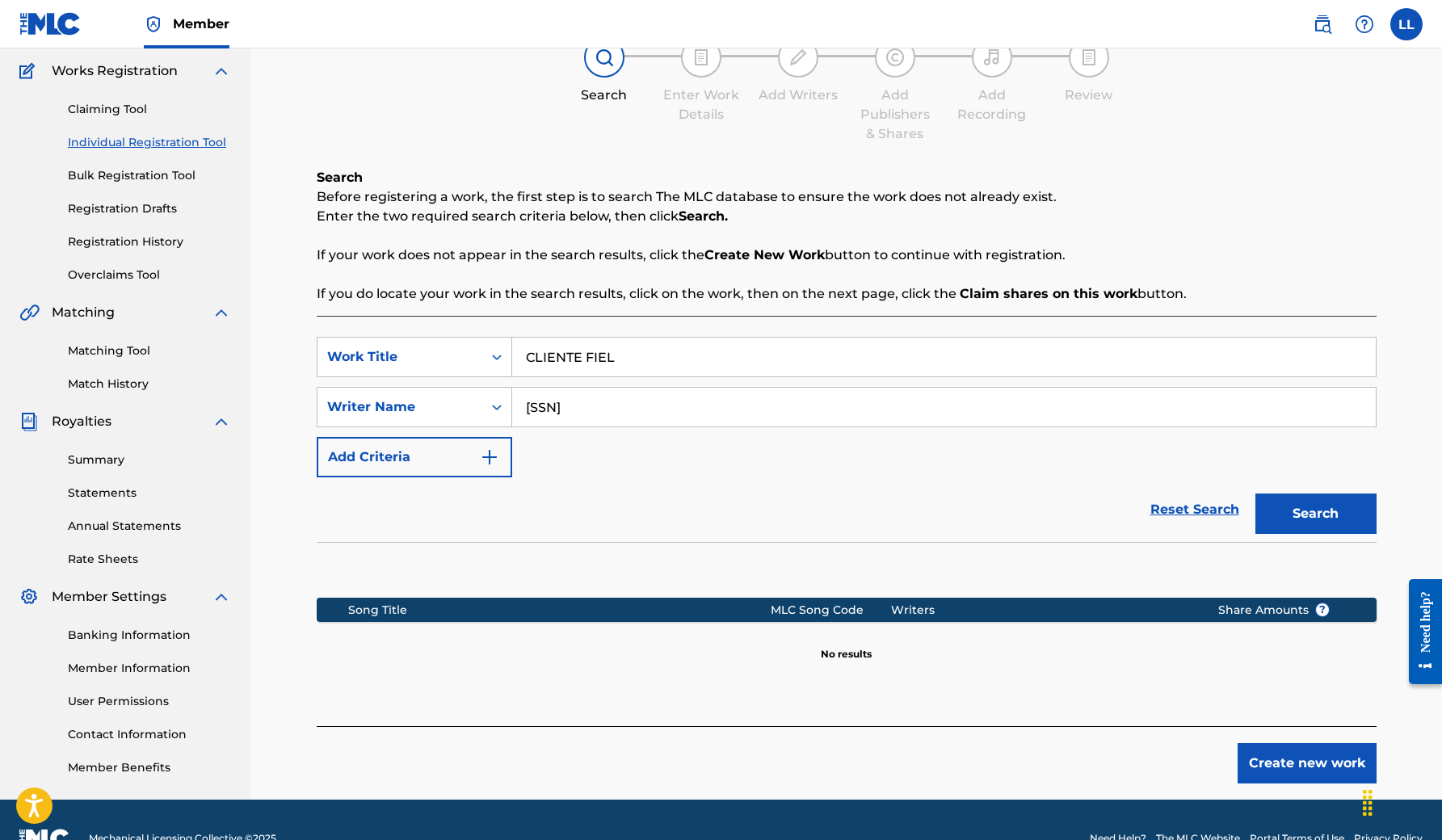 click on "[SSN]" at bounding box center (944, 407) 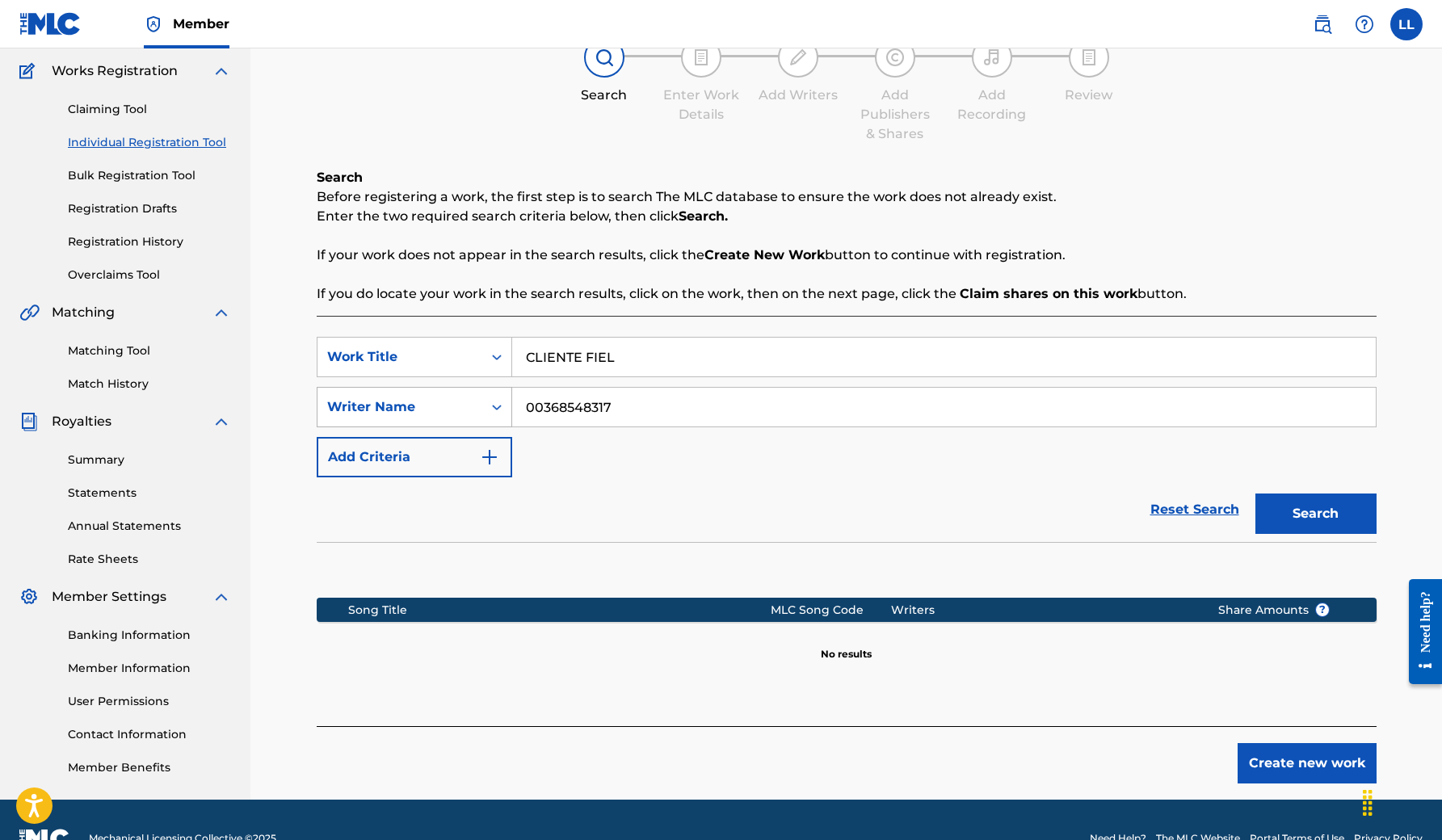 type on "00368548317" 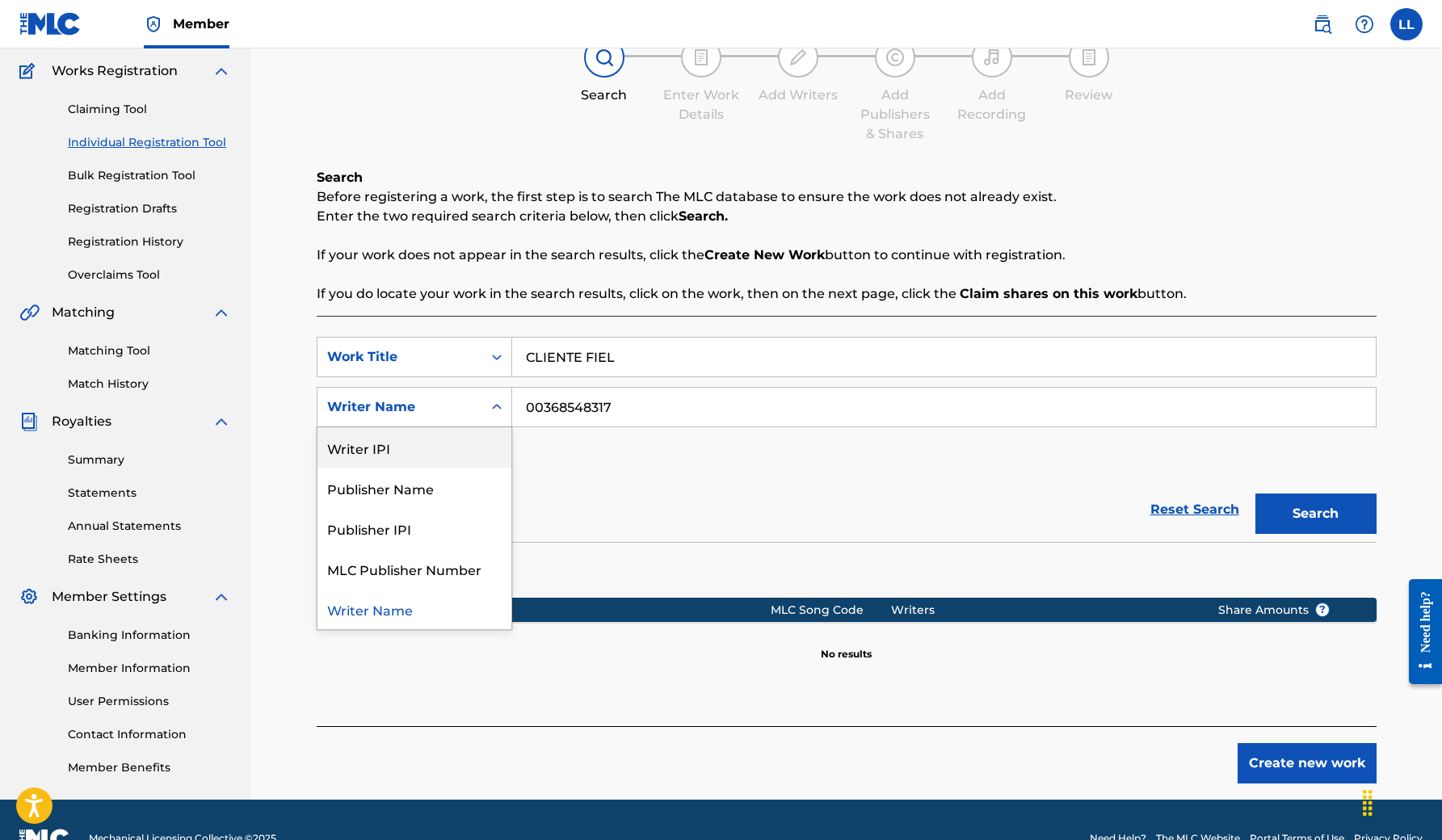 click on "Writer IPI" at bounding box center (414, 447) 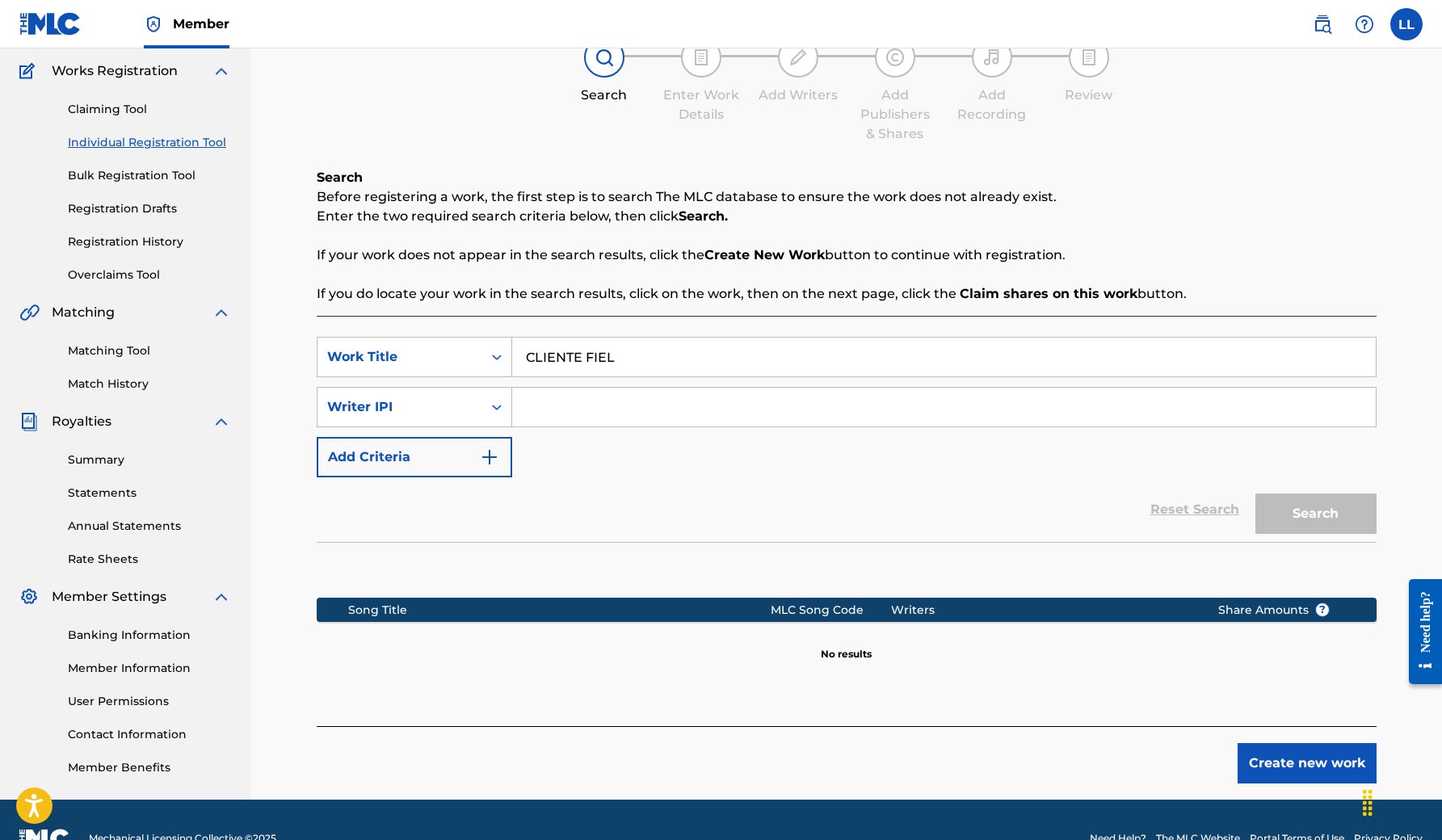 click at bounding box center [944, 407] 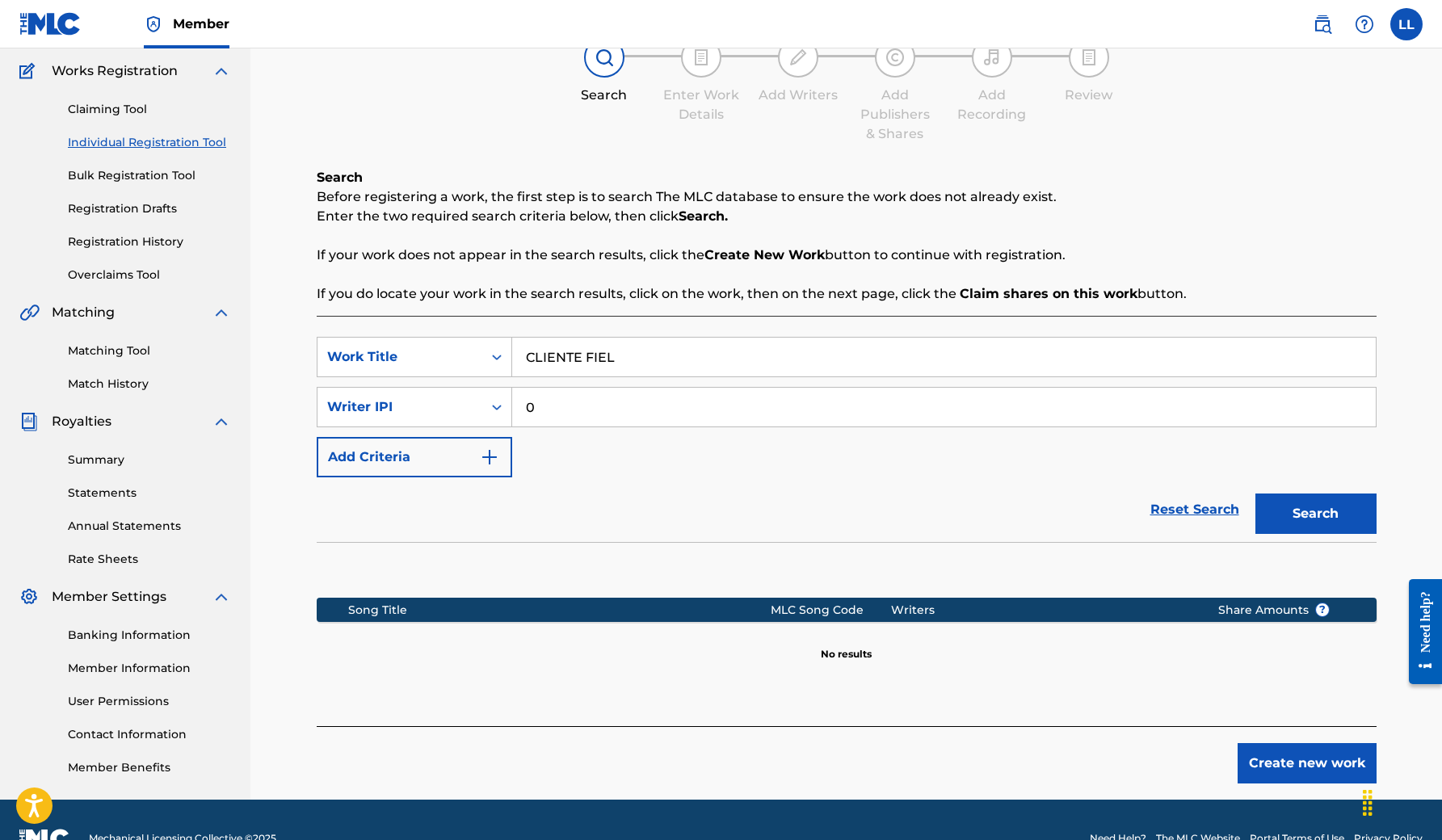 paste on "368548317" 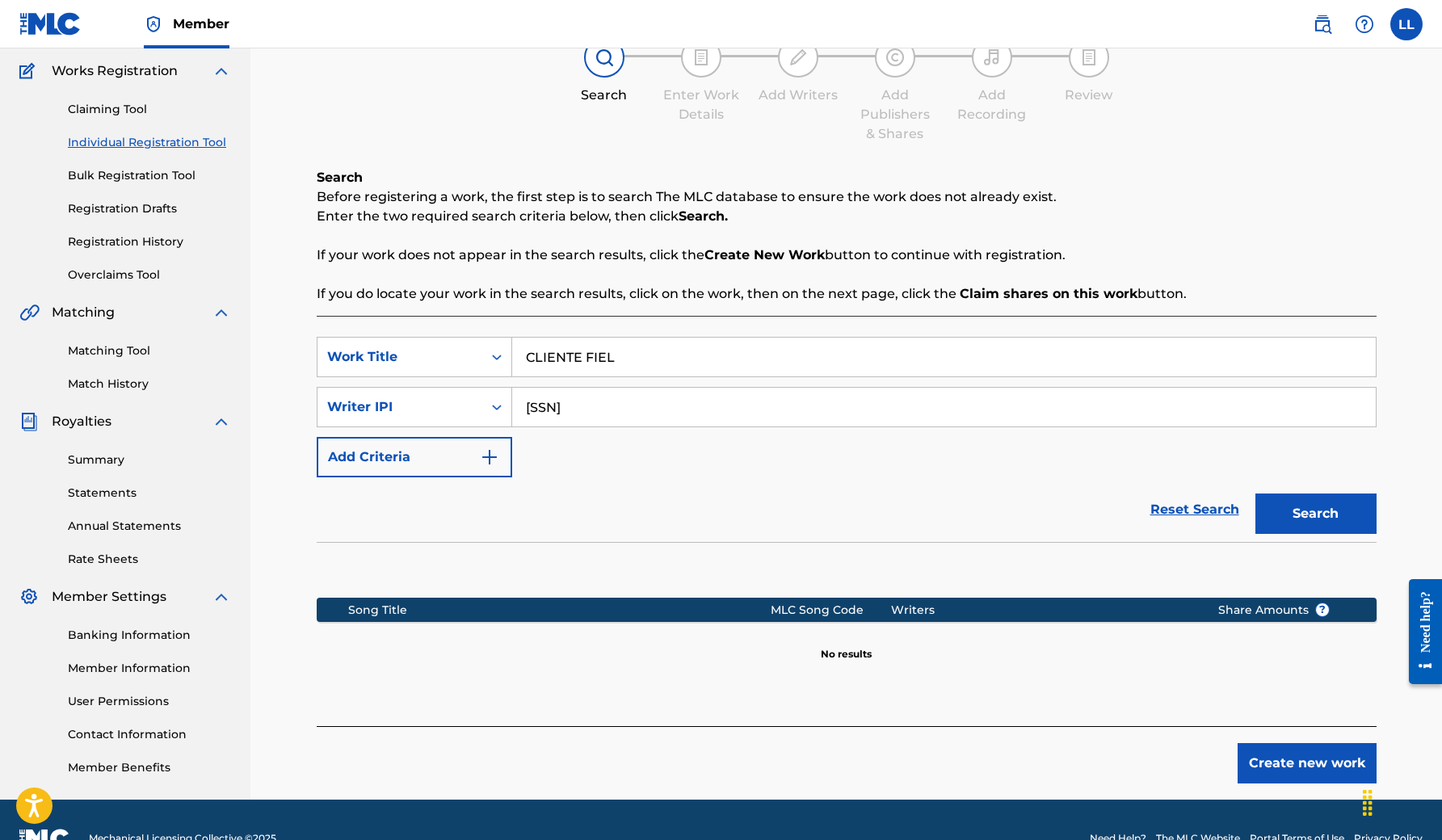 click on "Search" at bounding box center [1316, 514] 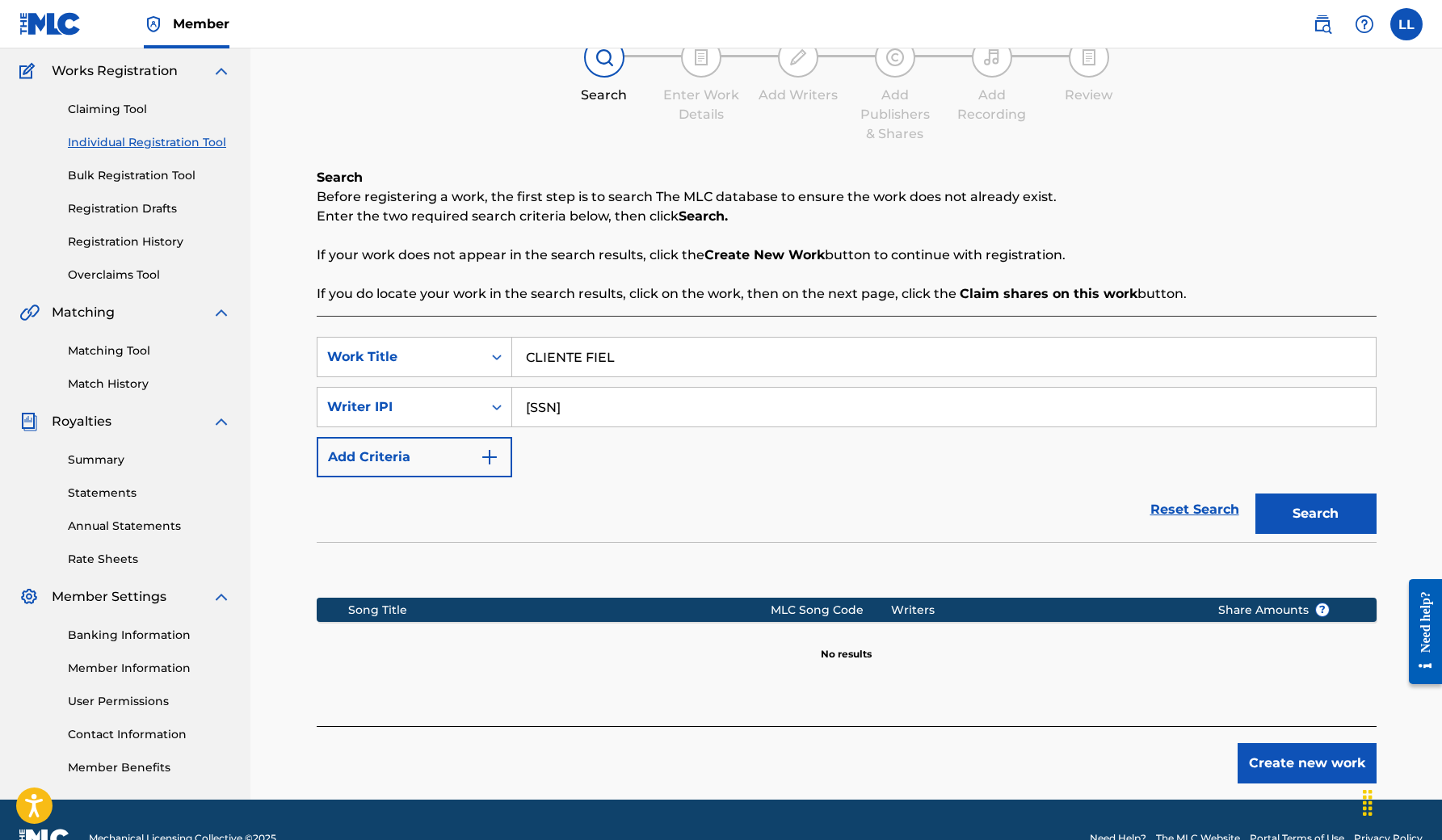 click on "[SSN]" at bounding box center (944, 407) 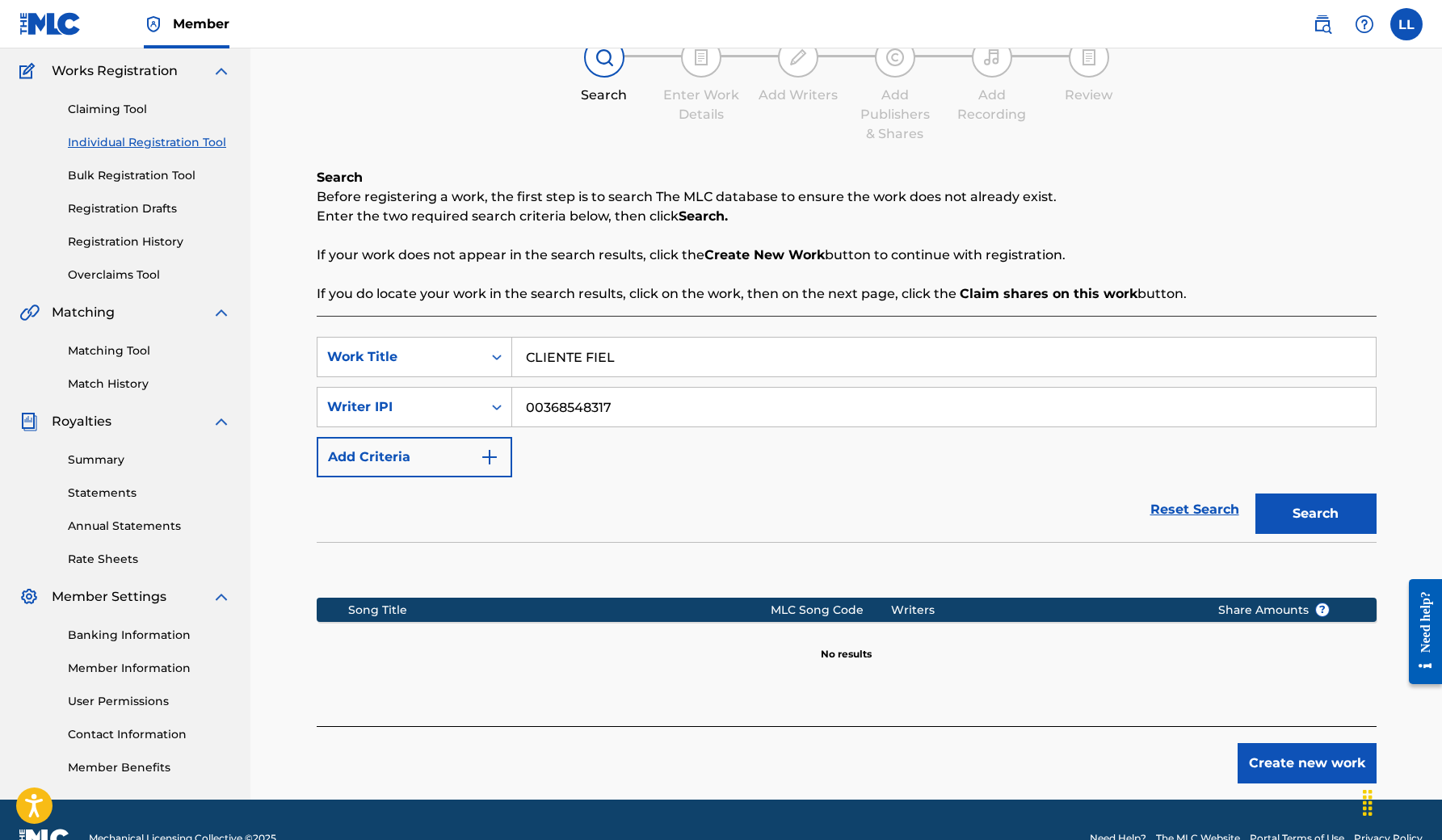 type on "00368548317" 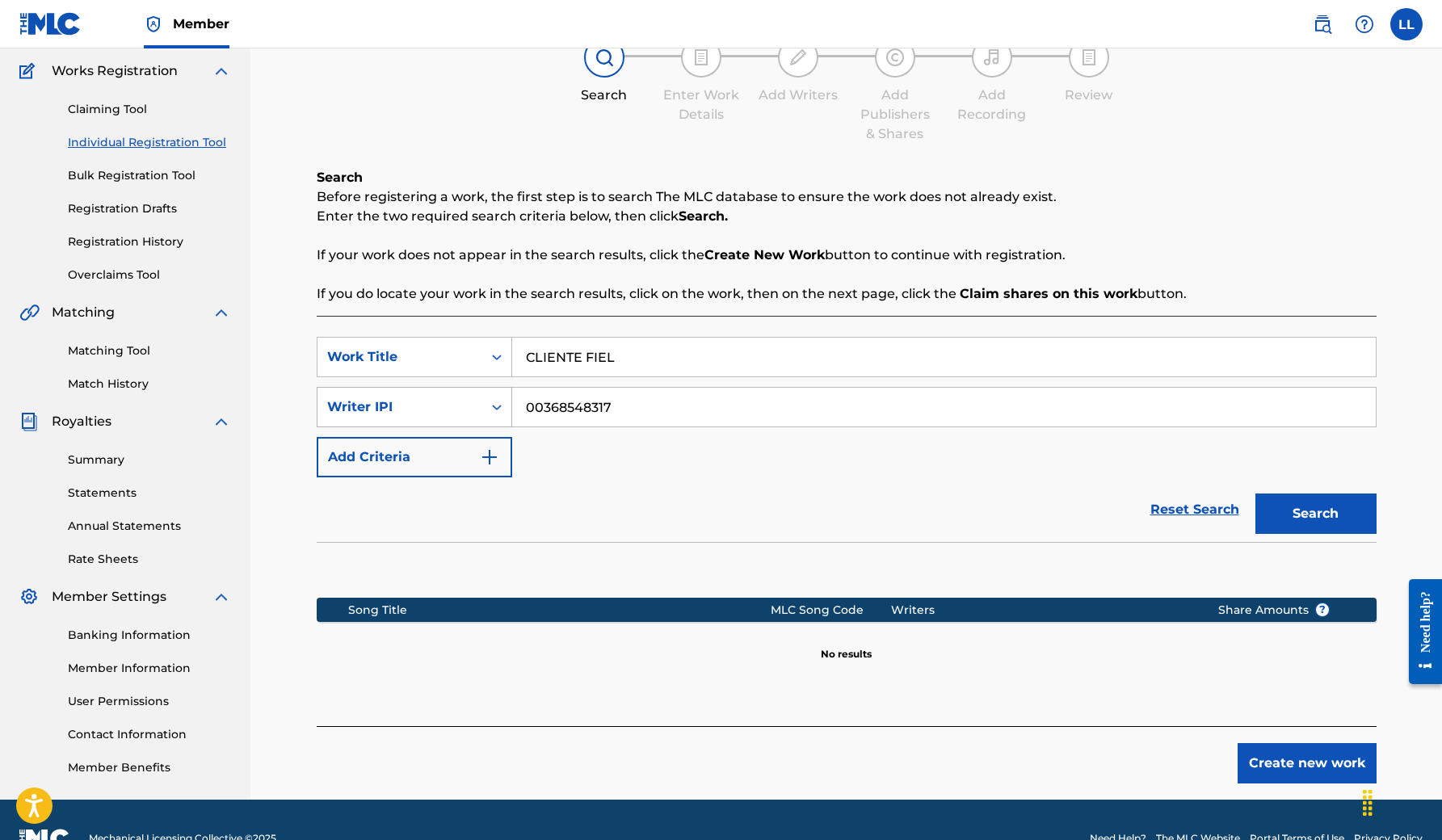 drag, startPoint x: 612, startPoint y: 407, endPoint x: 505, endPoint y: 404, distance: 107.042 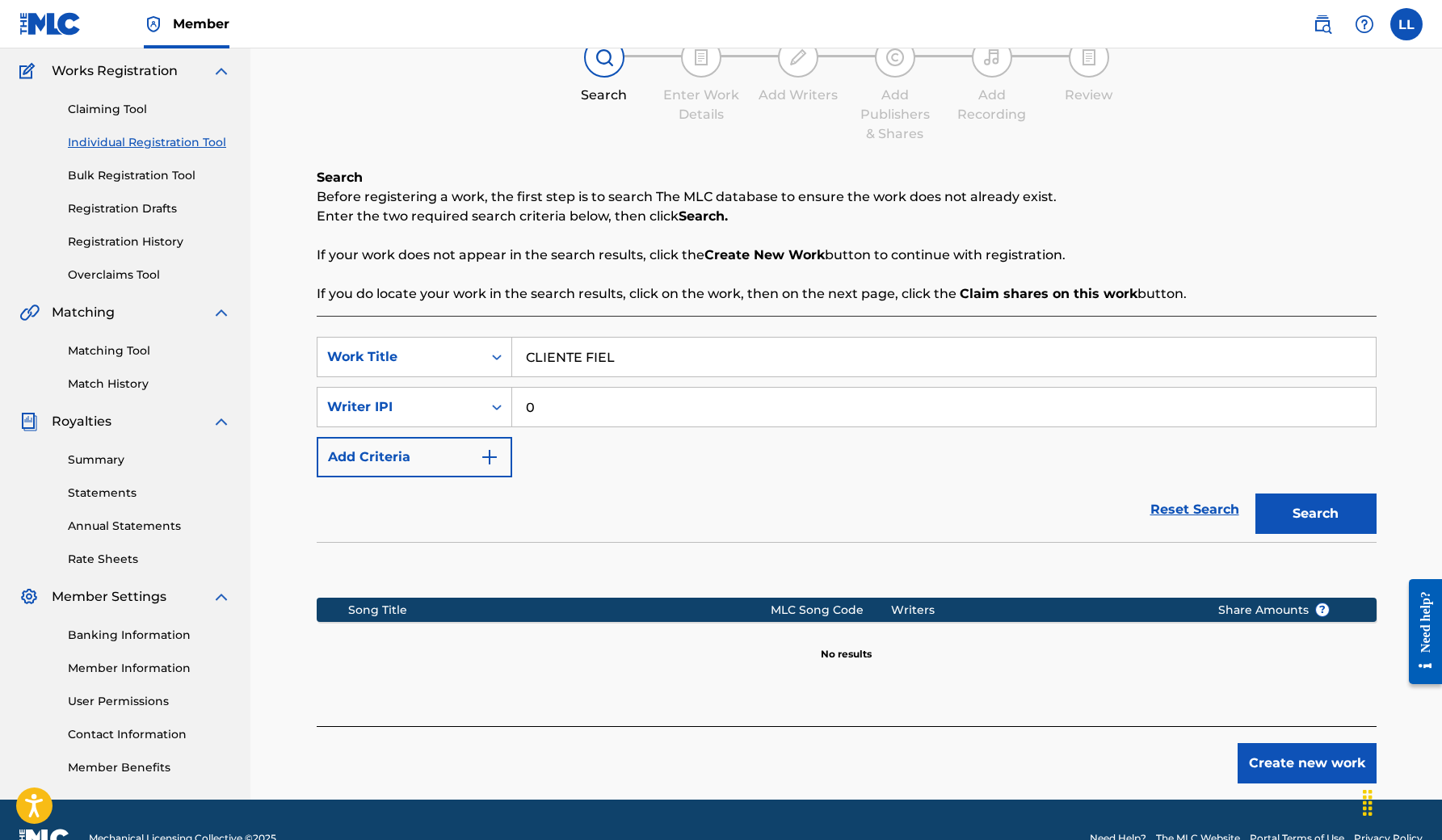 paste on "489835584" 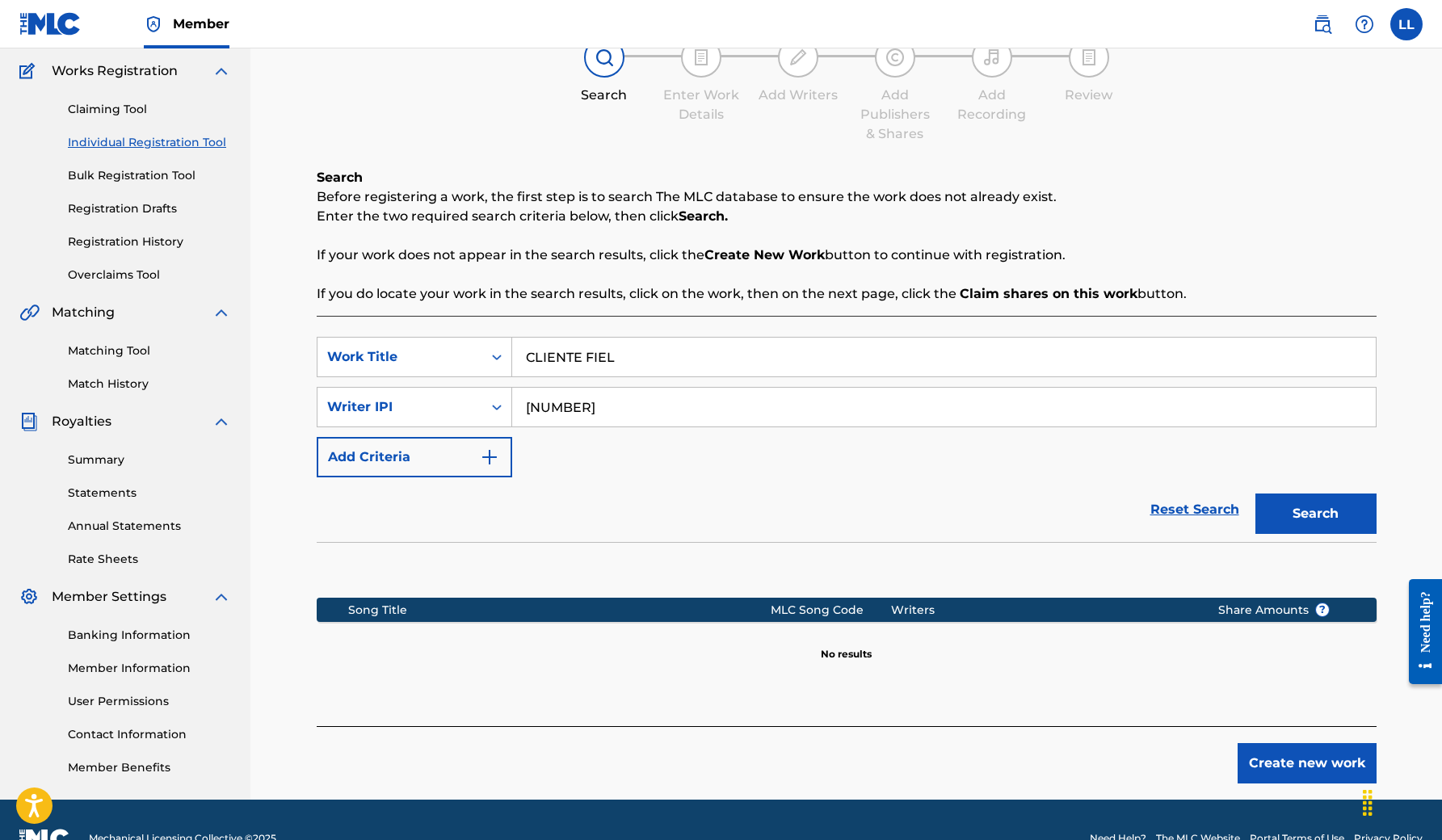click on "Search" at bounding box center (1316, 514) 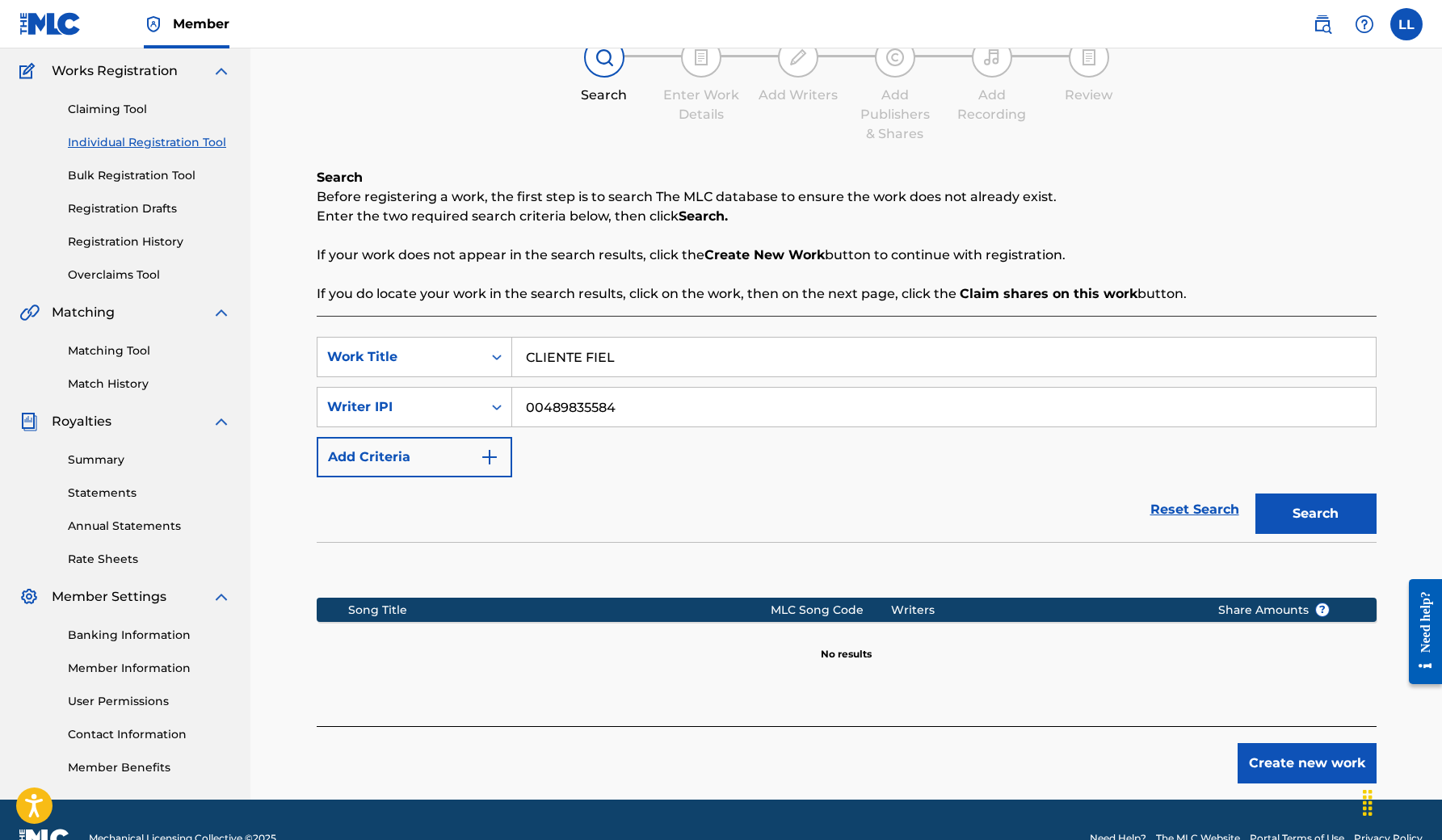 type on "00489835584" 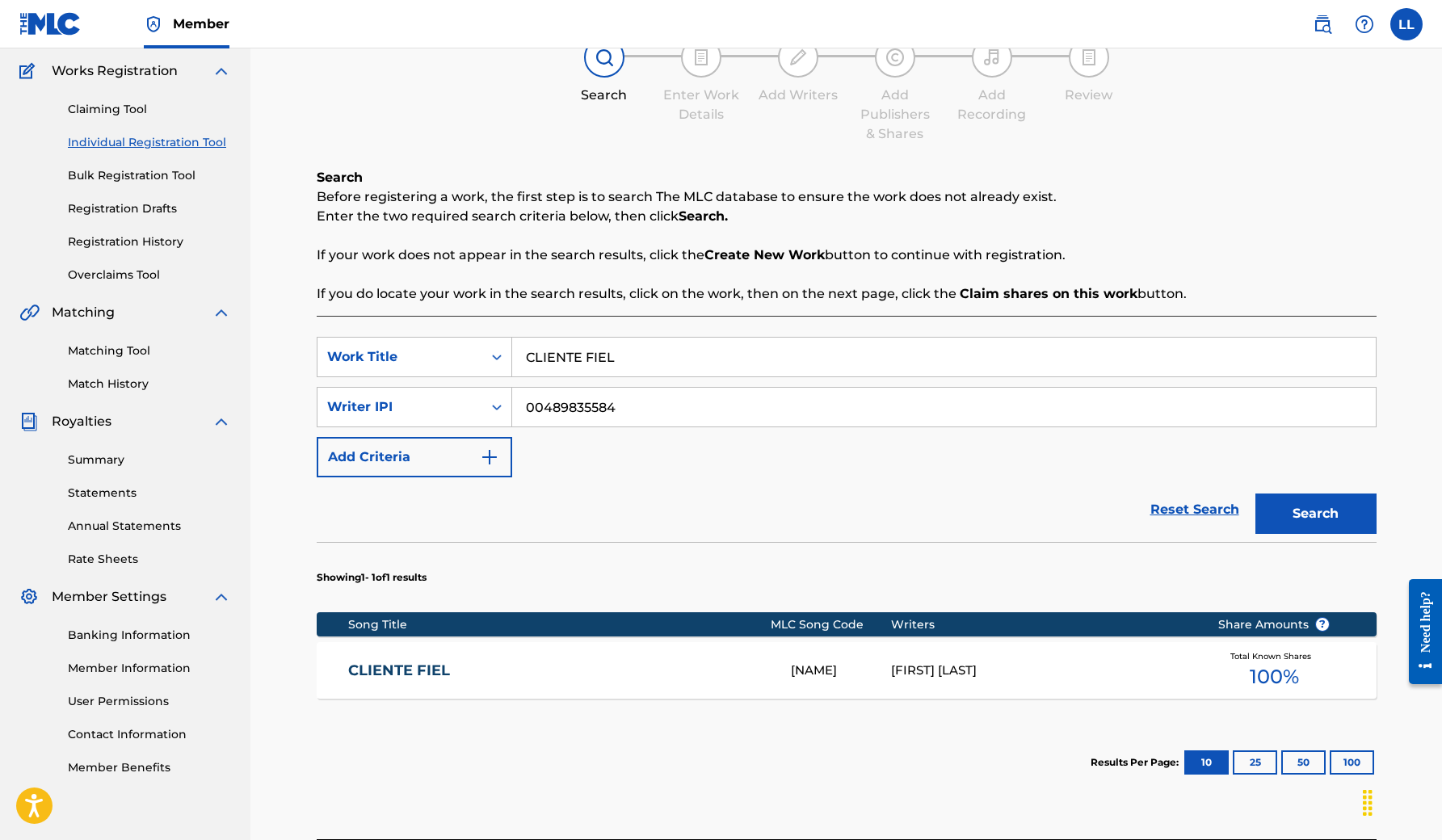 drag, startPoint x: 645, startPoint y: 410, endPoint x: 522, endPoint y: 404, distance: 123.14625 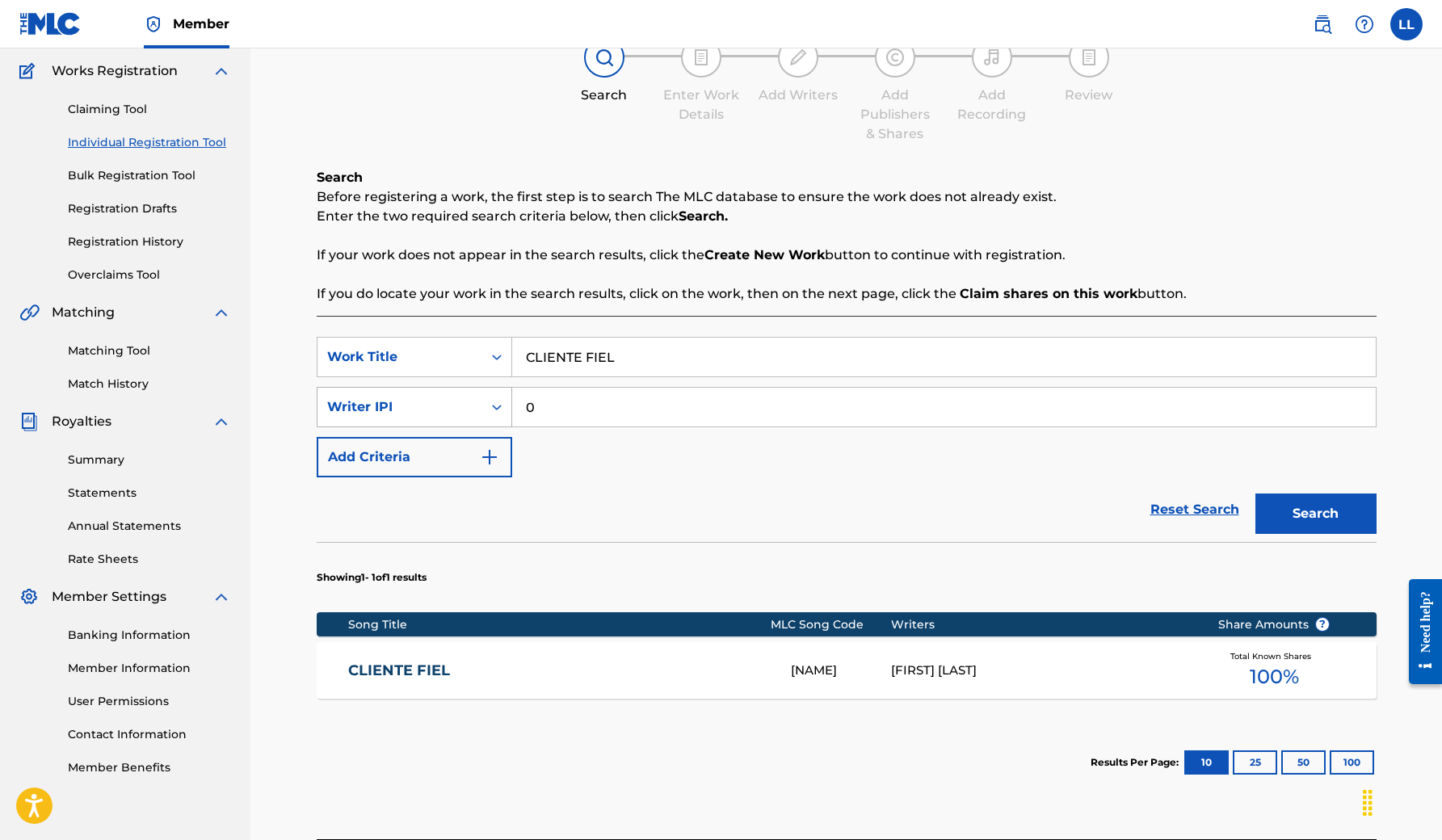 paste on "[NUMBER]" 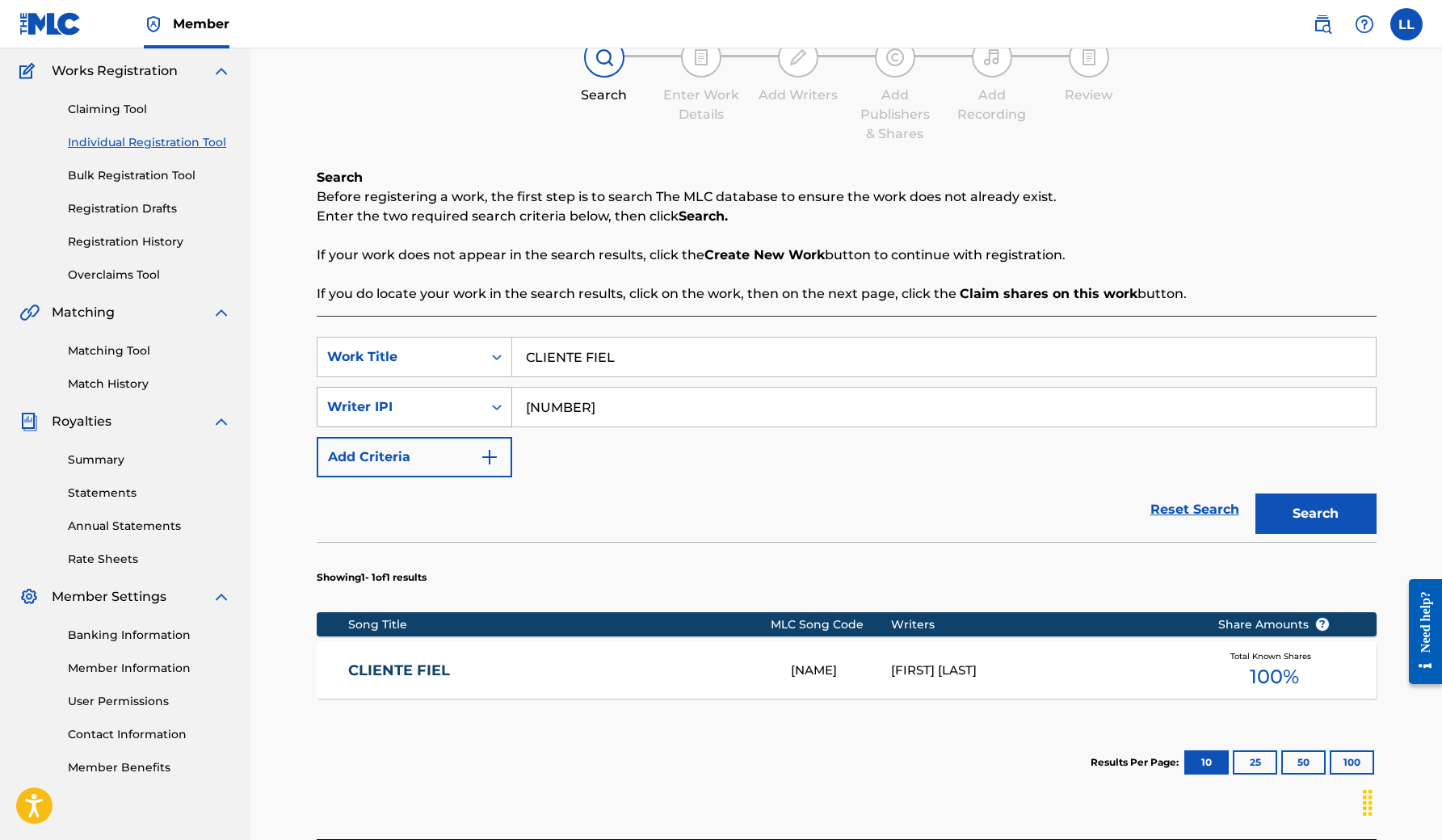 click on "Search" at bounding box center (1316, 514) 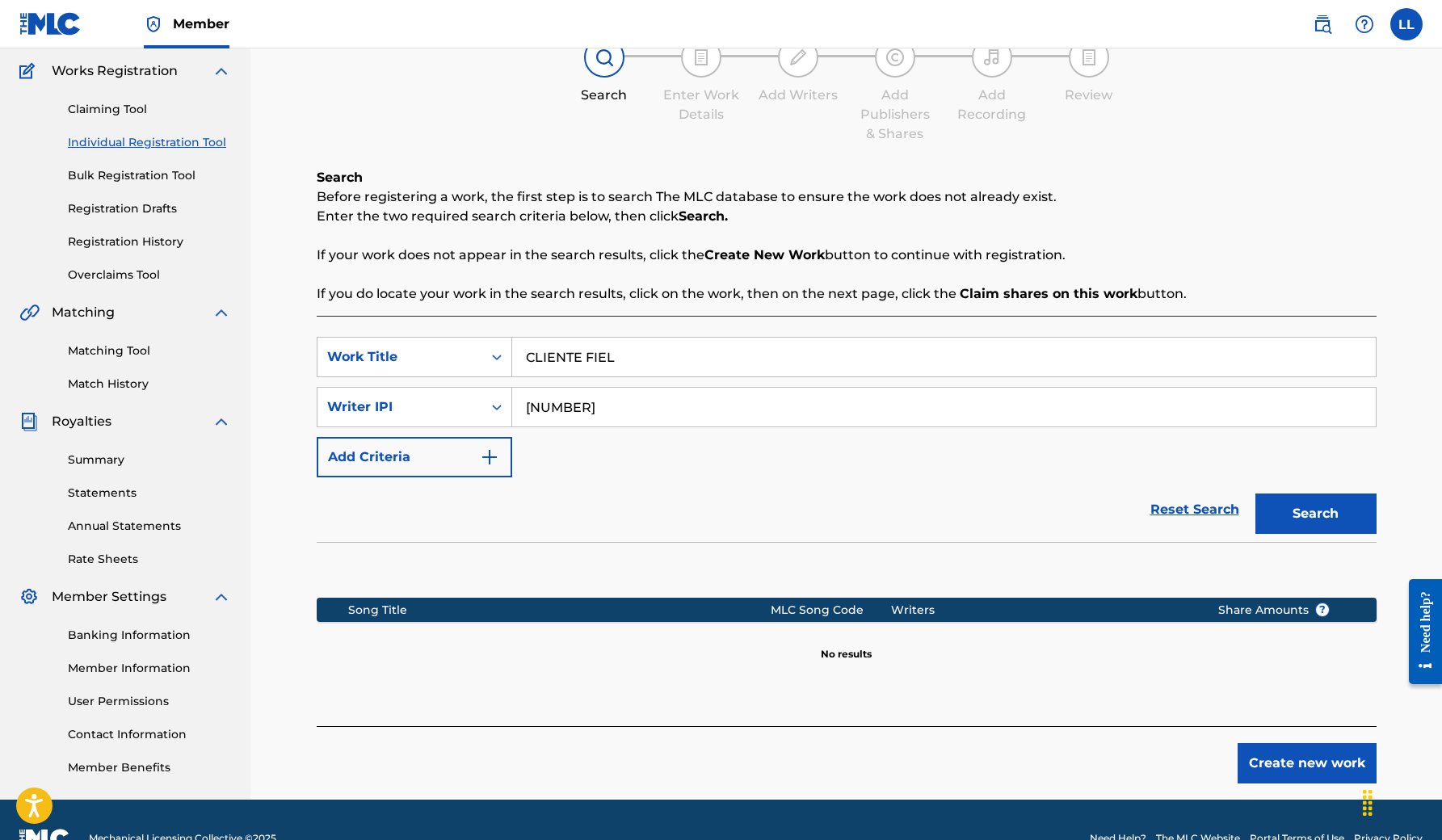 click on "[NUMBER]" at bounding box center (944, 407) 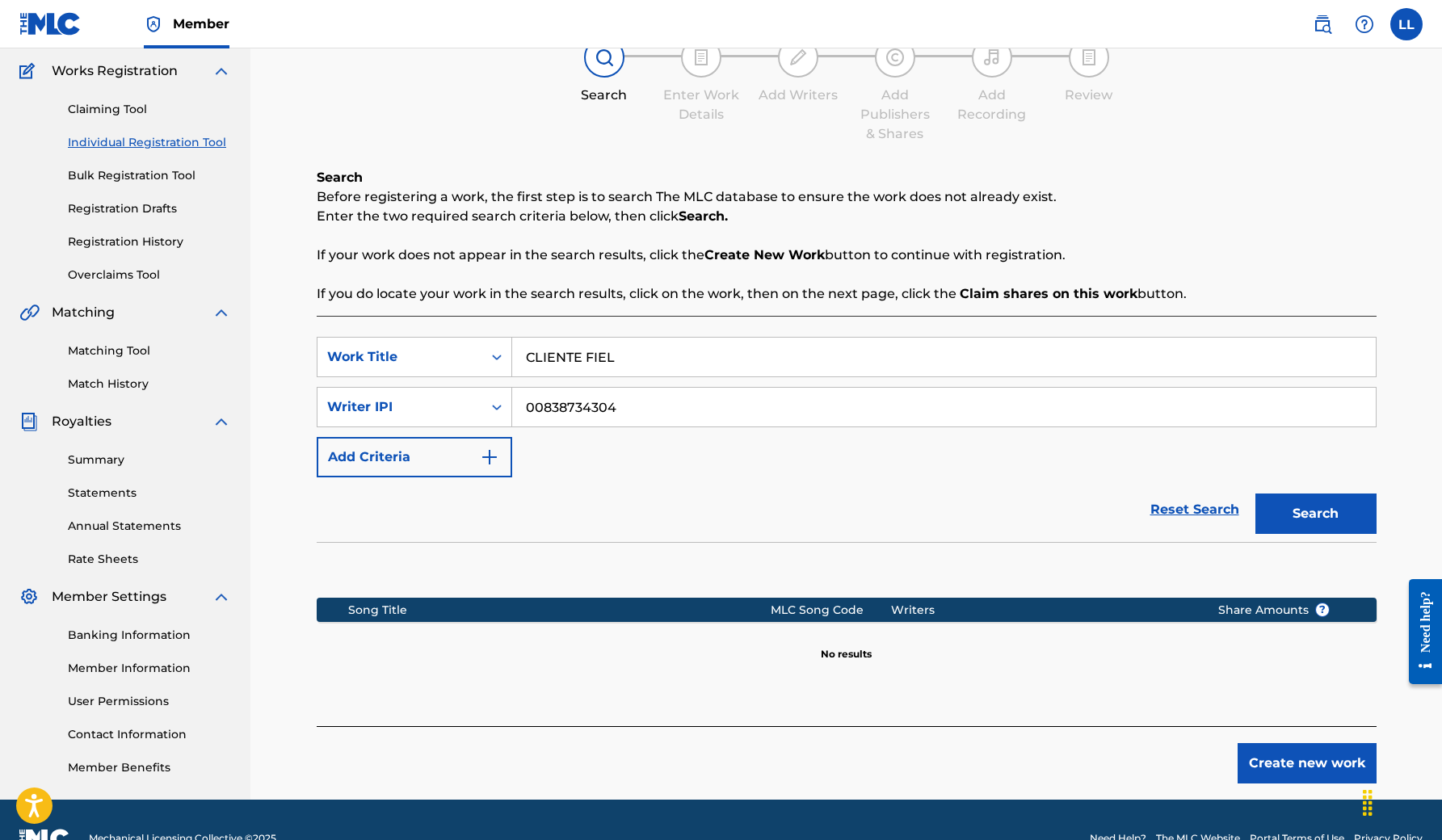 type on "00838734304" 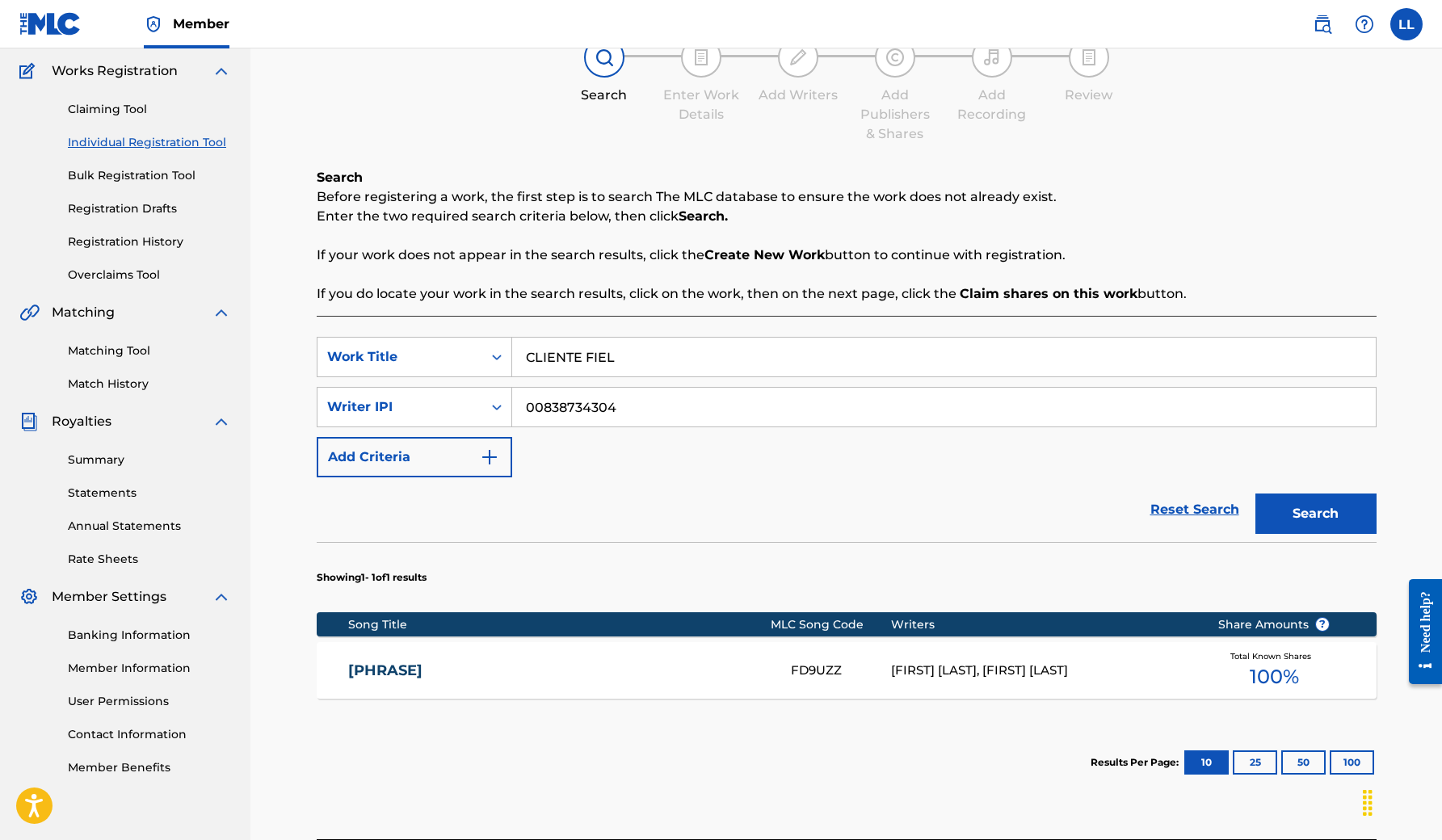drag, startPoint x: 624, startPoint y: 414, endPoint x: 528, endPoint y: 403, distance: 96.62815 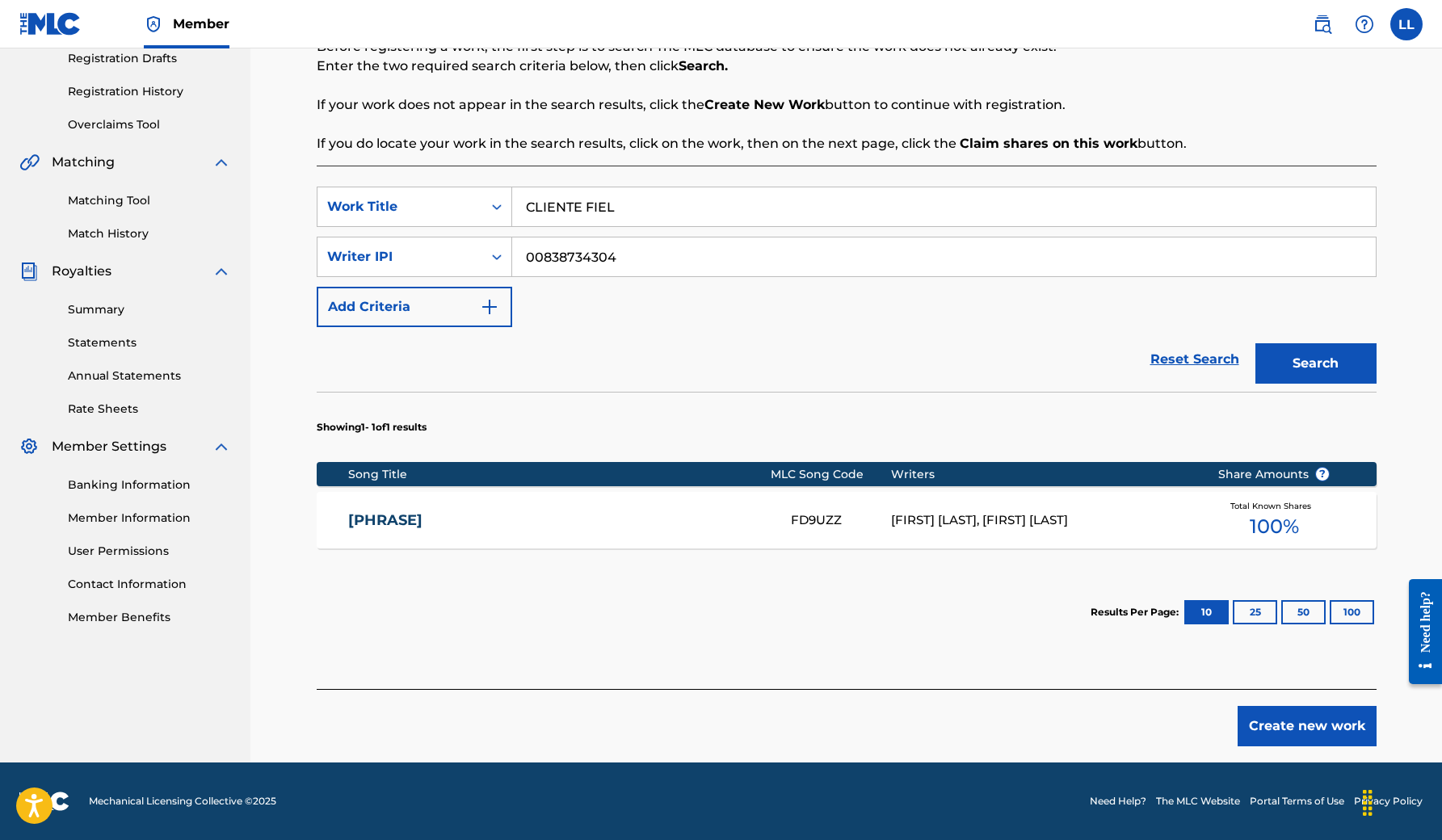 click on "Create new work" at bounding box center (1307, 726) 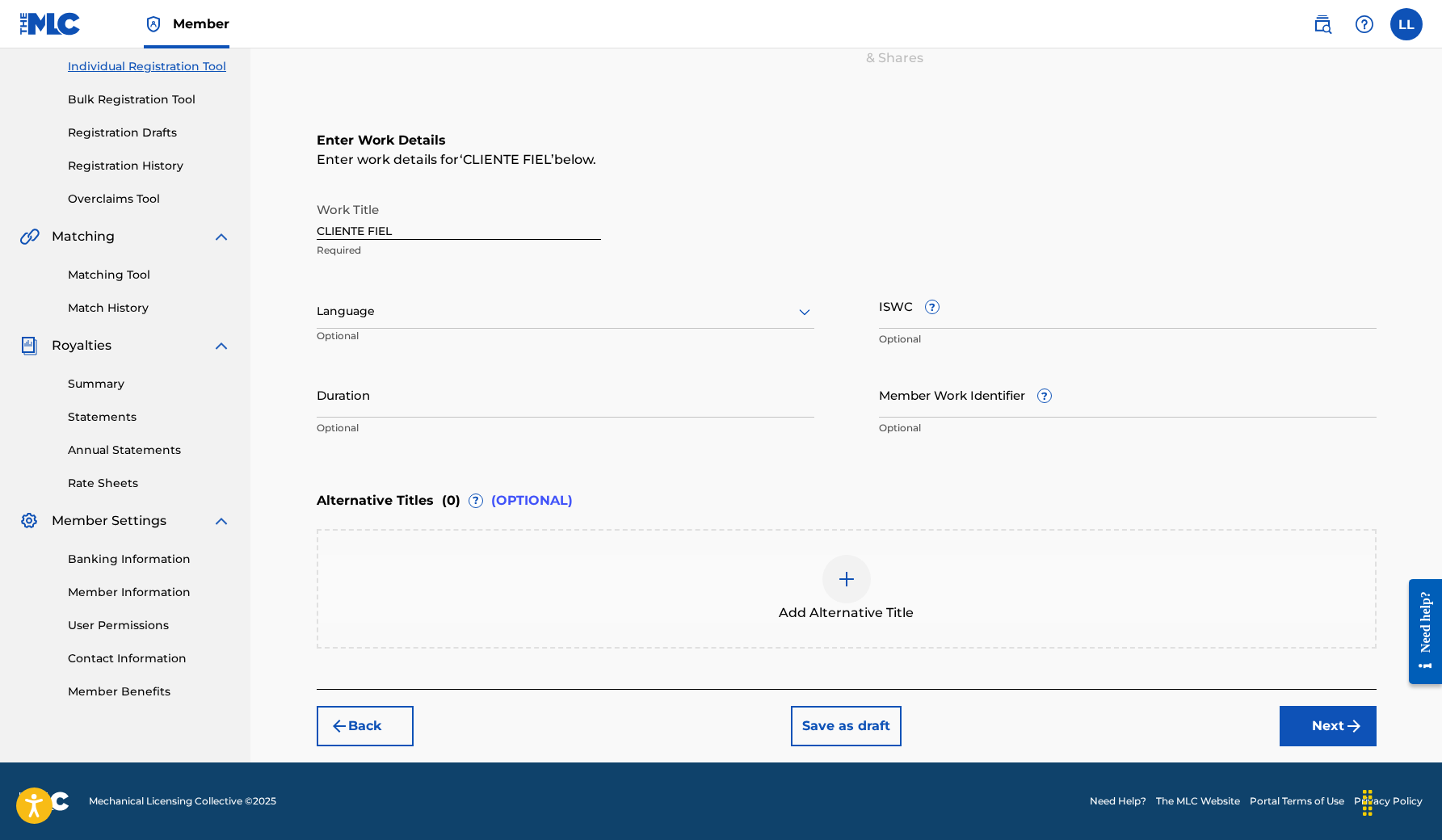 click at bounding box center [565, 311] 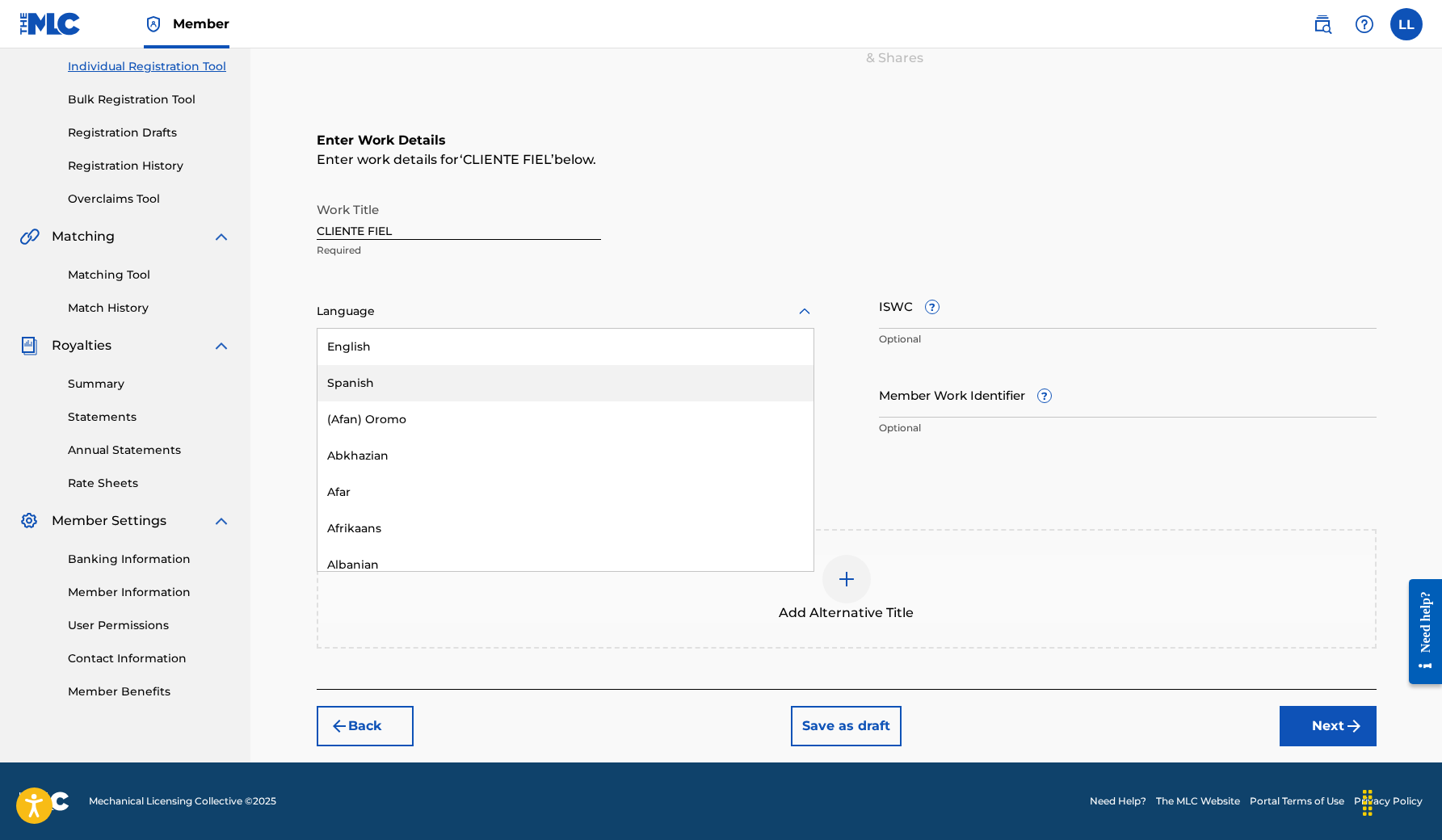 click on "Spanish" at bounding box center (565, 383) 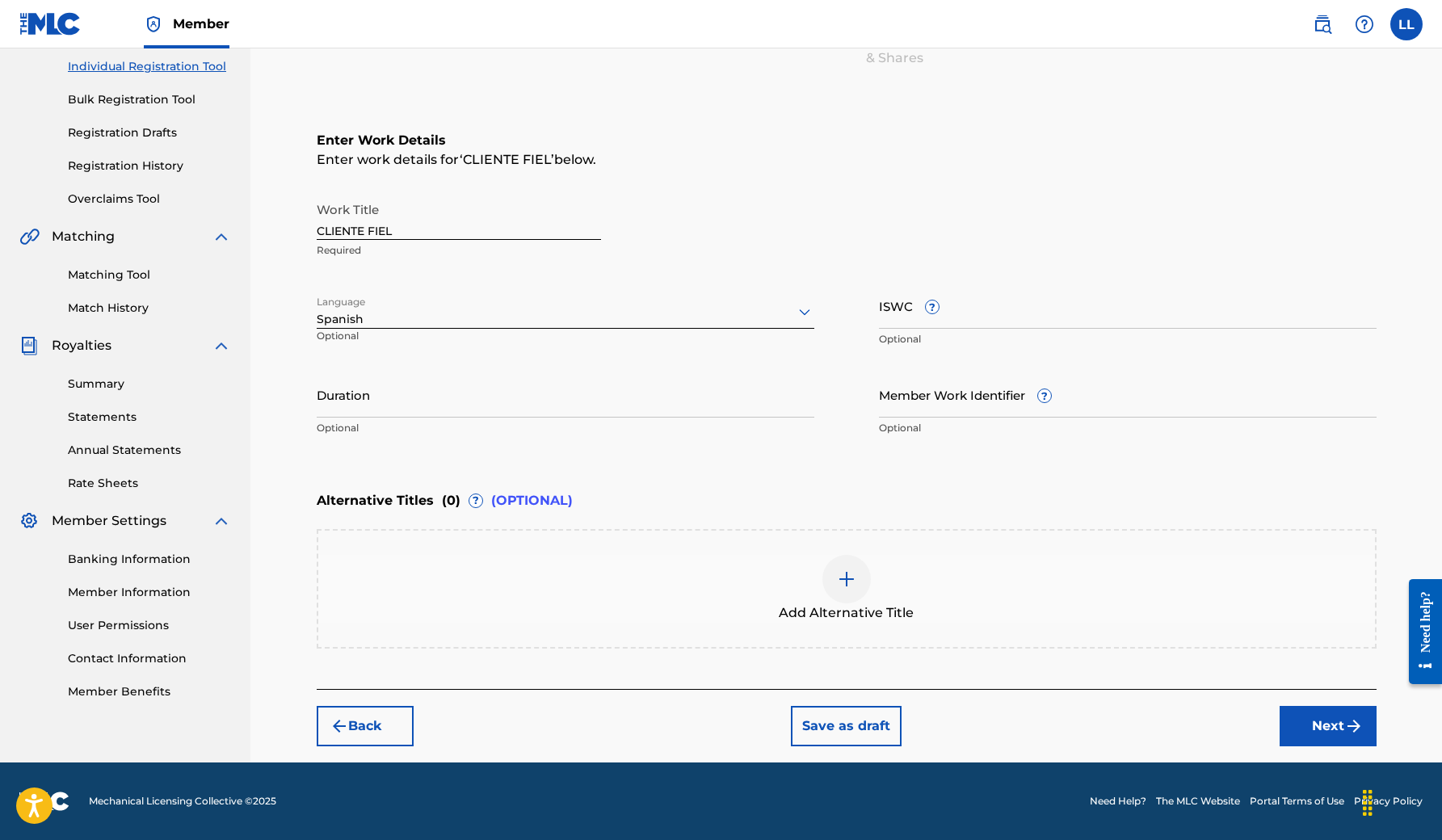 click on "ISWC   ?" at bounding box center (1128, 305) 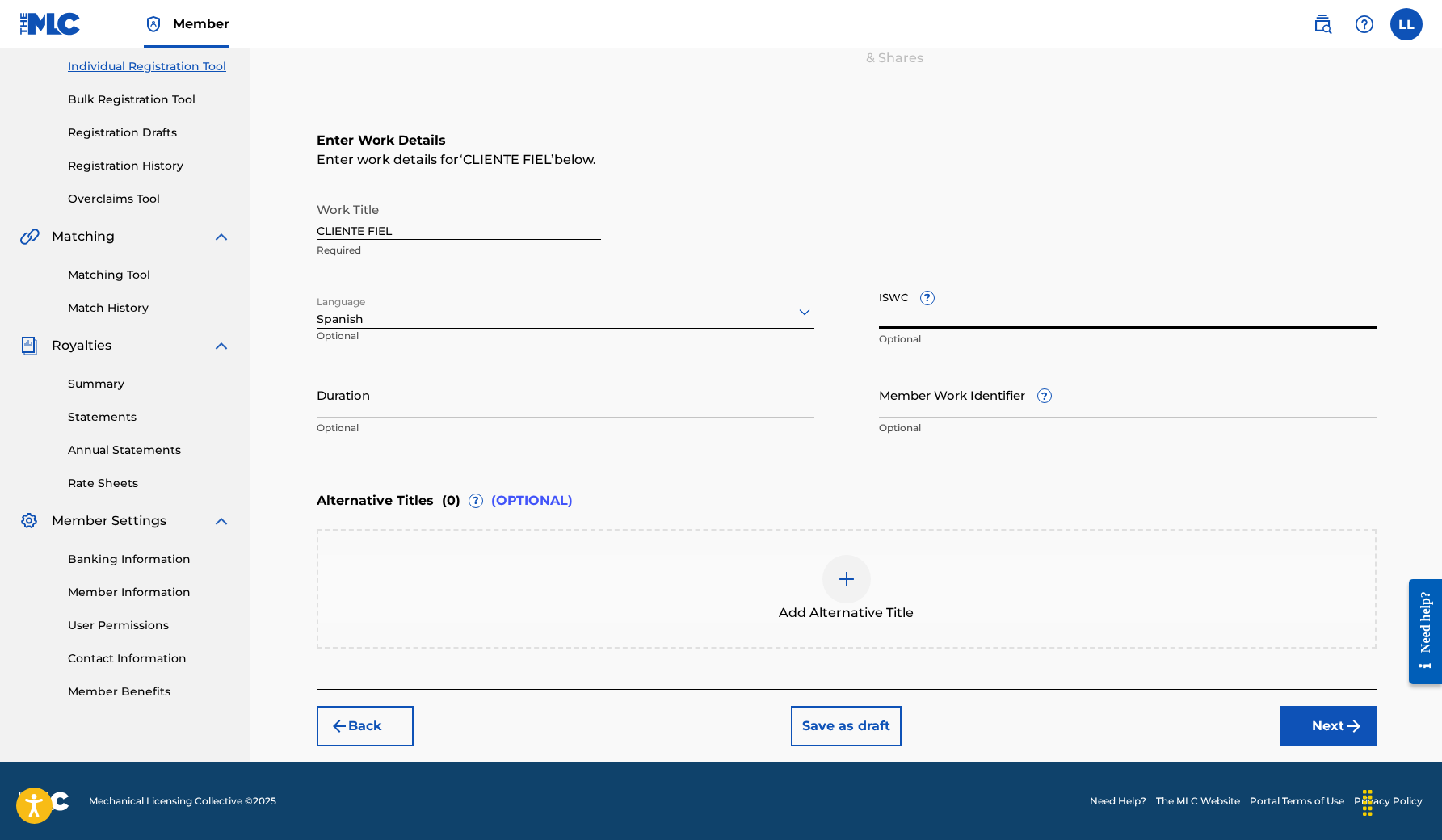 paste on "[NUMBER]" 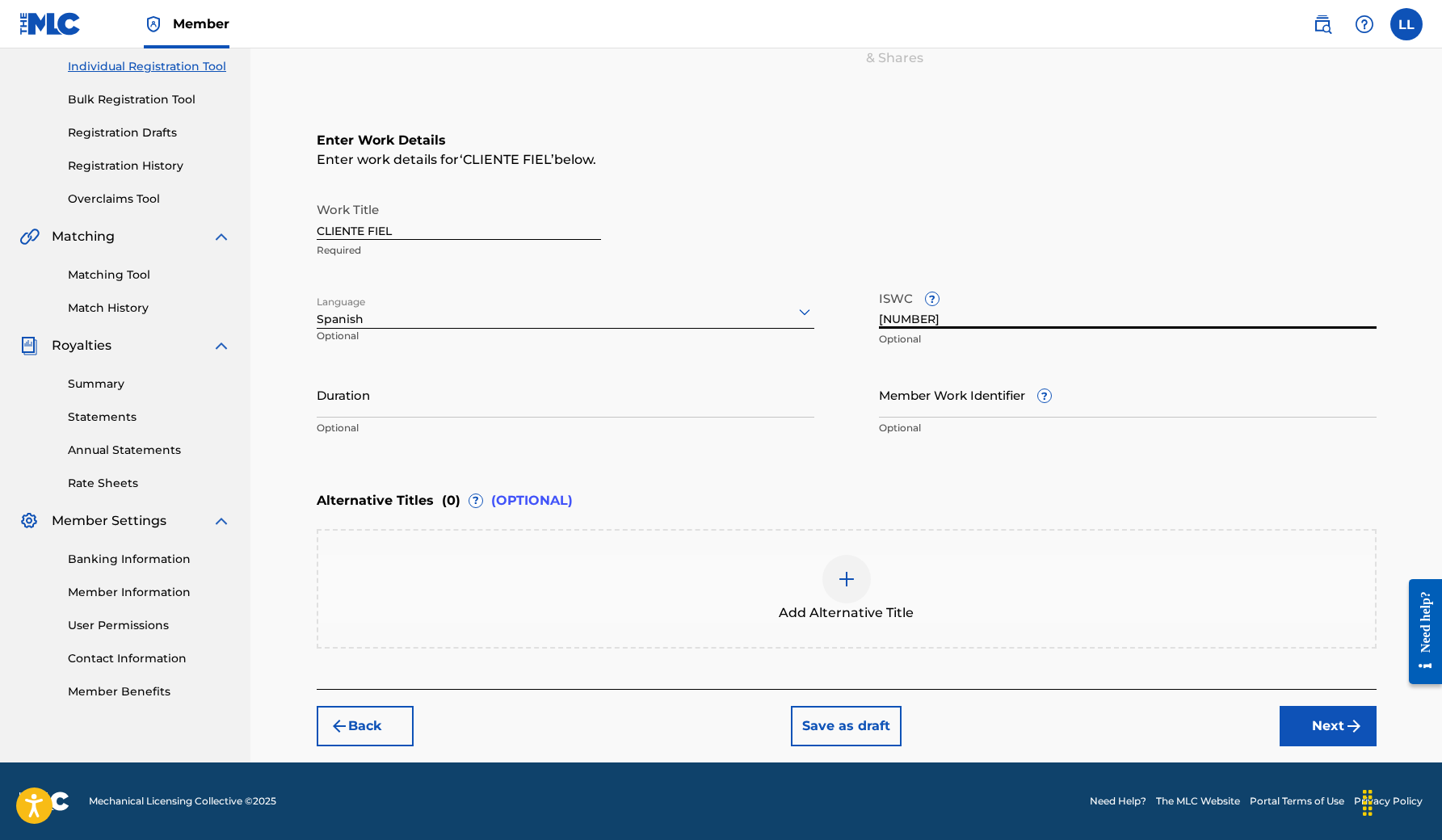 type on "[NUMBER]" 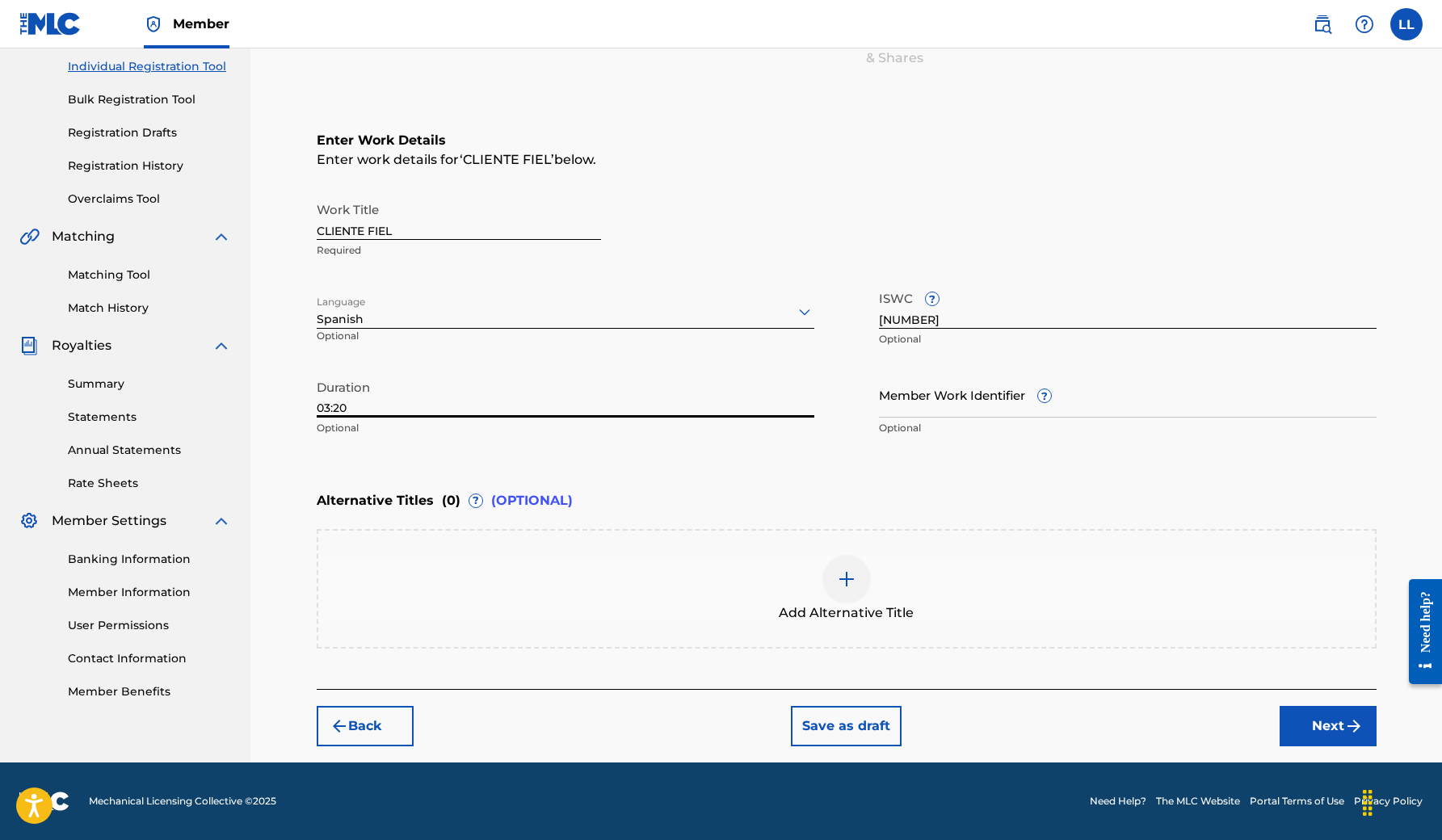 type on "03:20" 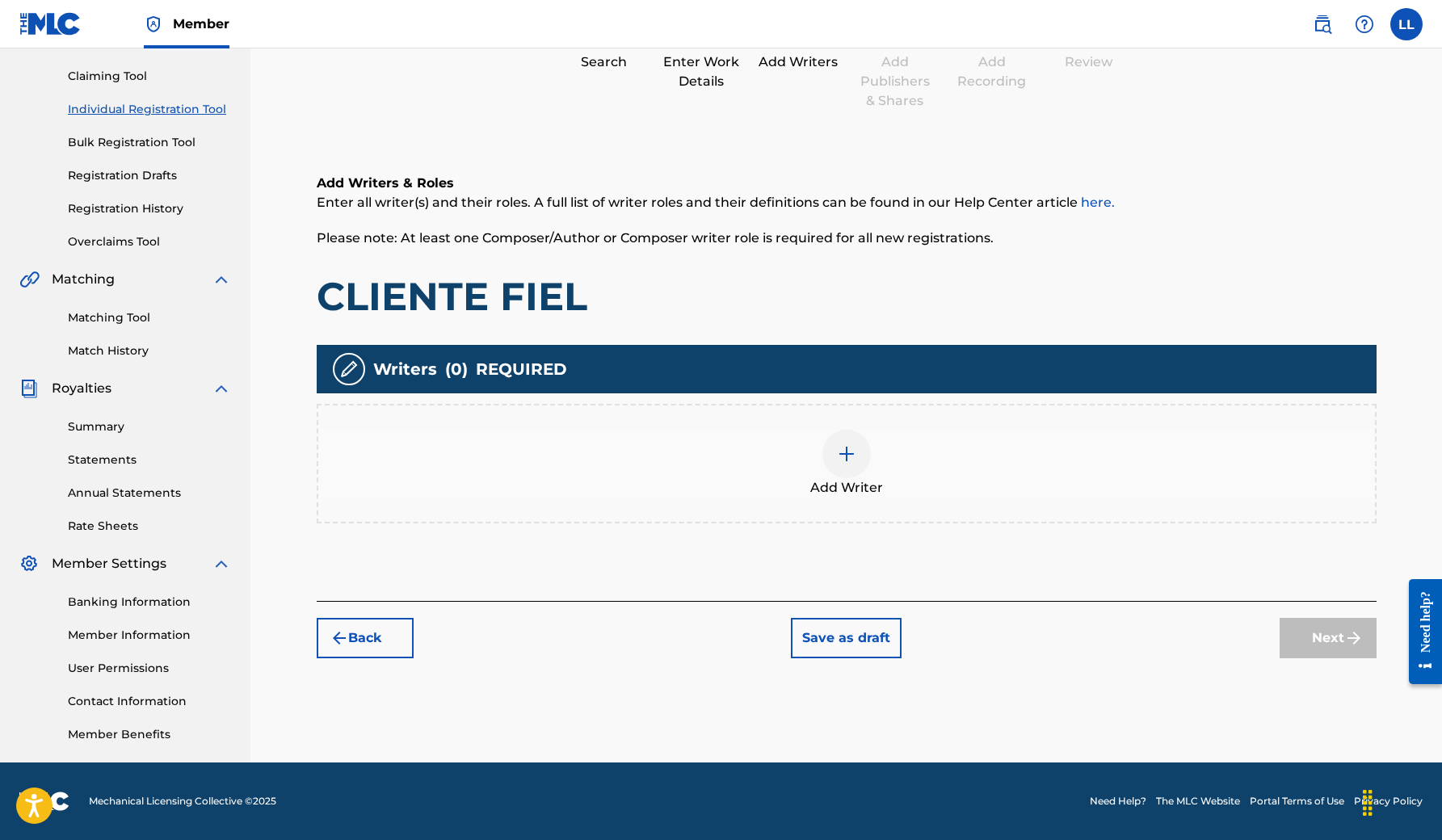 scroll, scrollTop: 162, scrollLeft: 0, axis: vertical 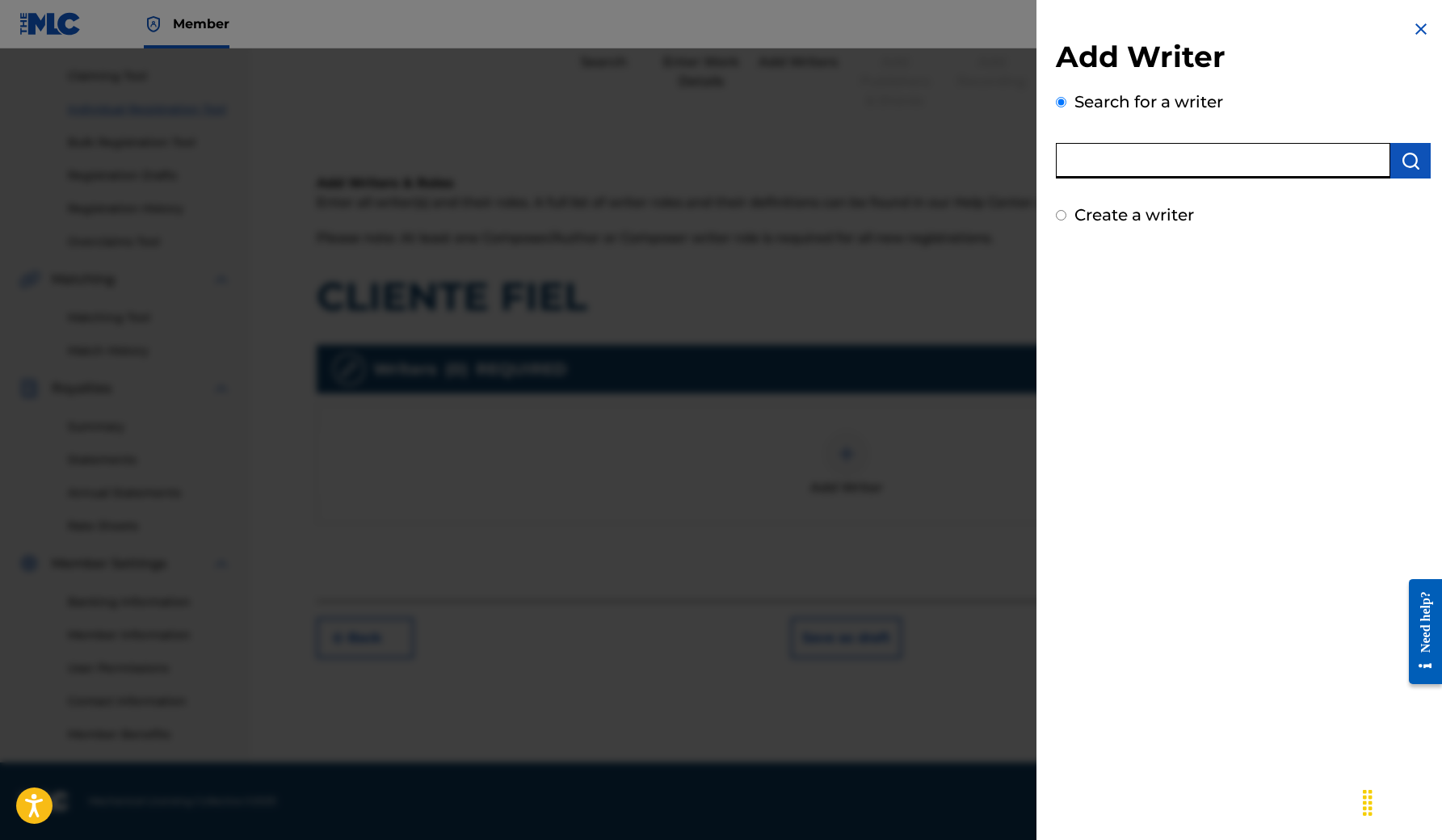 click at bounding box center [1223, 161] 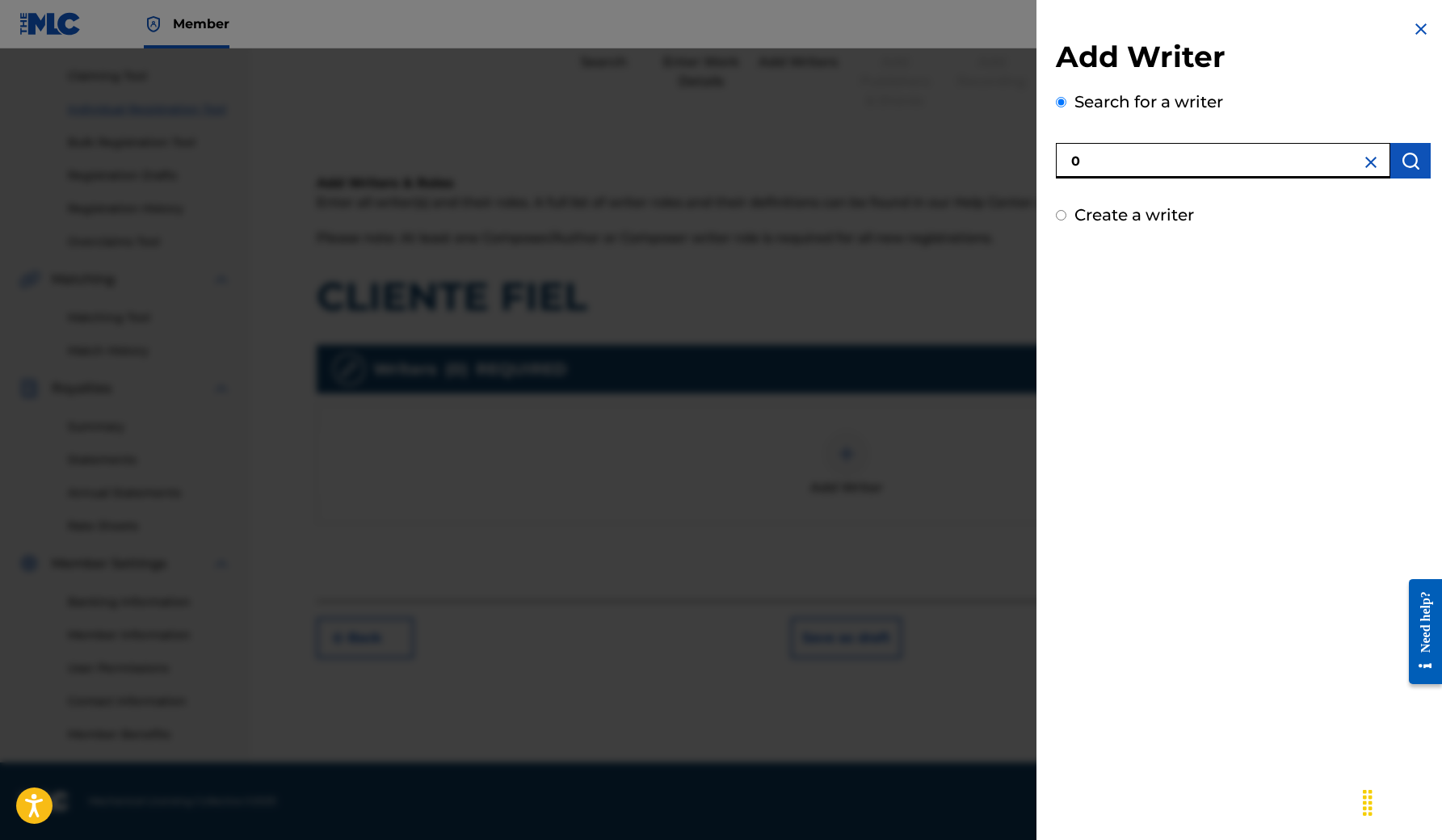 paste on "368548317" 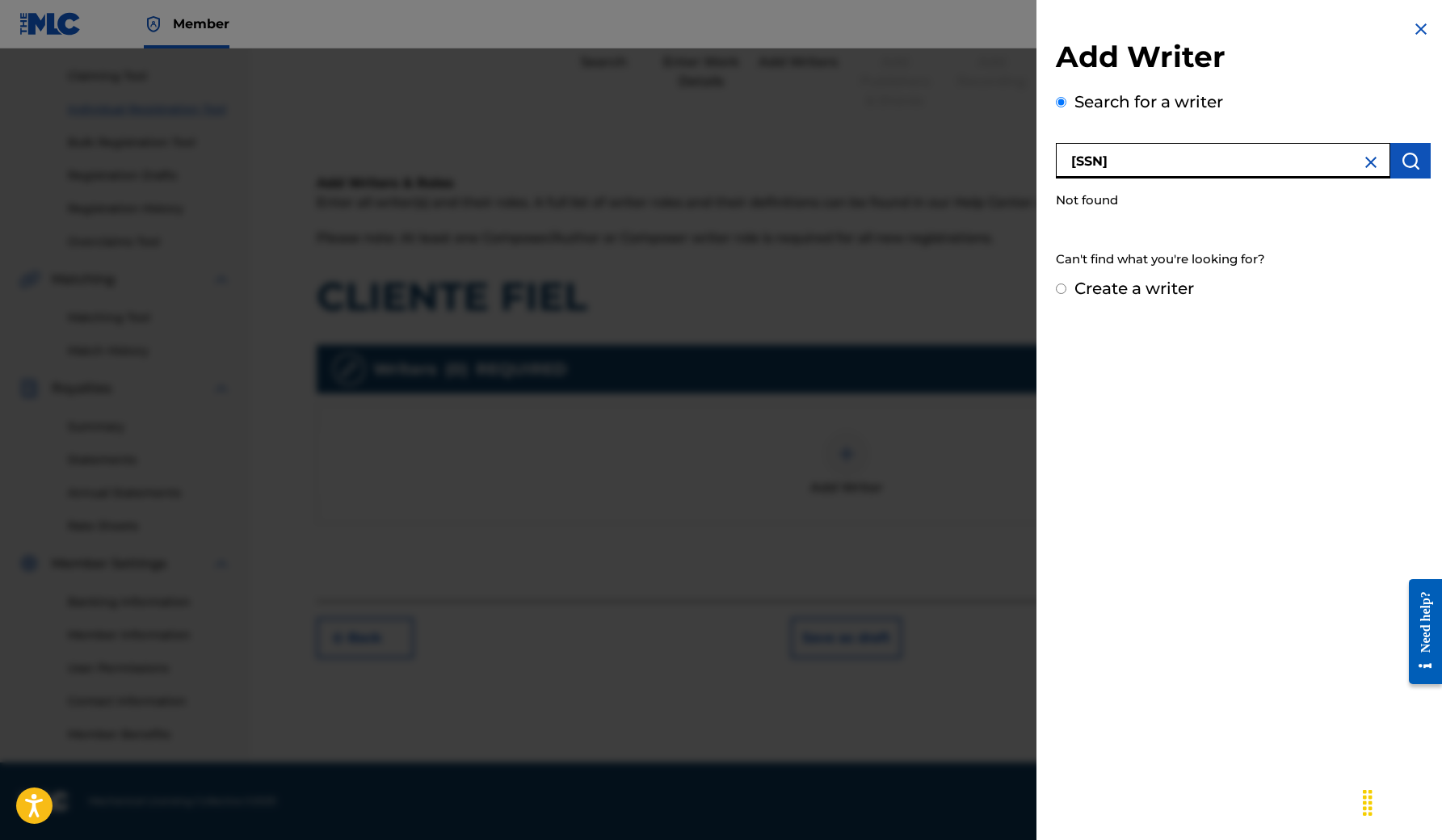 click on "[SSN]" at bounding box center (1223, 161) 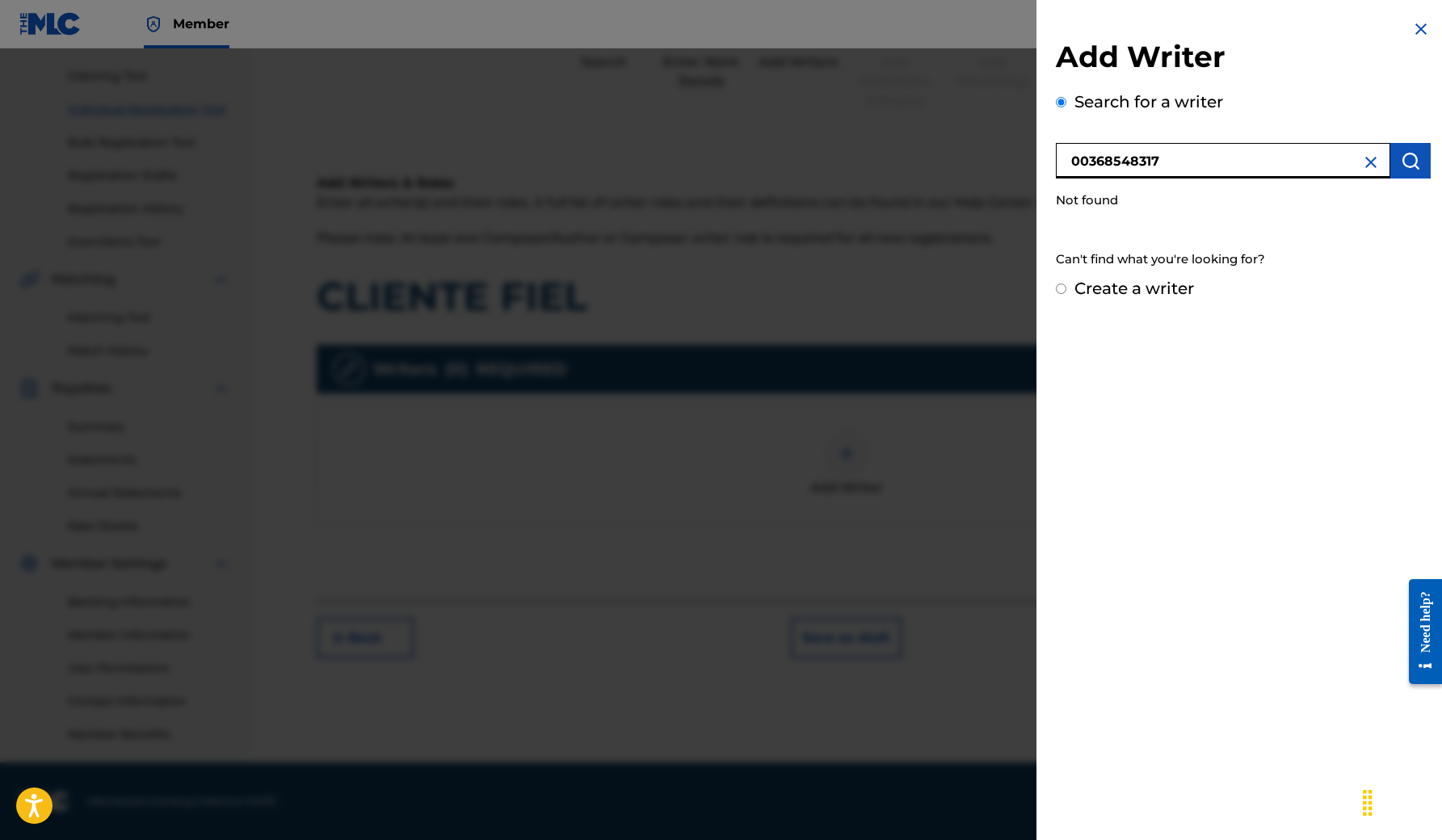 type on "00368548317" 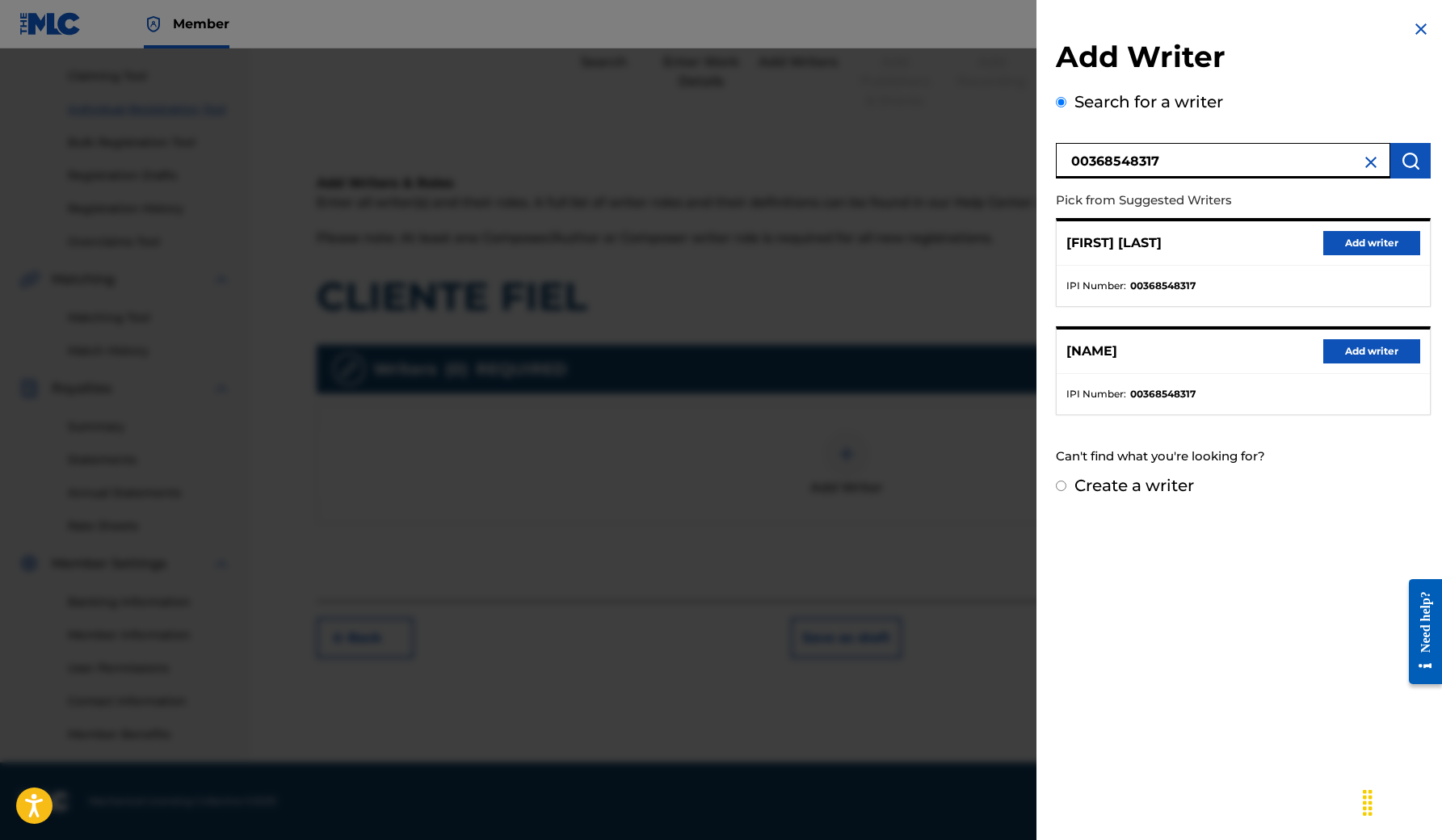 click on "Add writer" at bounding box center (1372, 351) 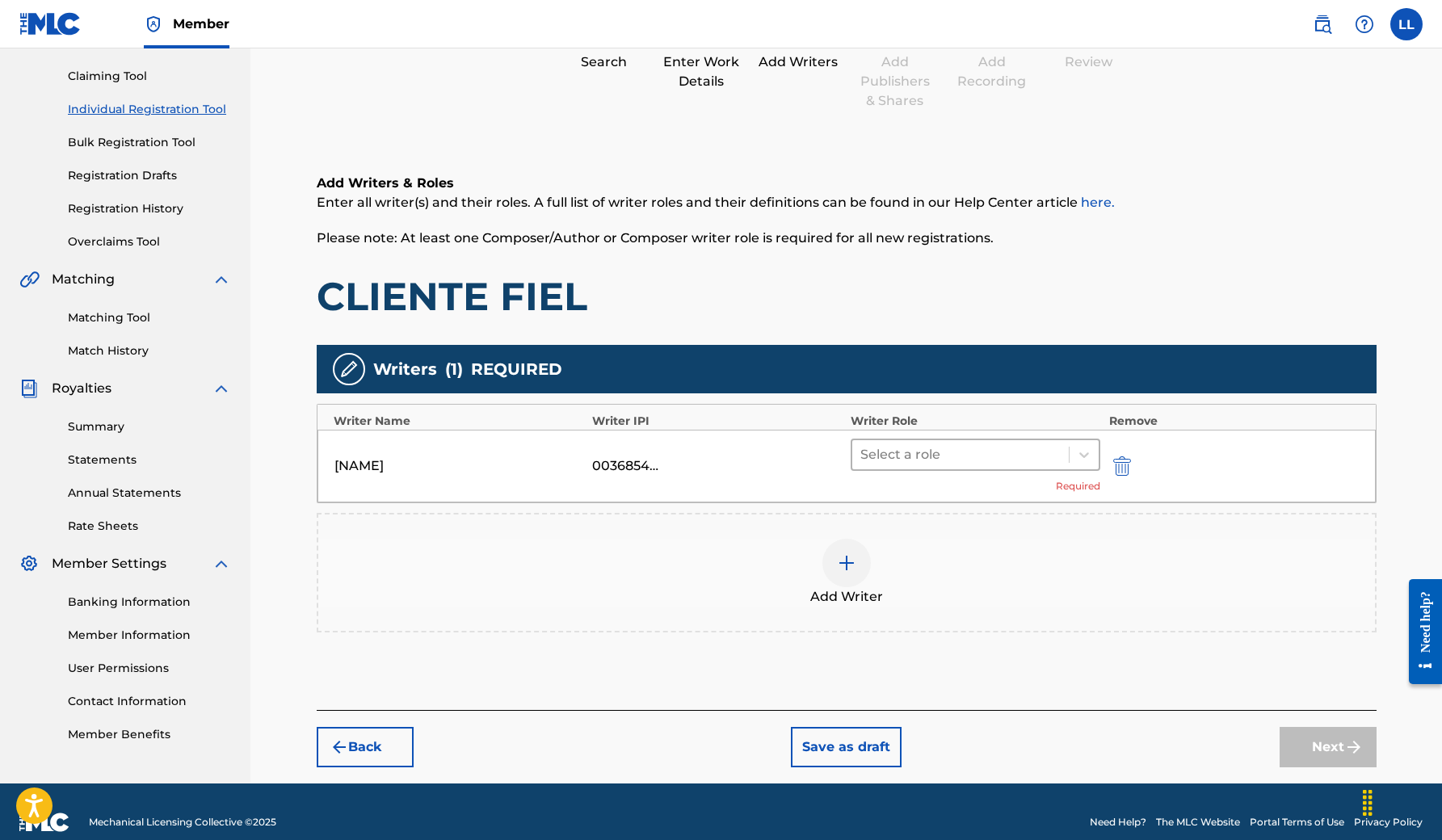 click at bounding box center [961, 455] 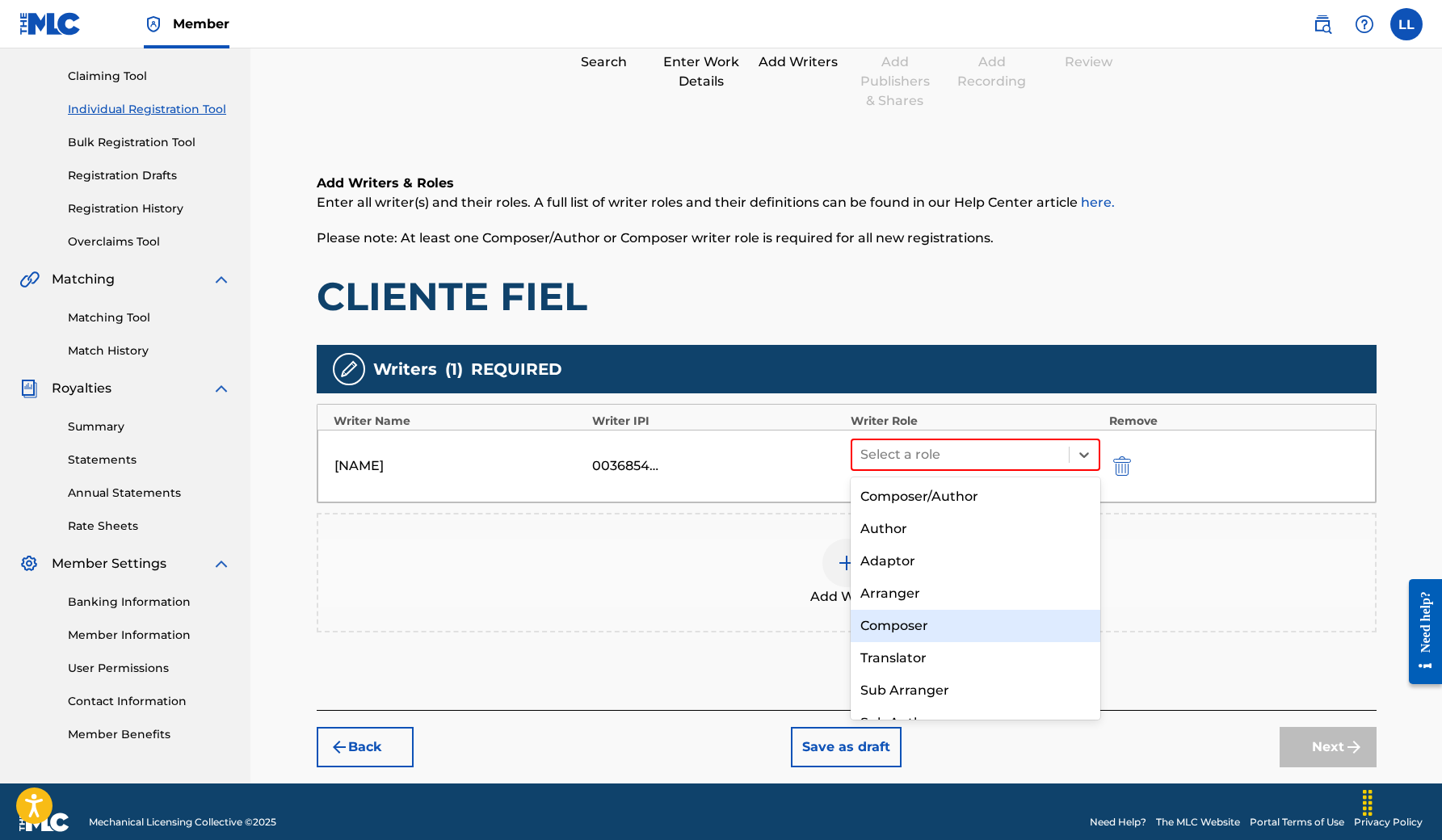 click on "Composer" at bounding box center (976, 626) 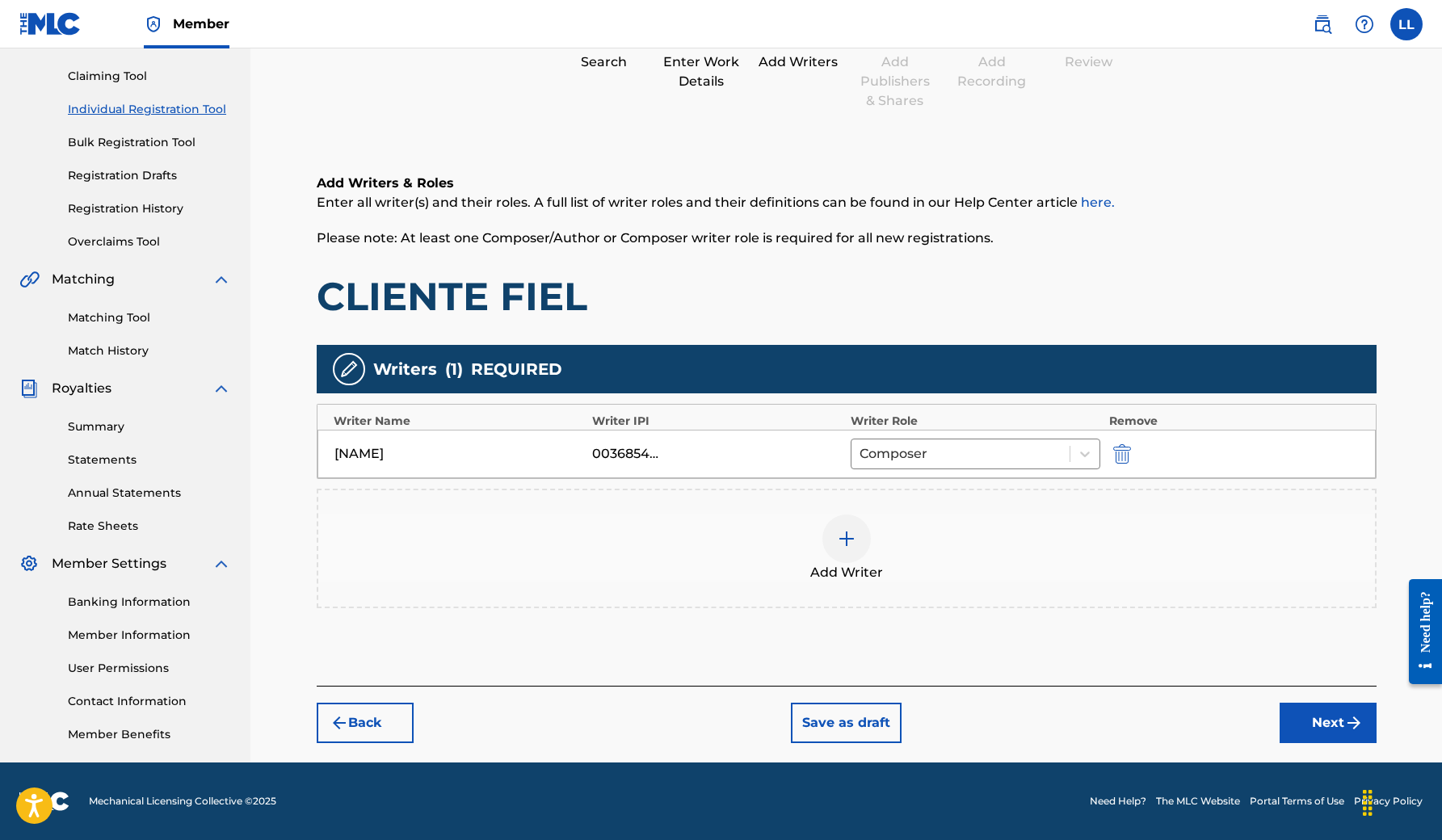 click on "Add Writer" at bounding box center [847, 573] 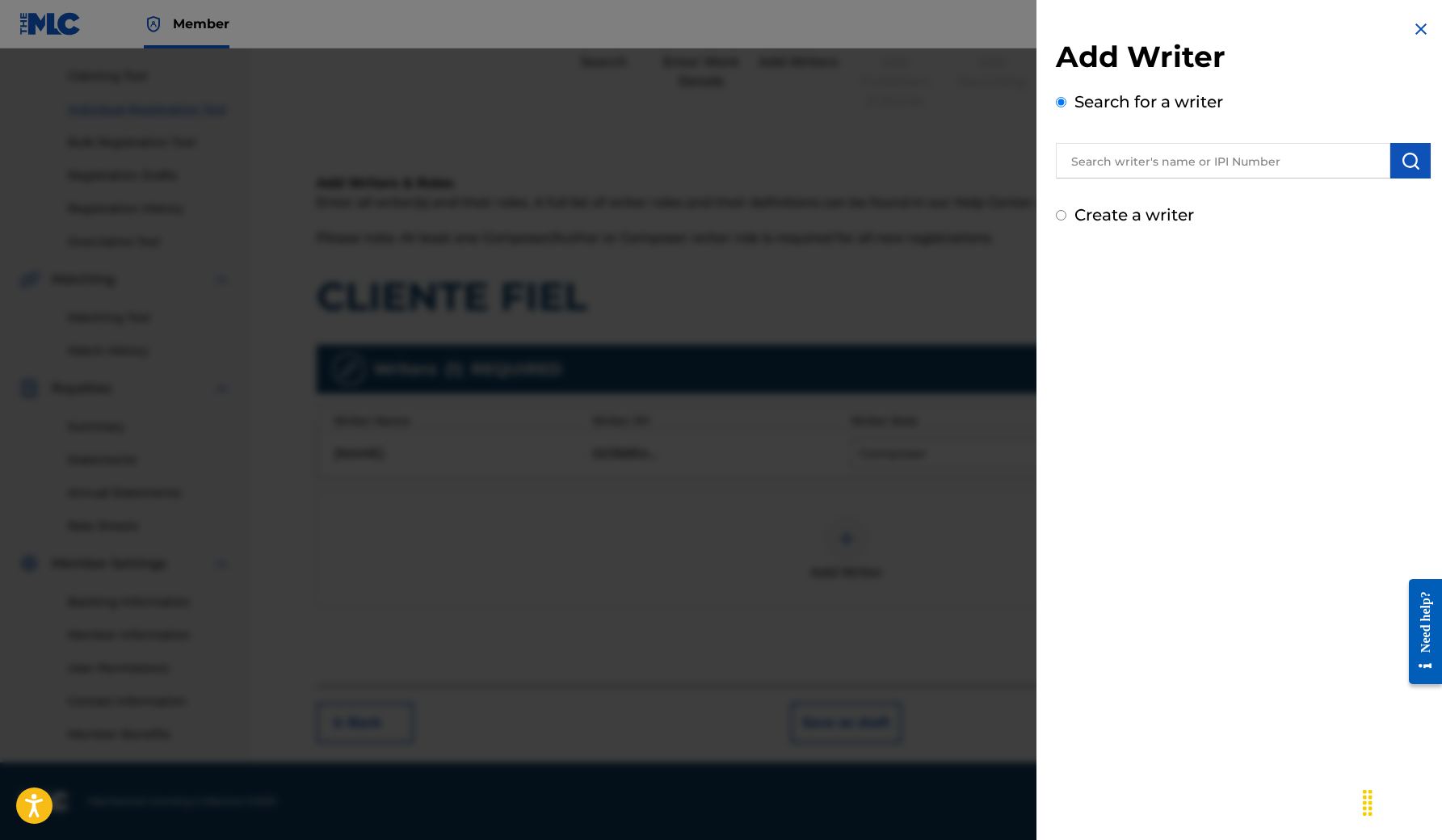 click at bounding box center [1223, 161] 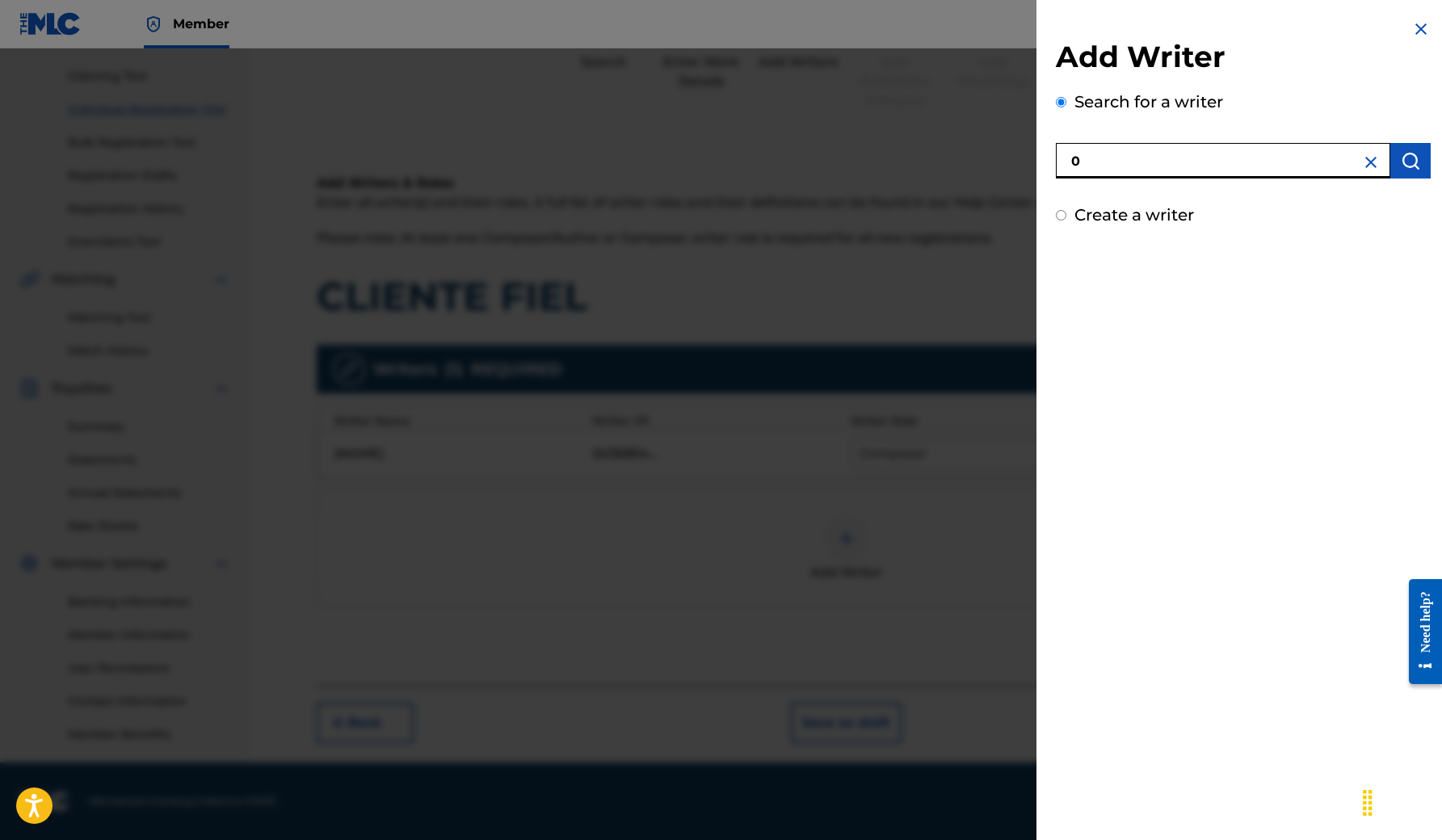 paste on "[NUMBER]" 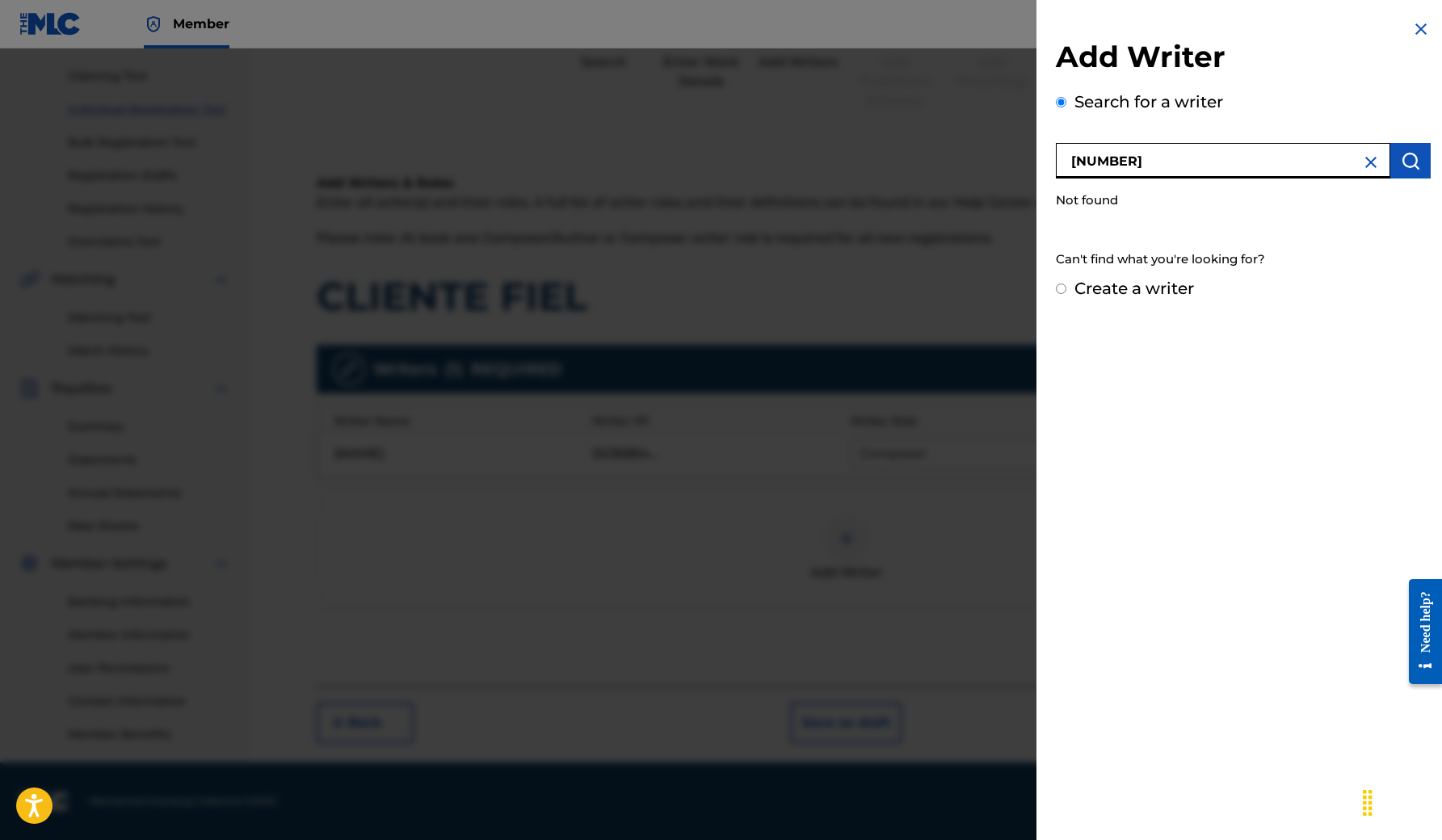 click on "[NUMBER]" at bounding box center (1223, 161) 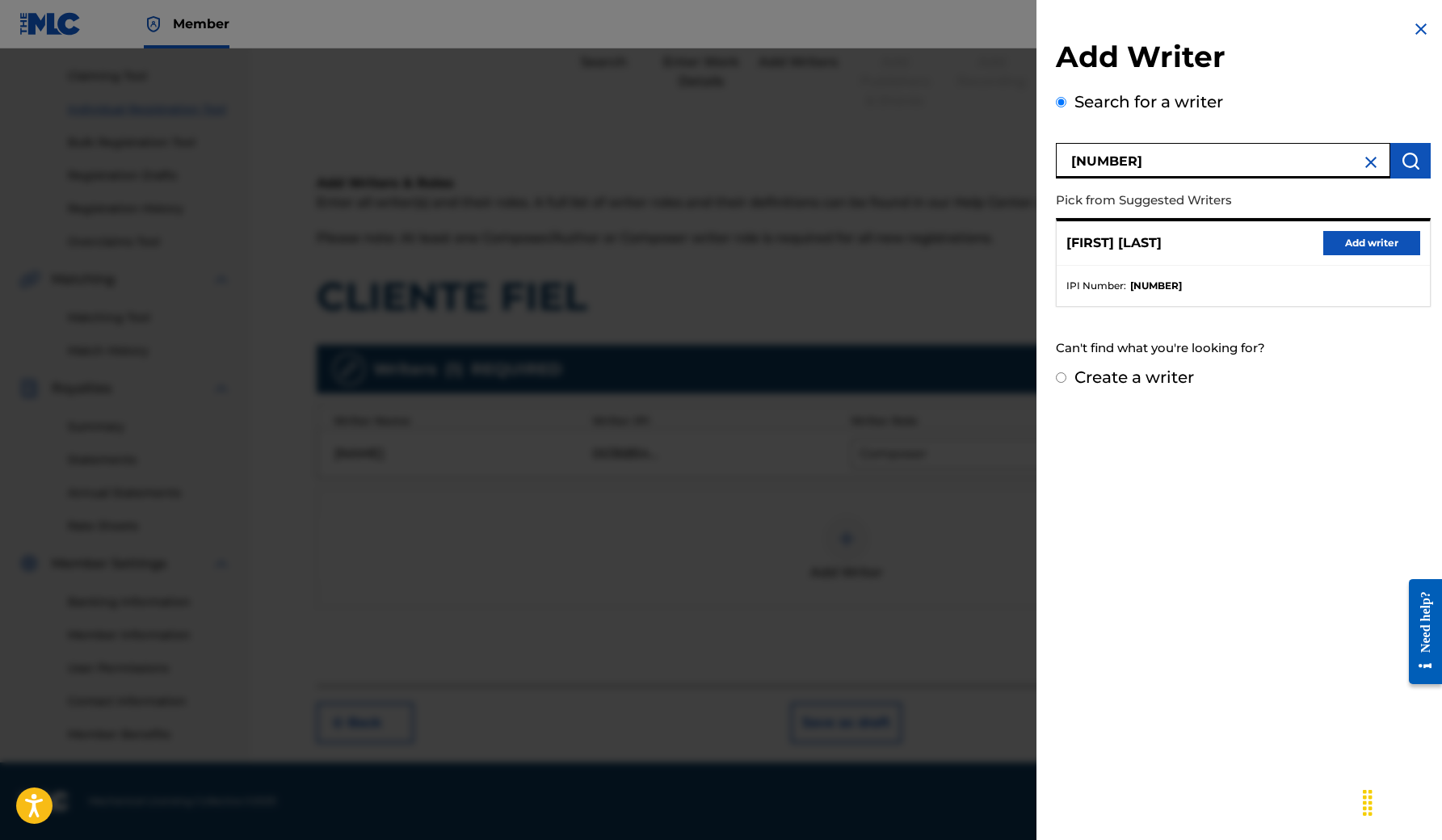 click on "Add writer" at bounding box center (1372, 243) 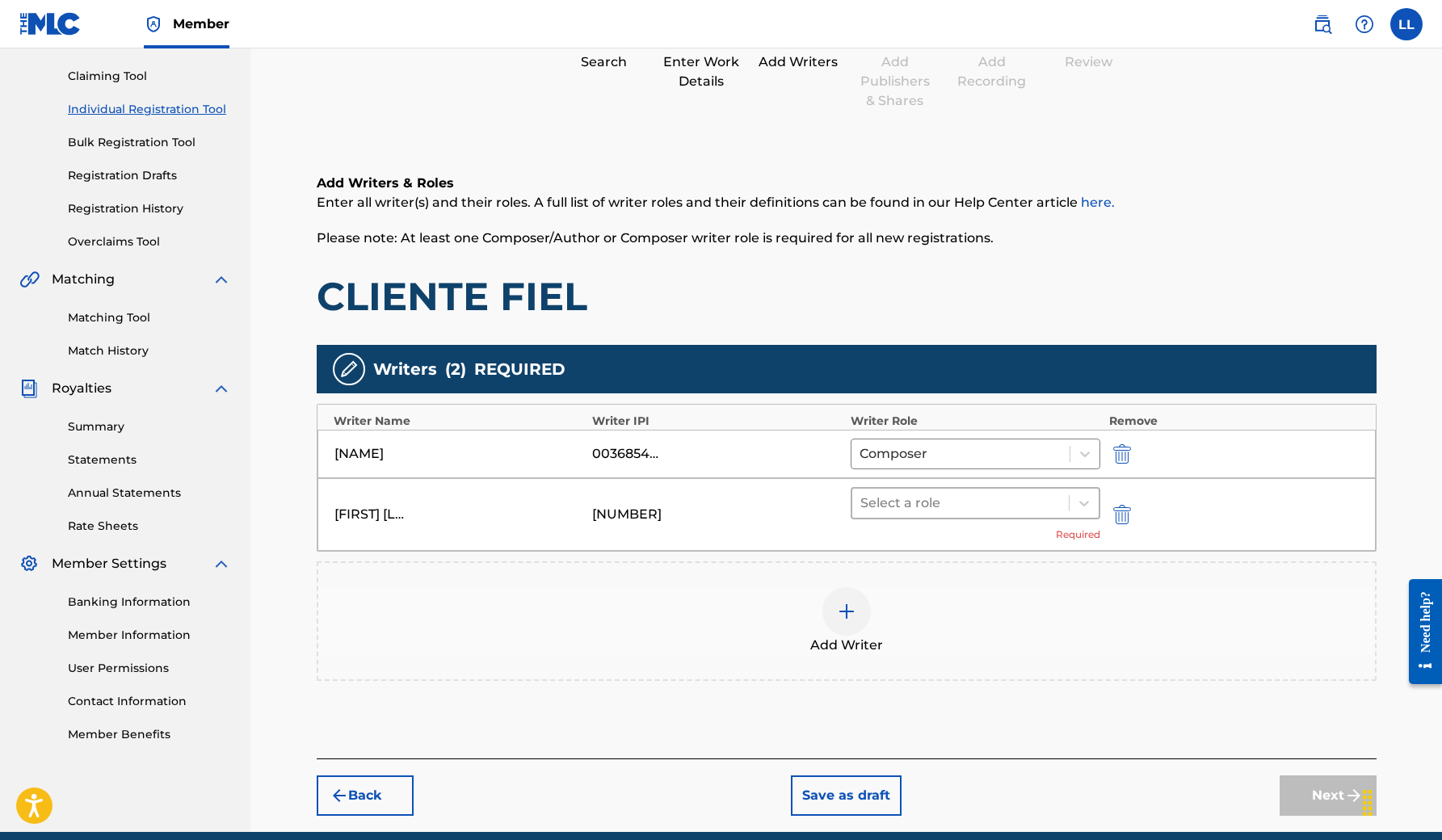 click at bounding box center [961, 503] 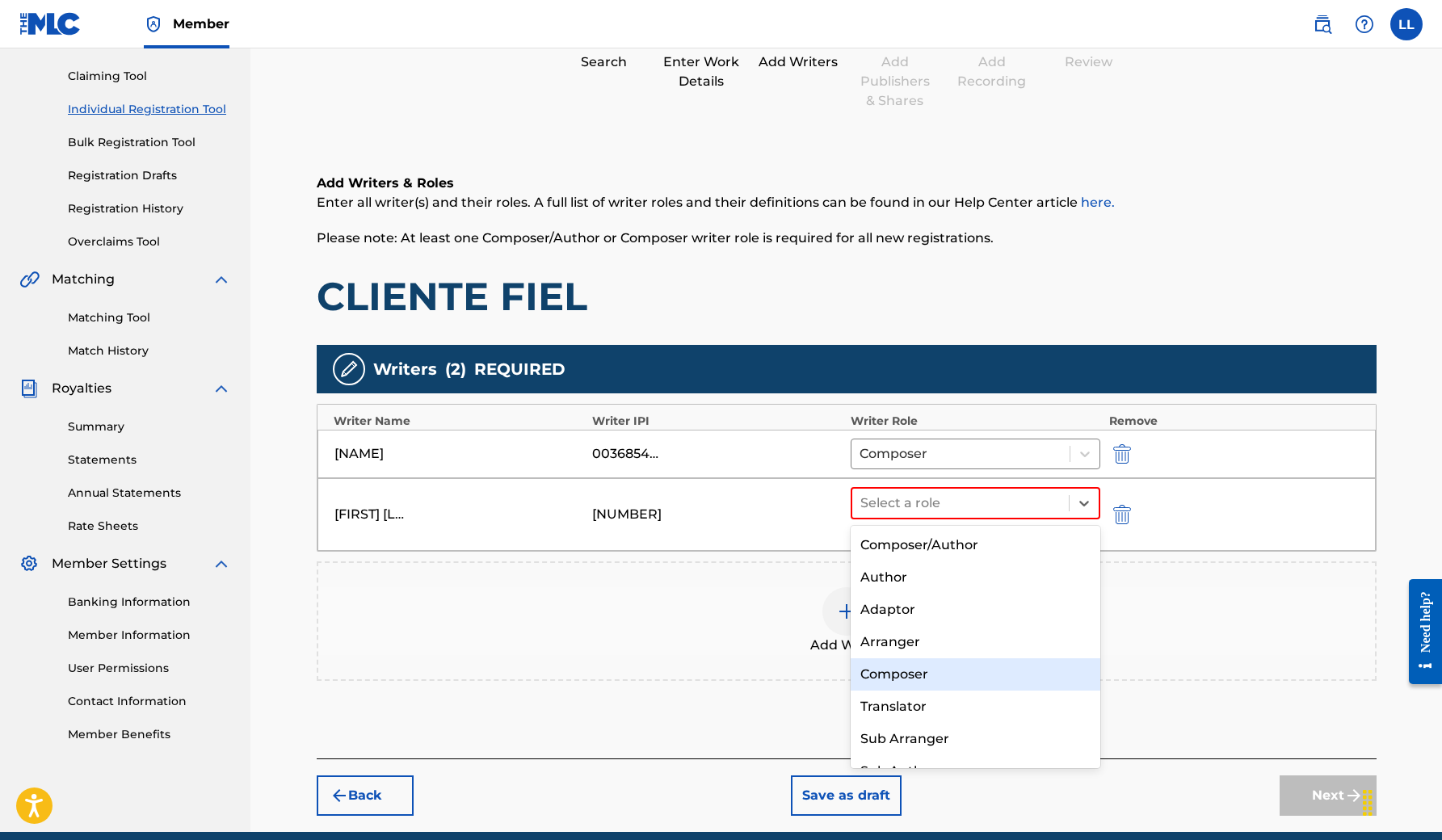 click on "Composer" at bounding box center [976, 674] 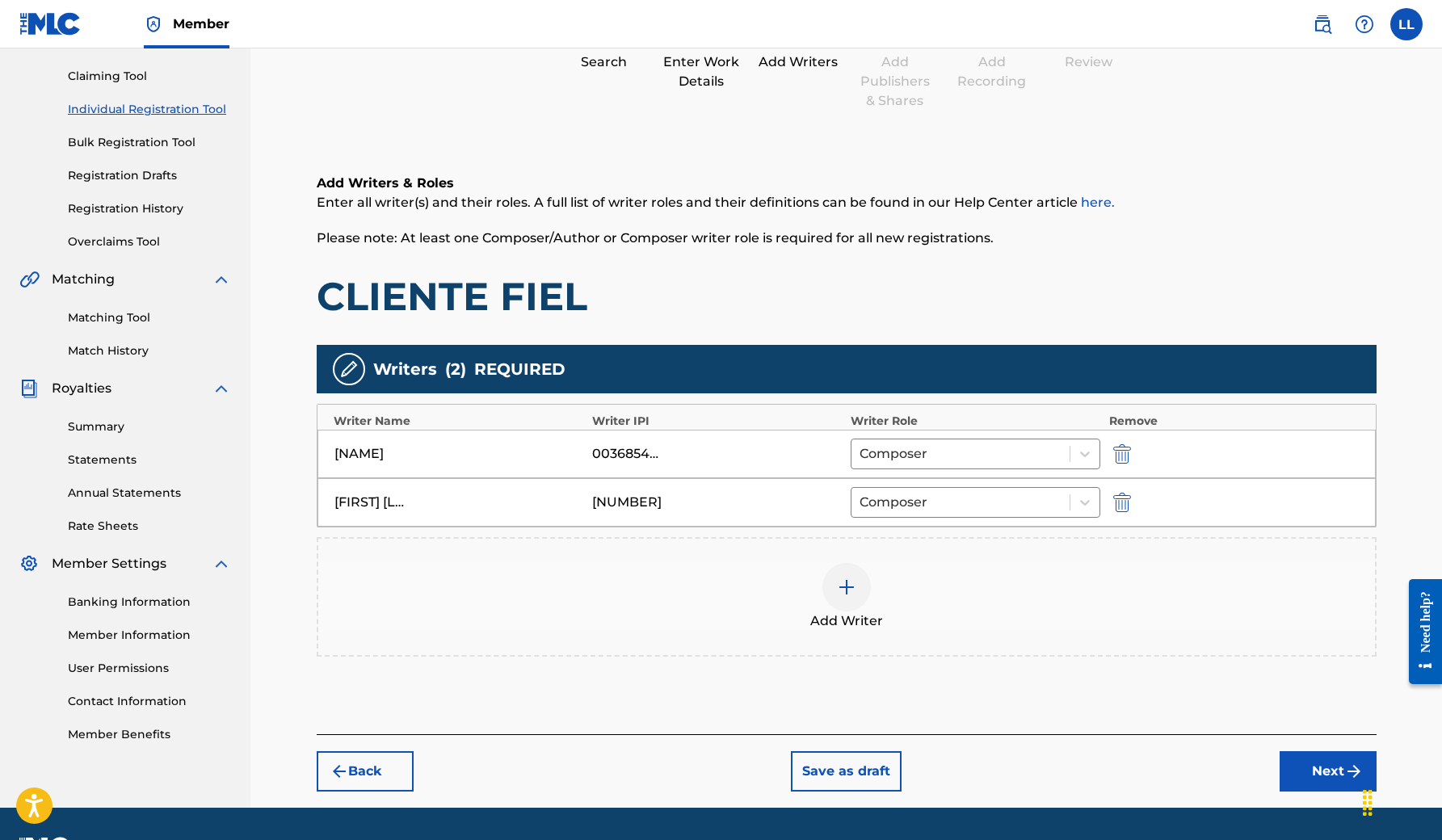 click on "Add Writer" at bounding box center (847, 597) 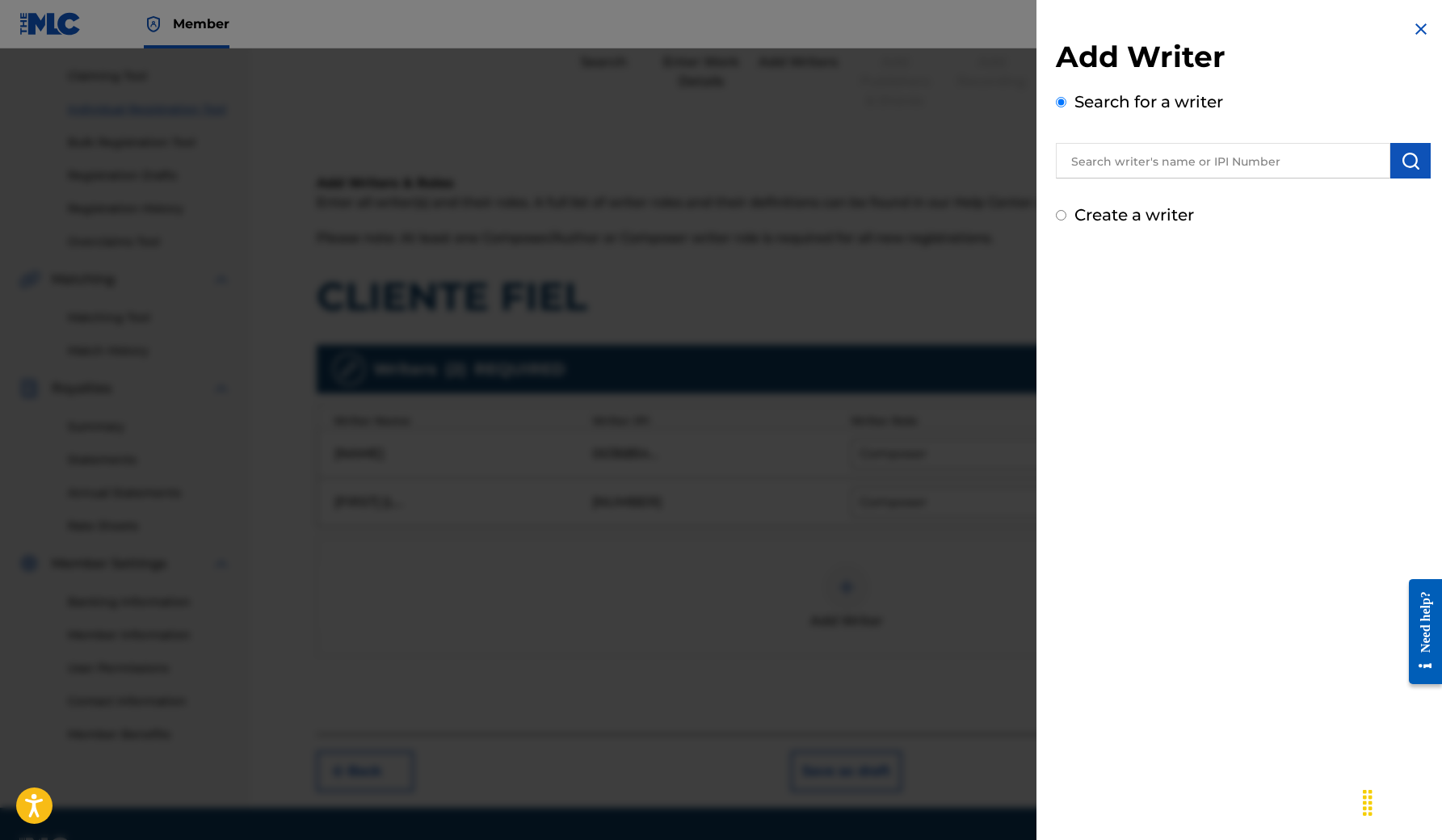 click at bounding box center [1223, 161] 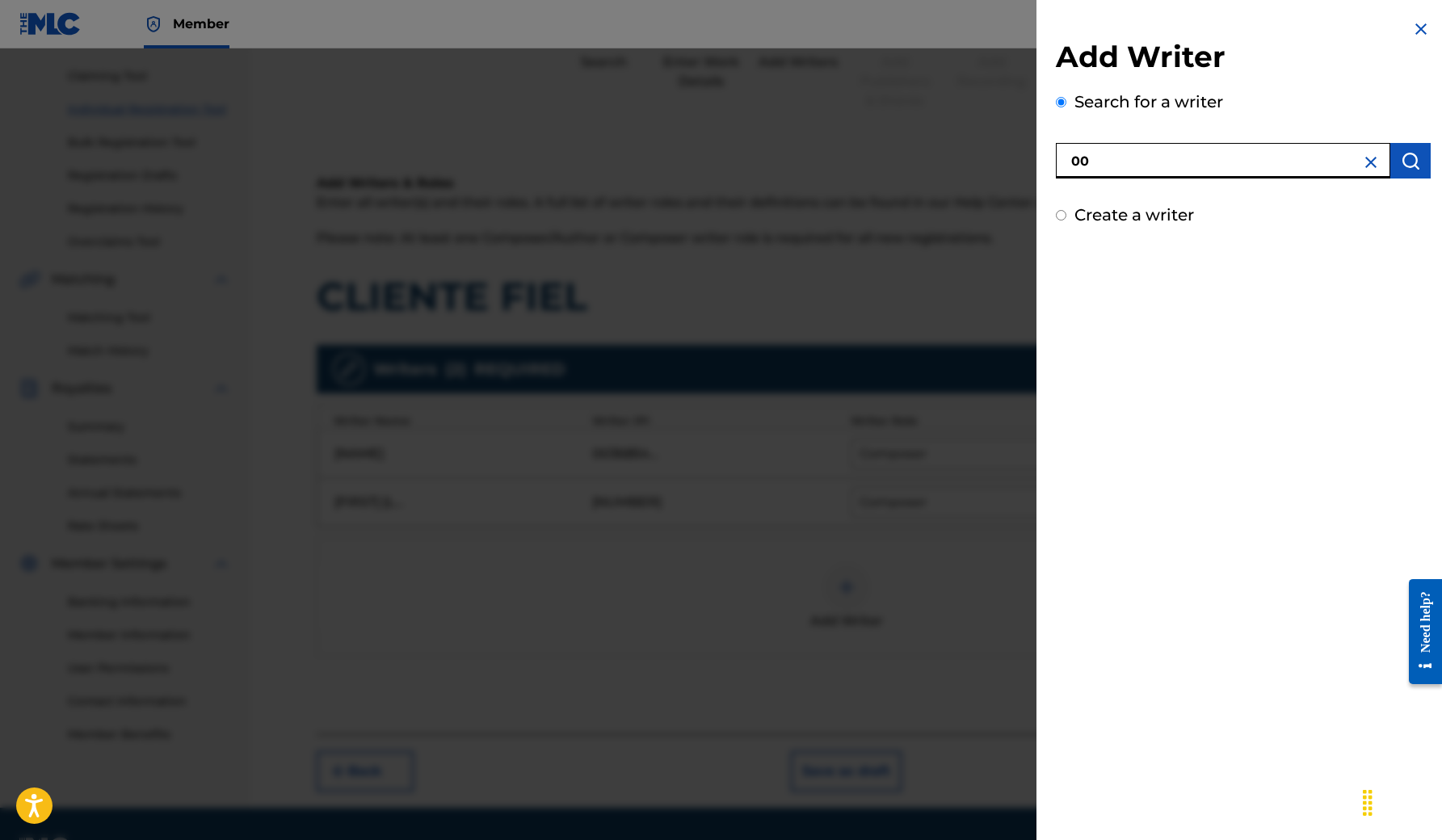 paste on "[PHONE]" 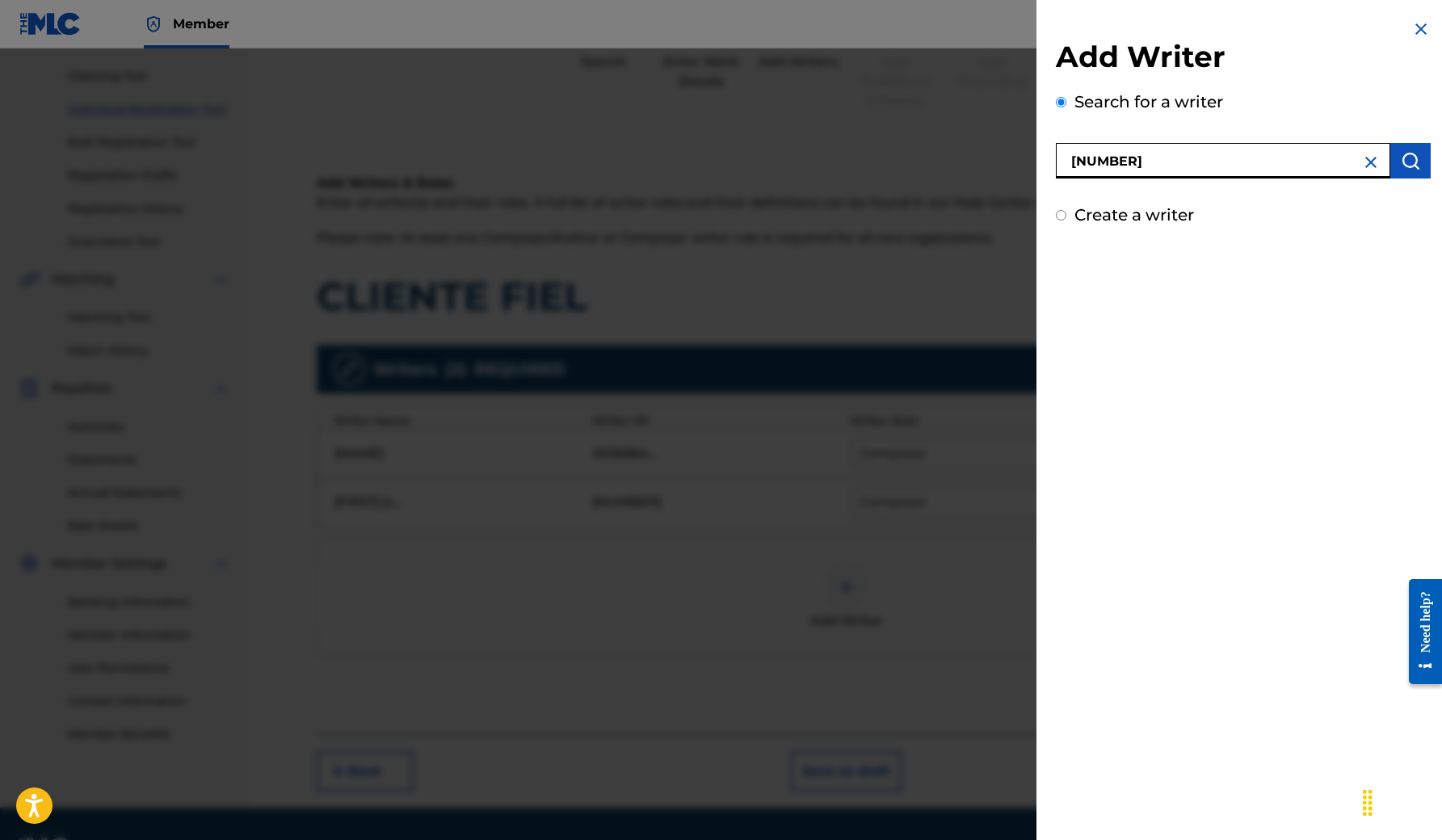 type on "[NUMBER]" 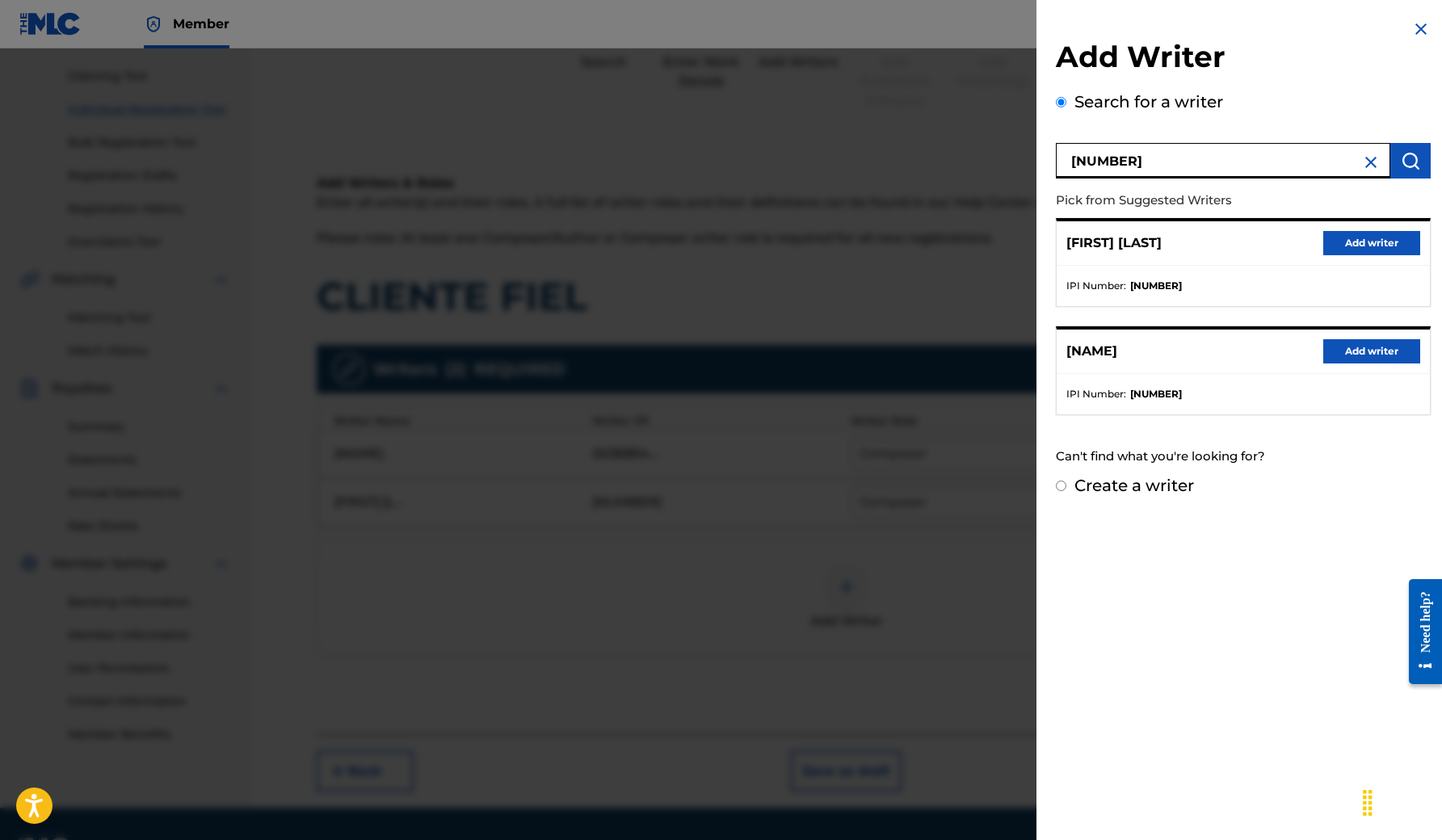 click on "Add writer" at bounding box center [1372, 243] 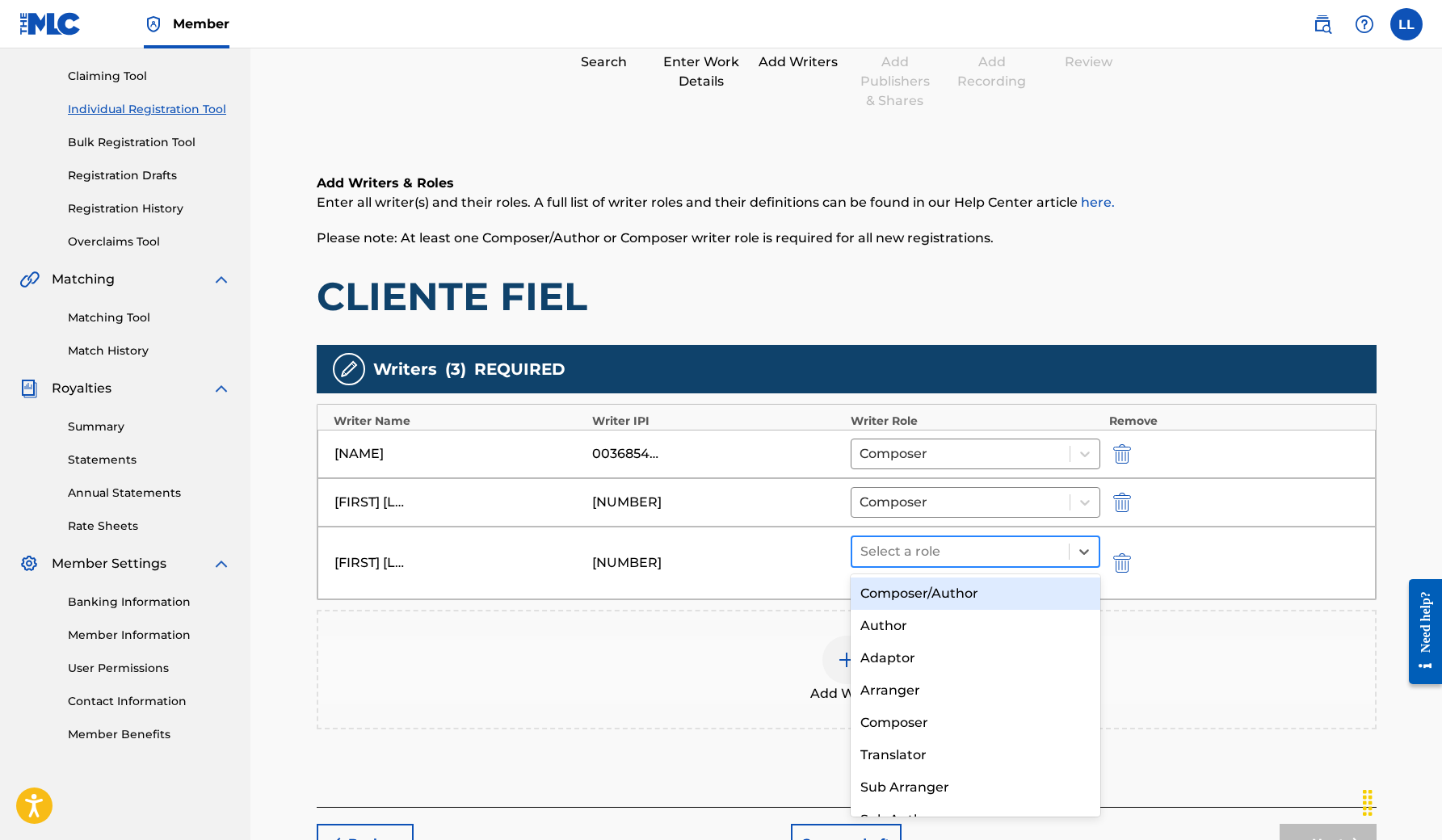 click at bounding box center (961, 552) 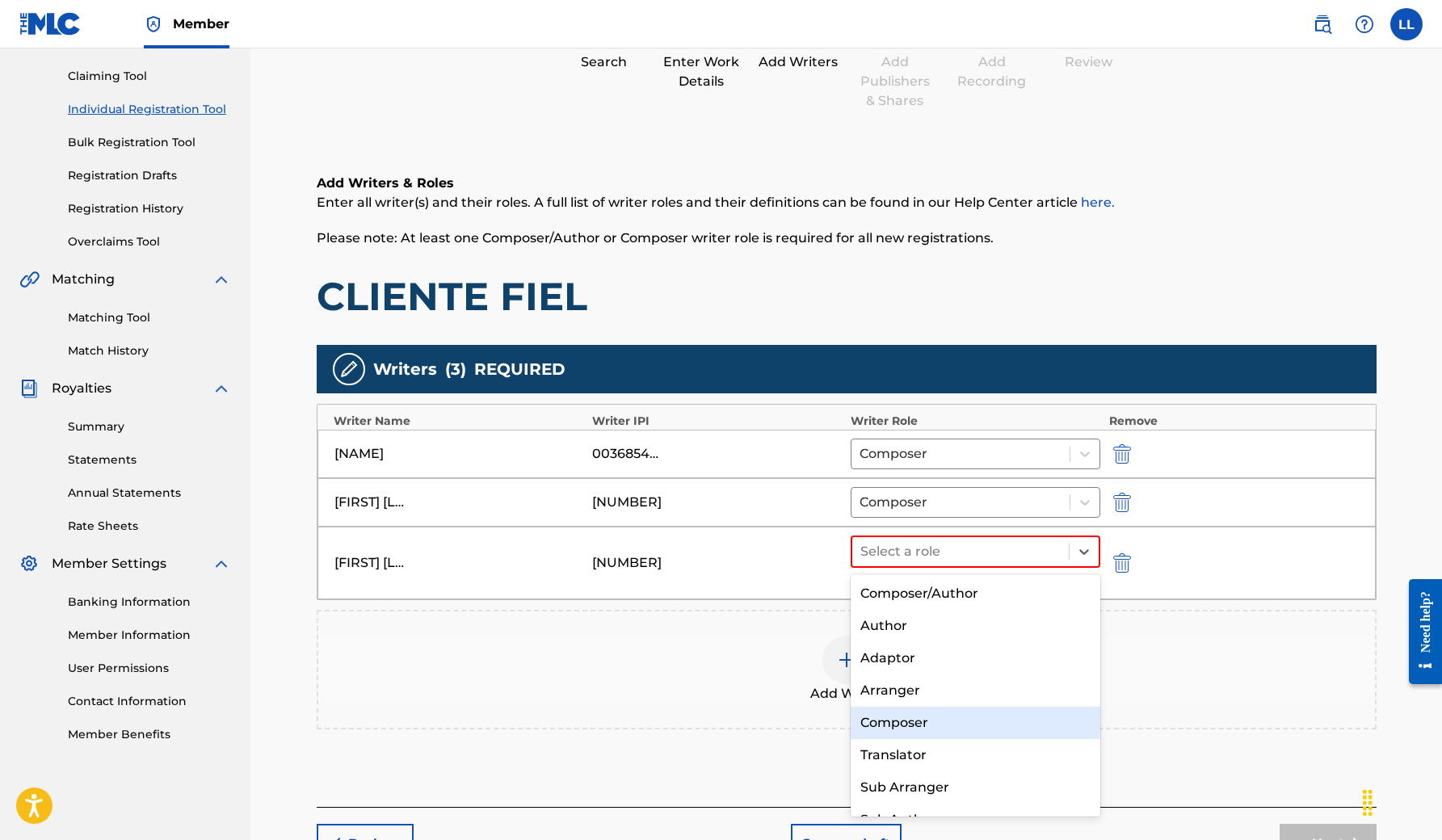 click on "Composer" at bounding box center [976, 723] 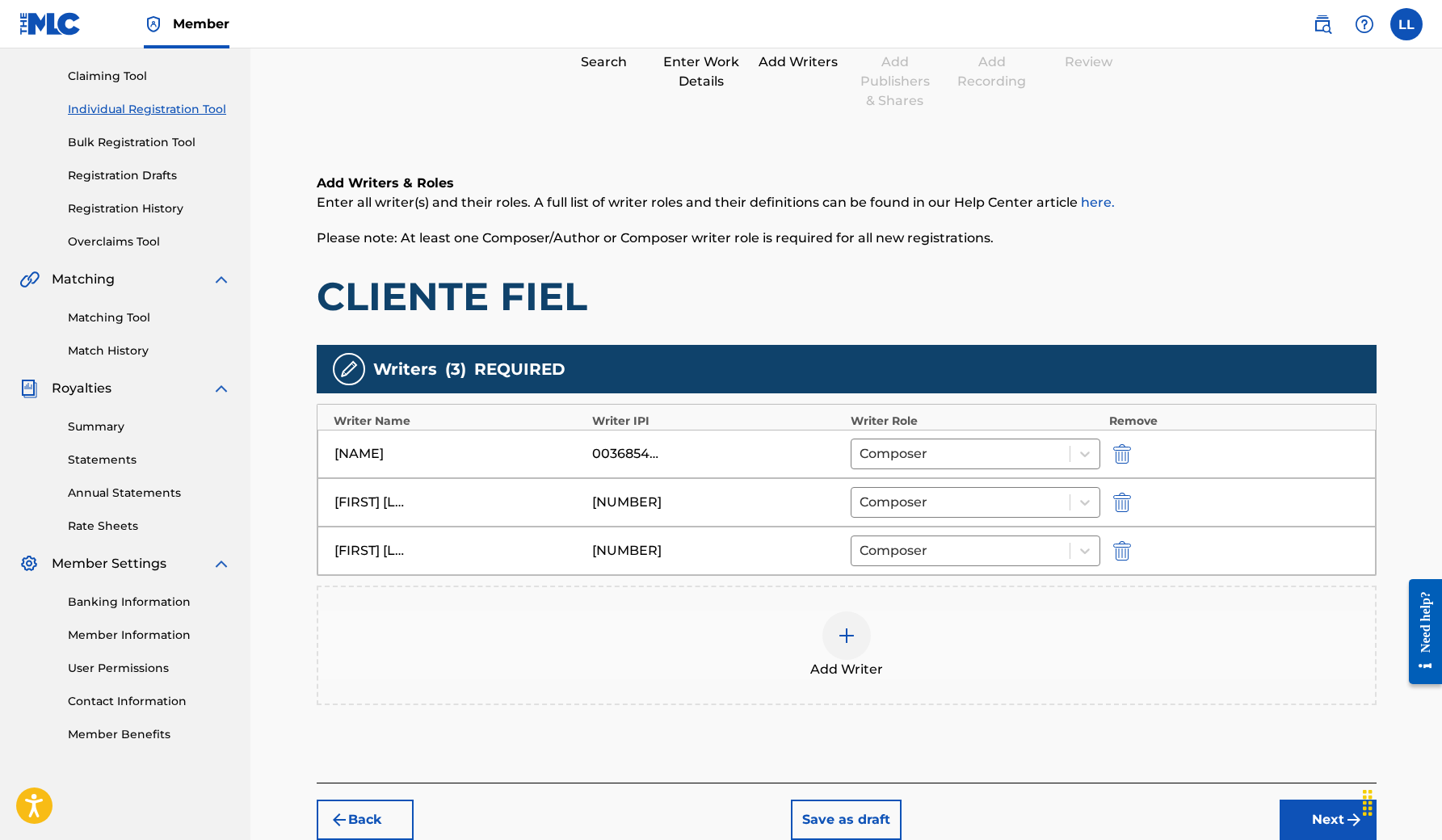 click at bounding box center [847, 636] 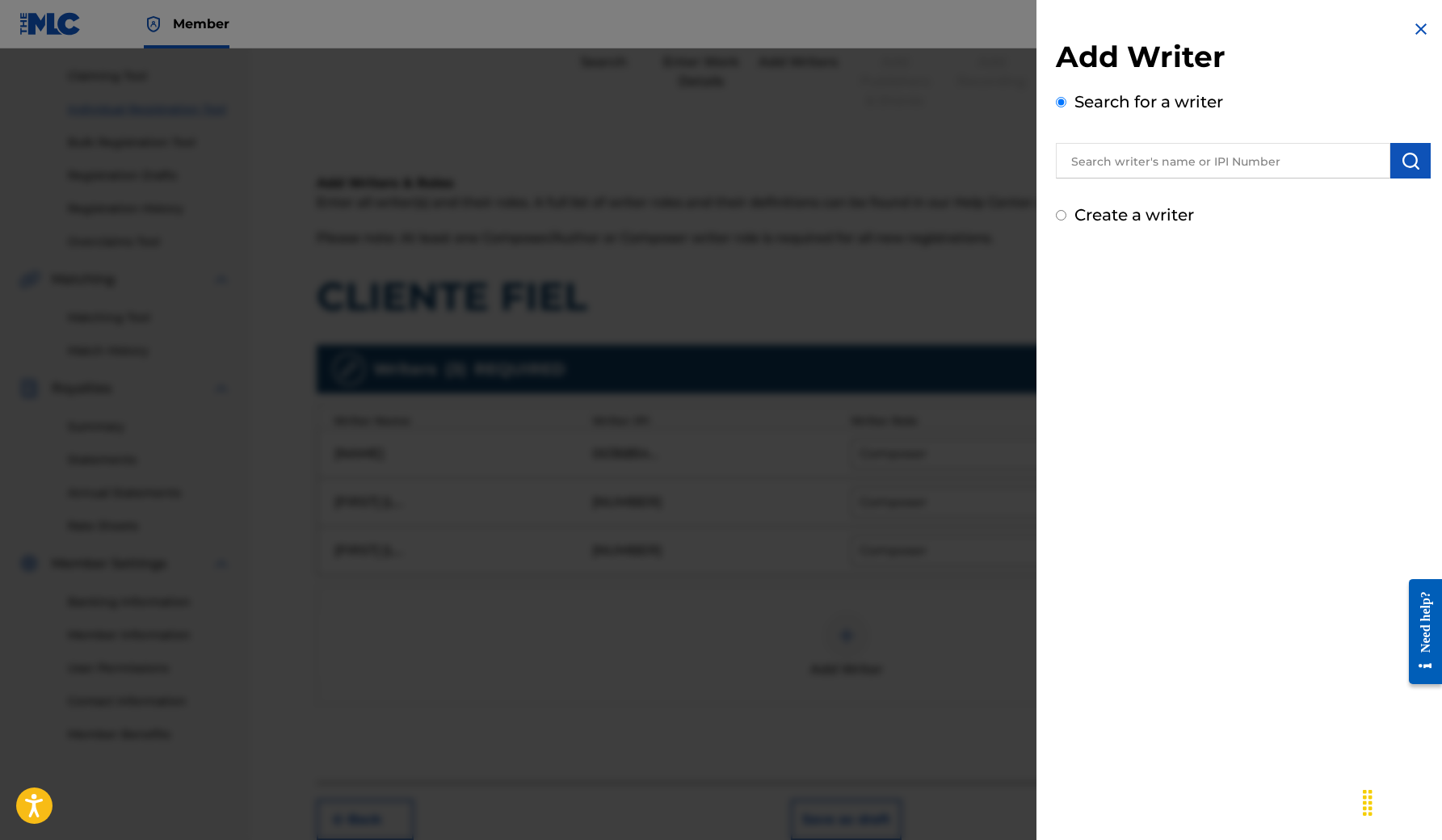 click at bounding box center [1223, 161] 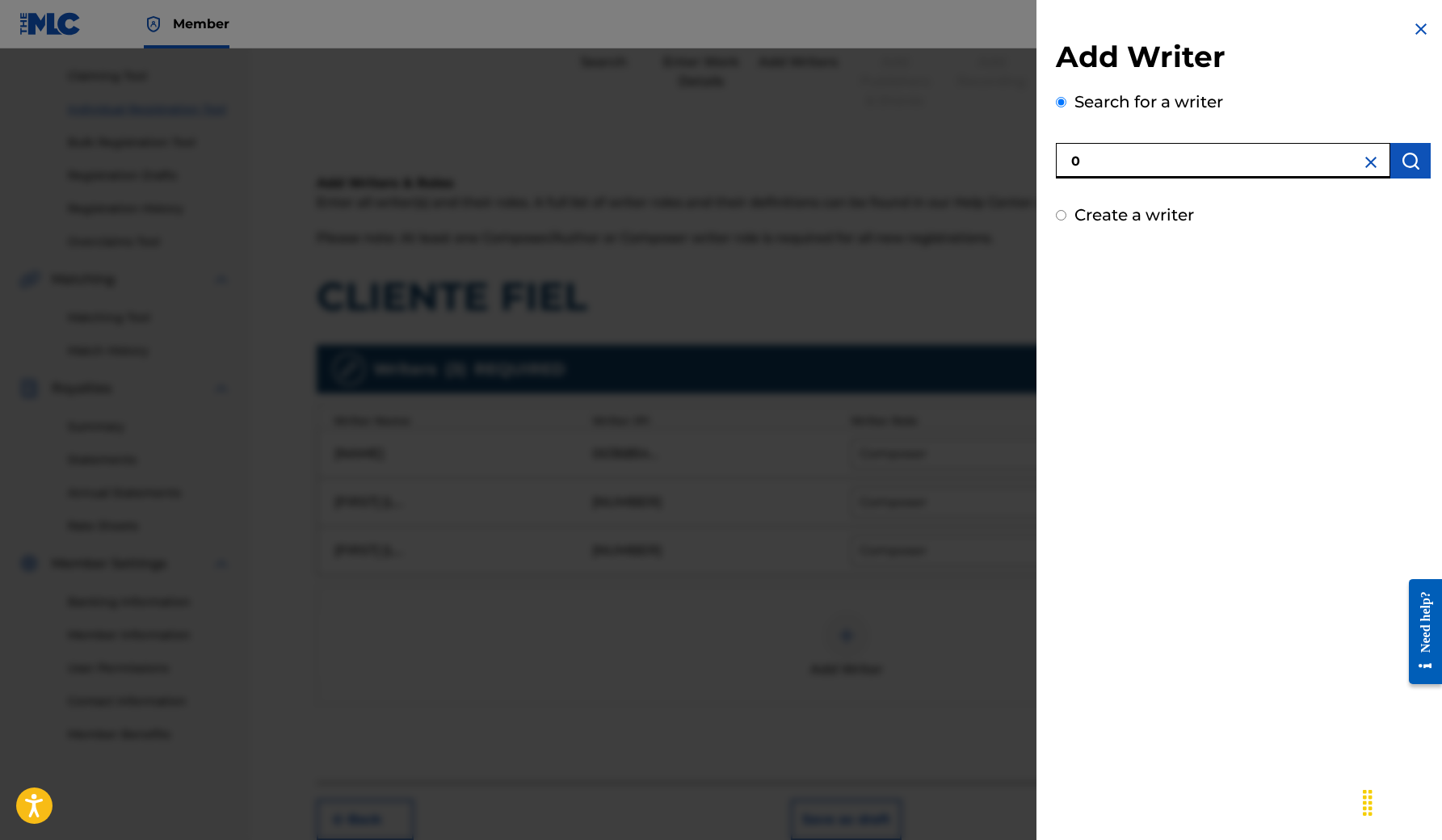 paste on "[NUMBER]" 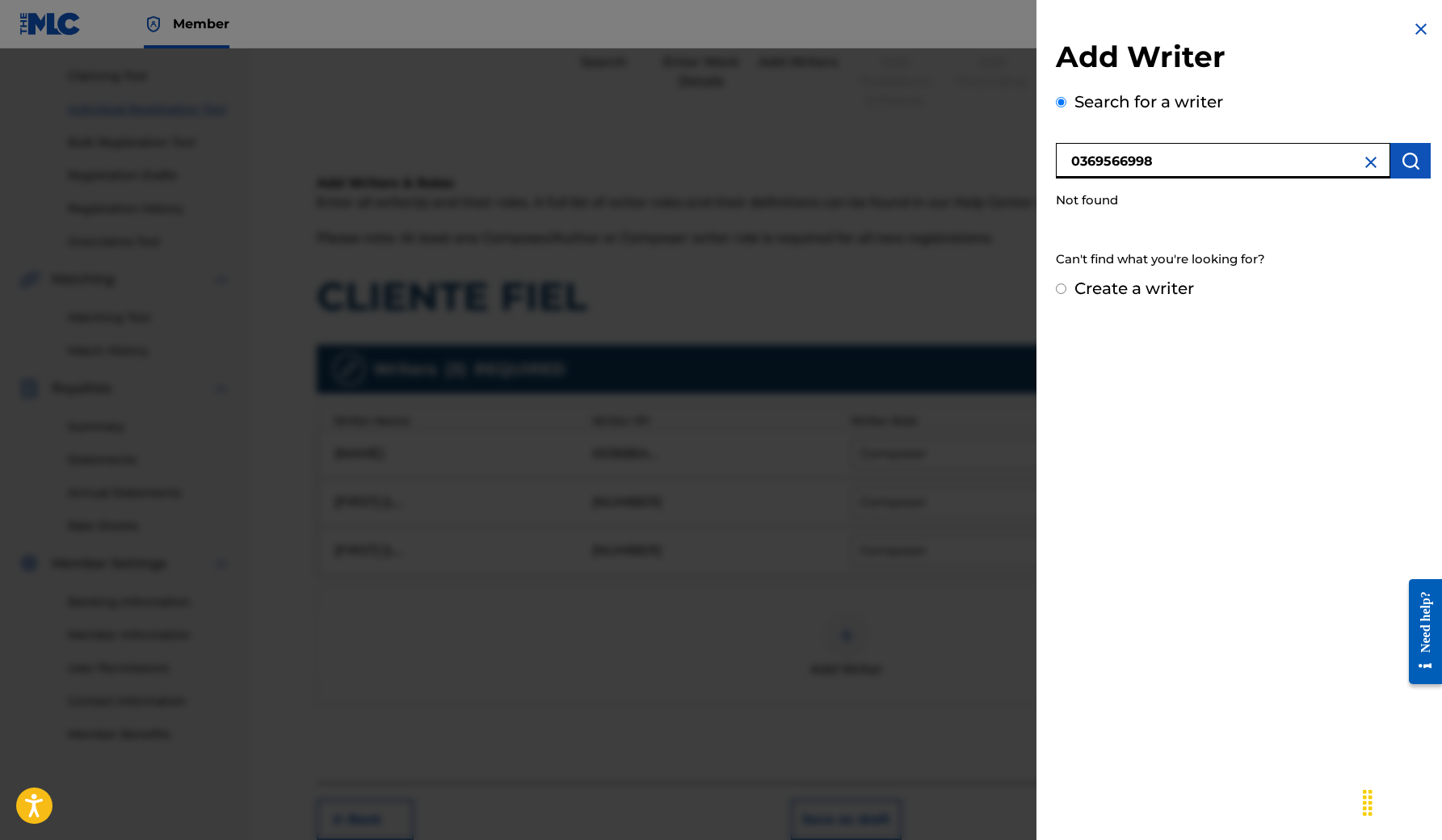 click on "0369566998" at bounding box center [1223, 161] 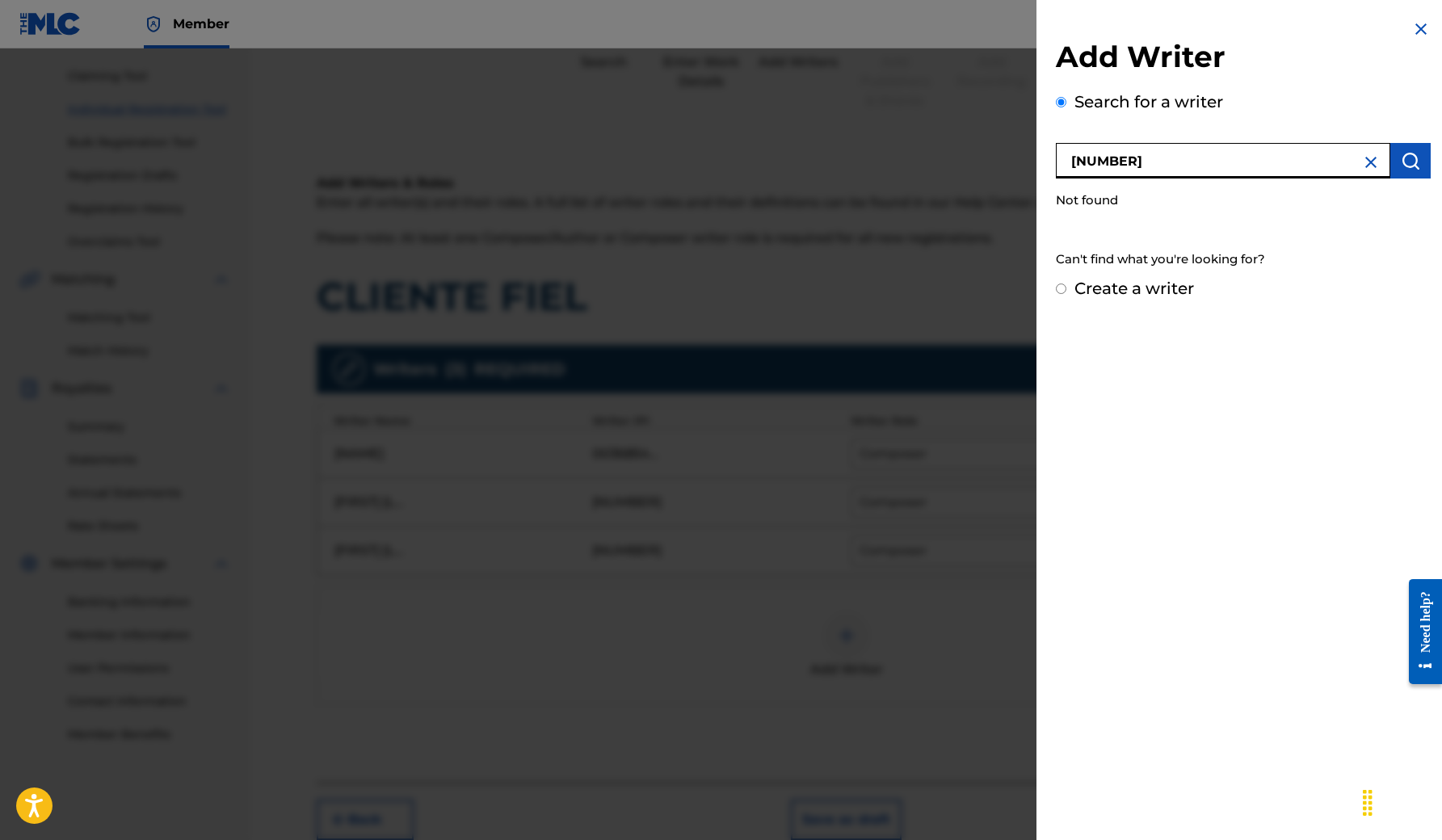 type on "[NUMBER]" 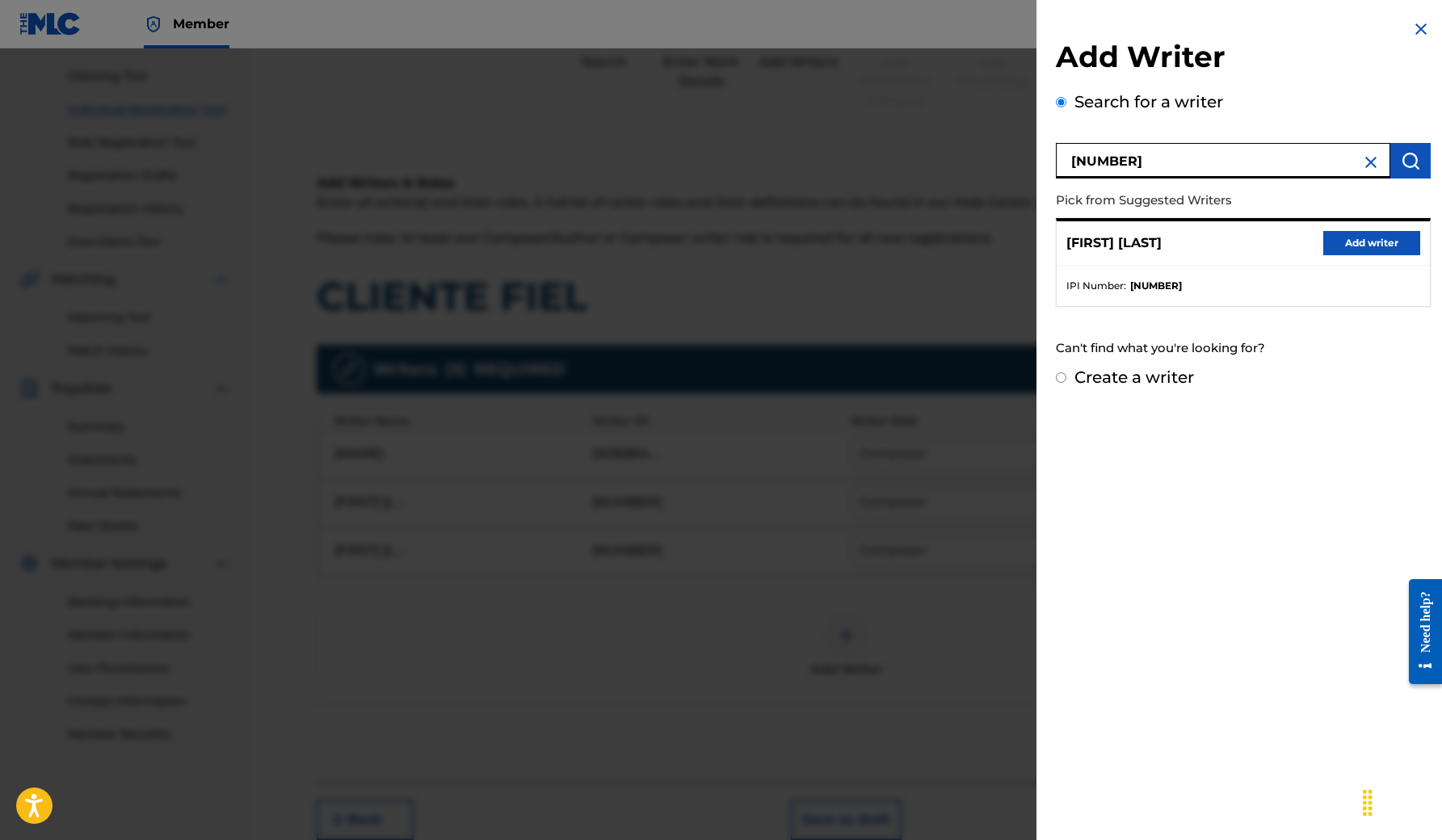 click on "Add writer" at bounding box center [1372, 243] 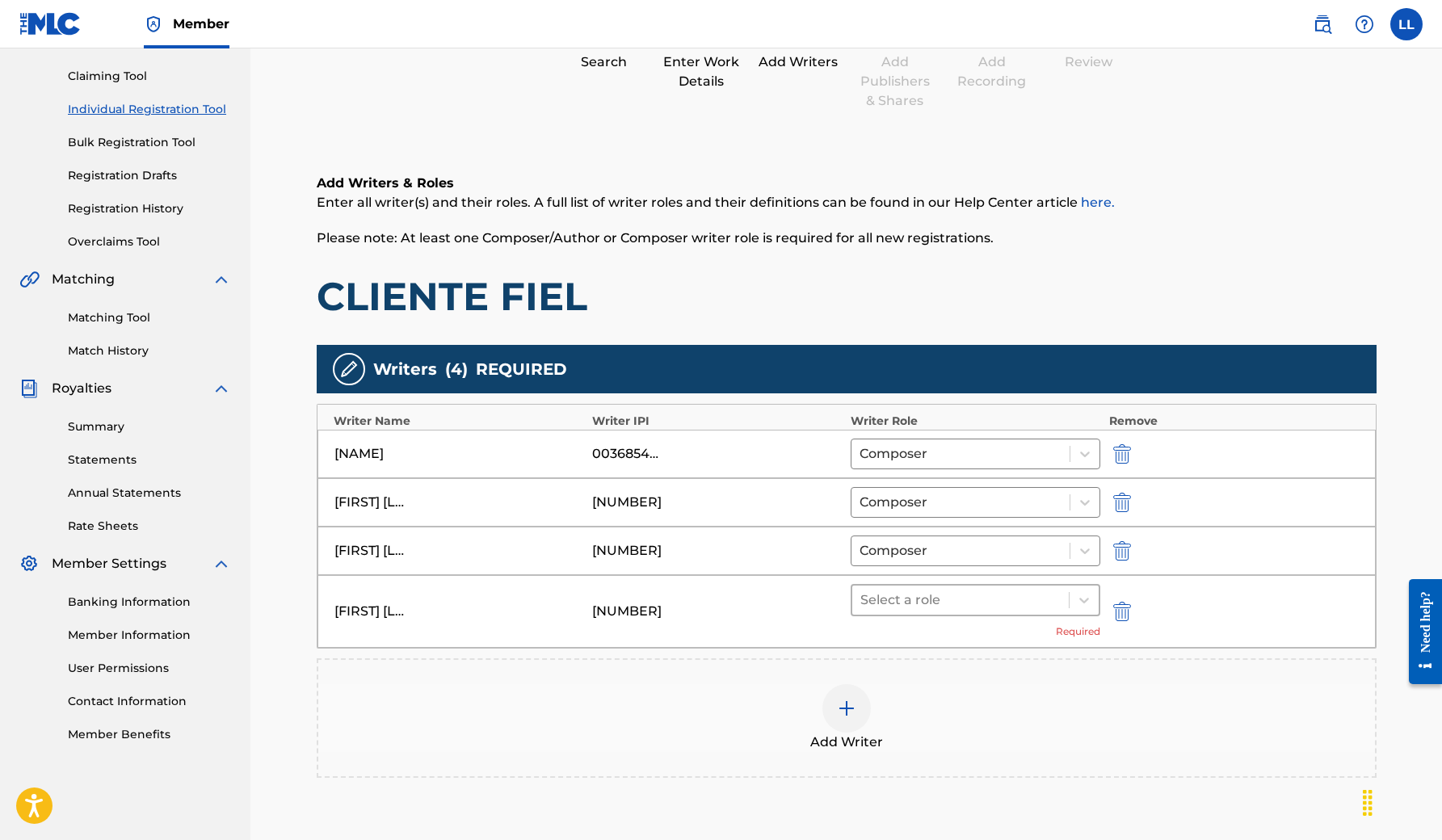 click at bounding box center (961, 600) 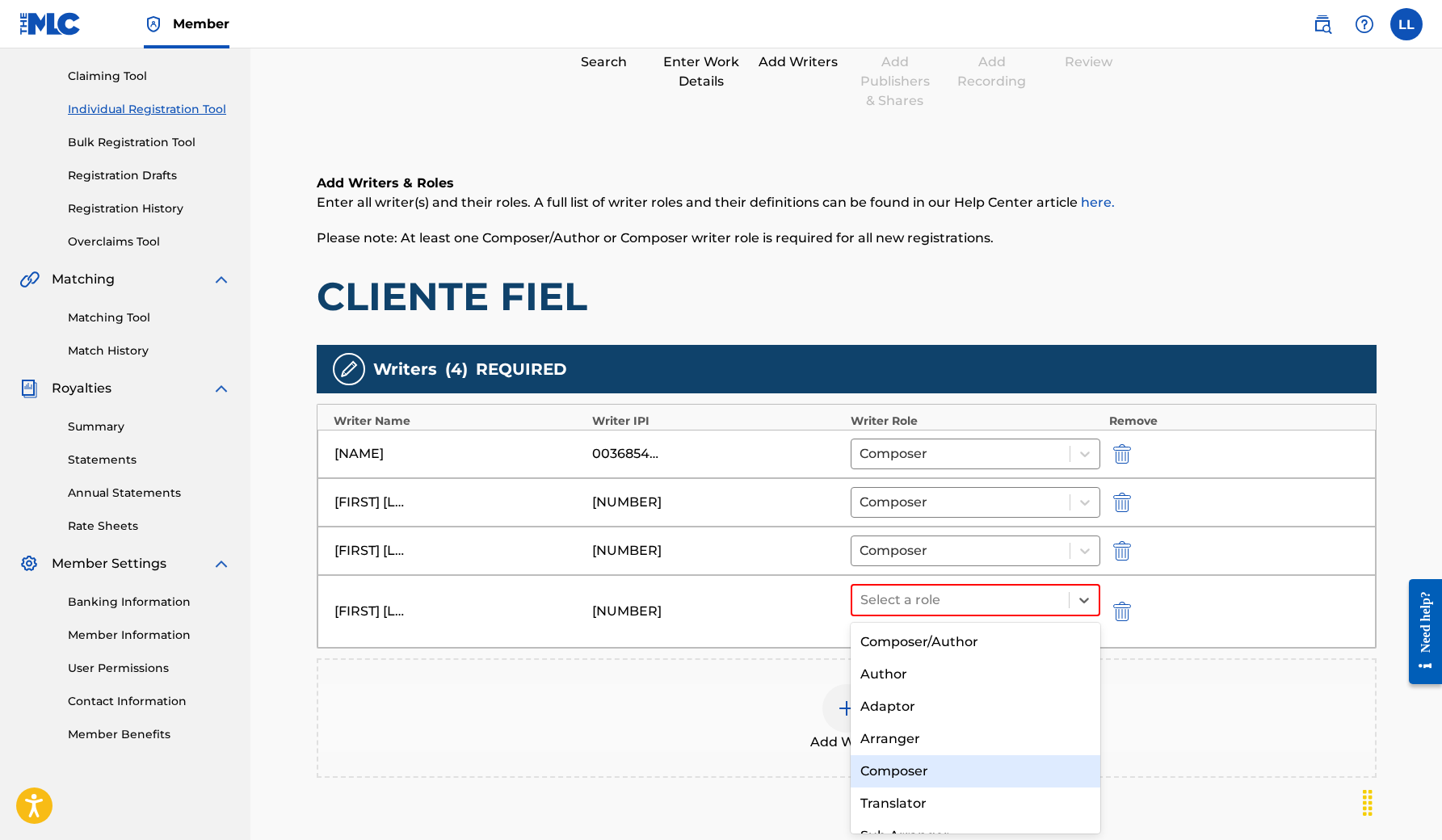 click on "Composer" at bounding box center [976, 771] 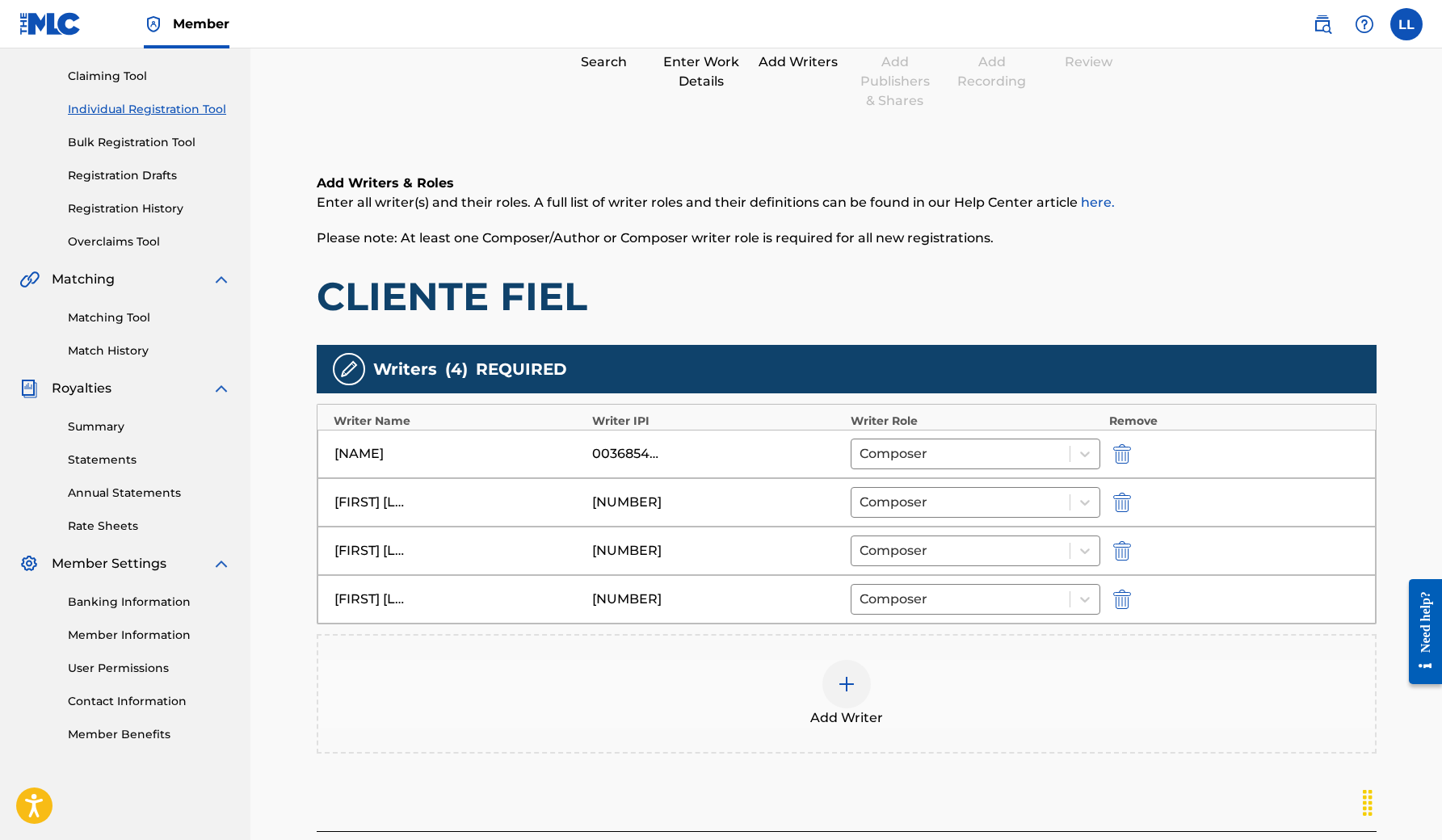 click on "Add Writer" at bounding box center [847, 694] 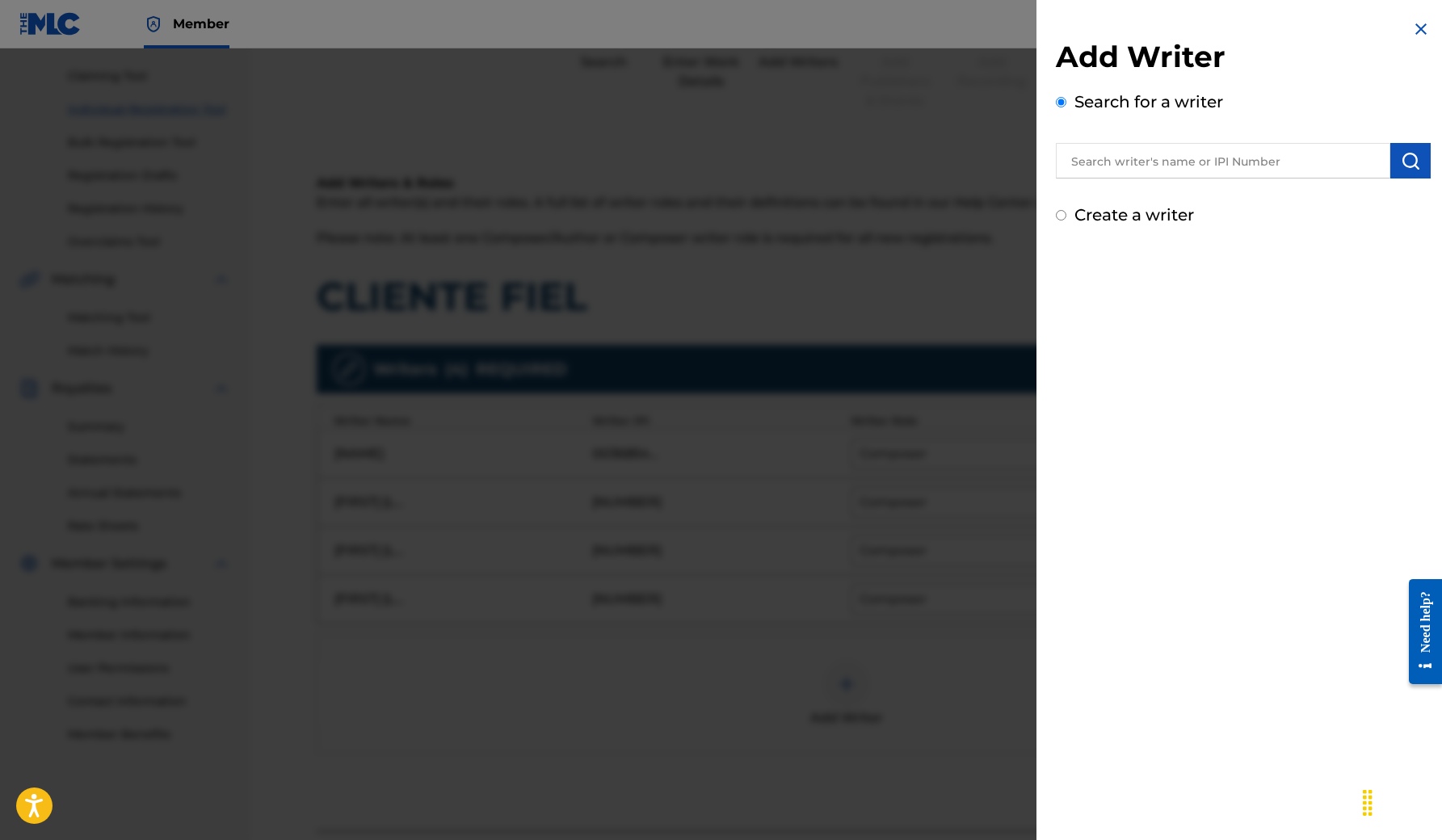 click at bounding box center (1223, 161) 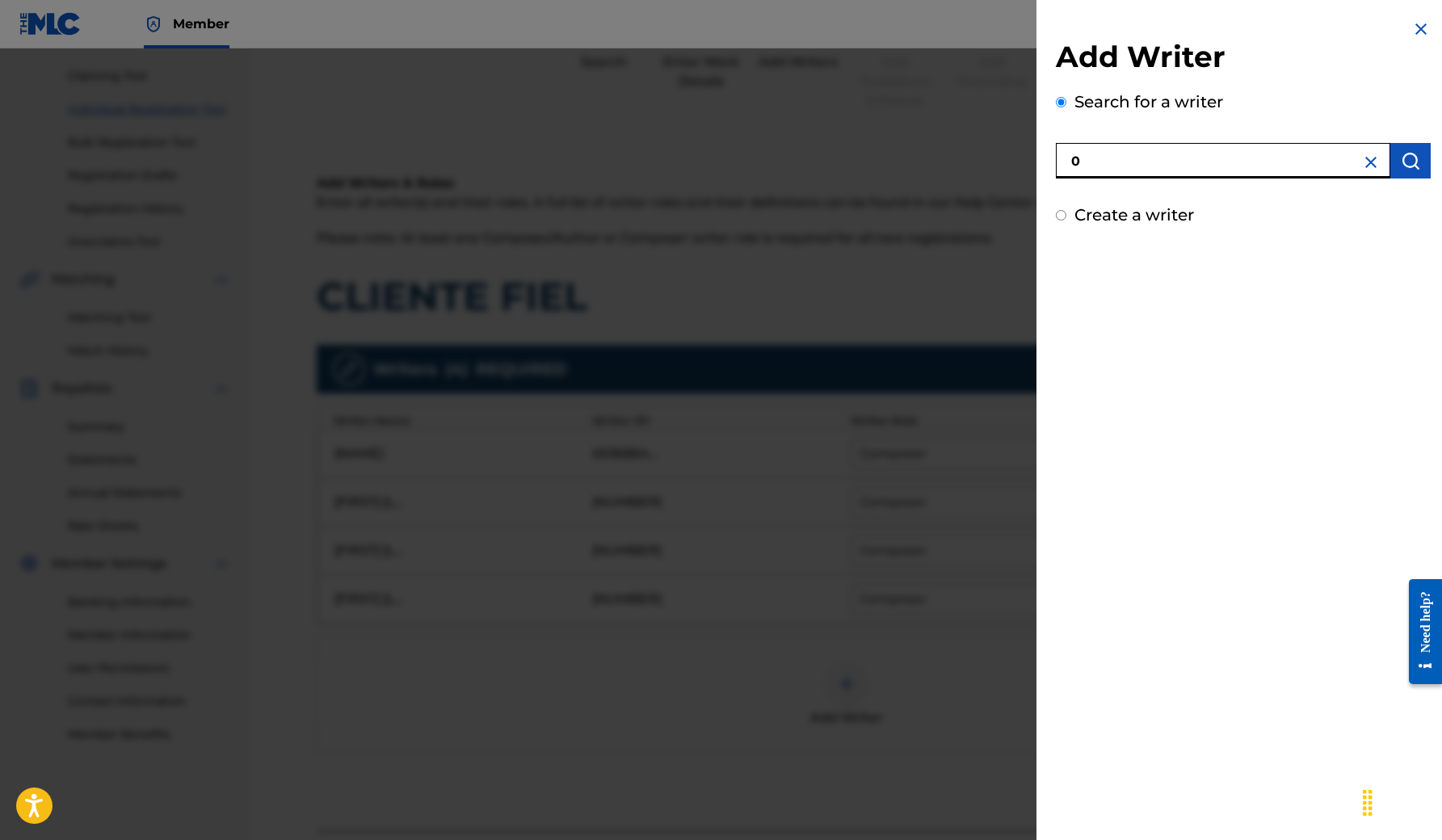 paste on "[NUMBER]" 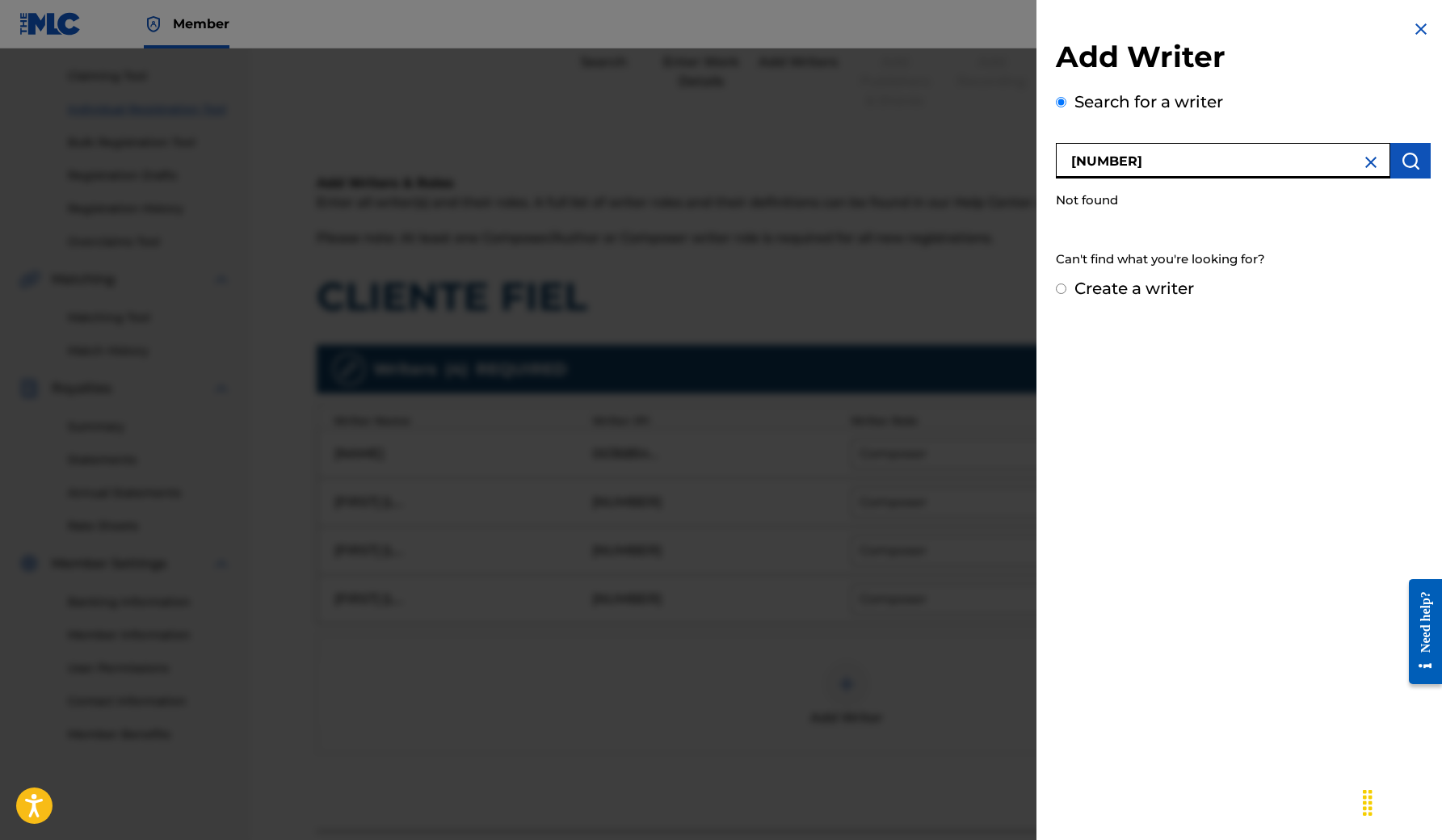 click on "[NUMBER]" at bounding box center [1223, 161] 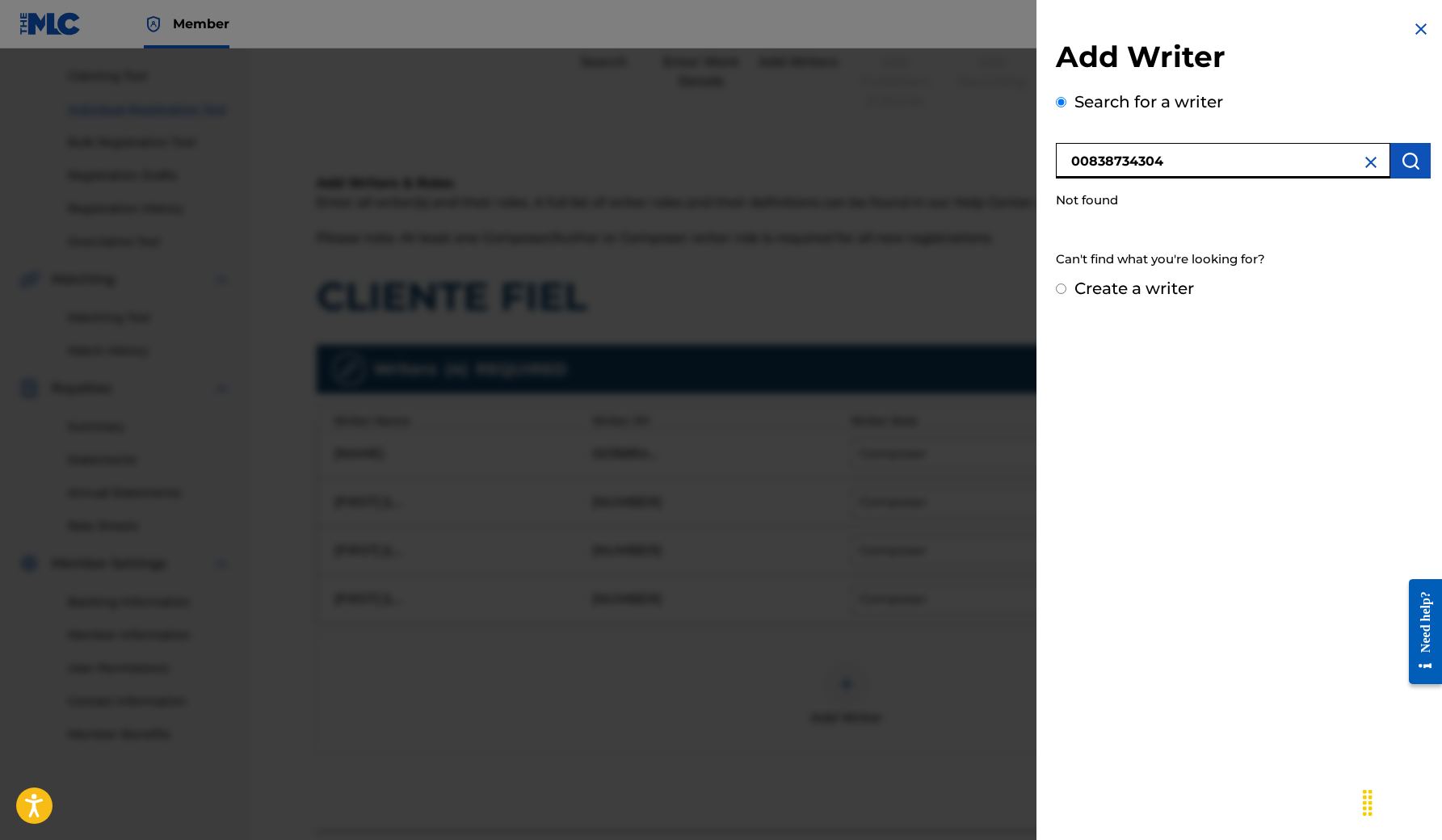 type on "00838734304" 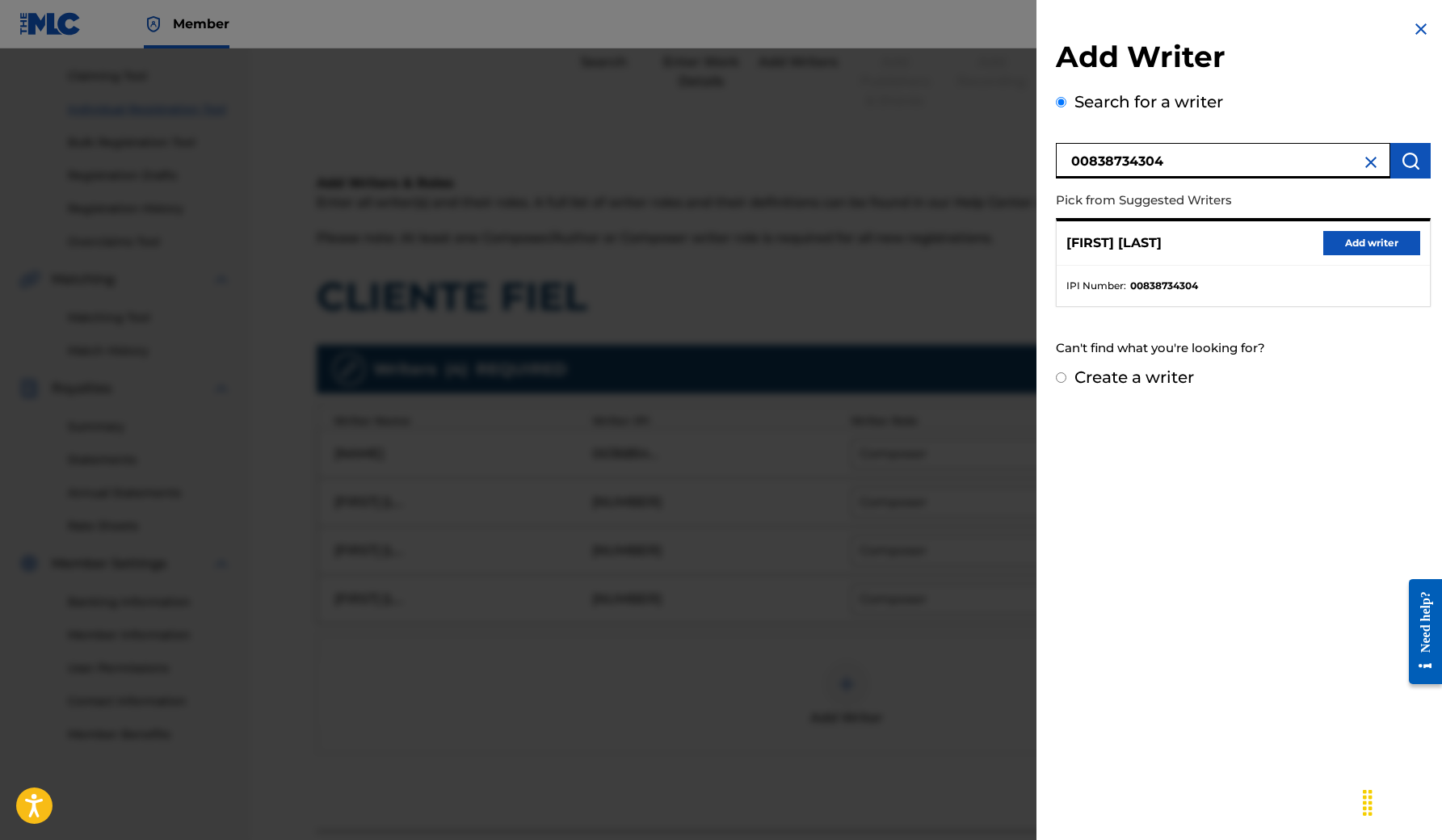 click on "Add writer" at bounding box center (1372, 243) 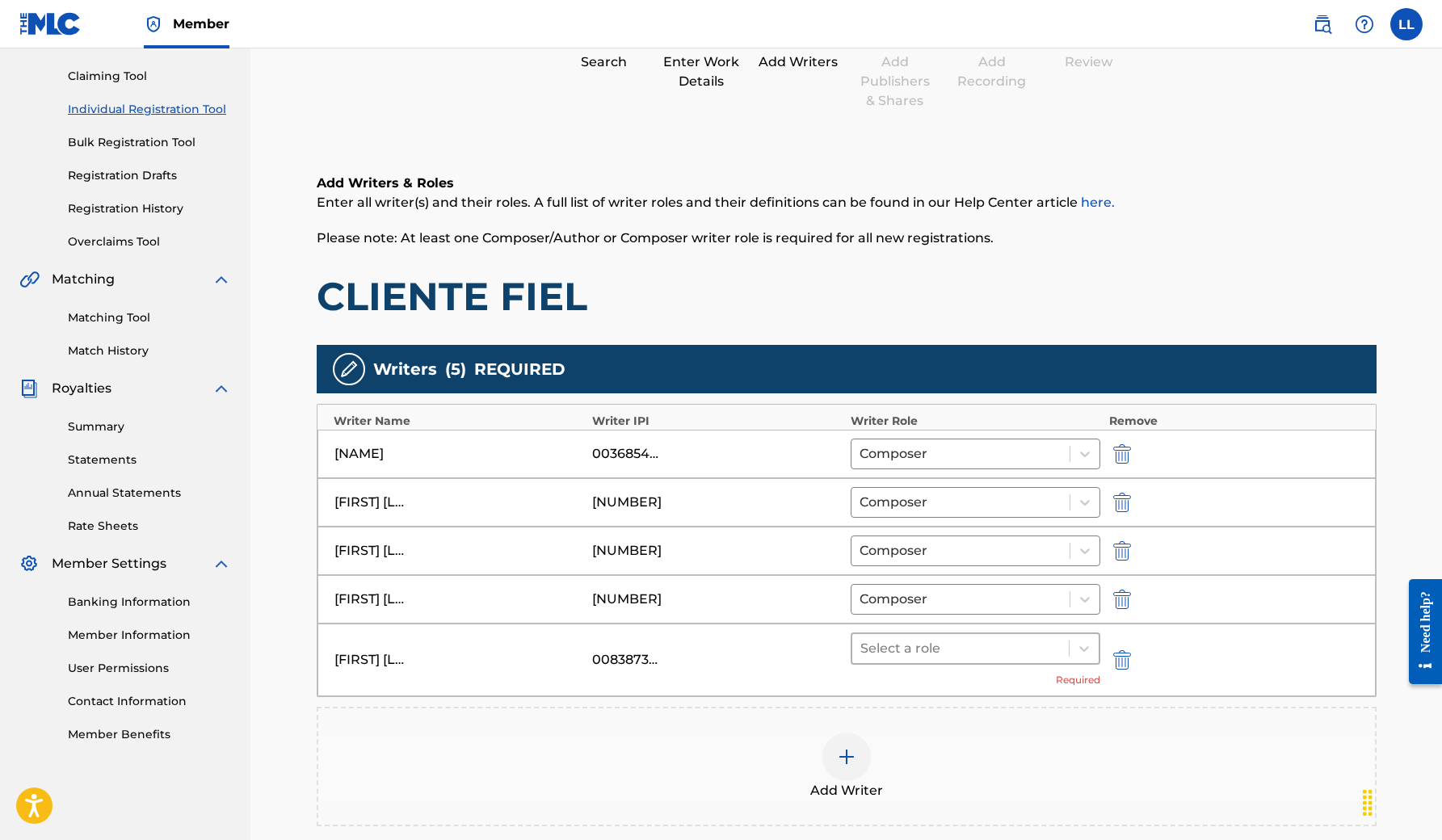 click on "Select a role" at bounding box center [961, 649] 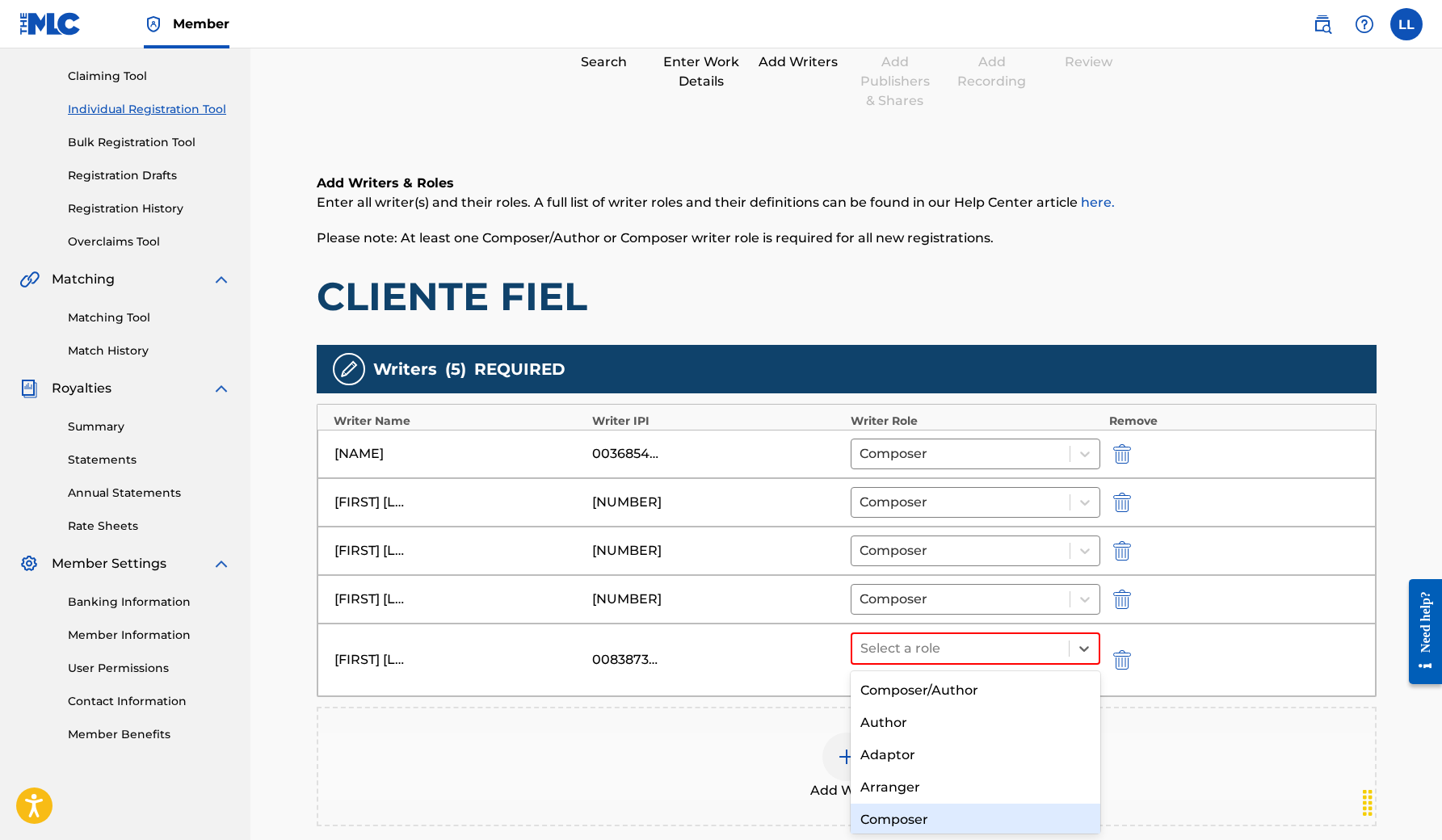 click on "Composer" at bounding box center (976, 820) 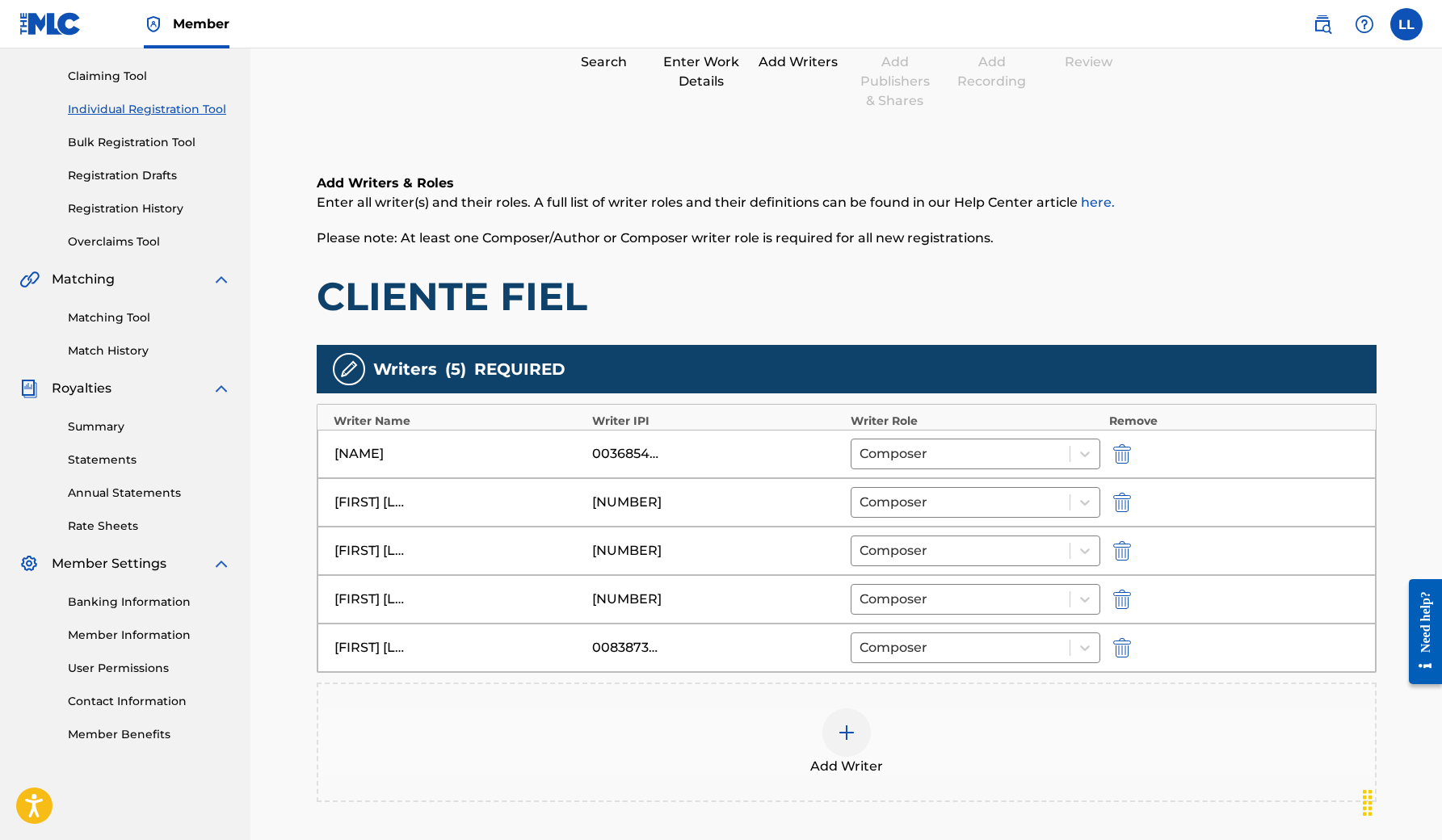 click at bounding box center [847, 733] 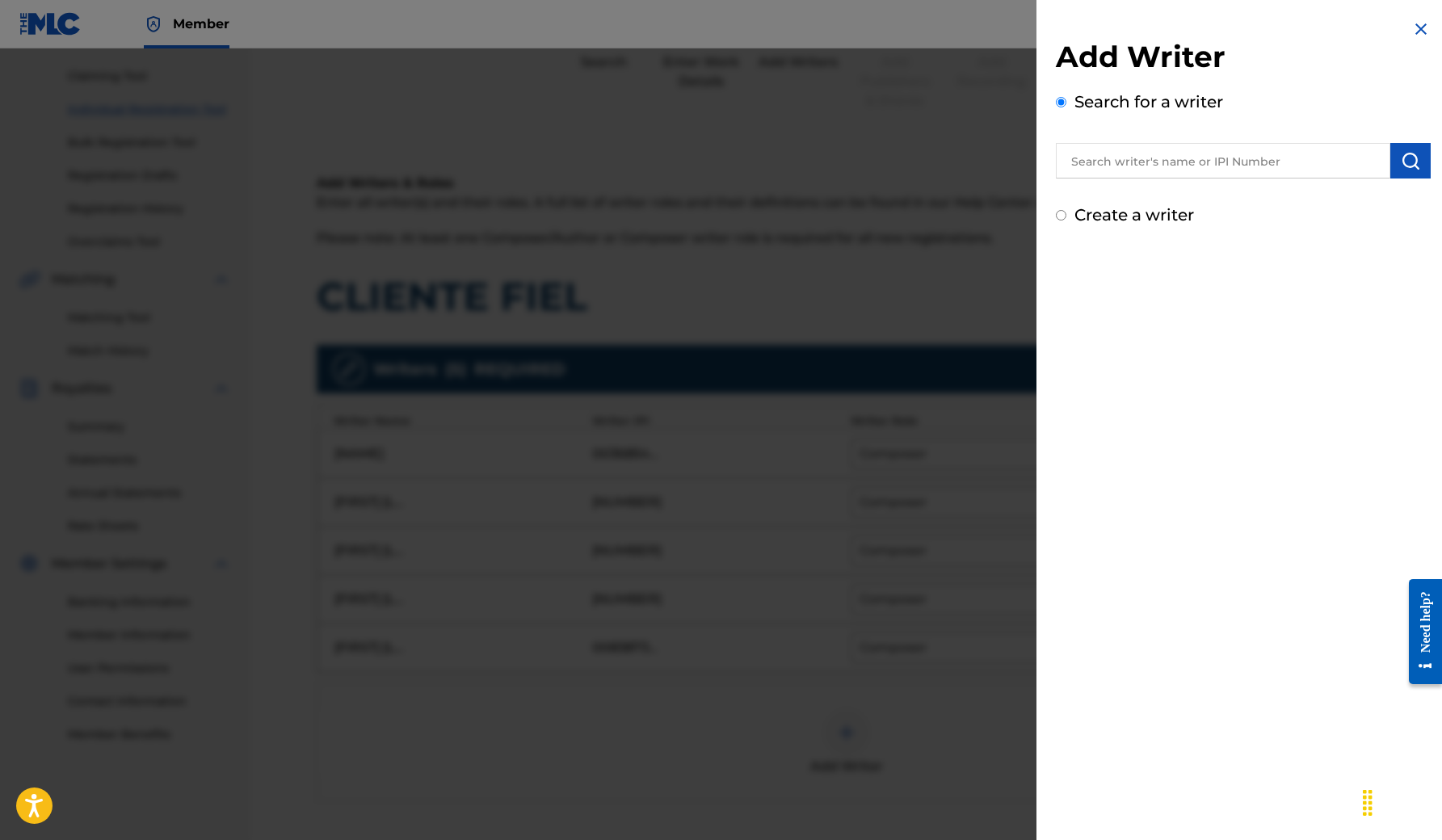 click at bounding box center [1223, 161] 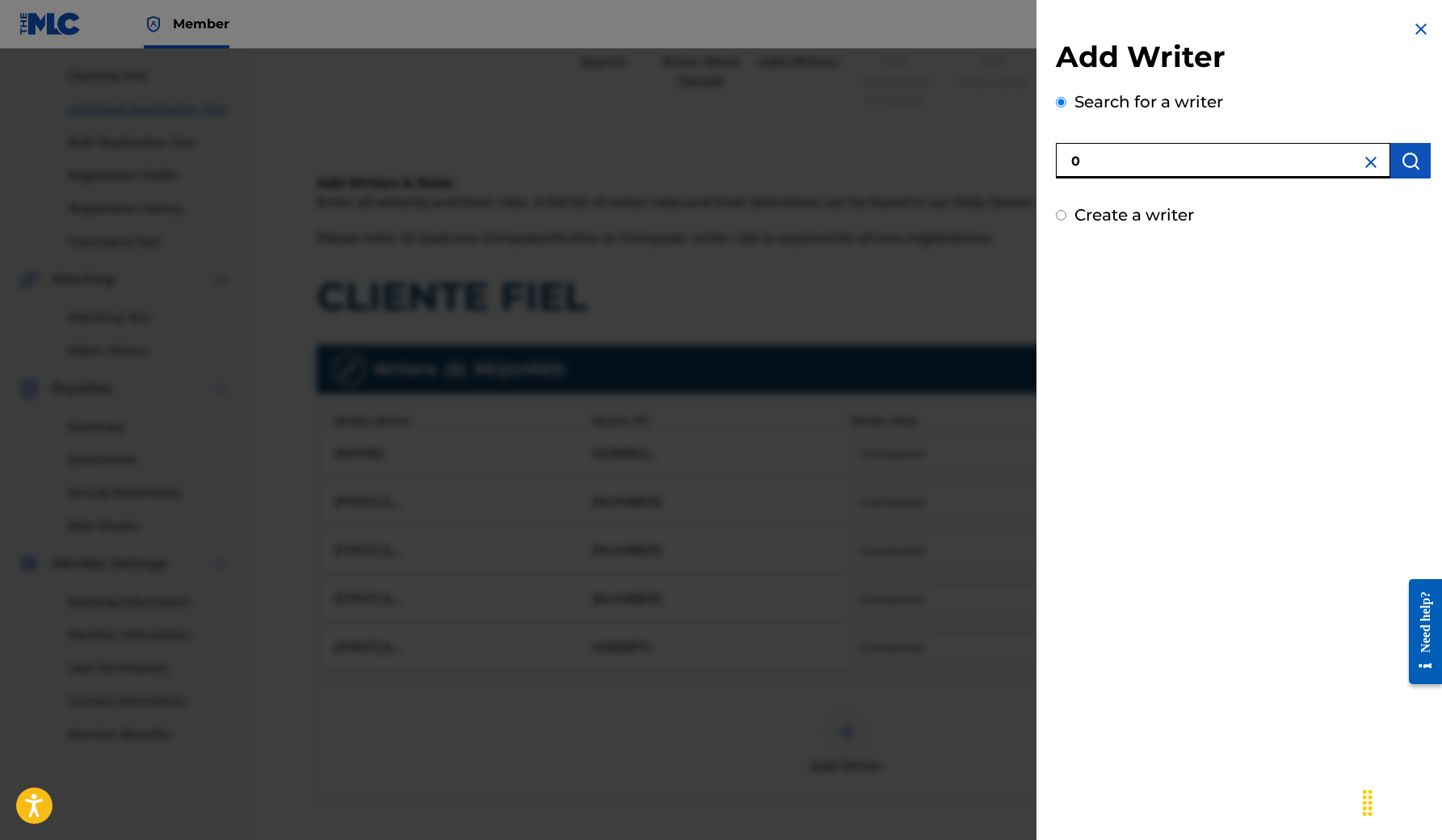 paste on "489835584" 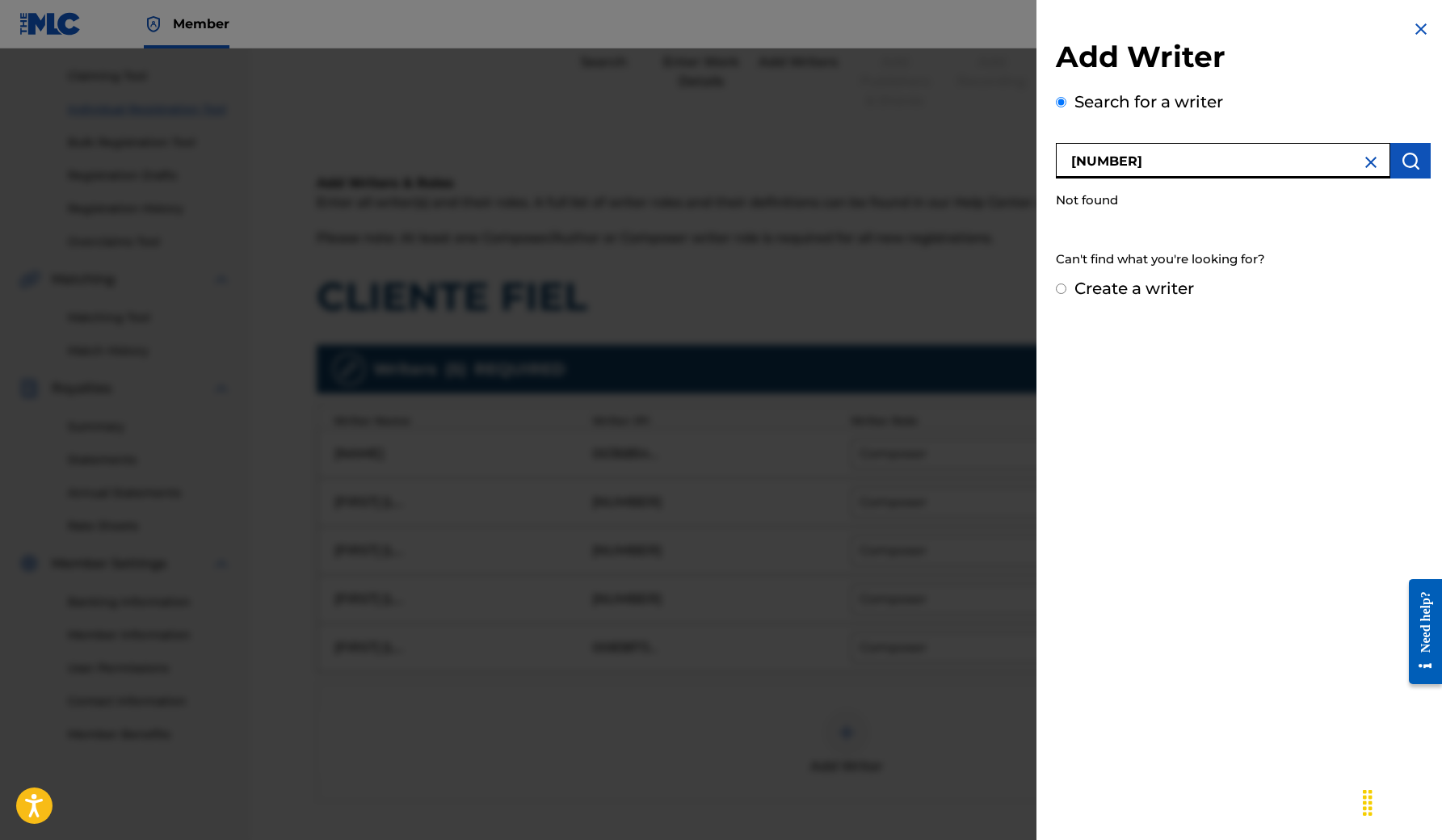 click on "[NUMBER]" at bounding box center (1223, 161) 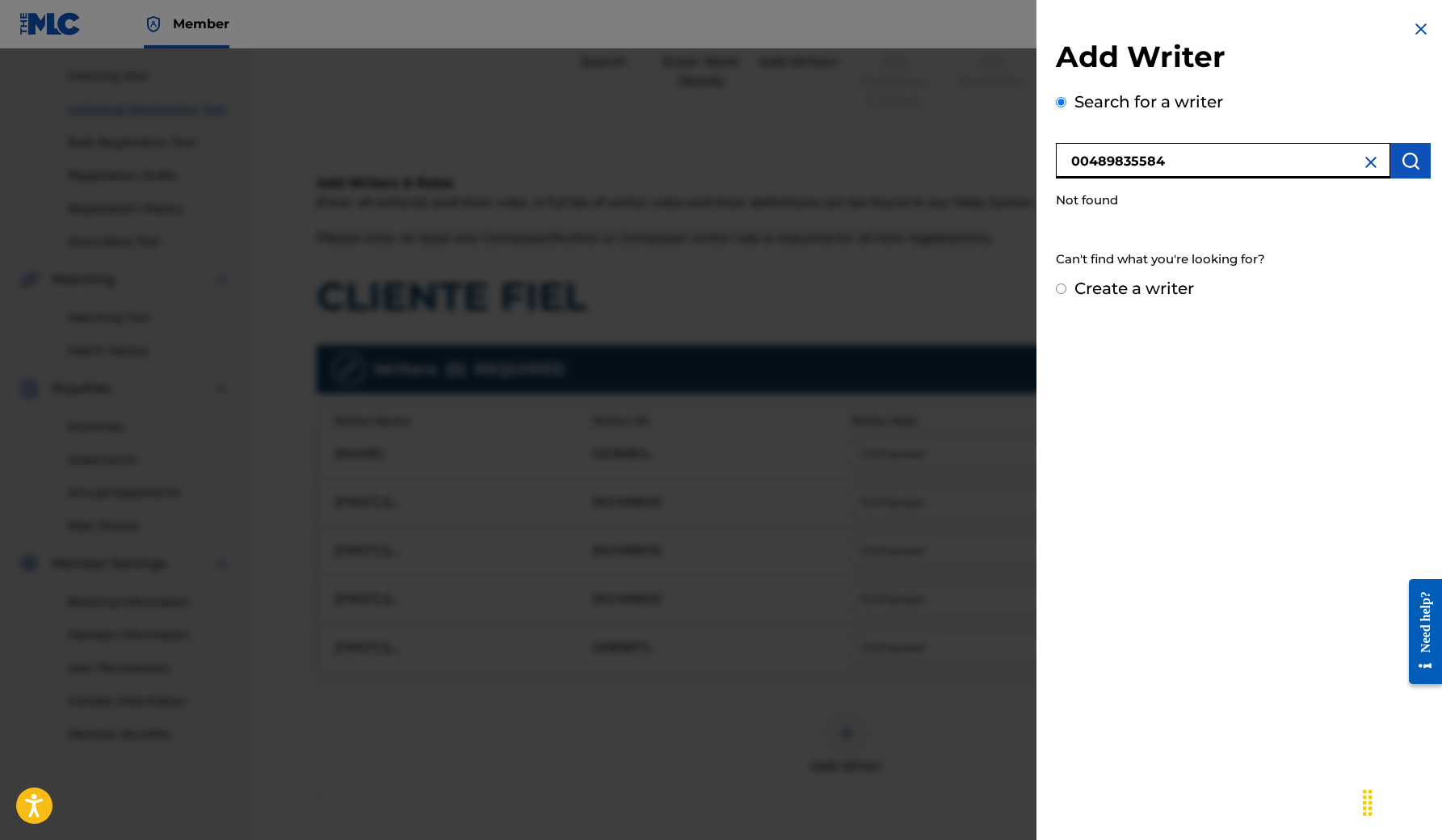 type on "00489835584" 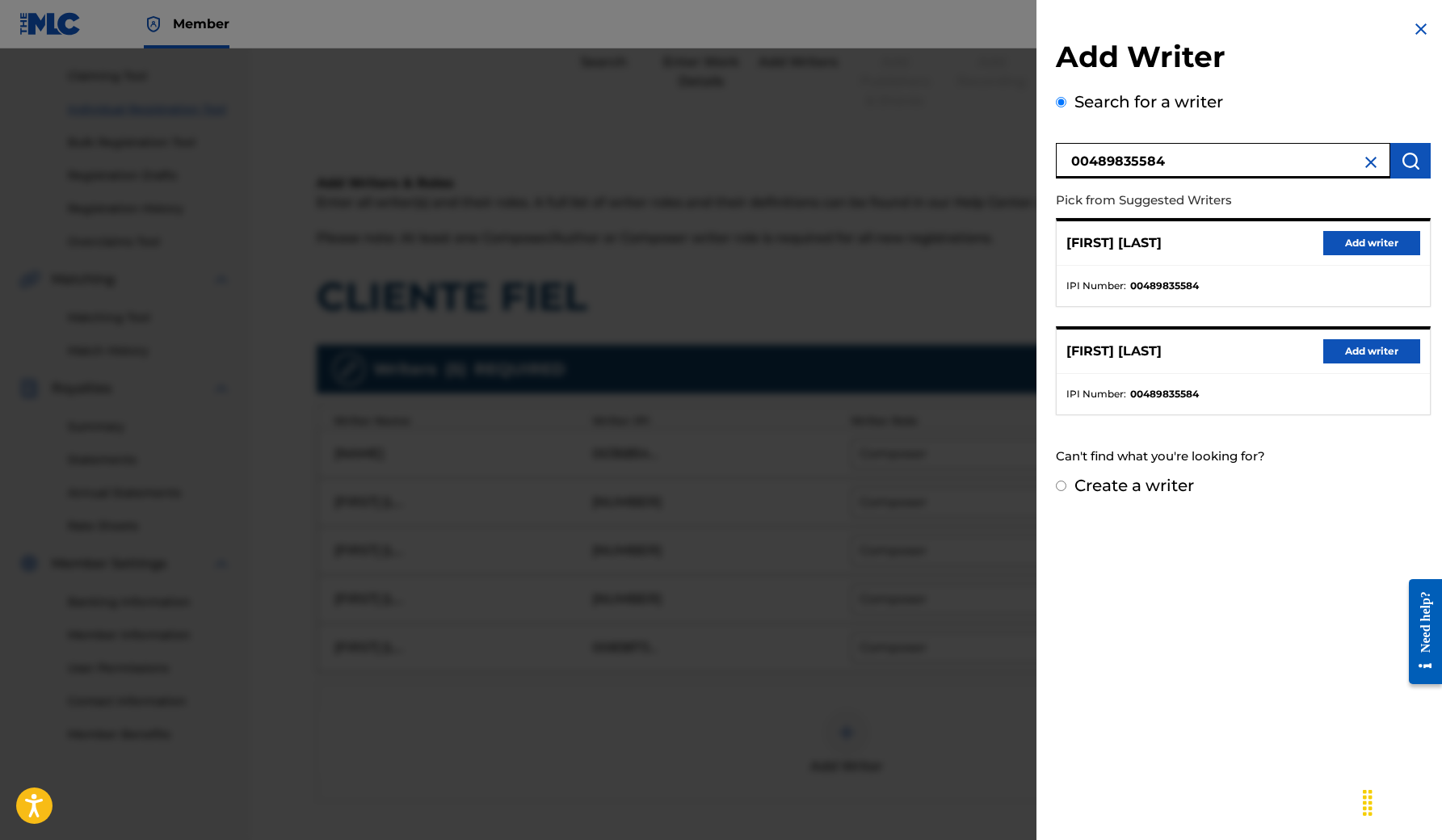 click on "Add writer" at bounding box center (1372, 243) 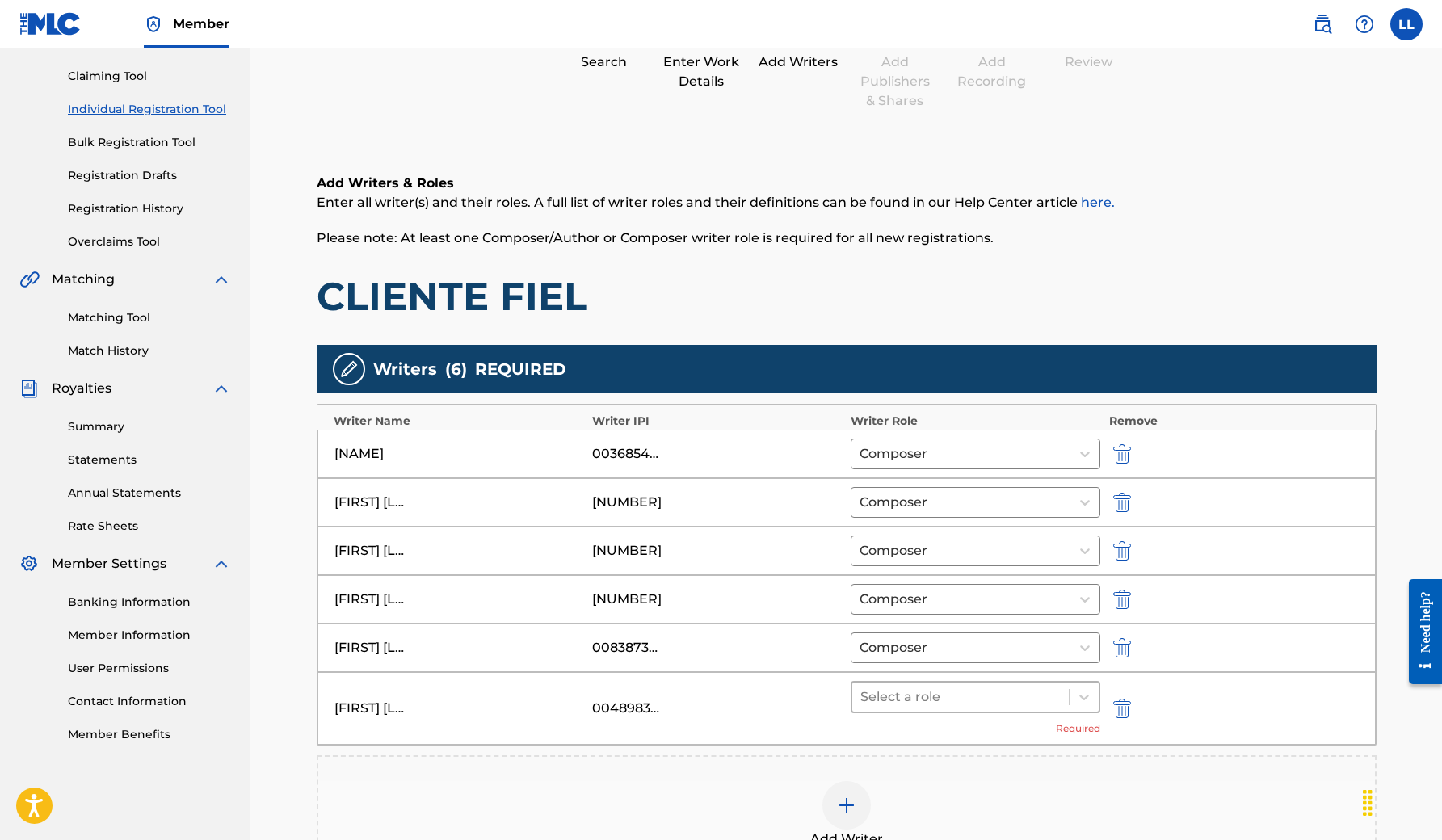 click at bounding box center [961, 697] 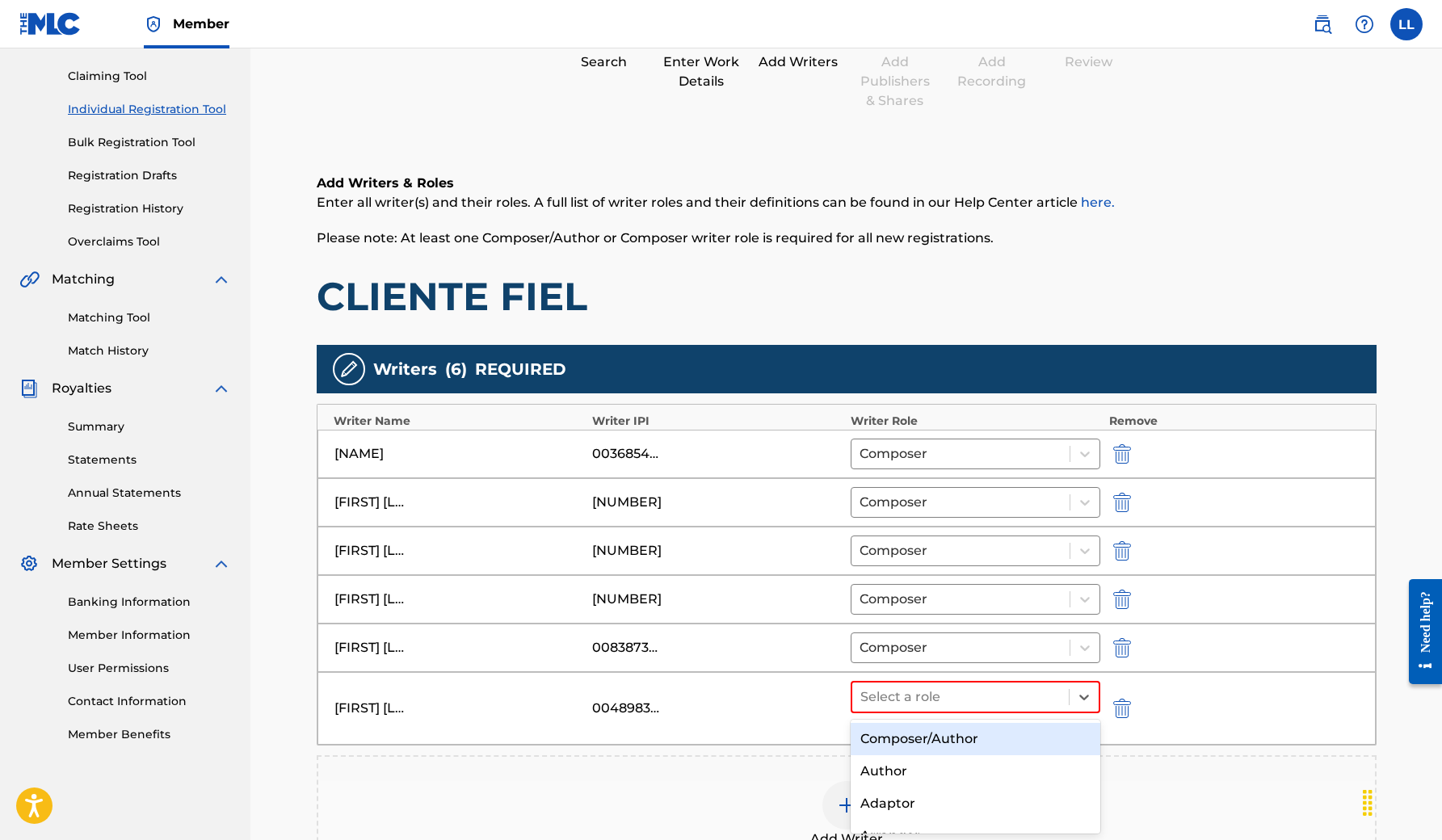 click on "Composer/Author" at bounding box center (976, 739) 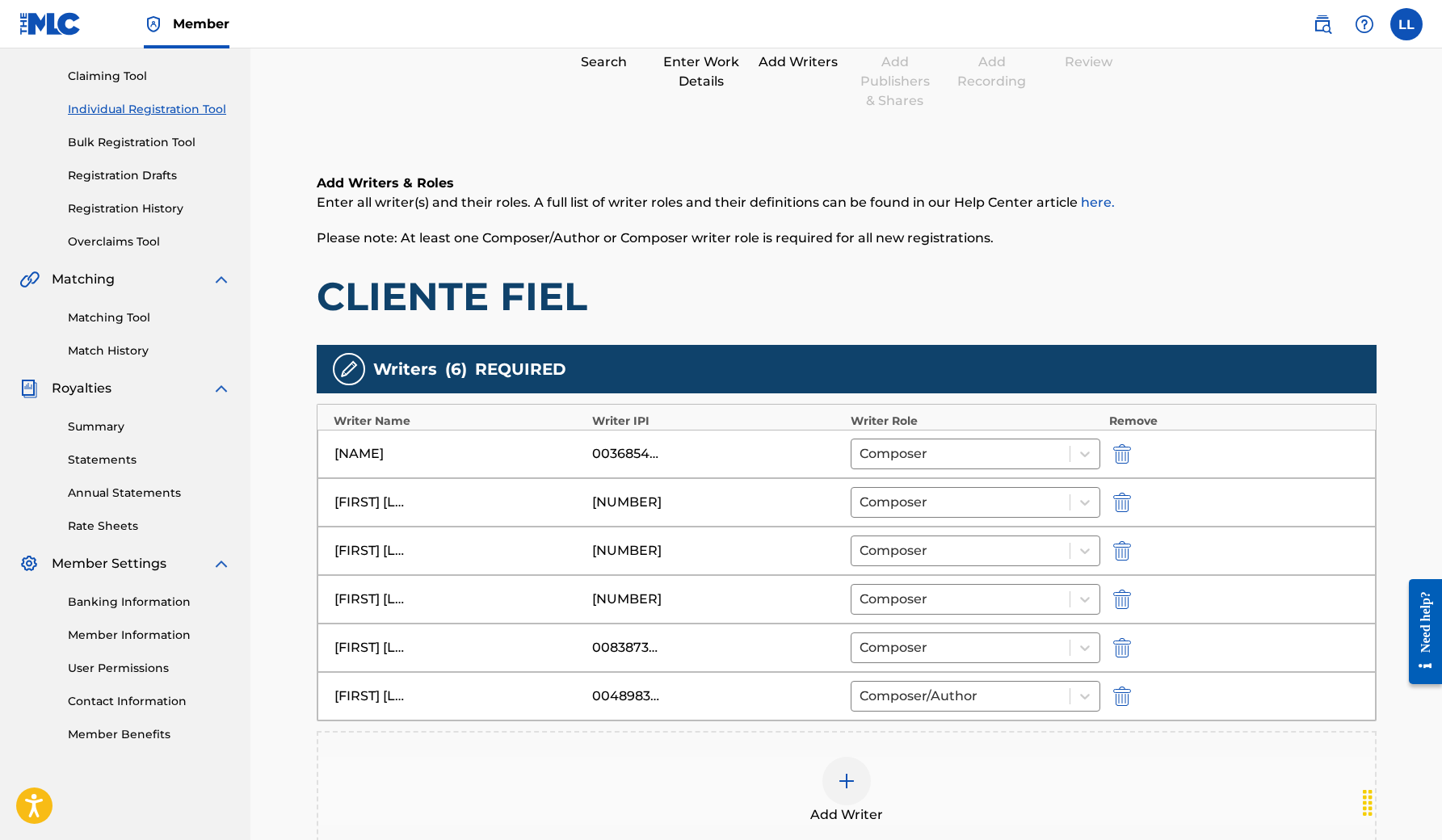 click on "[FIRST] [LAST] [NUMBER] Composer" at bounding box center (847, 648) 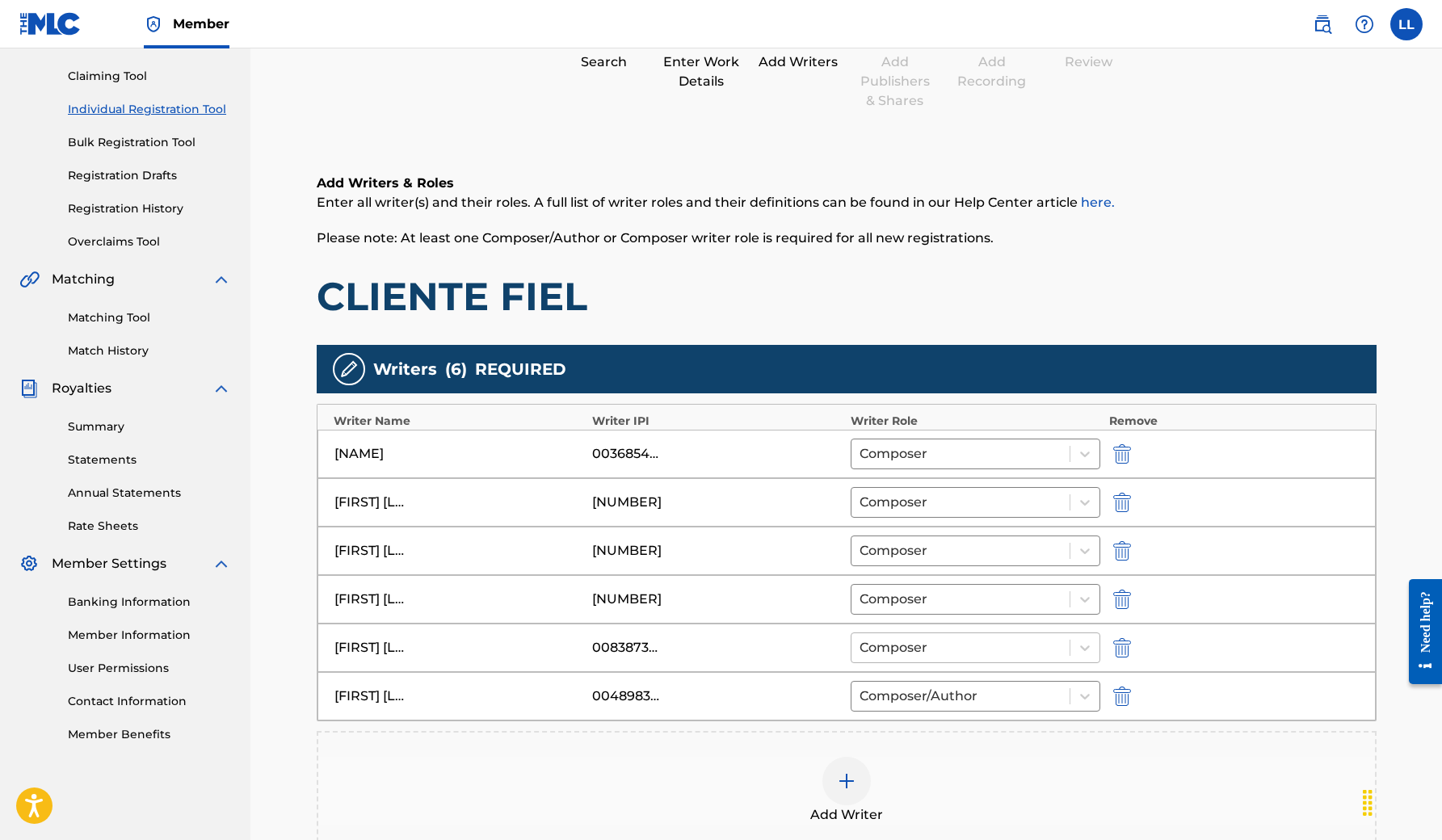 click at bounding box center (961, 648) 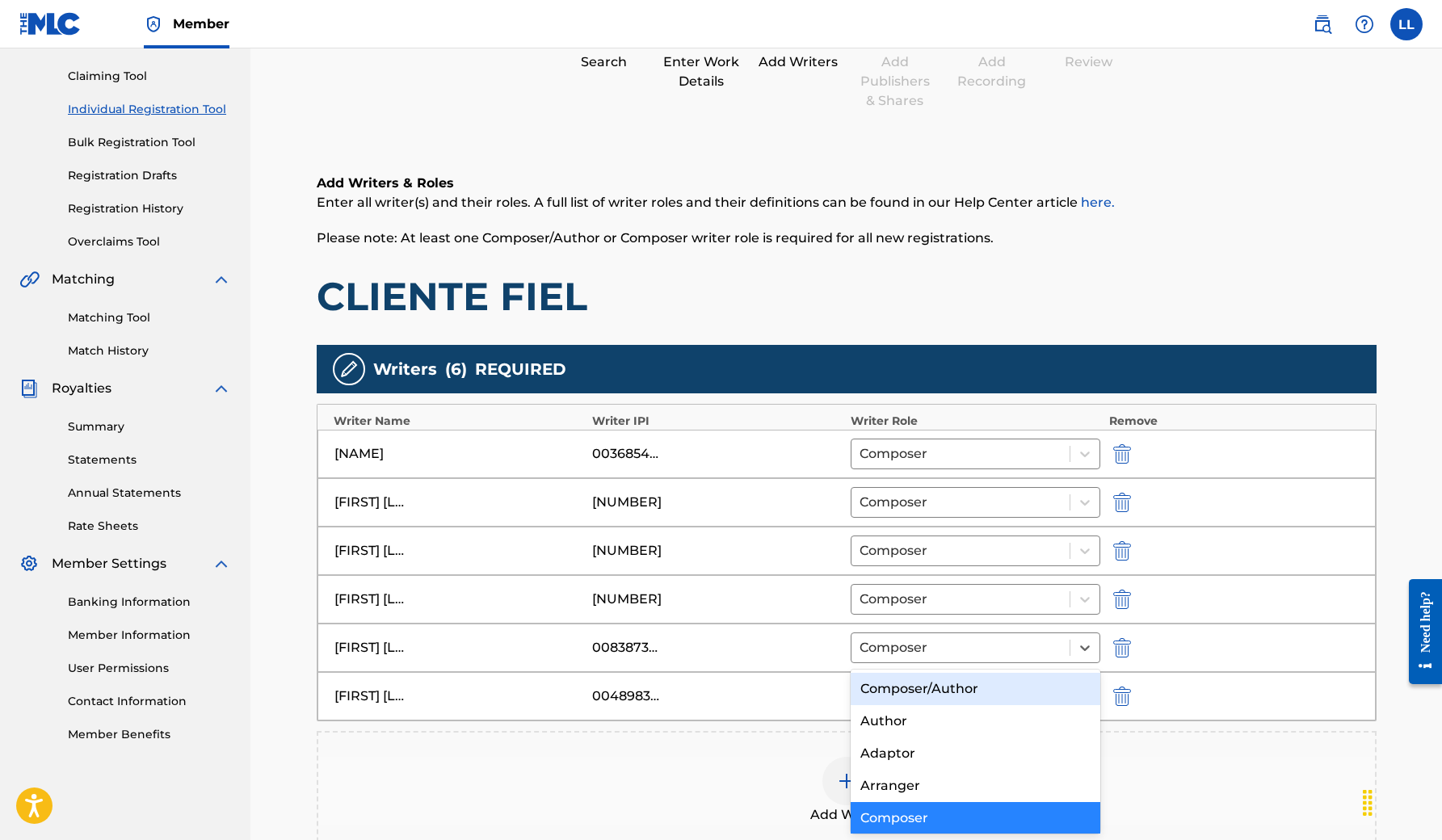 click on "Composer/Author" at bounding box center [976, 689] 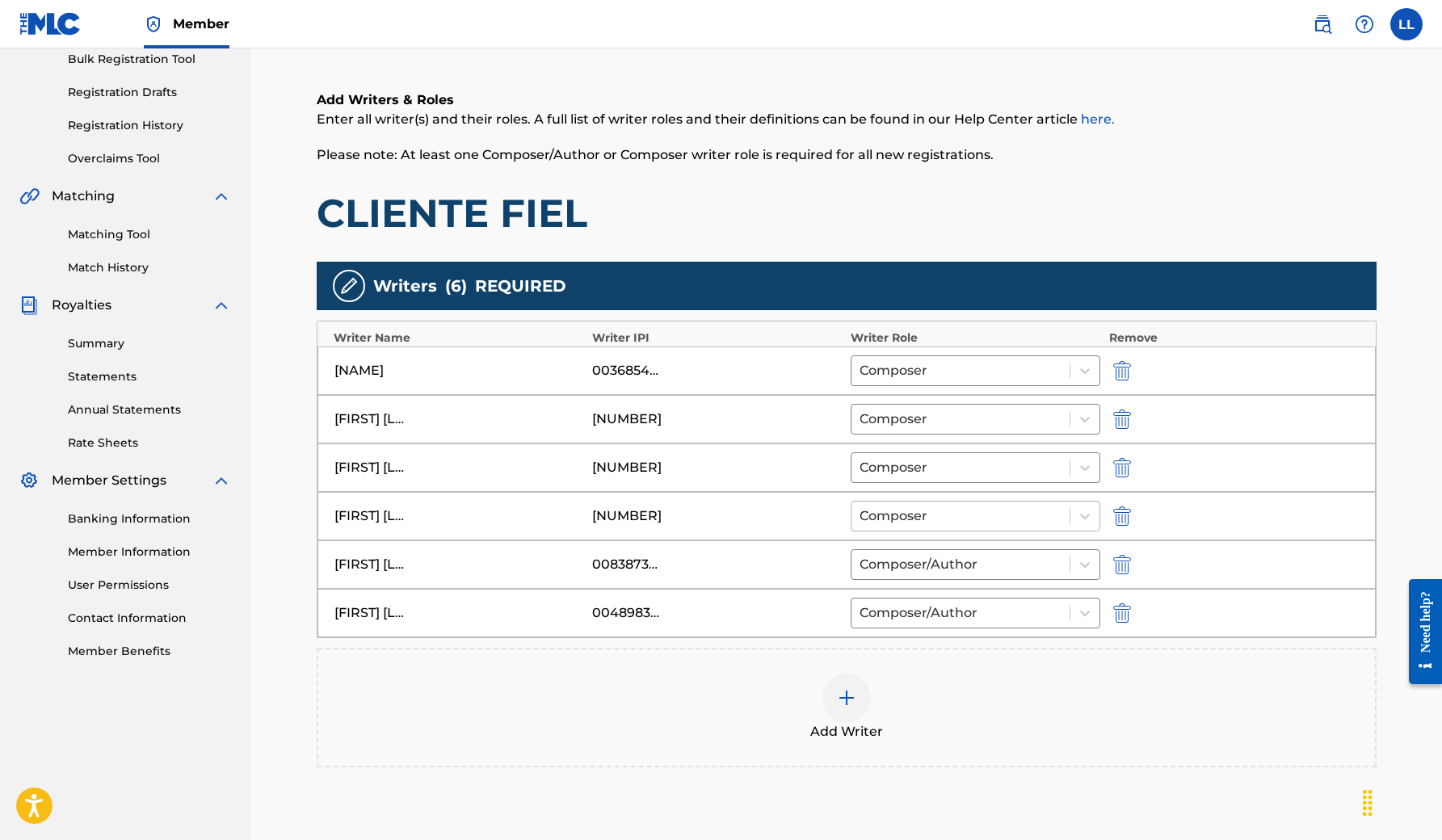 scroll, scrollTop: 253, scrollLeft: 0, axis: vertical 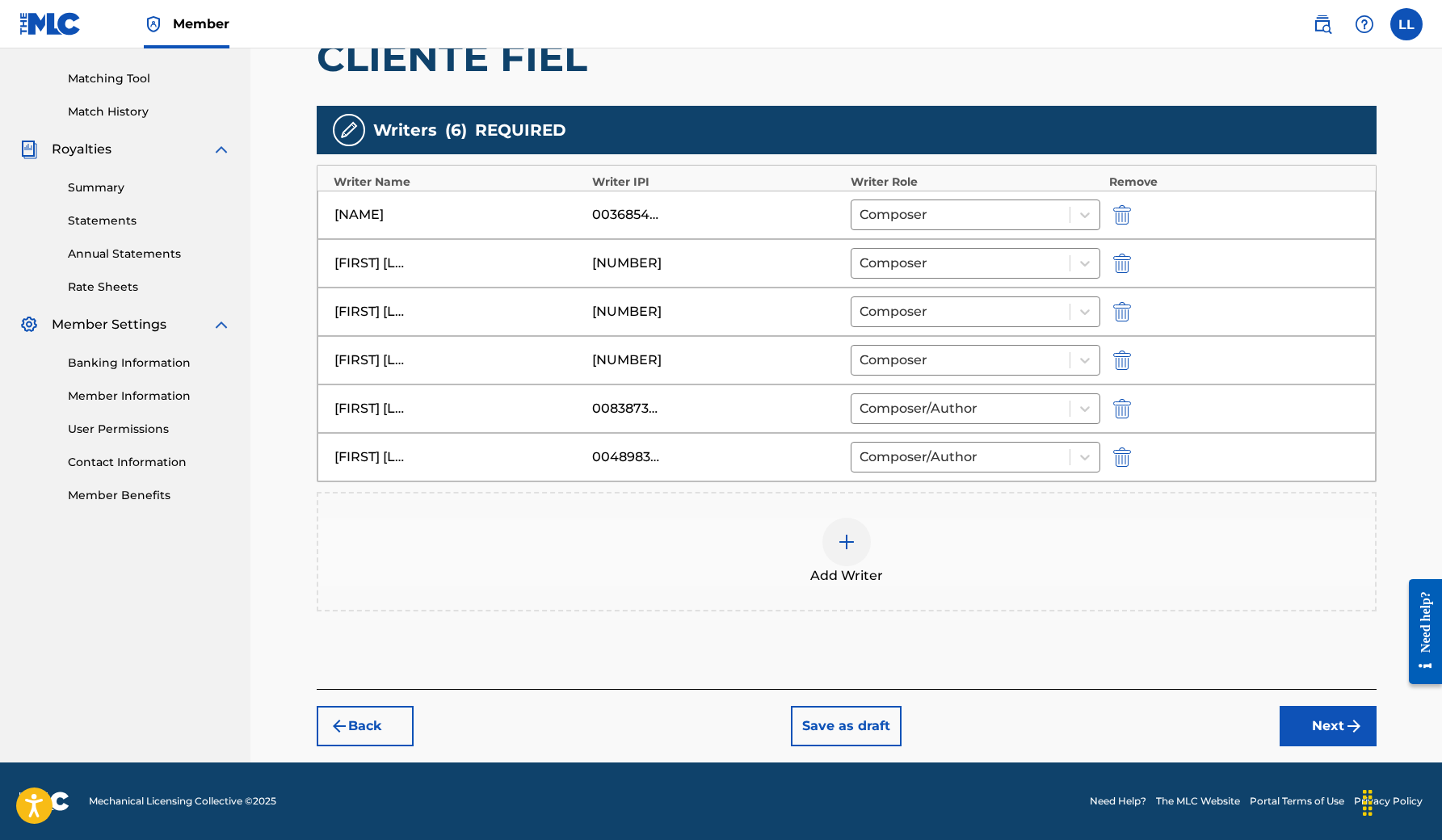 click on "Next" at bounding box center [1328, 726] 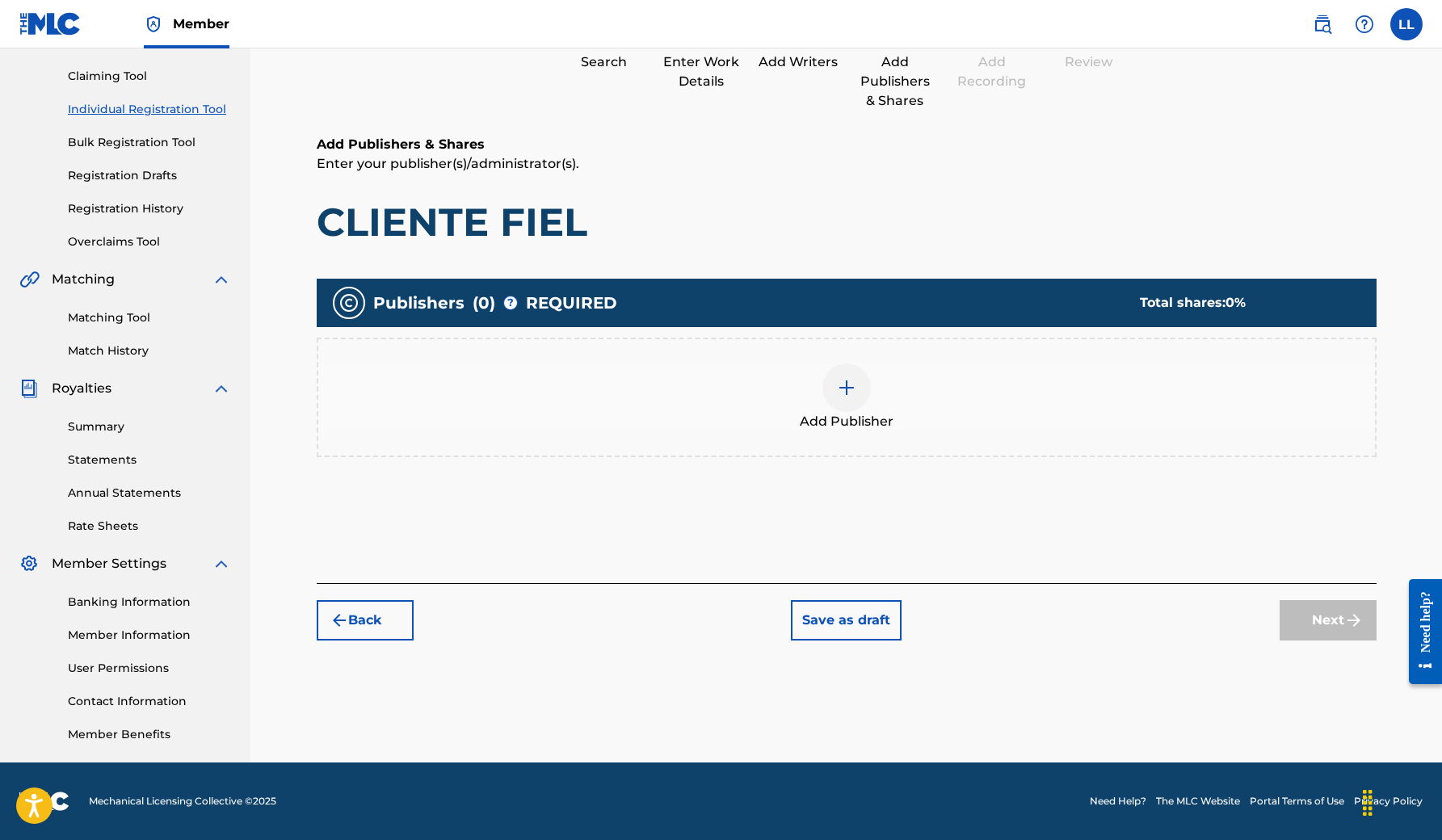 click on "Publishers ( 0 ) ? REQUIRED Total shares:  0 % Add Publisher" at bounding box center [847, 376] 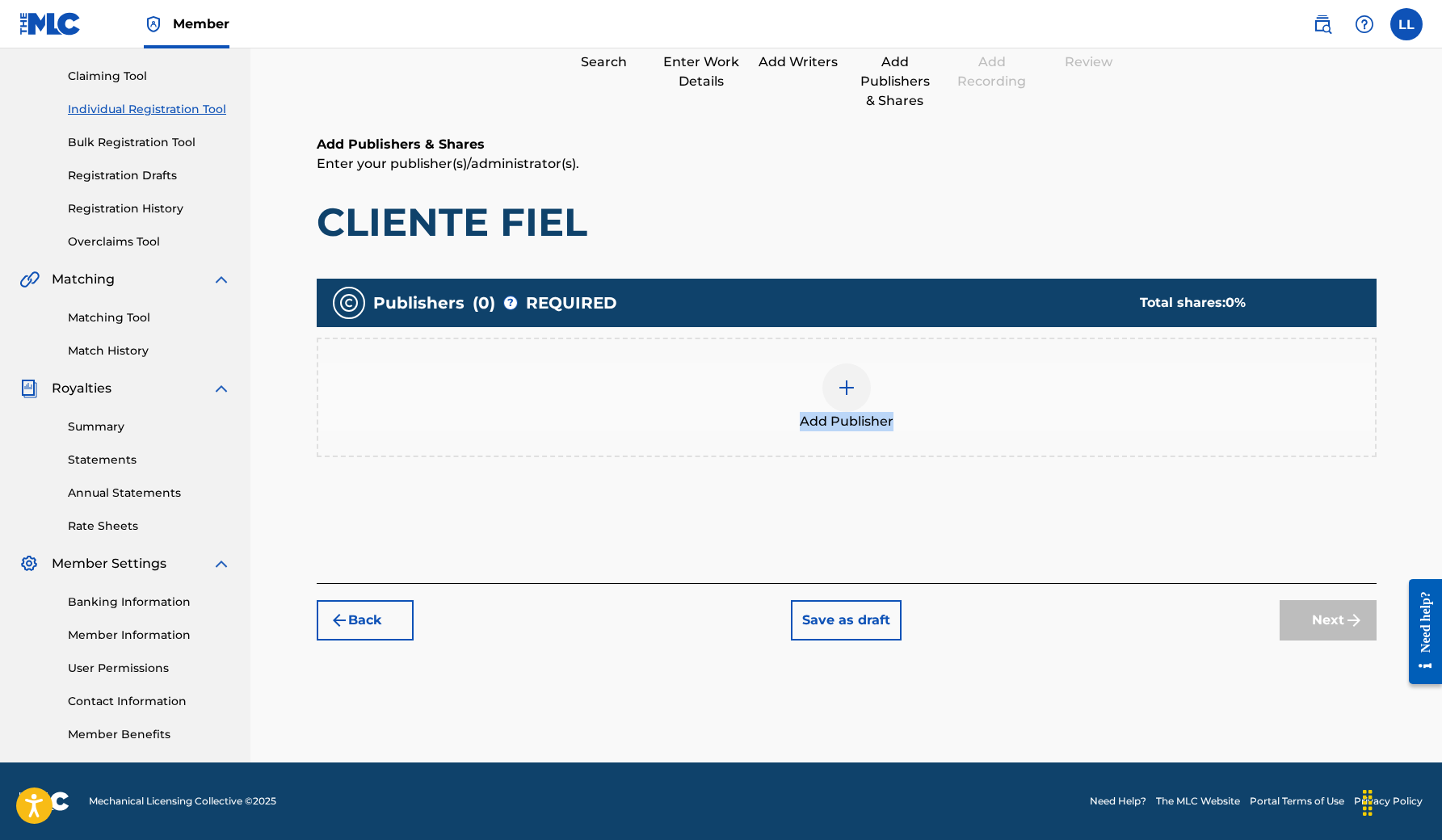 click on "Add Publisher" at bounding box center (847, 397) 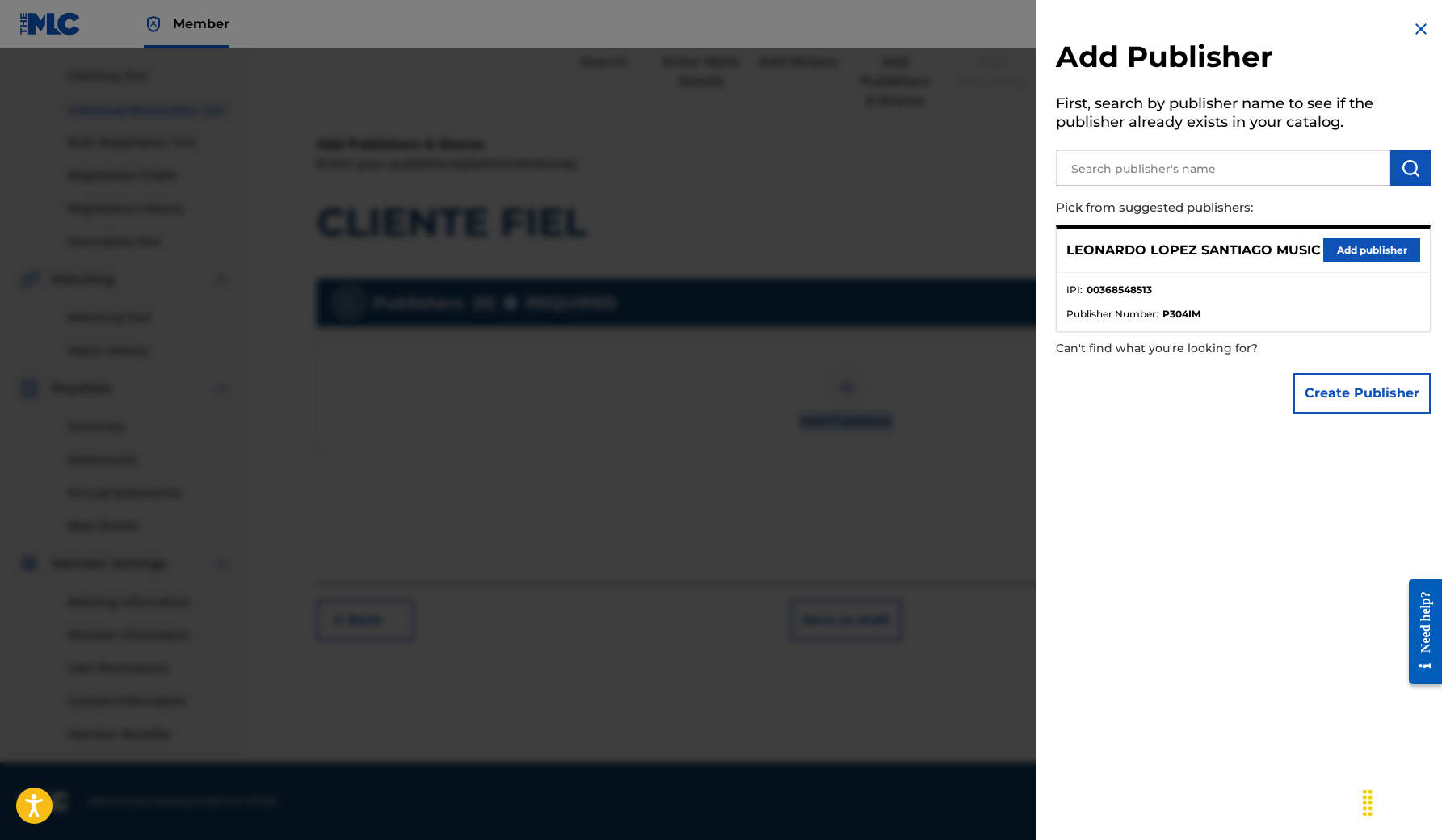 click on "Add publisher" at bounding box center (1372, 250) 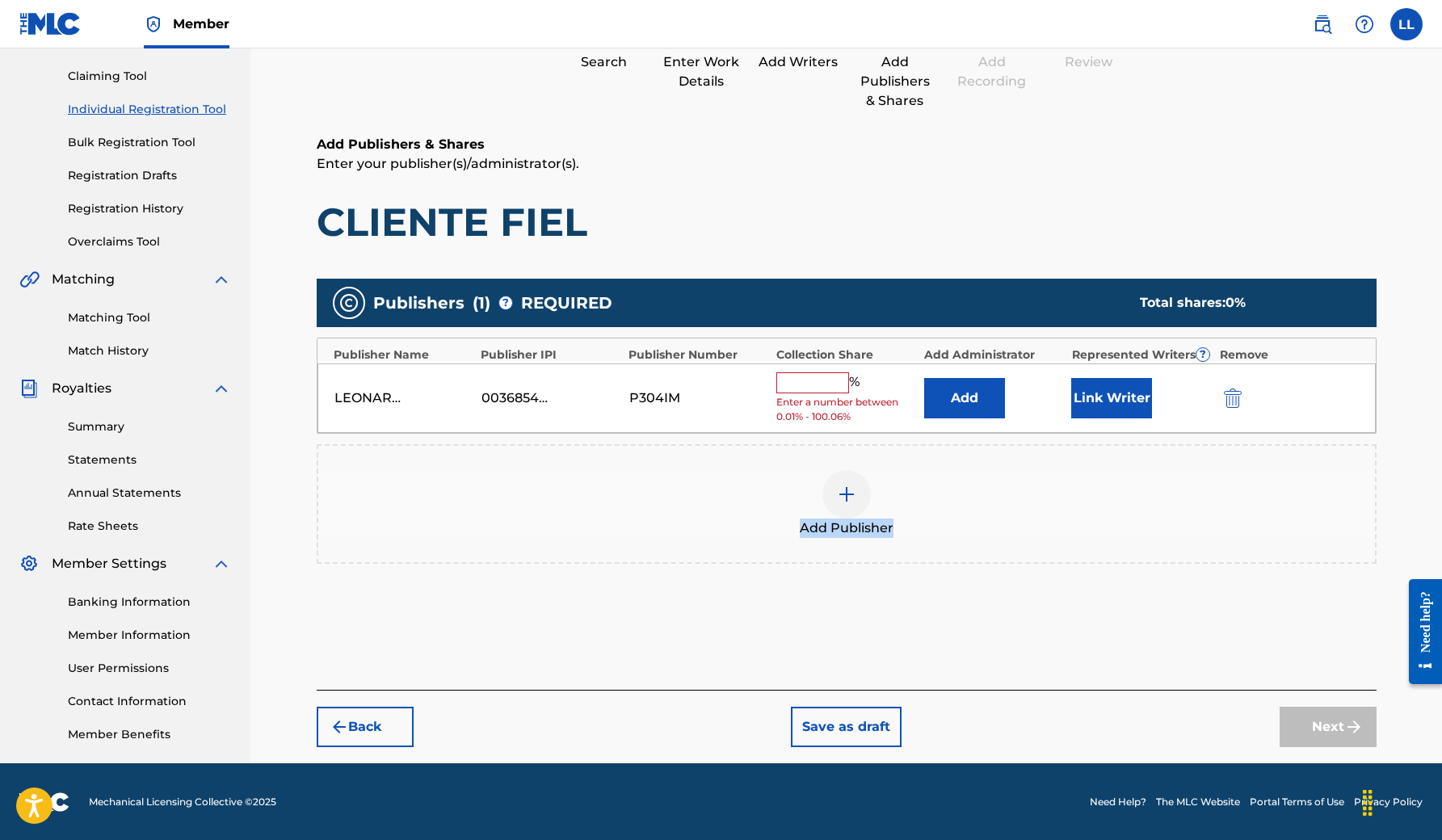 click on "Link Writer" at bounding box center (1112, 398) 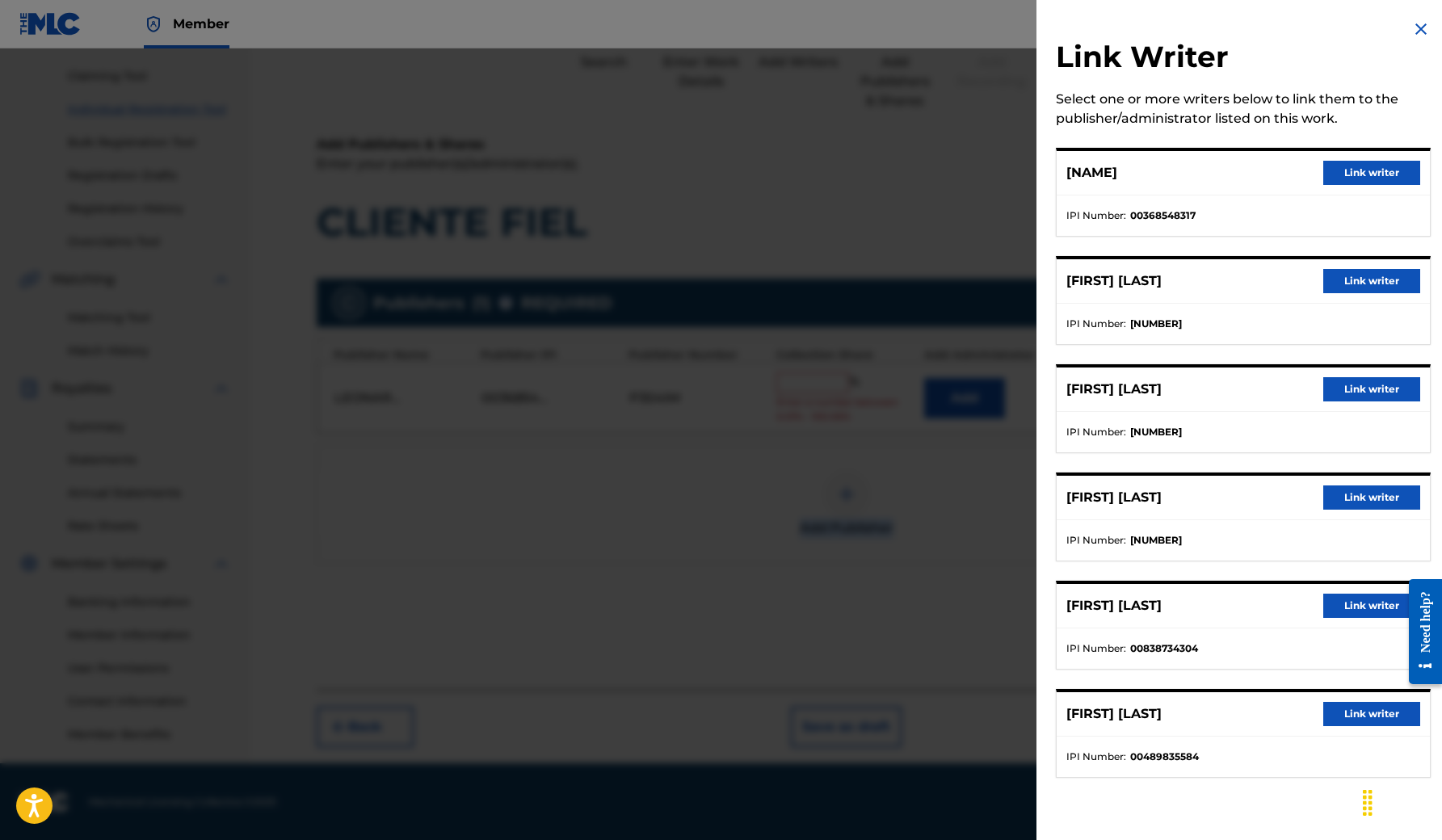 click on "Link writer" at bounding box center [1372, 173] 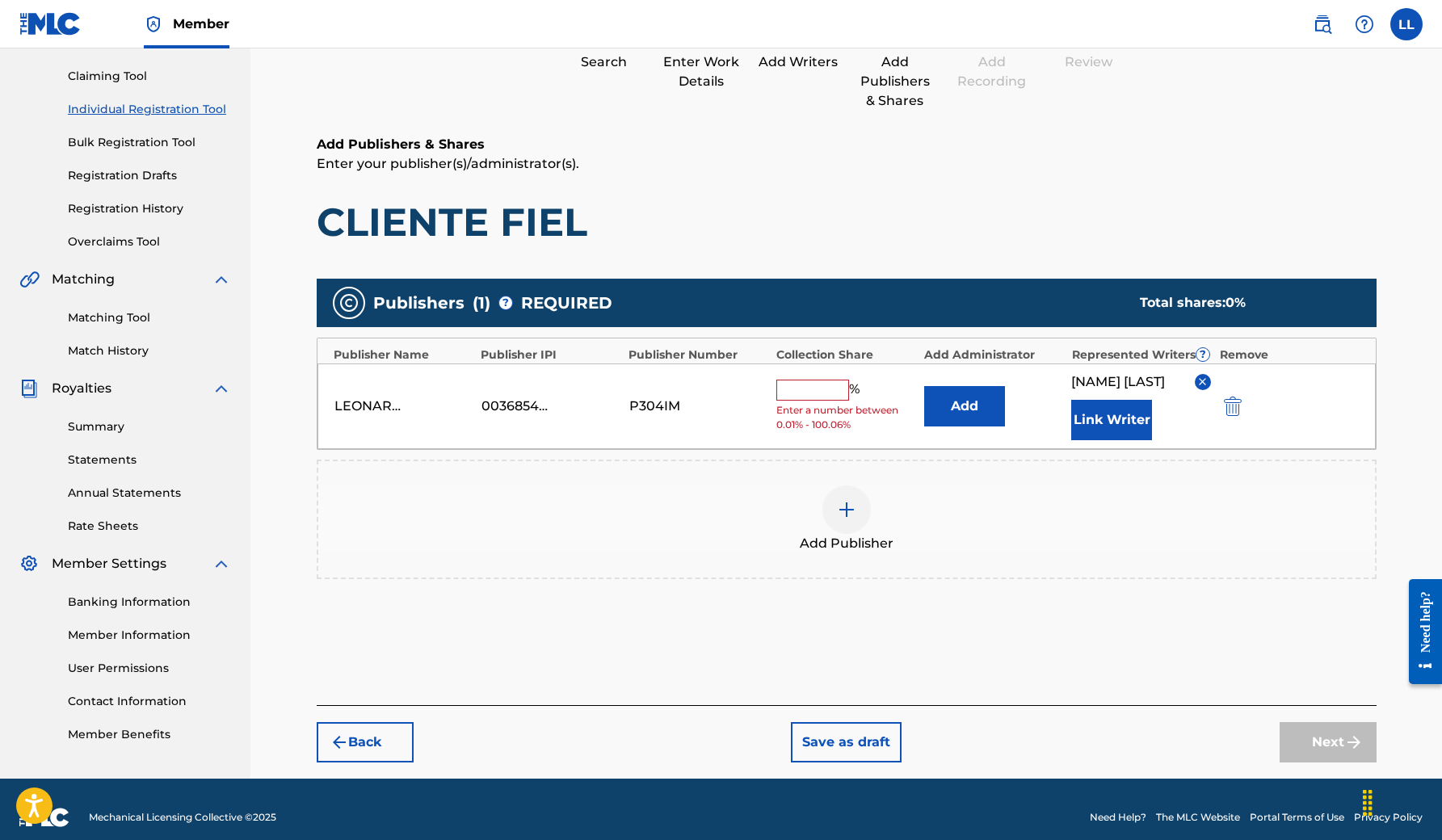 click at bounding box center [813, 390] 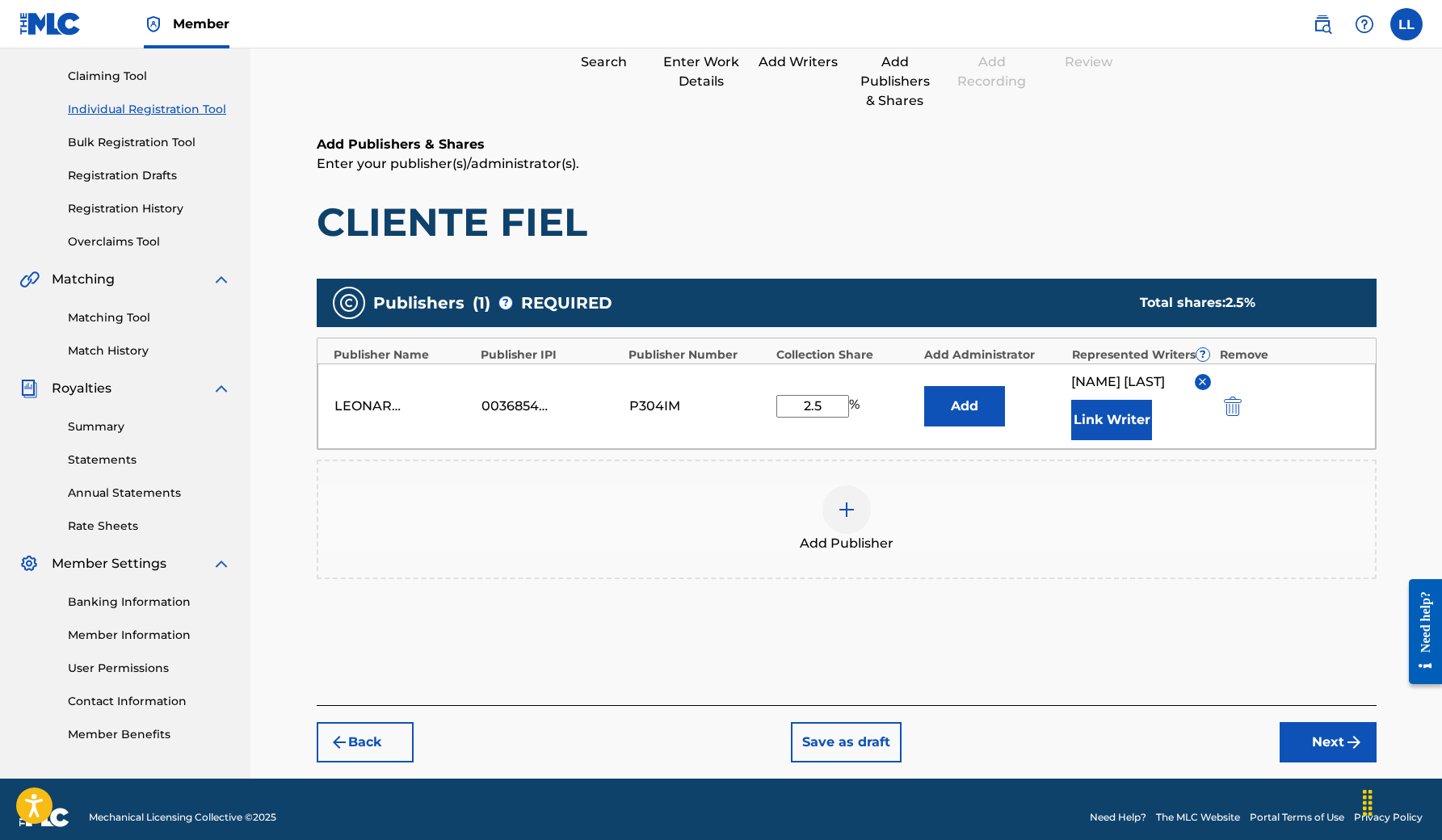 type on "2.5" 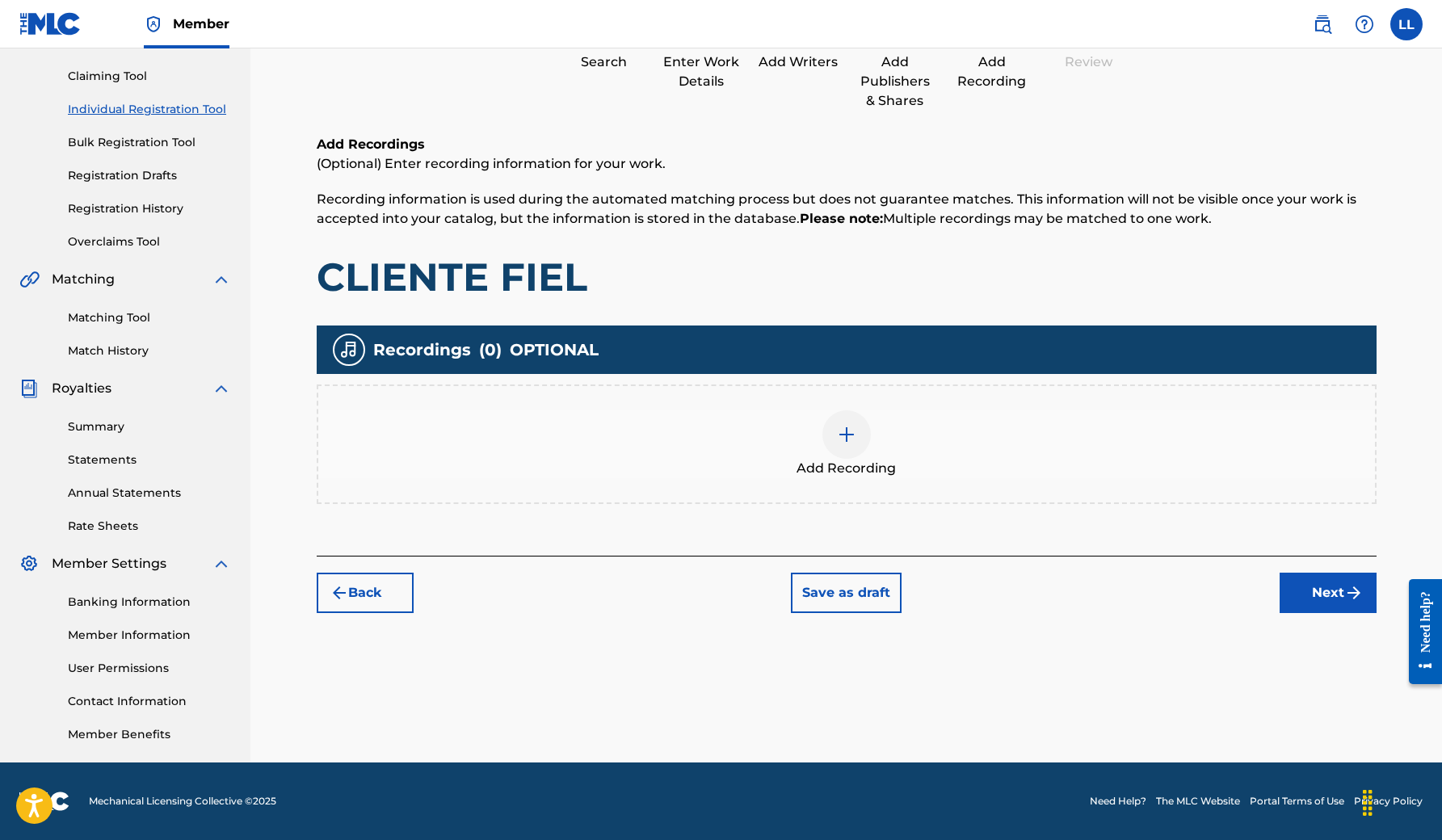 scroll, scrollTop: 73, scrollLeft: 0, axis: vertical 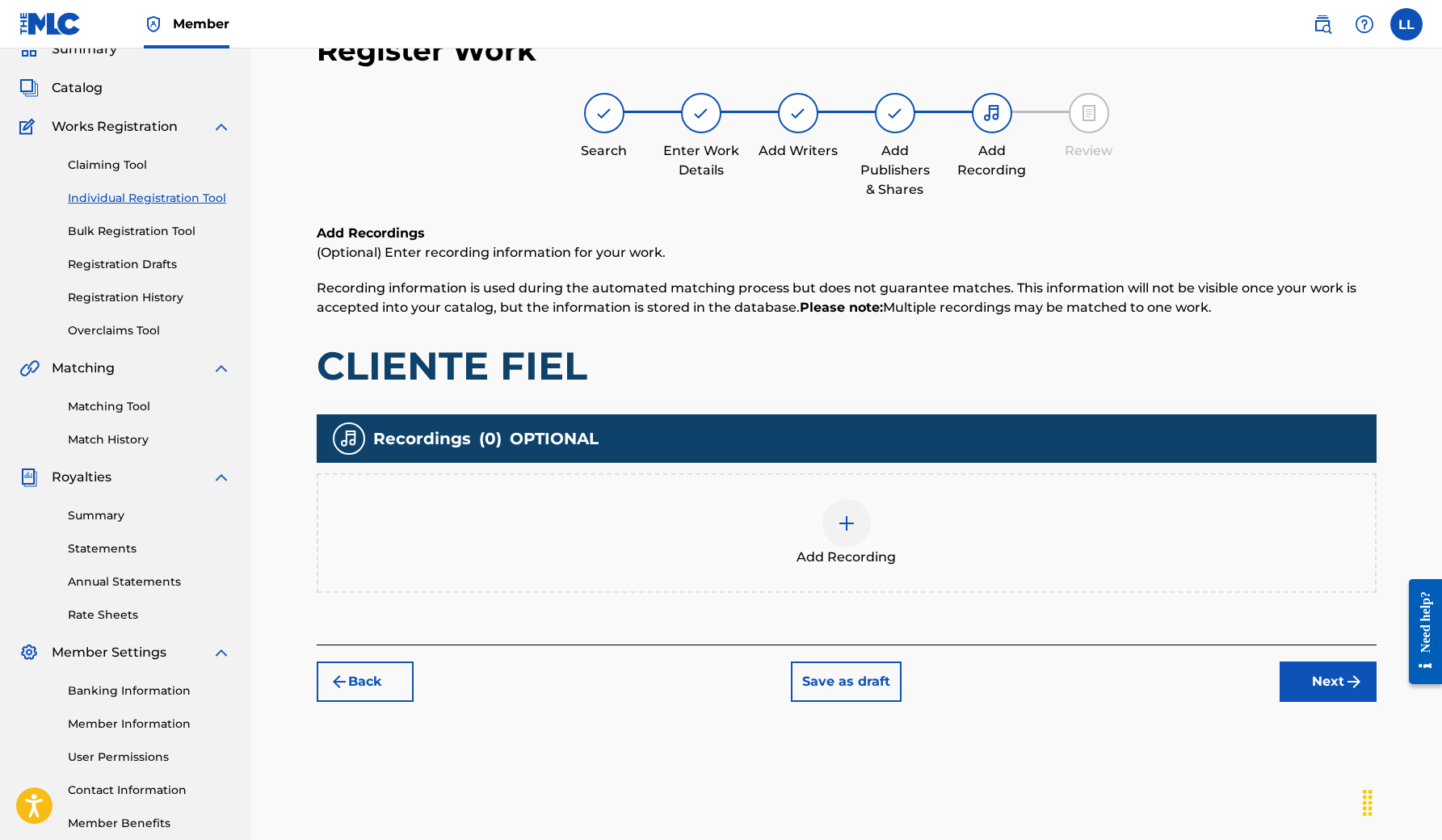 click on "Back" at bounding box center (365, 682) 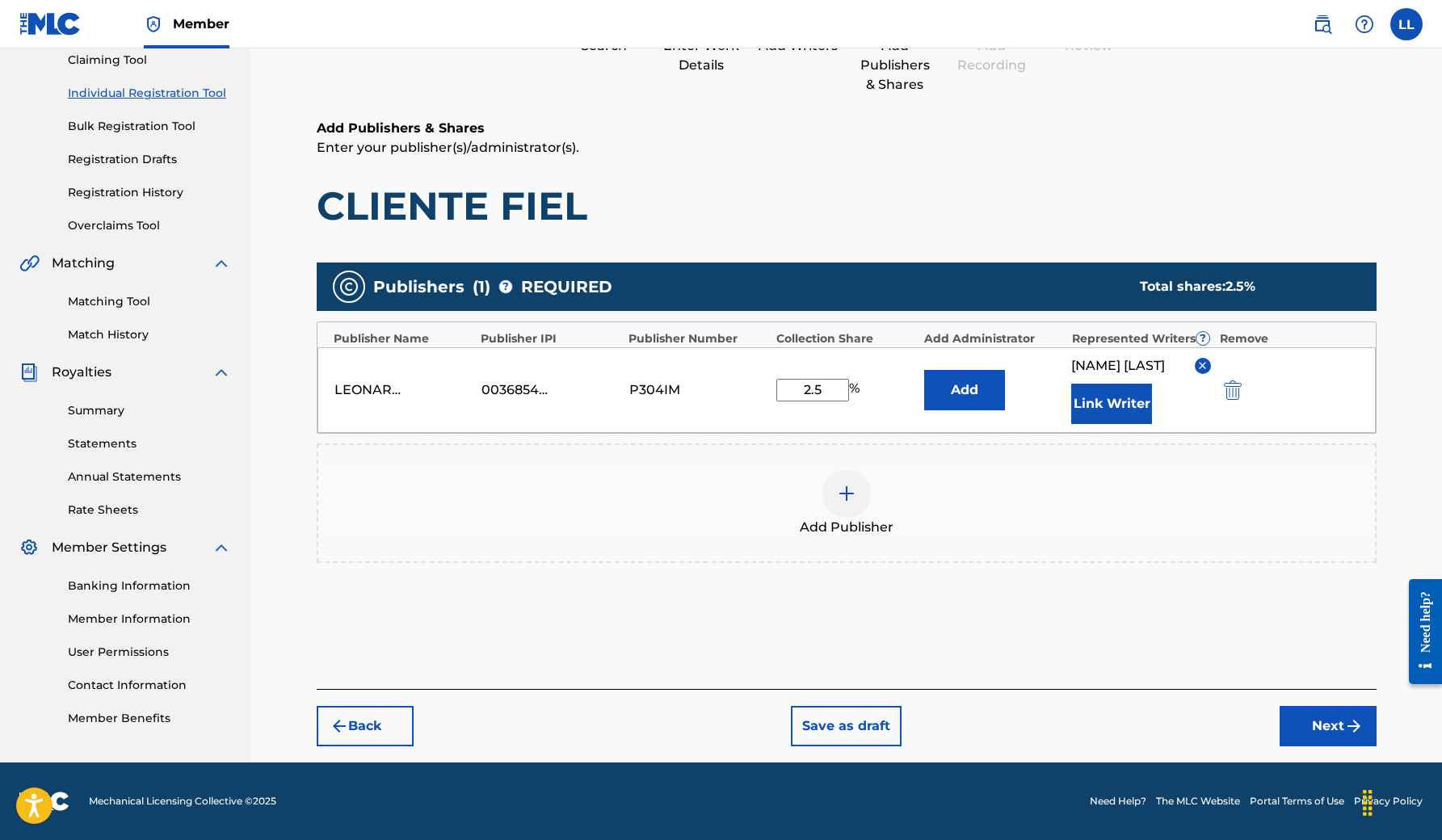 click on "Next" at bounding box center [1328, 726] 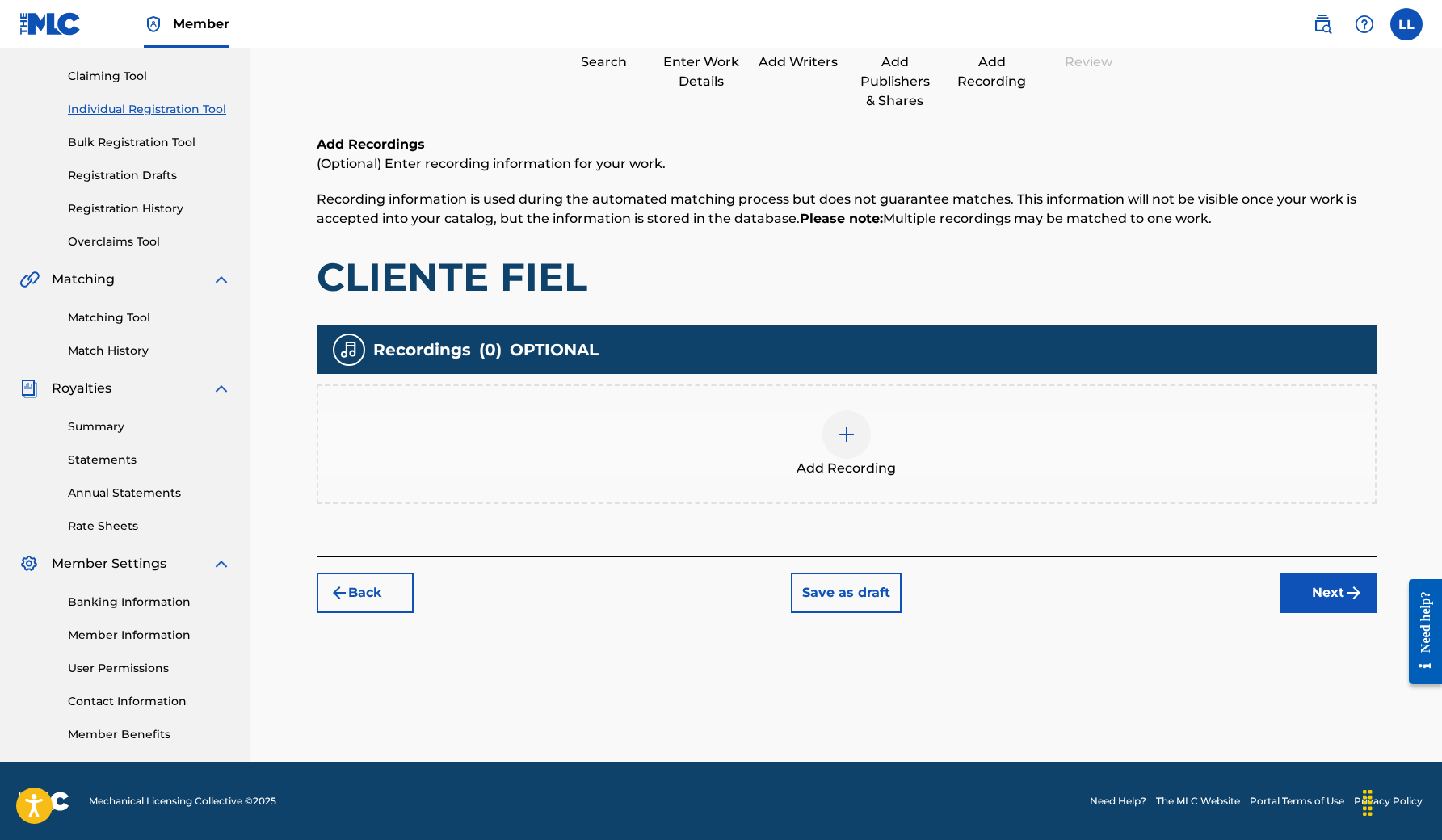 click on "Next" at bounding box center (1328, 593) 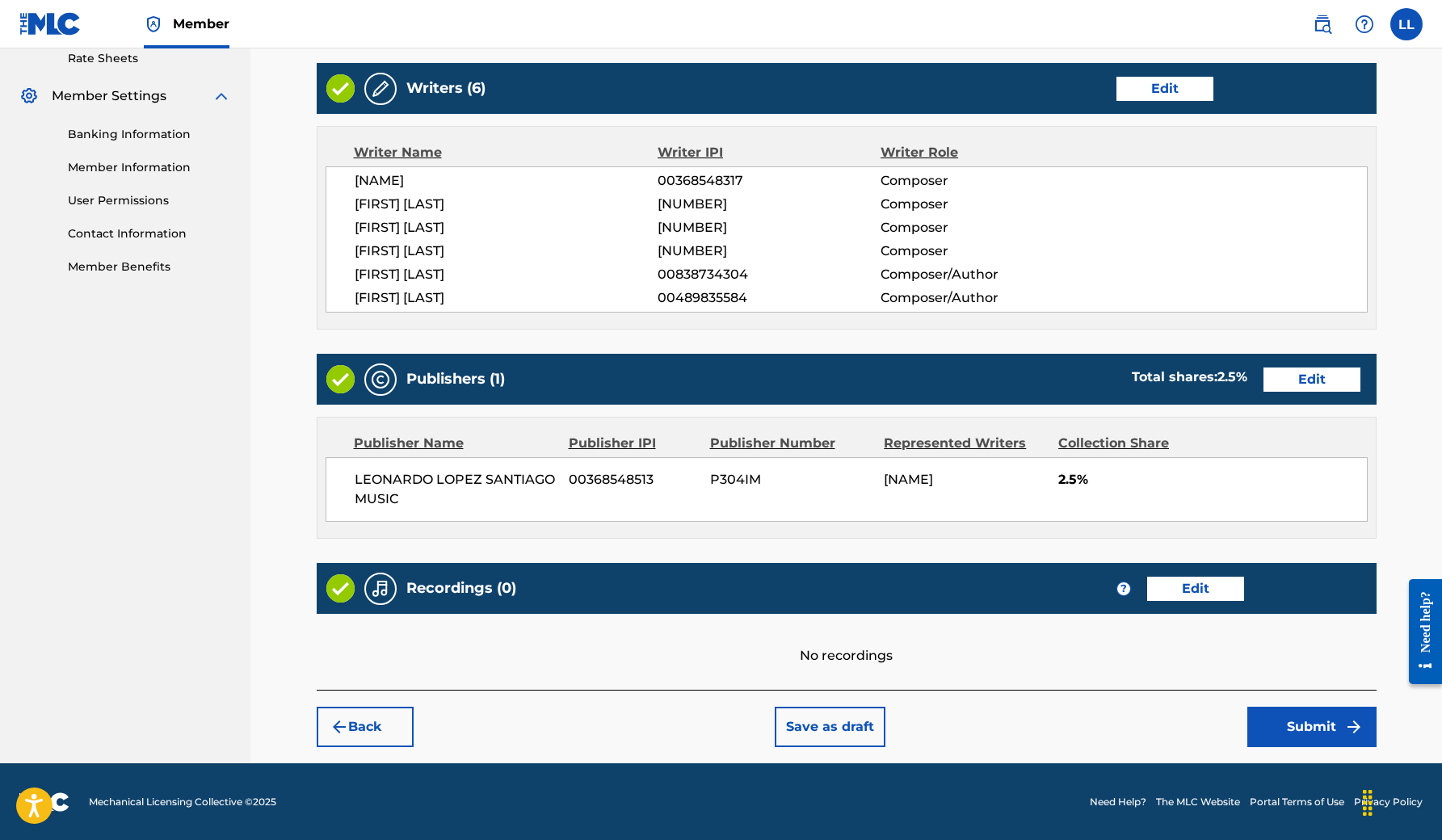 scroll, scrollTop: 628, scrollLeft: 0, axis: vertical 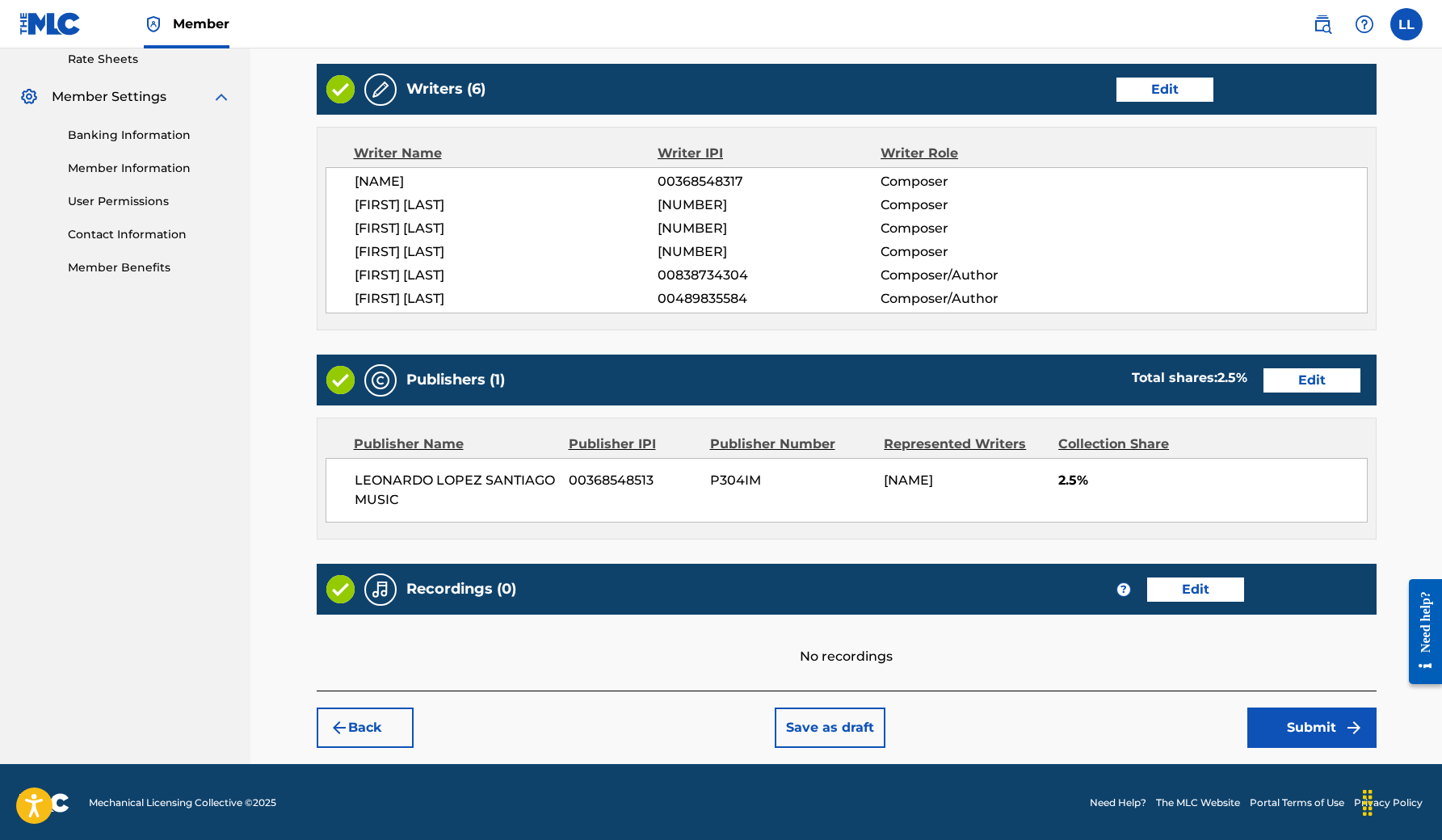 click on "Submit" at bounding box center (1312, 728) 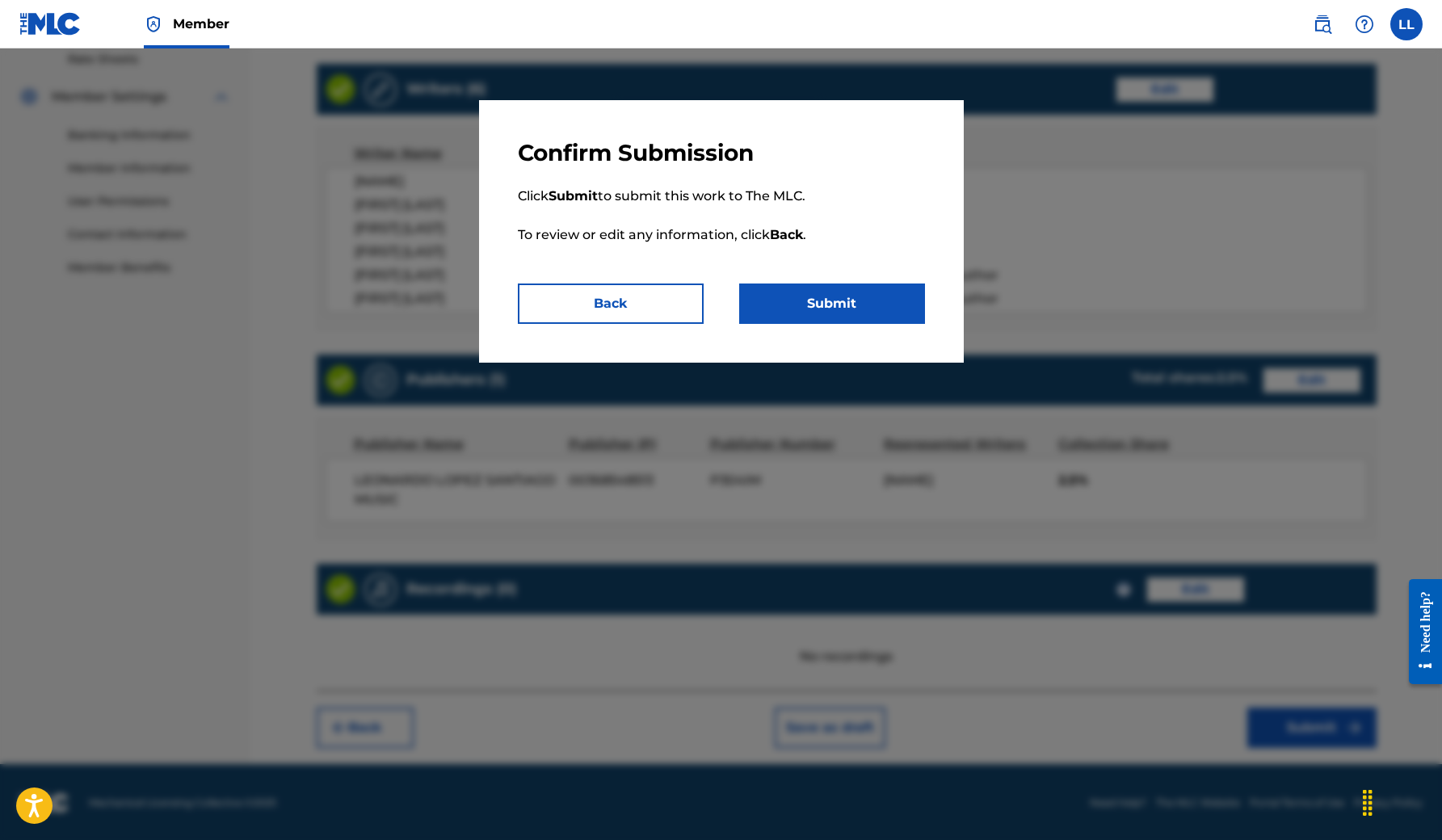 click on "Submit" at bounding box center (832, 304) 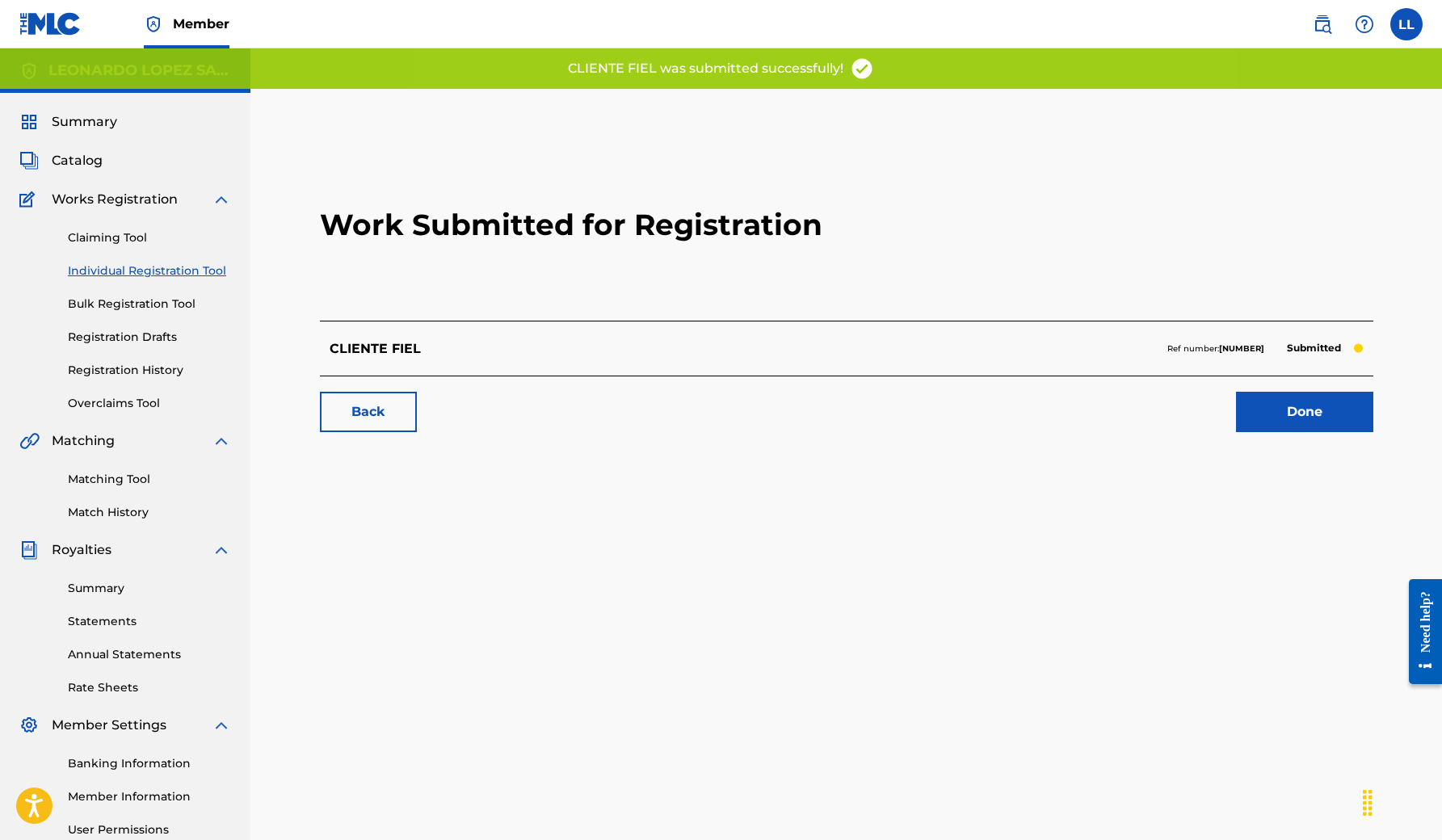 click on "Done" at bounding box center [1305, 412] 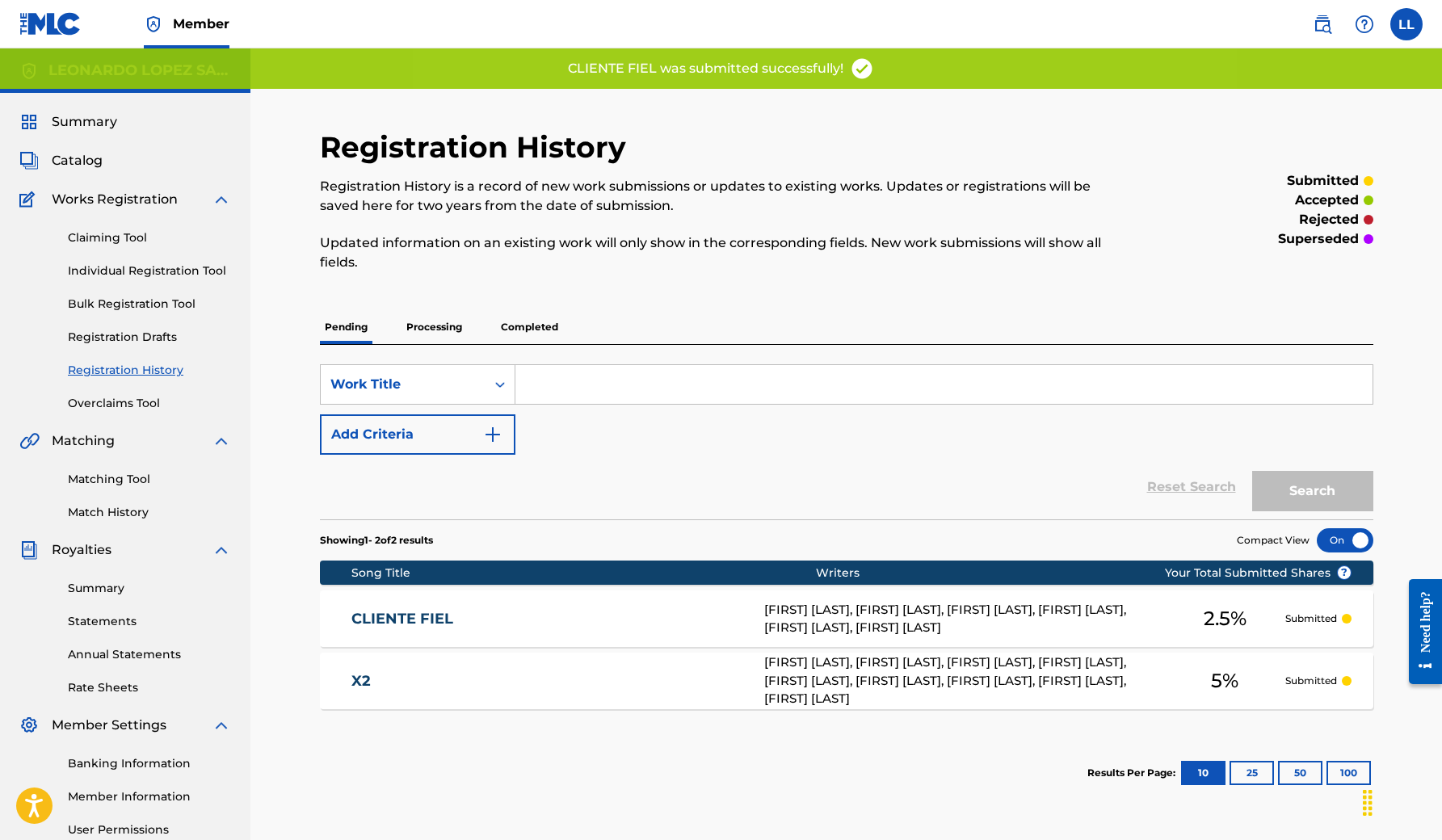 click on "Processing" at bounding box center [434, 327] 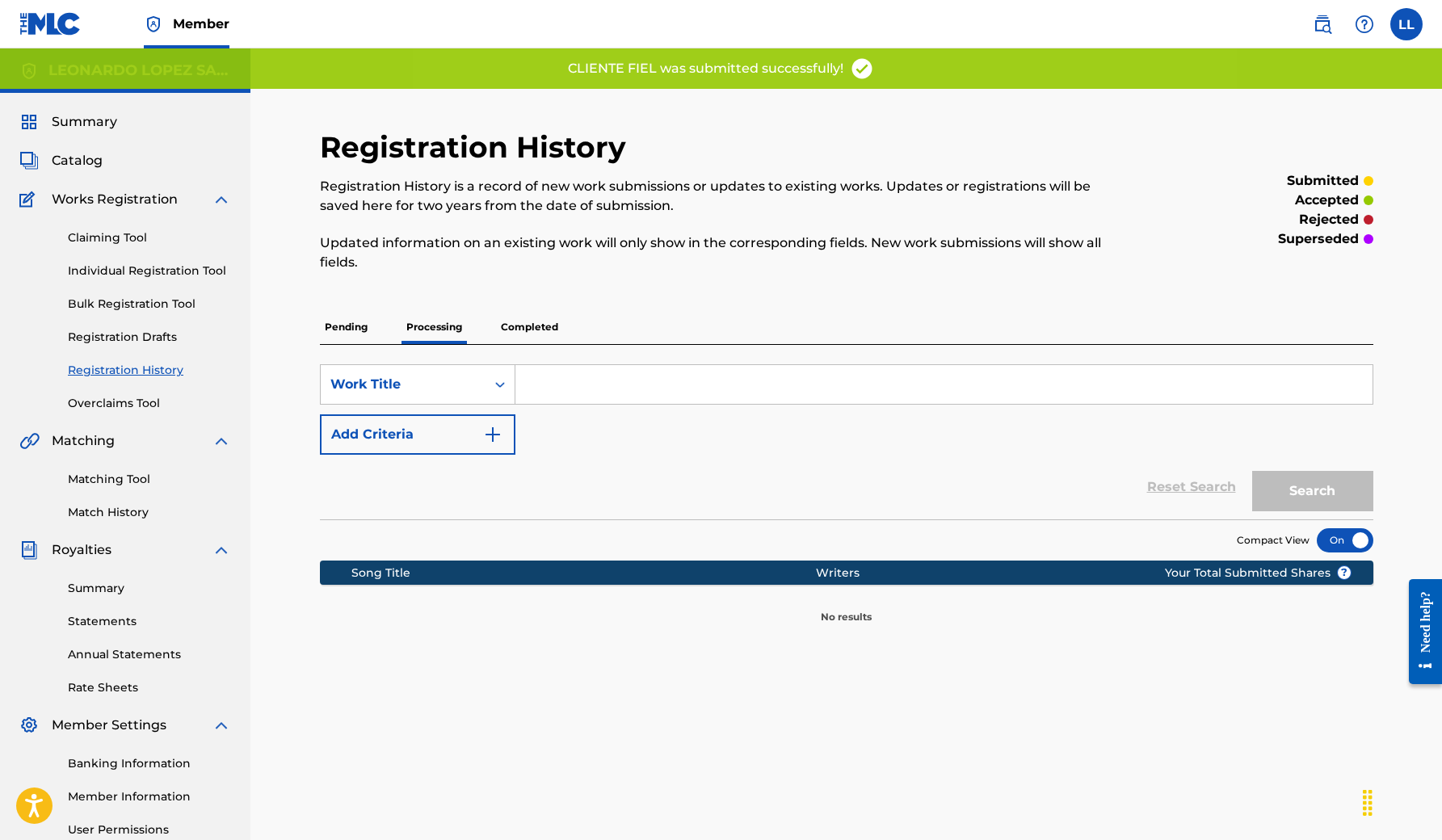 click on "Completed" at bounding box center (529, 327) 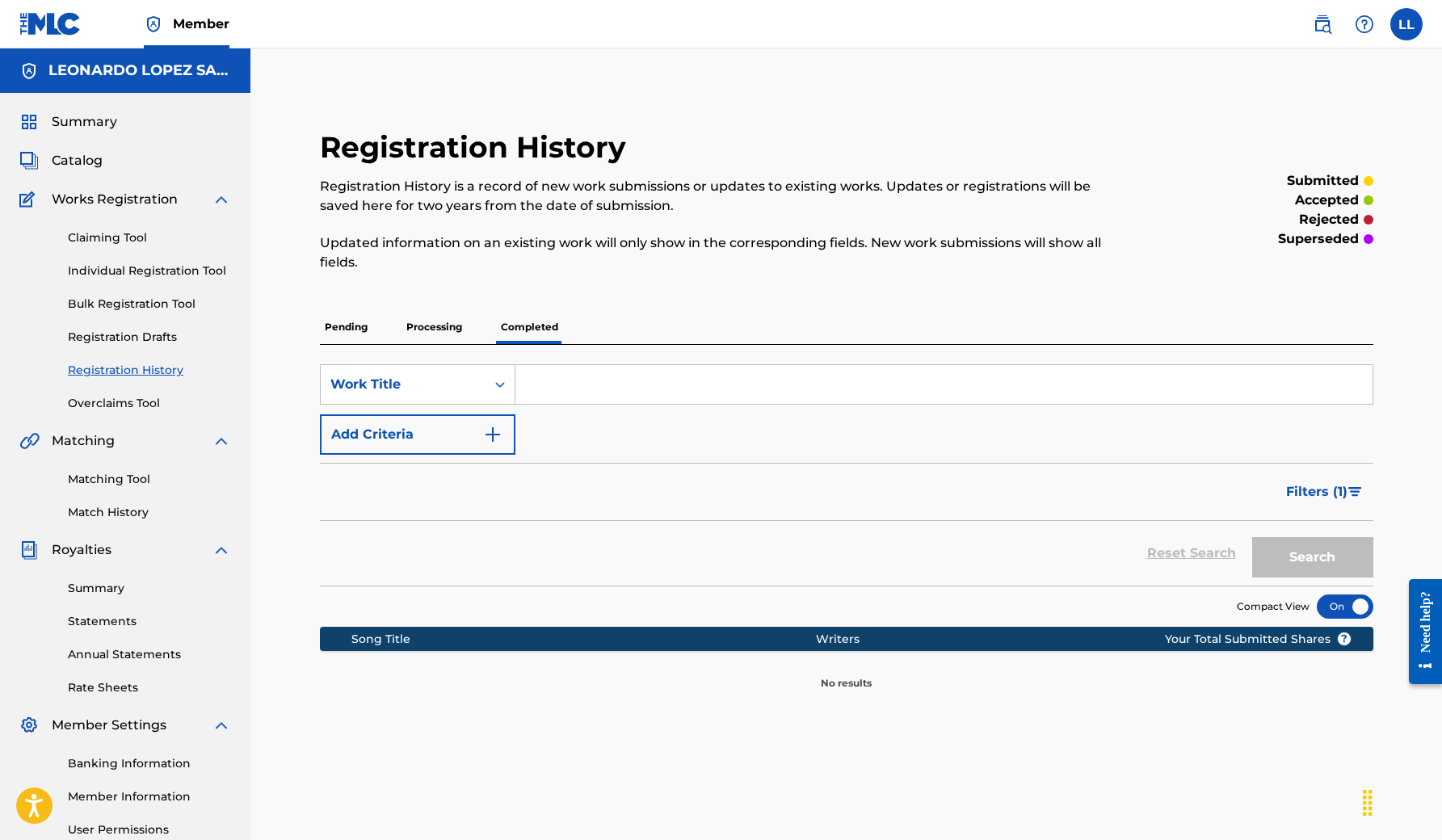 click on "Processing" at bounding box center [434, 327] 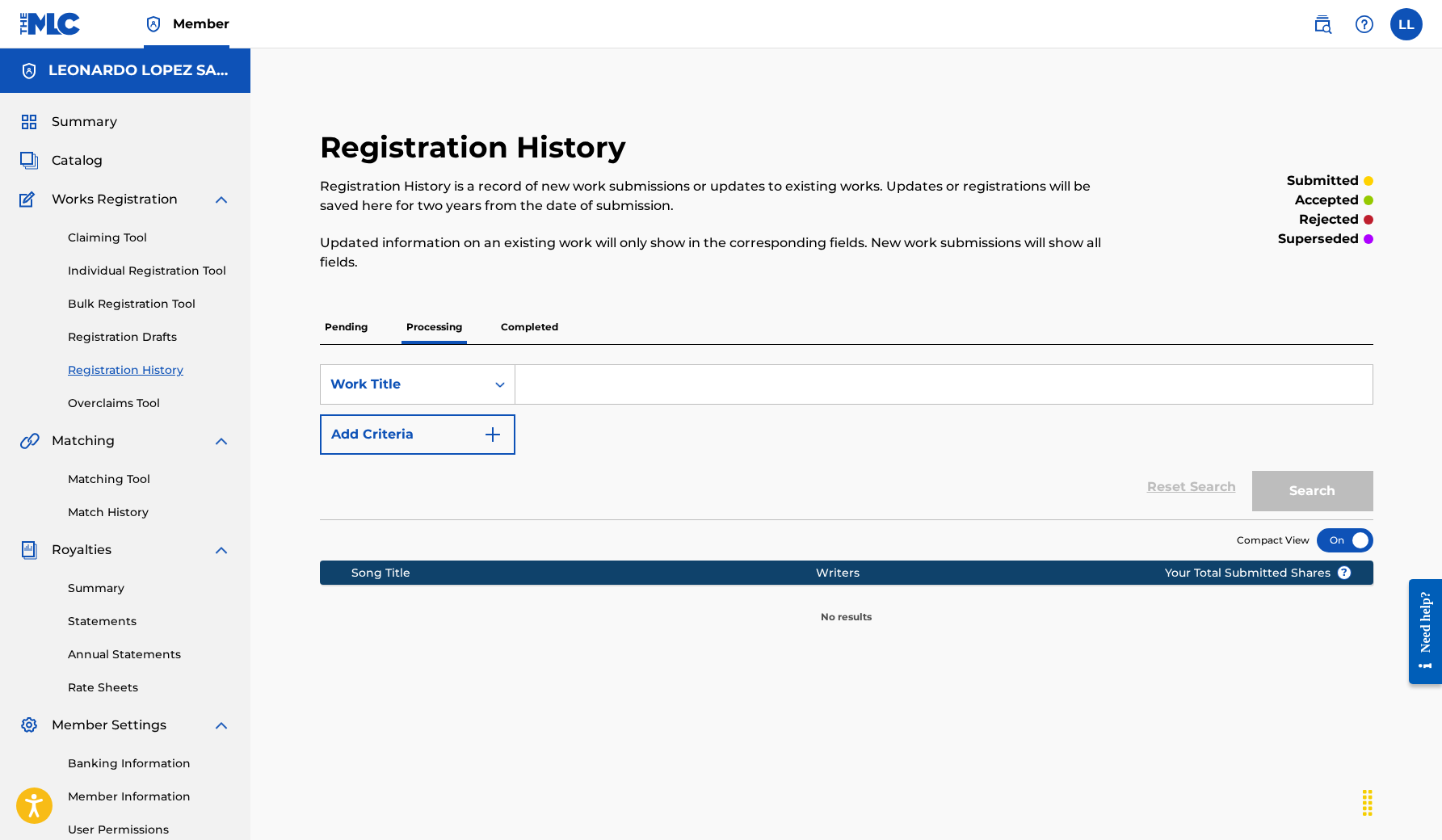 click on "Pending" at bounding box center (346, 327) 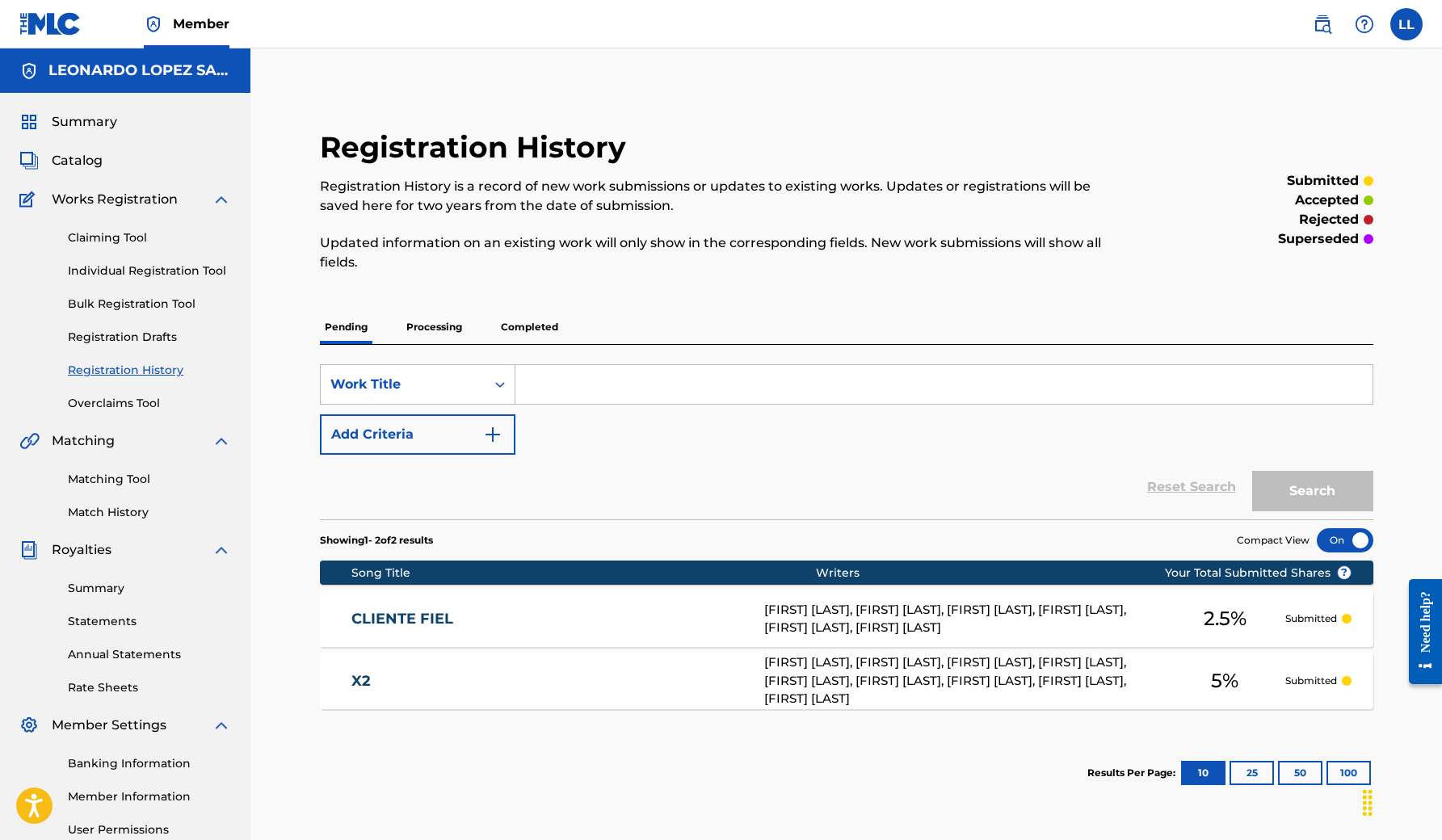 click on "Completed" at bounding box center (529, 327) 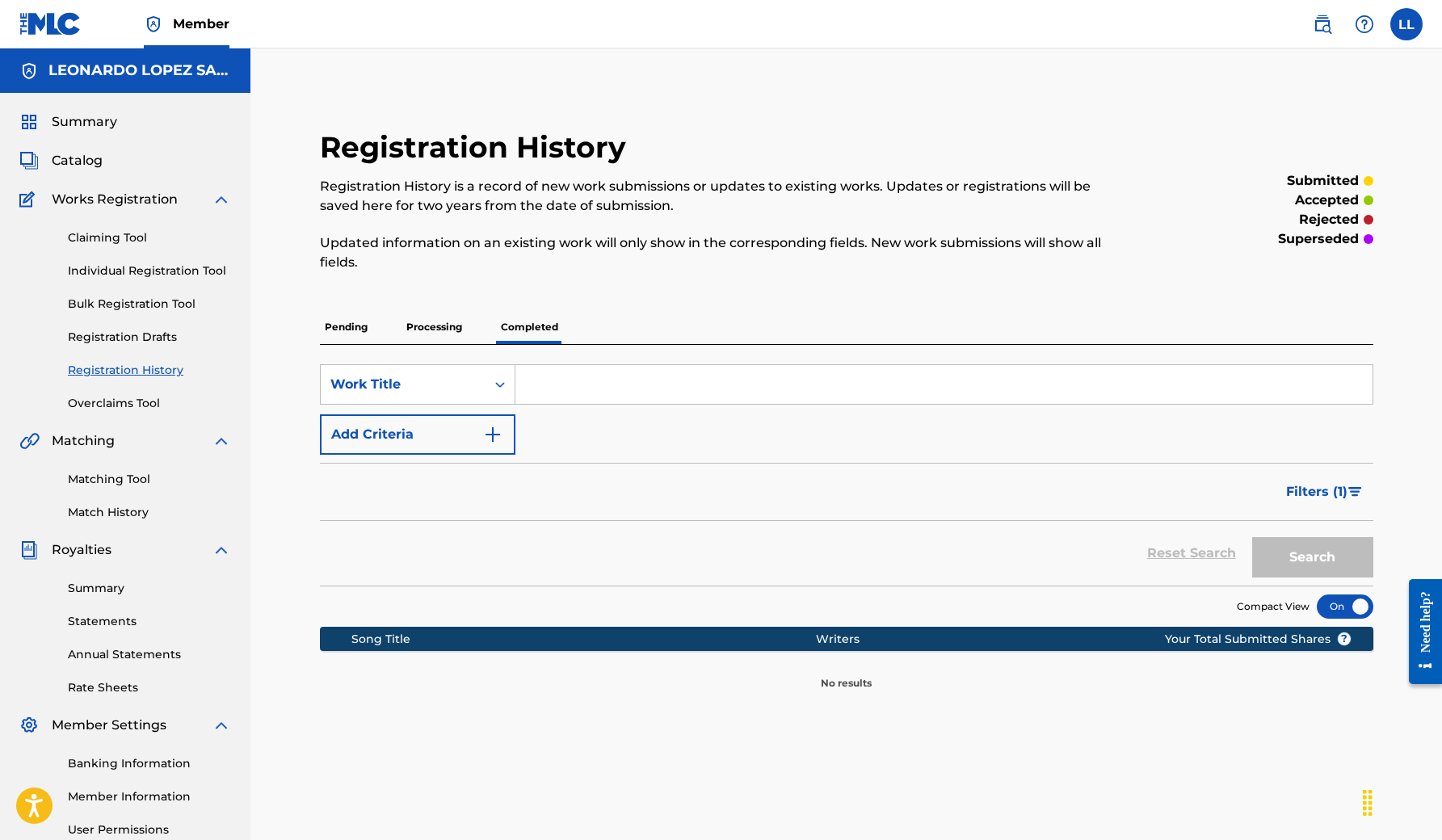 click on "Processing" at bounding box center (434, 327) 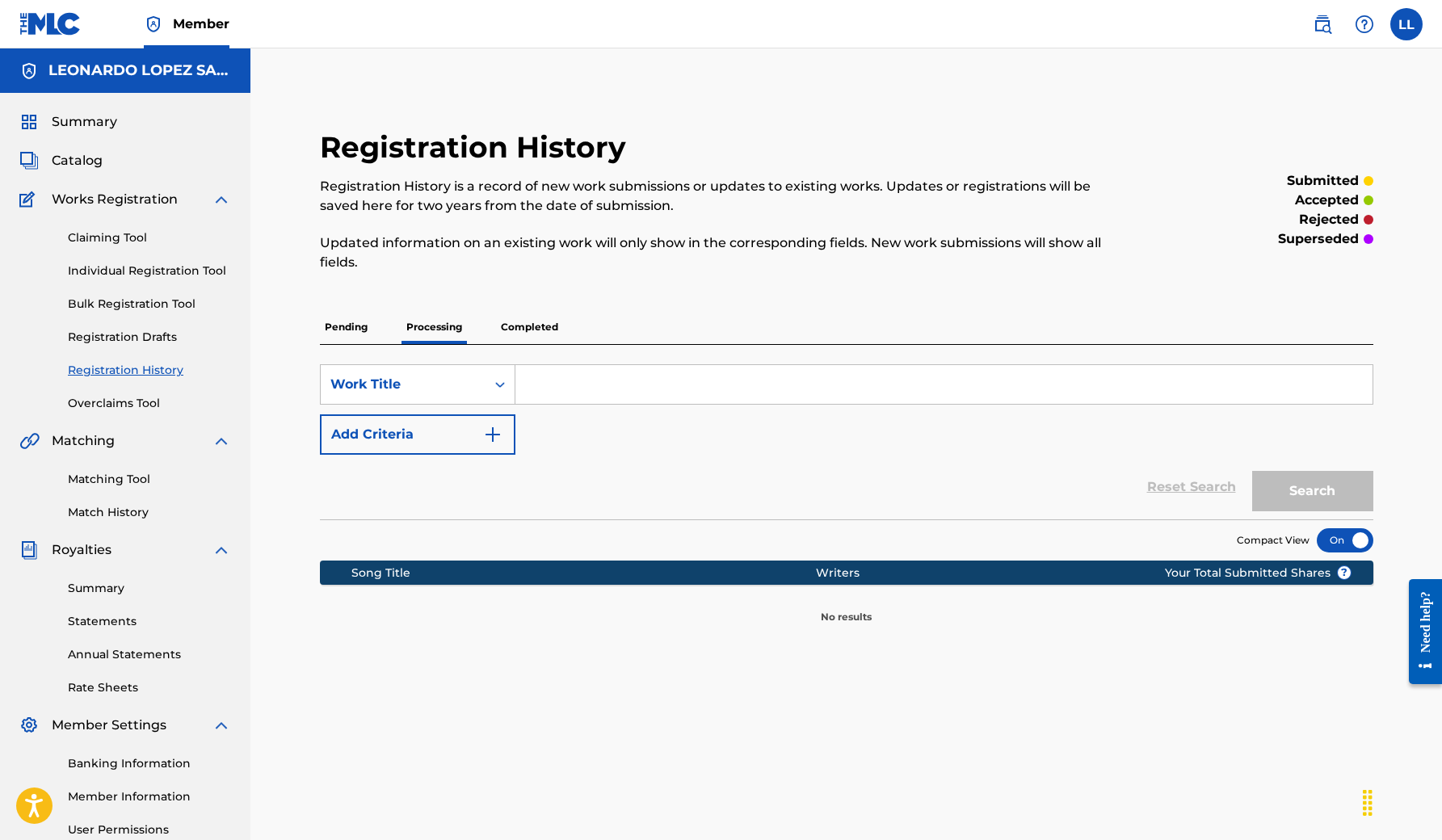 click on "Pending" at bounding box center (346, 327) 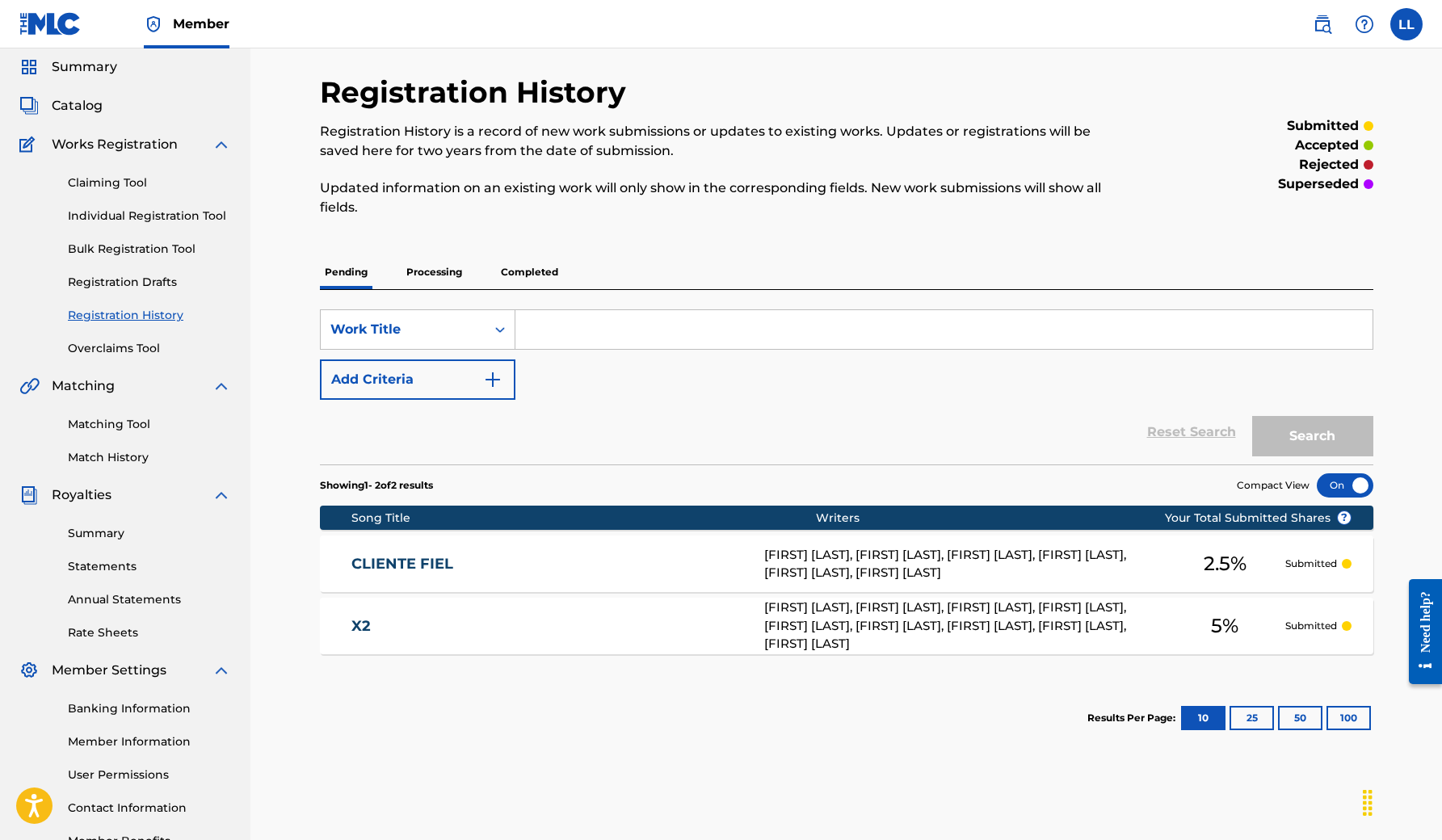 scroll, scrollTop: 63, scrollLeft: 0, axis: vertical 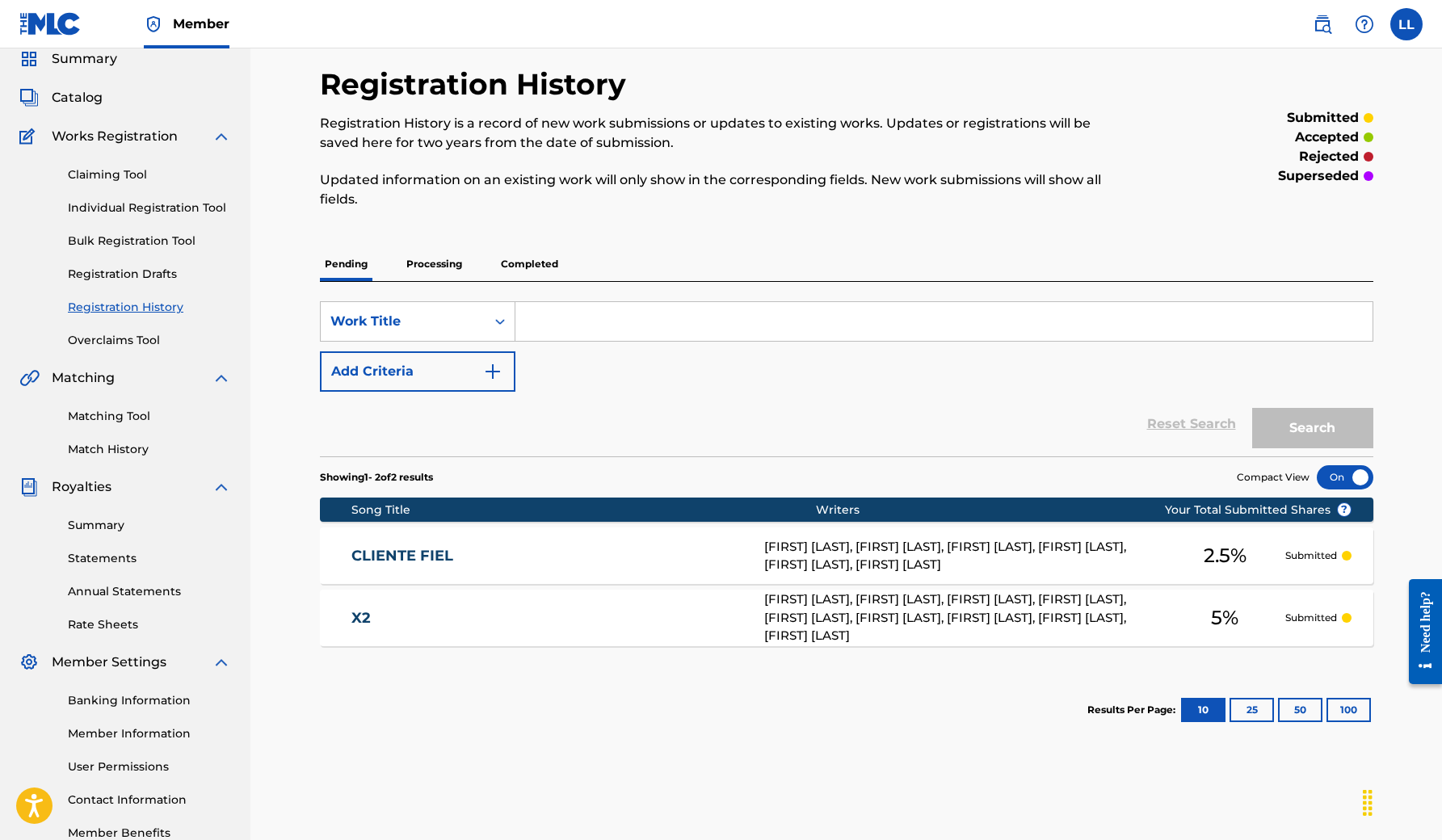 click on "Completed" at bounding box center [529, 264] 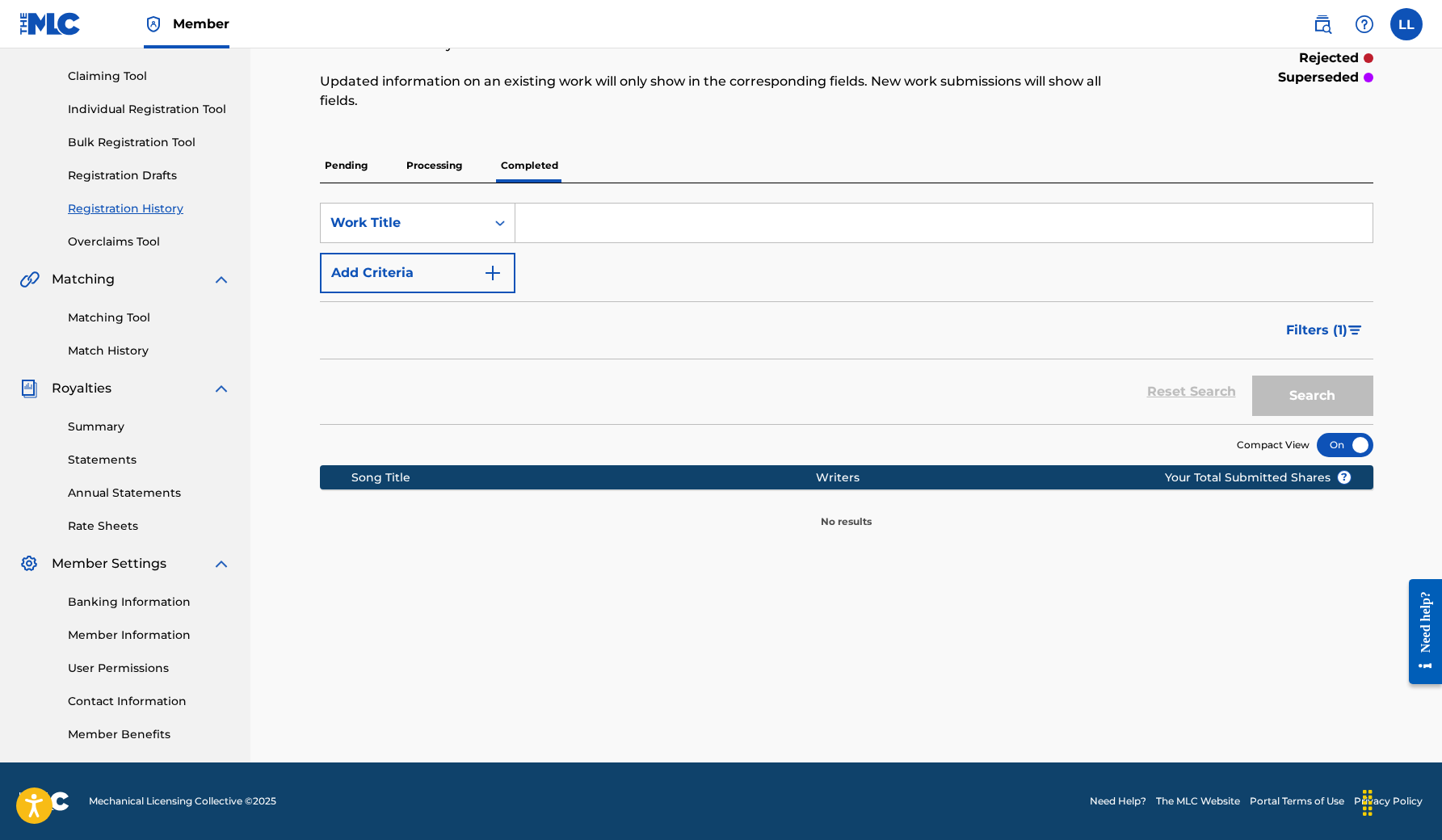 scroll, scrollTop: 162, scrollLeft: 0, axis: vertical 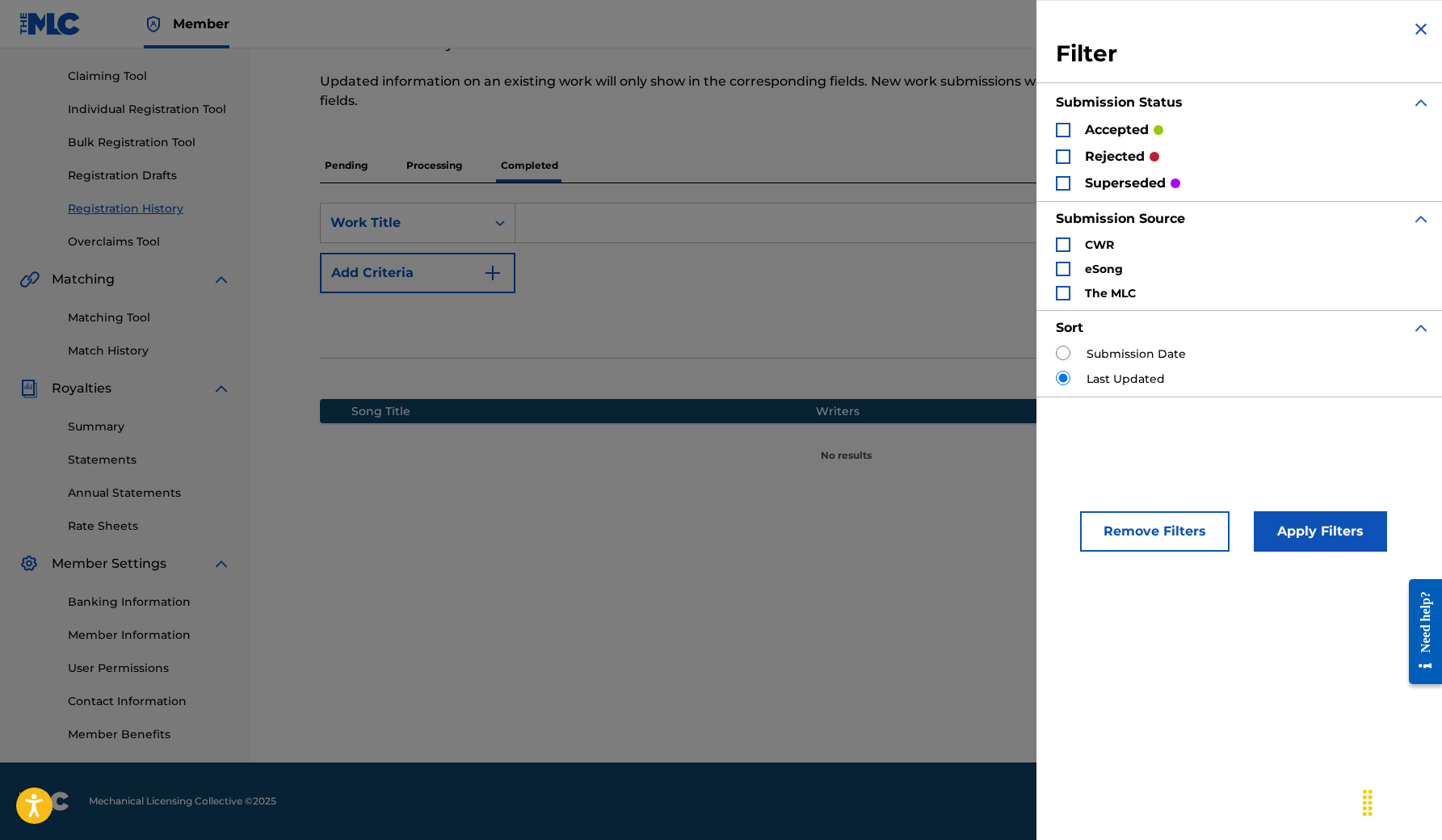 click on "Submission Date" at bounding box center [1136, 354] 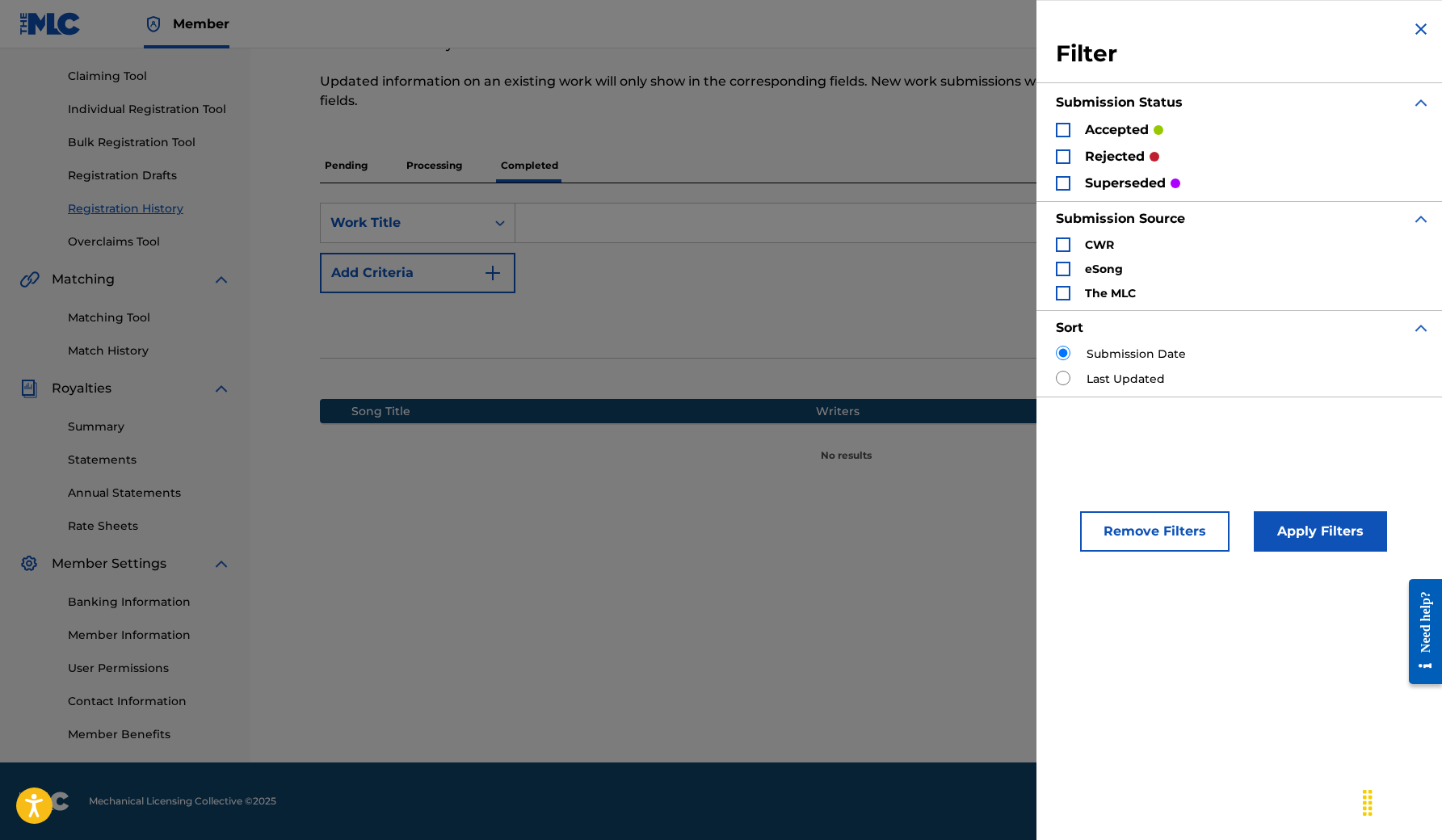 click on "Apply Filters" at bounding box center [1320, 531] 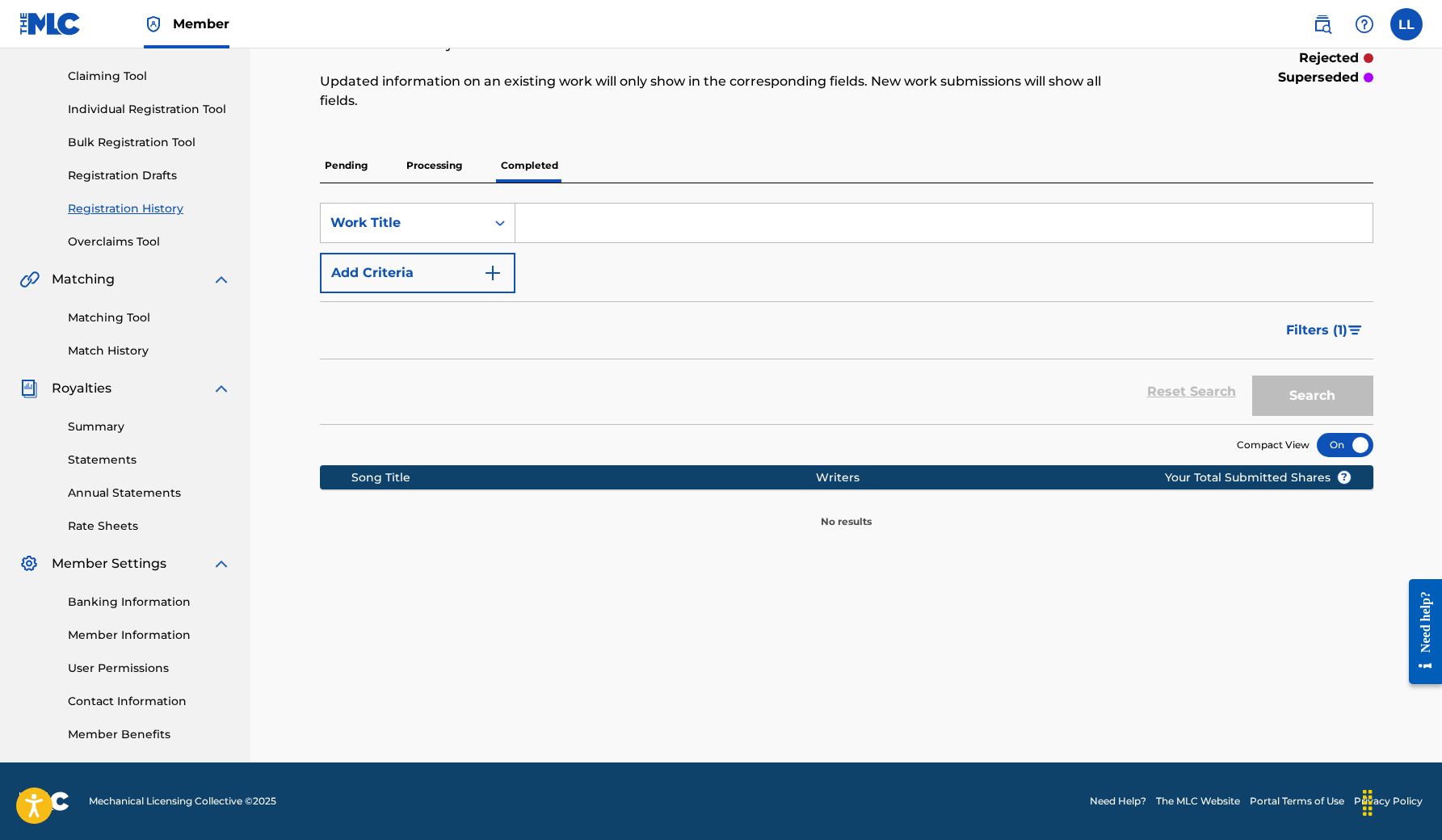 scroll, scrollTop: 162, scrollLeft: 0, axis: vertical 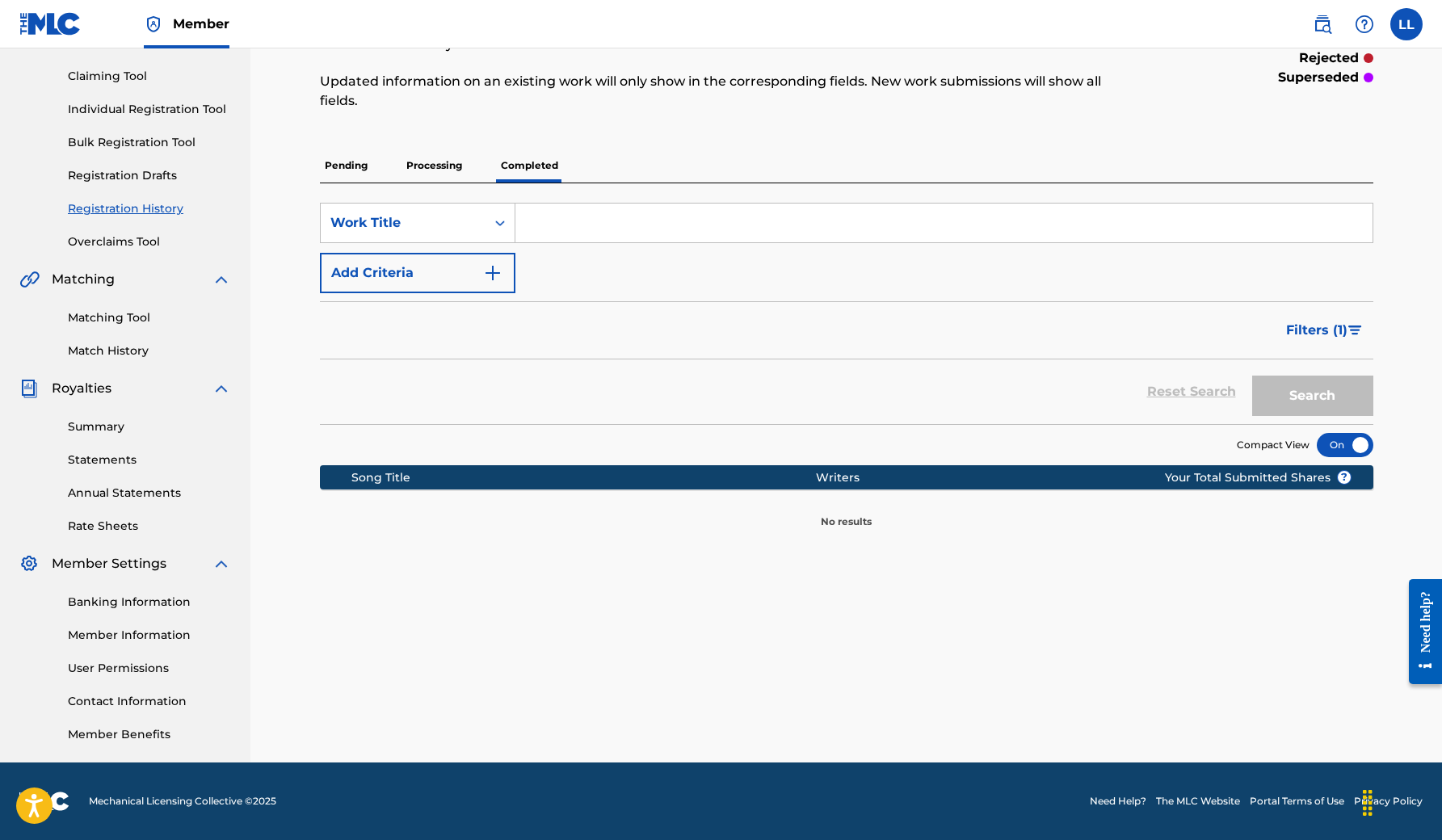 click on "Song Title Writers ? Your Total Submitted Shares No results" at bounding box center [847, 493] 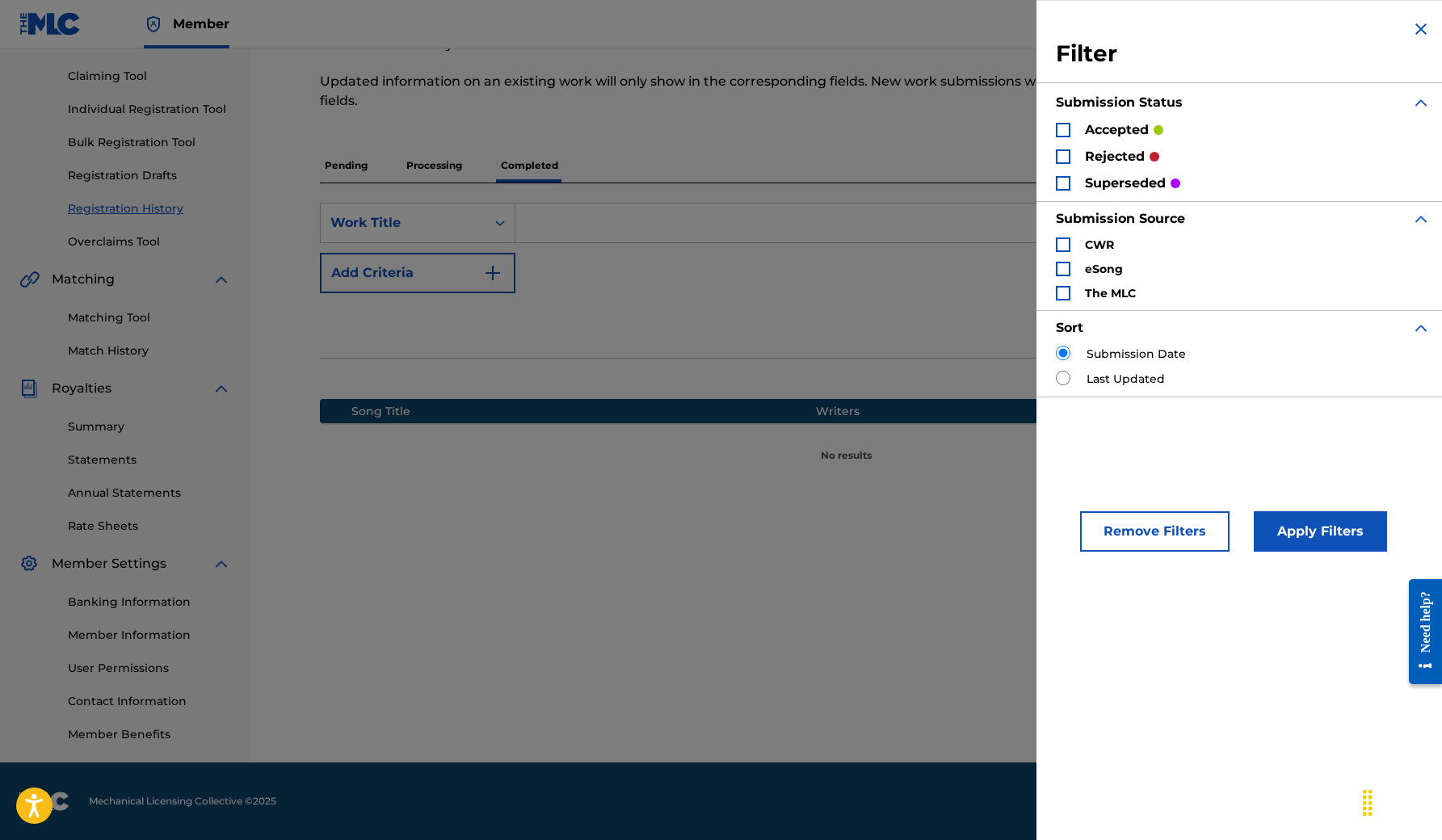 click on "accepted" at bounding box center (1116, 130) 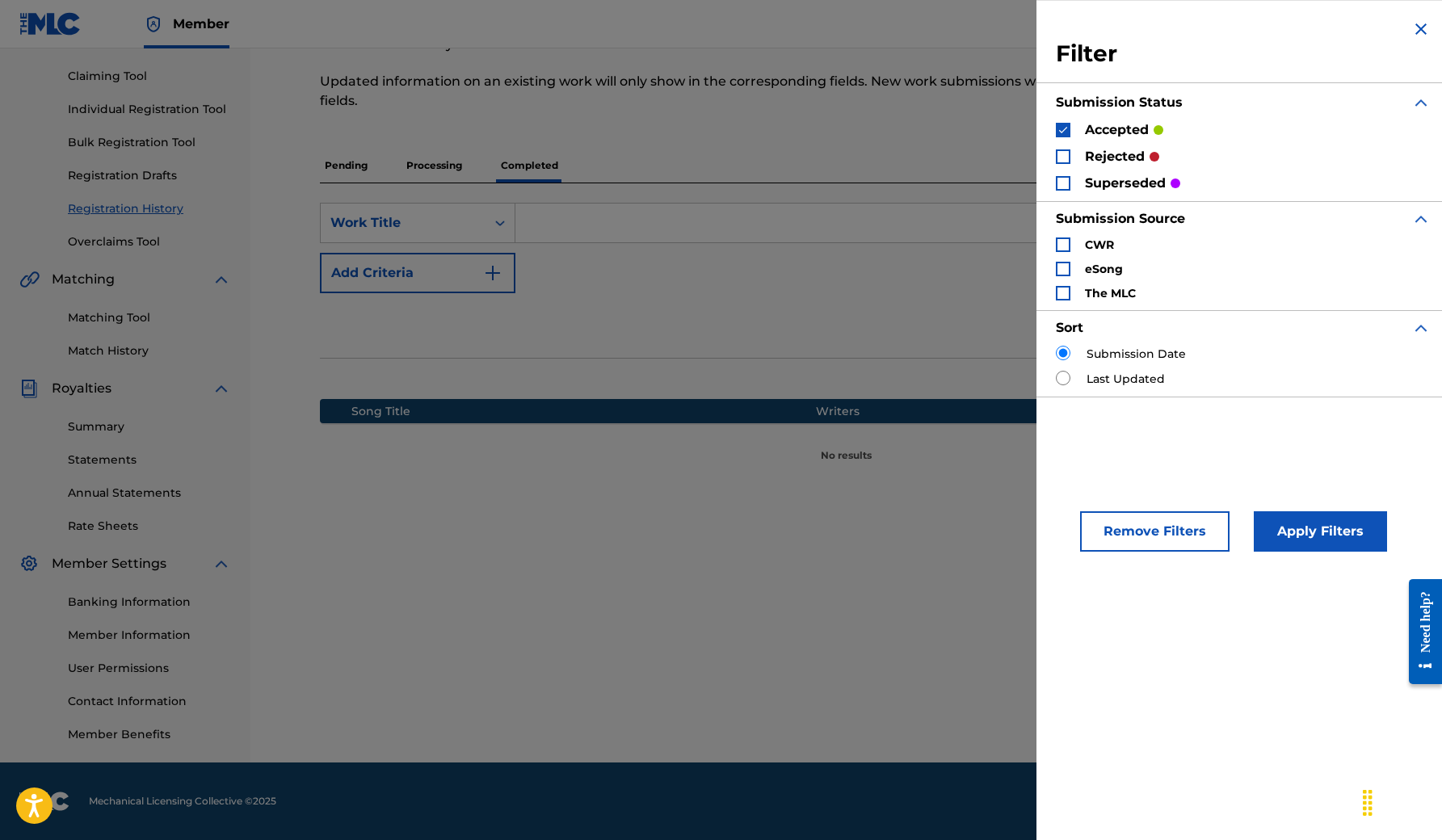 click on "Apply Filters" at bounding box center [1320, 531] 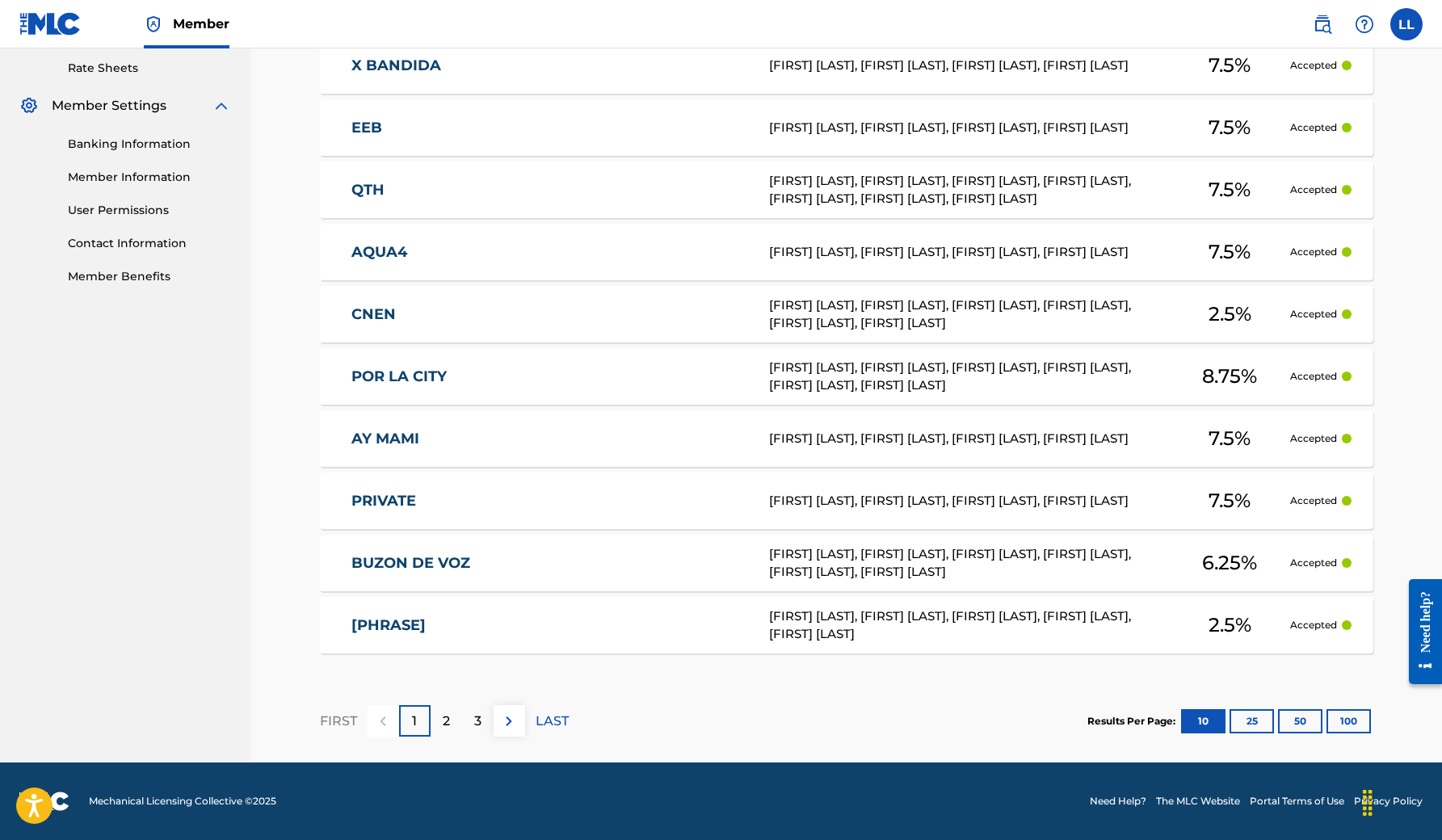 scroll, scrollTop: 620, scrollLeft: 0, axis: vertical 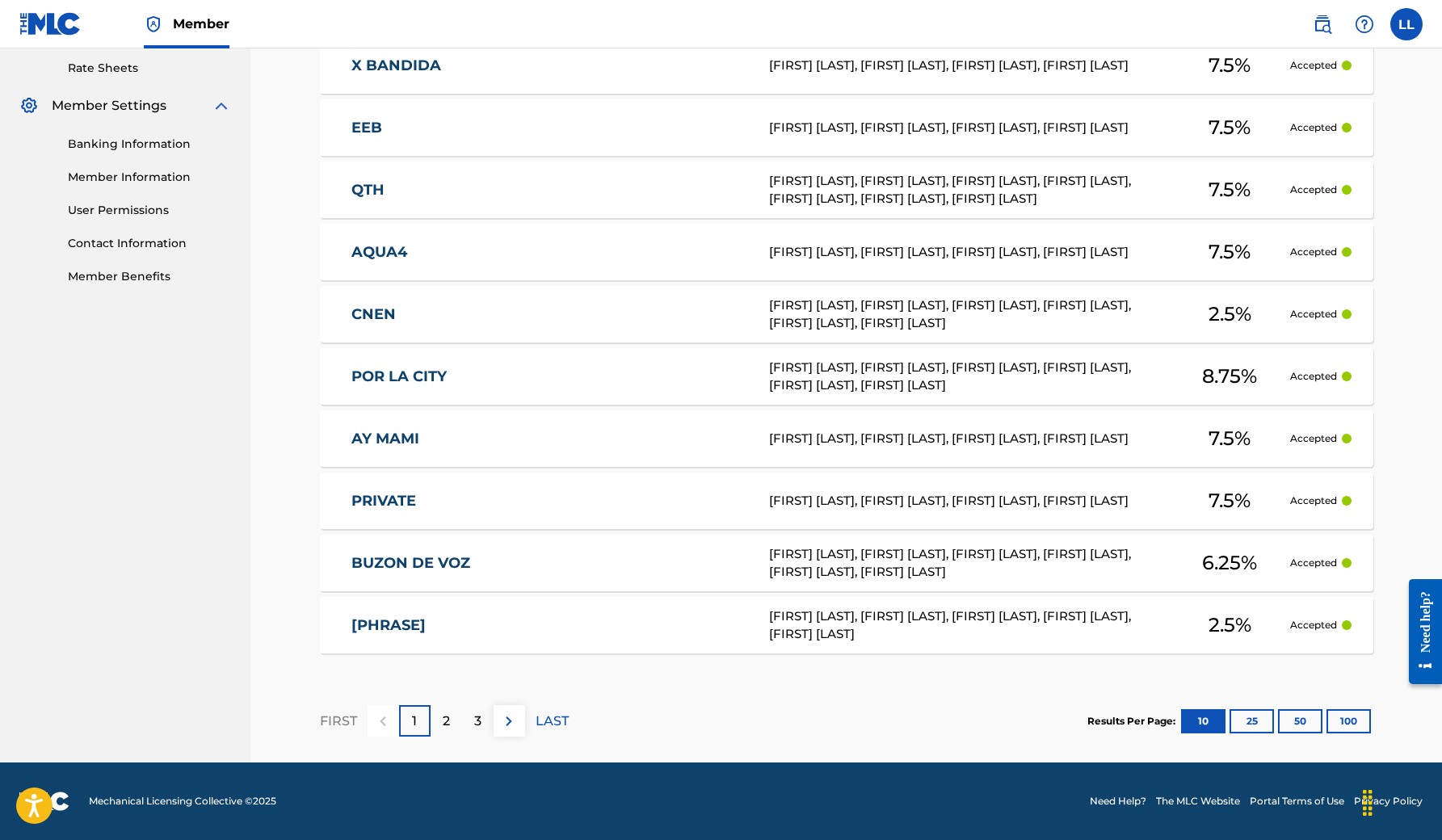 click on "100" at bounding box center (1348, 721) 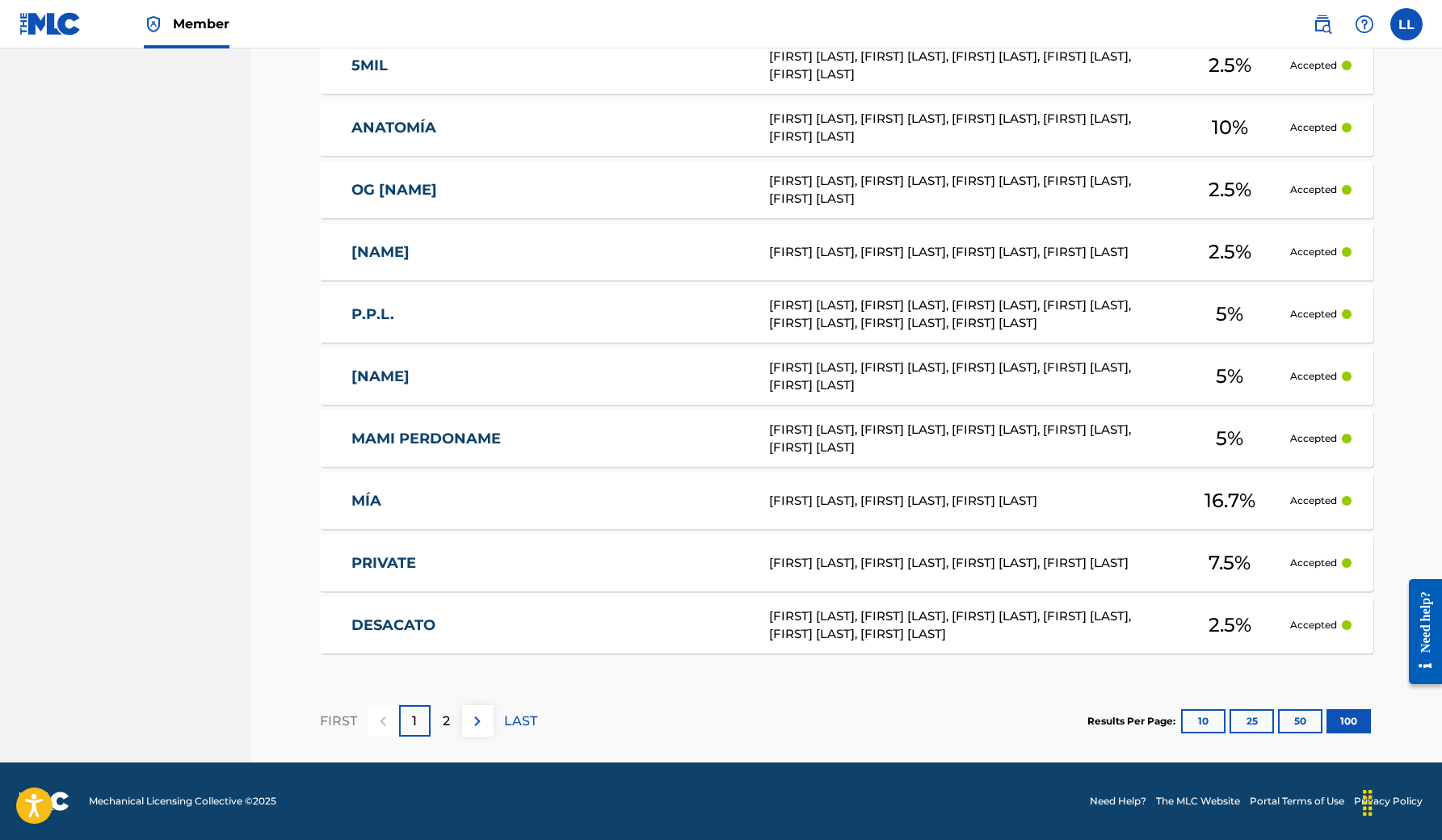 scroll, scrollTop: 6217, scrollLeft: 0, axis: vertical 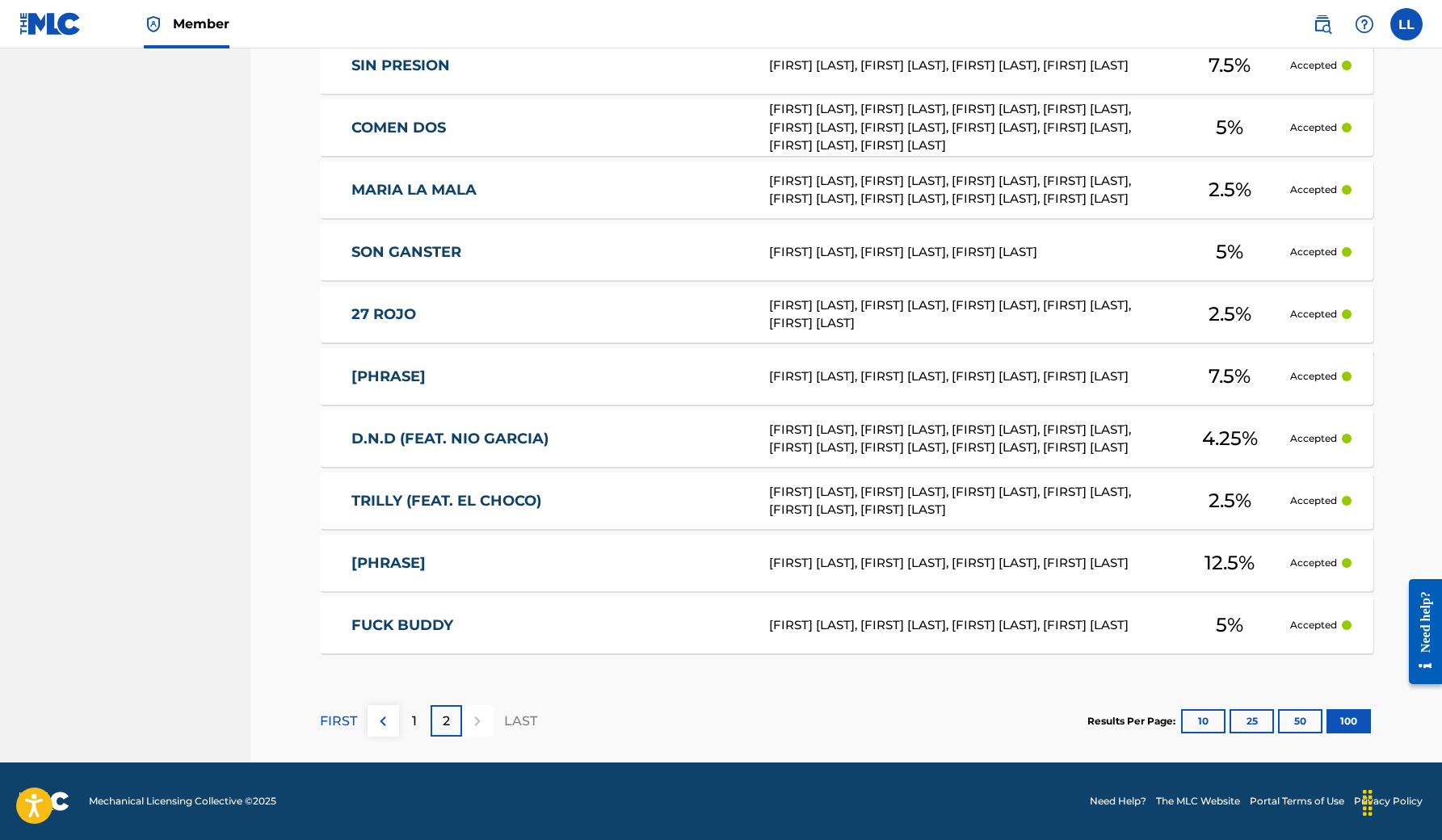 click on "1" at bounding box center (414, 721) 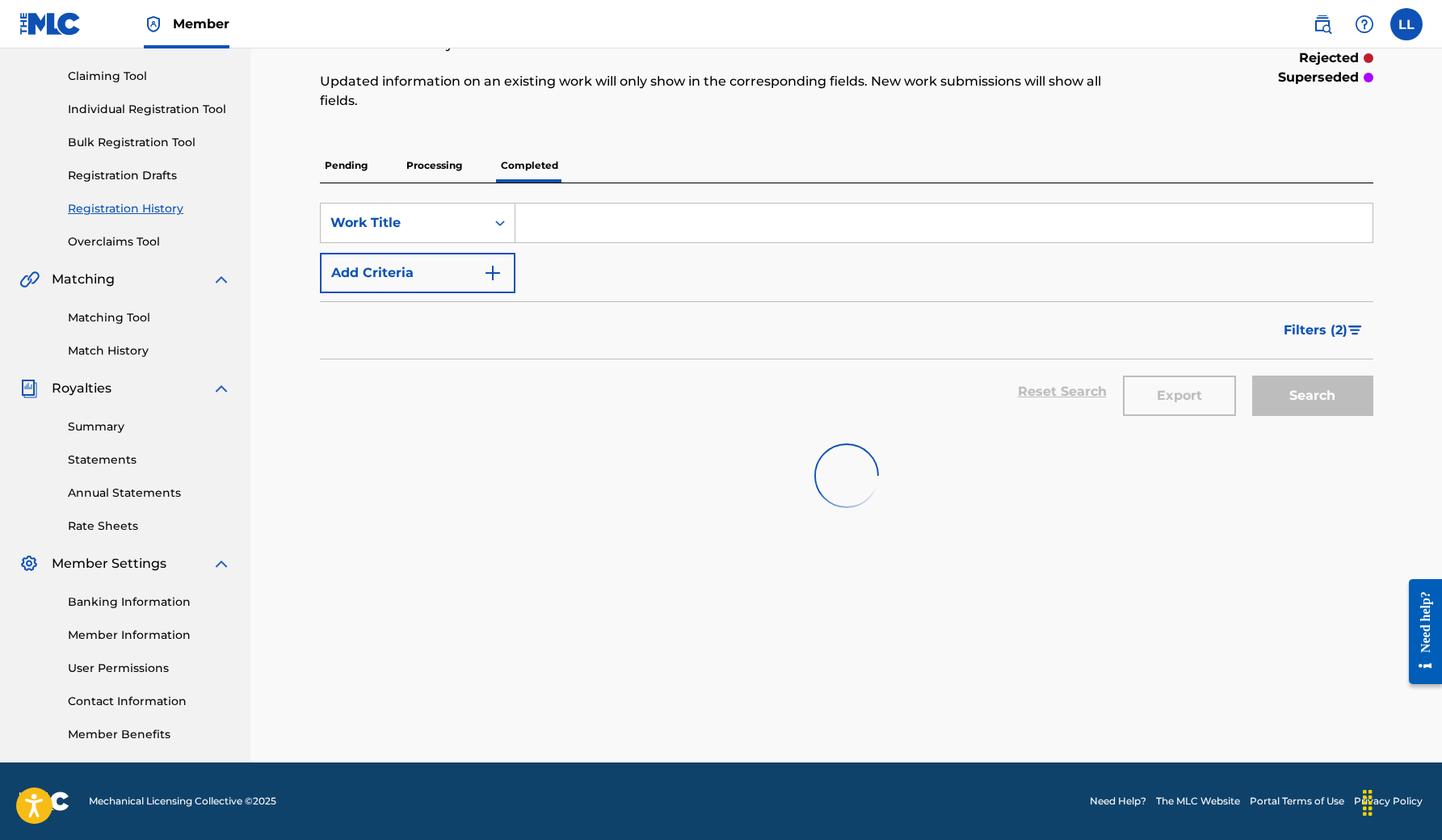 scroll, scrollTop: 162, scrollLeft: 0, axis: vertical 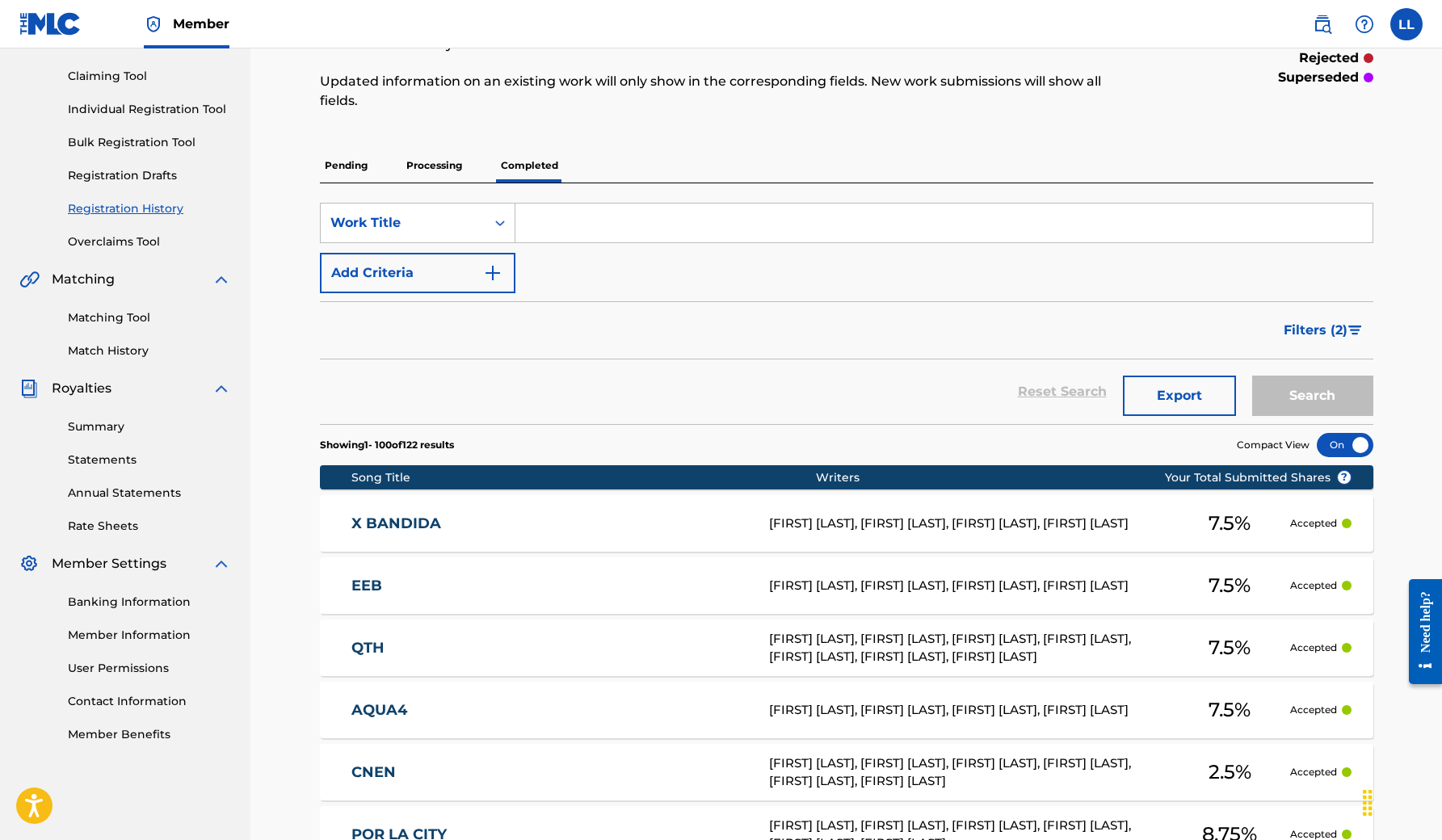 click on "Processing" at bounding box center [434, 166] 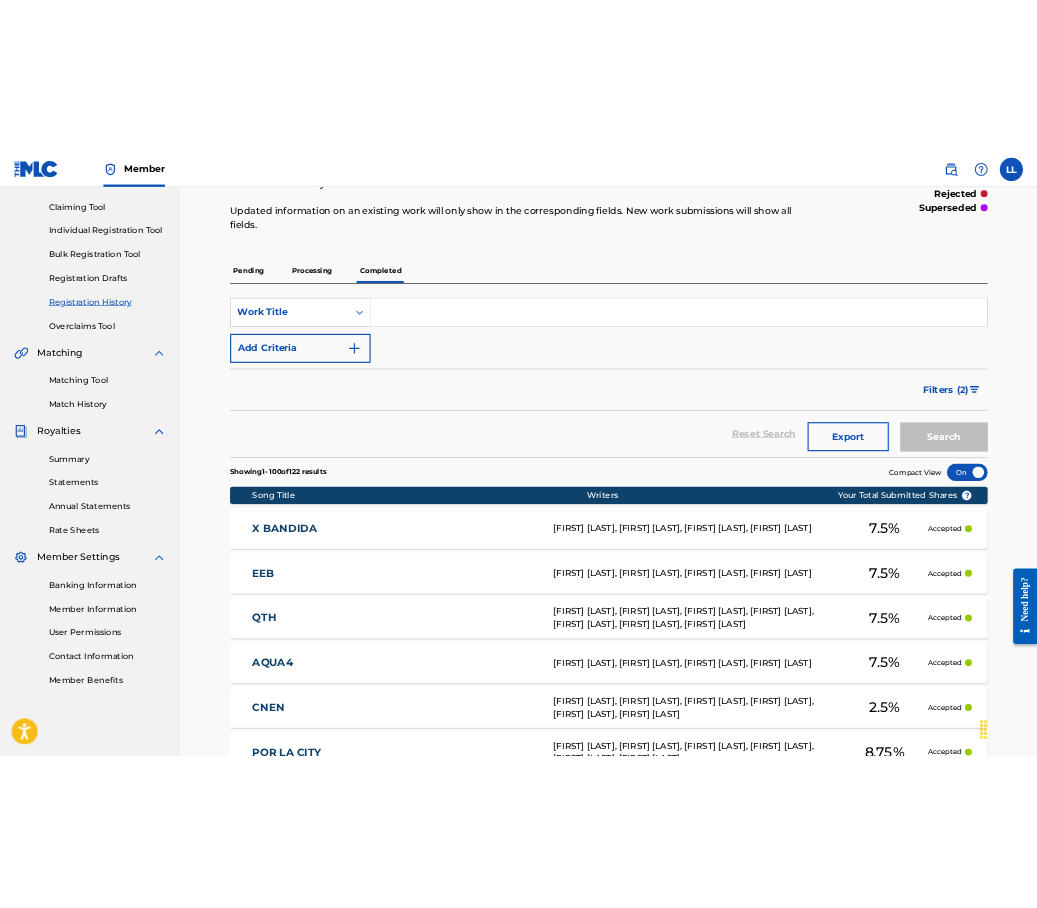 scroll, scrollTop: 0, scrollLeft: 0, axis: both 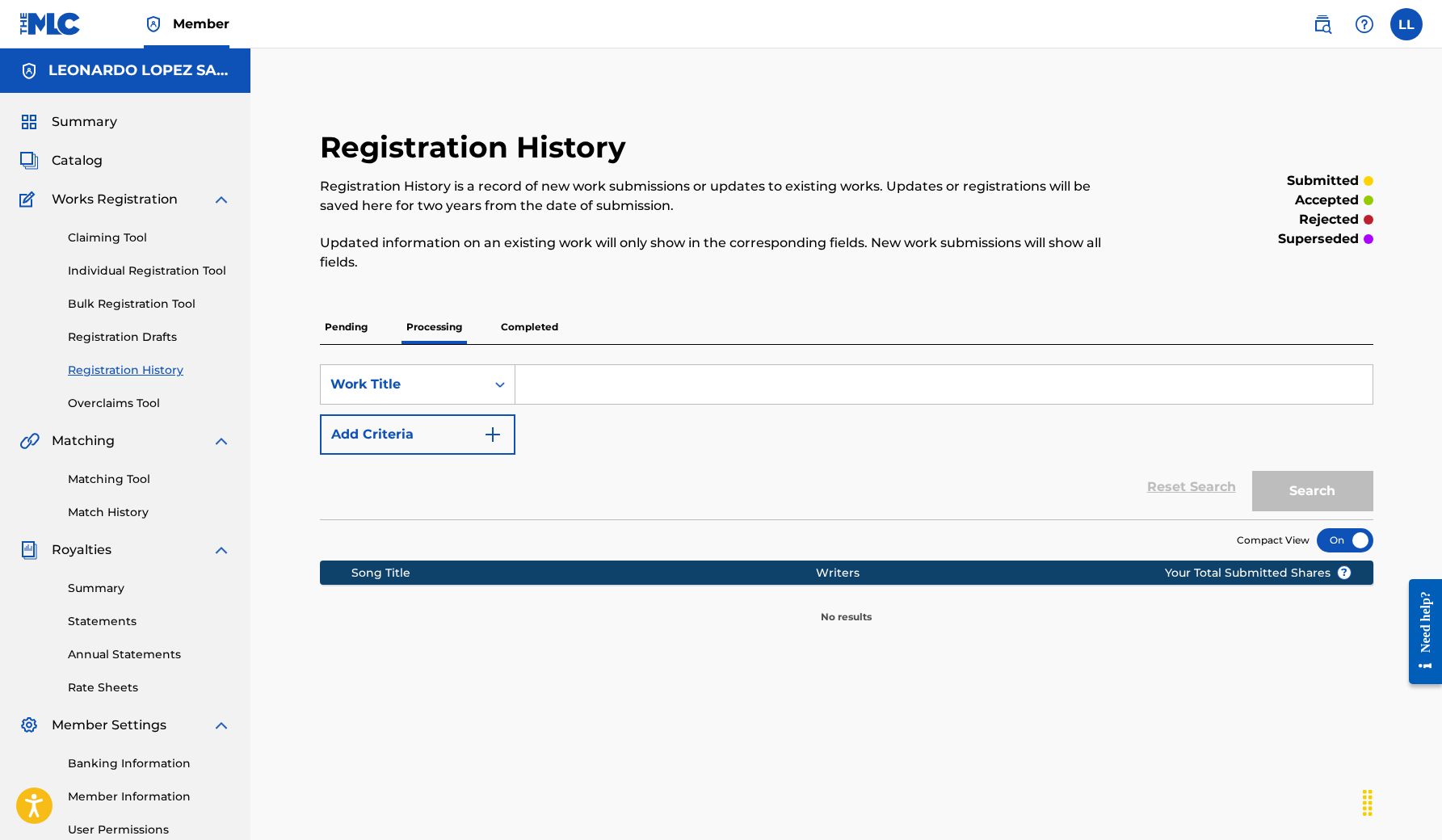 click on "Pending" at bounding box center (346, 327) 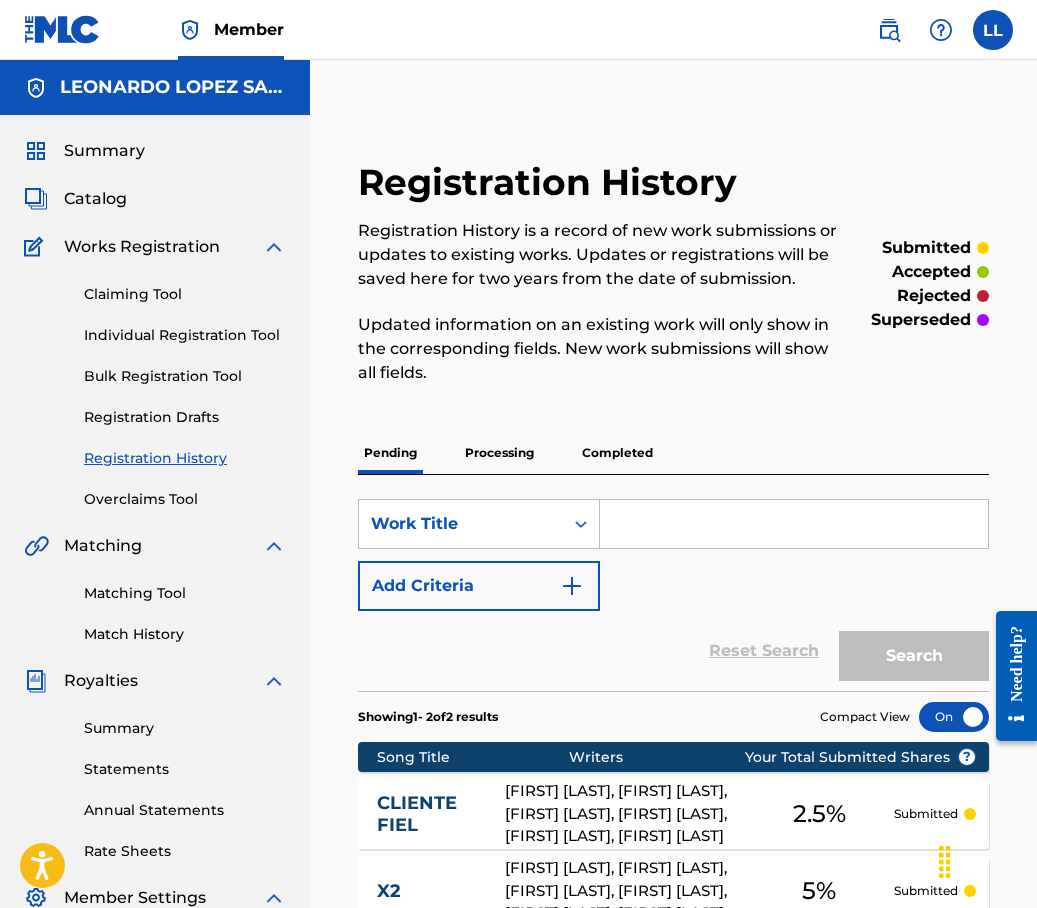 click at bounding box center (993, 30) 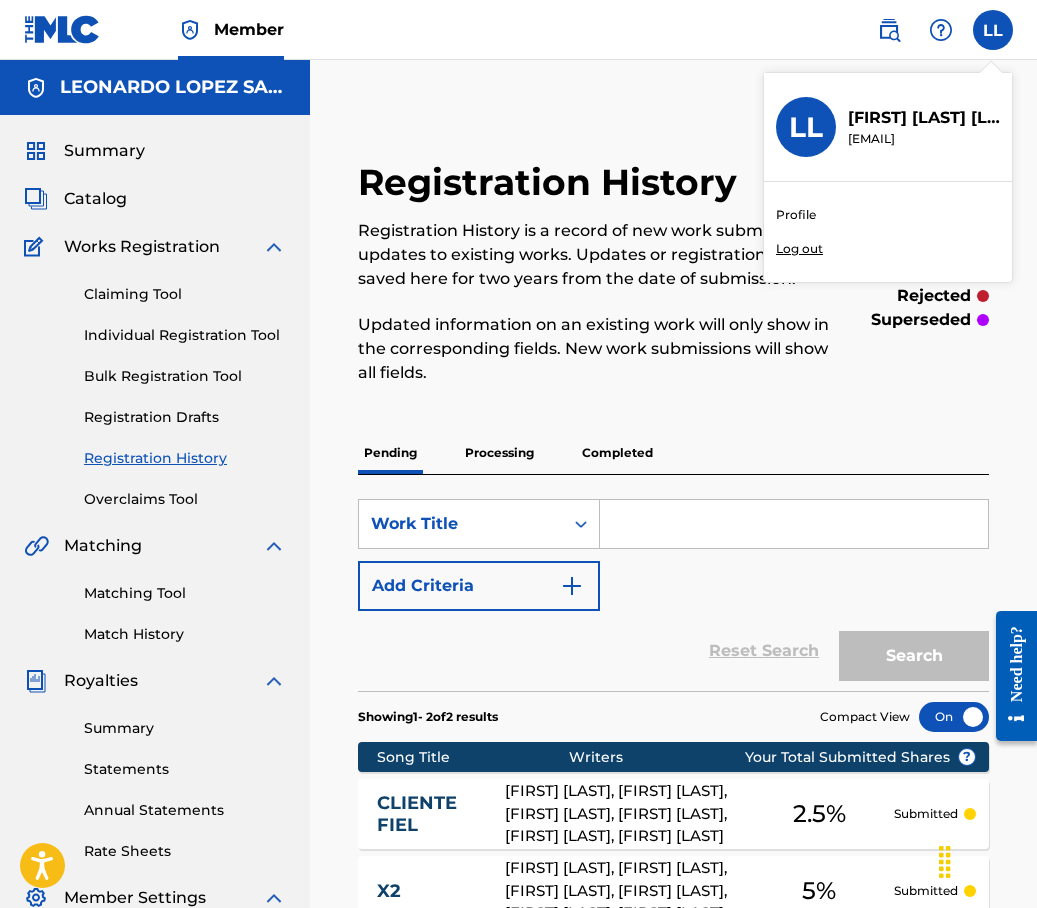 click on "Log out" at bounding box center (799, 249) 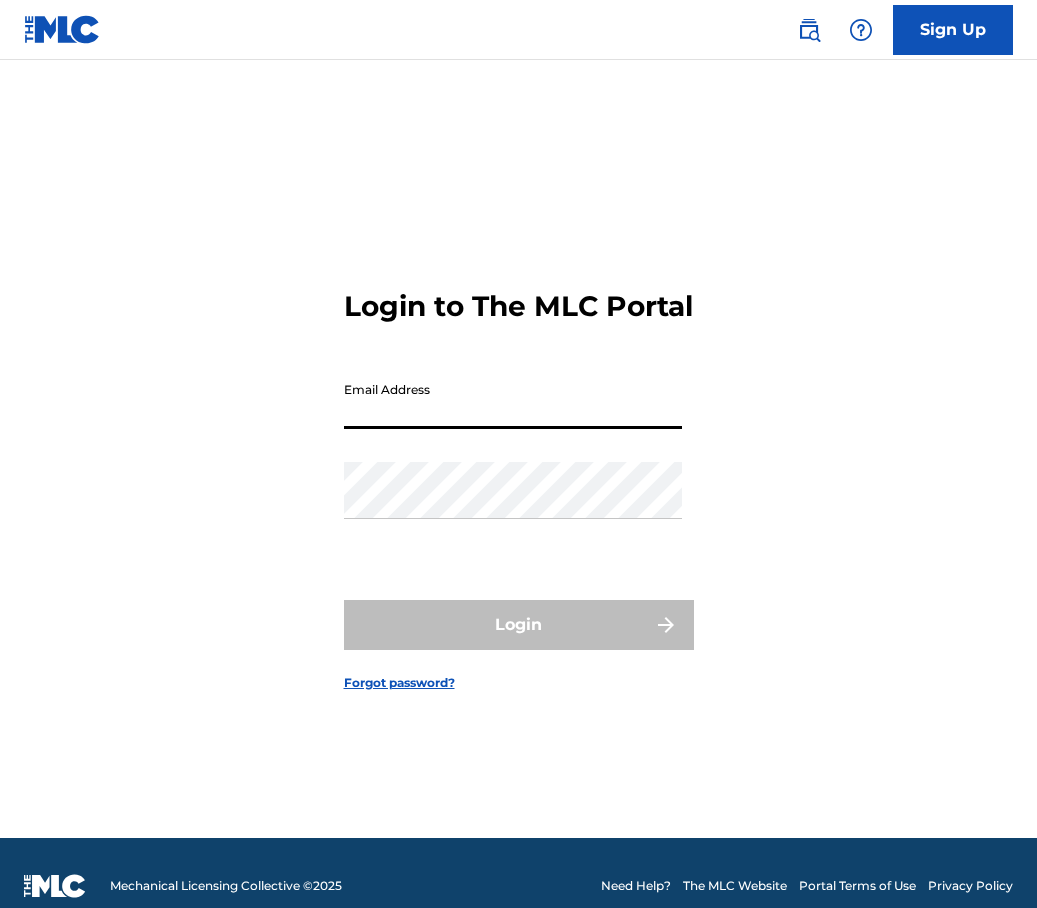 scroll, scrollTop: 0, scrollLeft: 0, axis: both 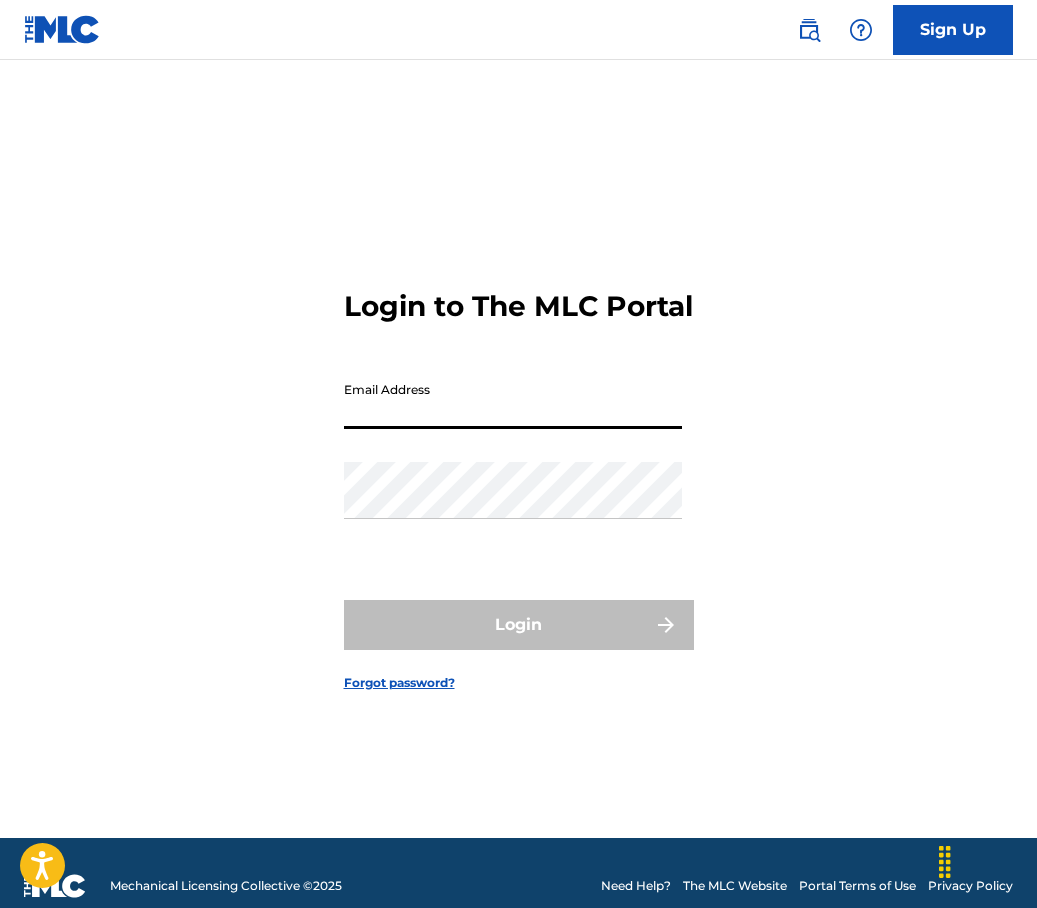type on "[EMAIL]" 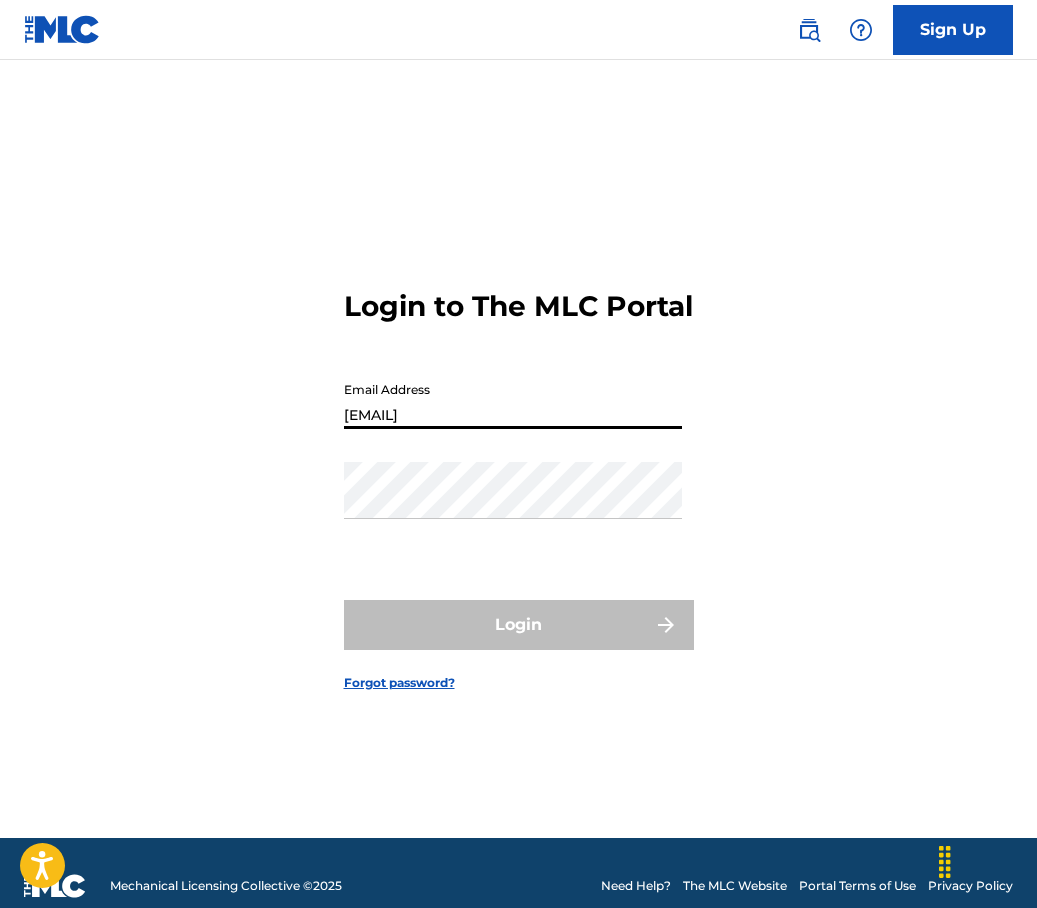 click on "Login" at bounding box center (519, 625) 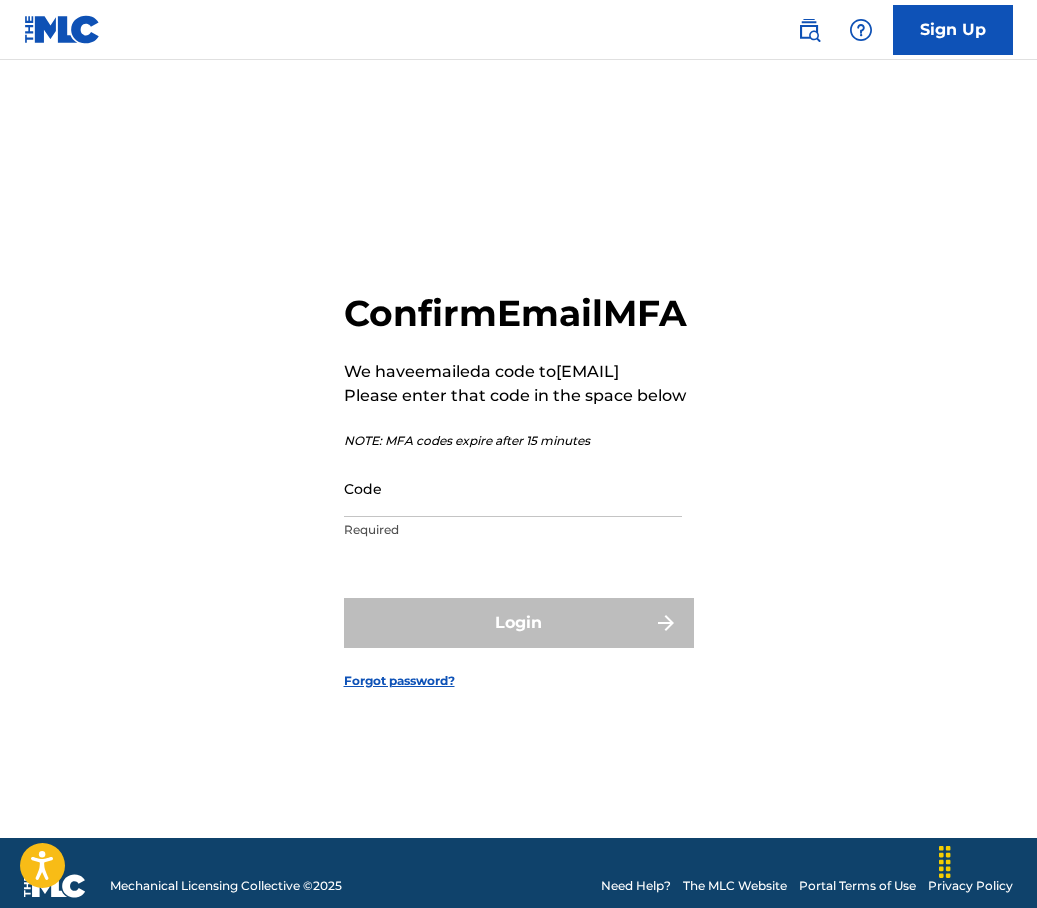 click on "**********" at bounding box center (515, 420) 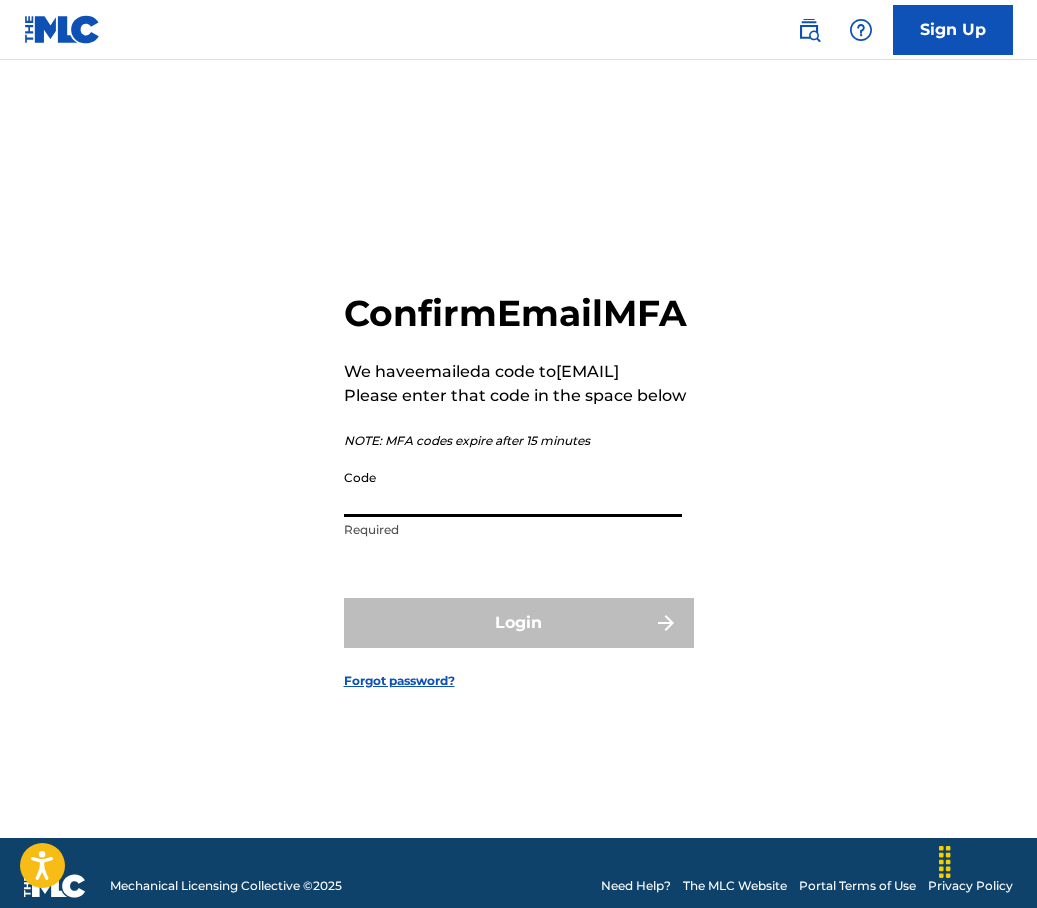 paste on "764895" 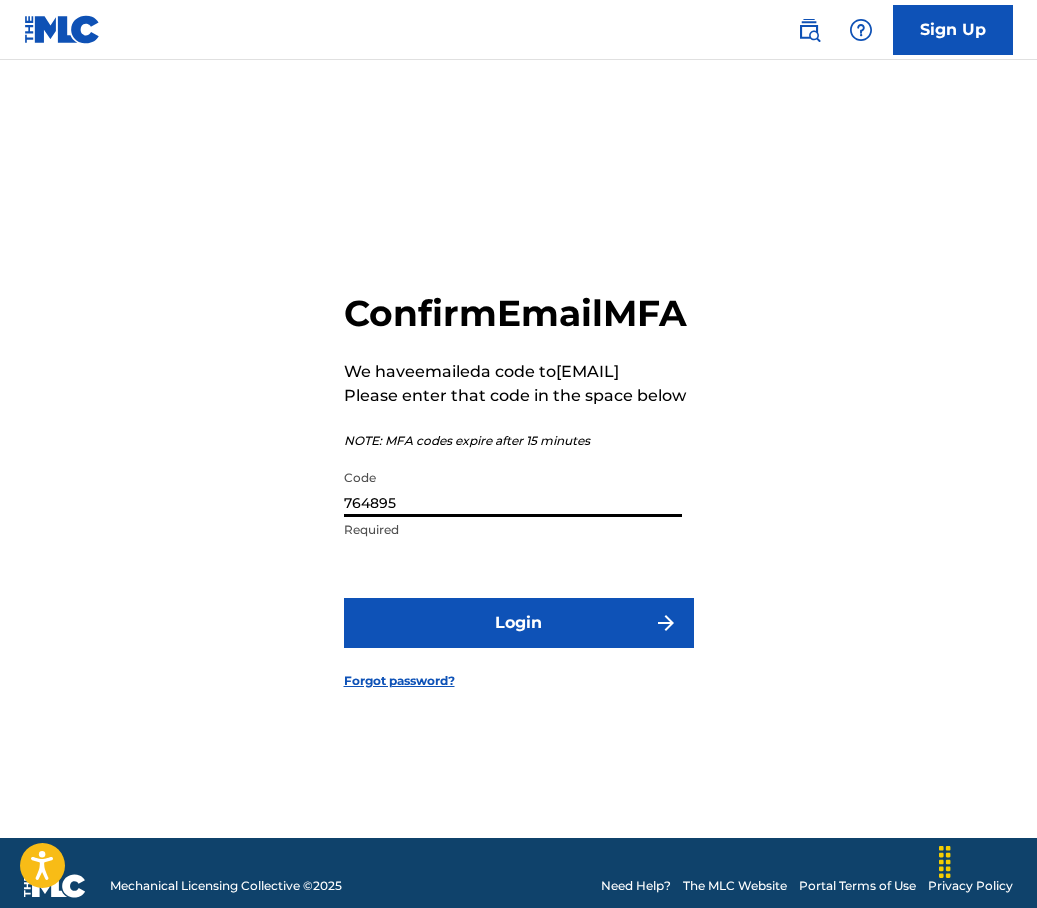 type on "764895" 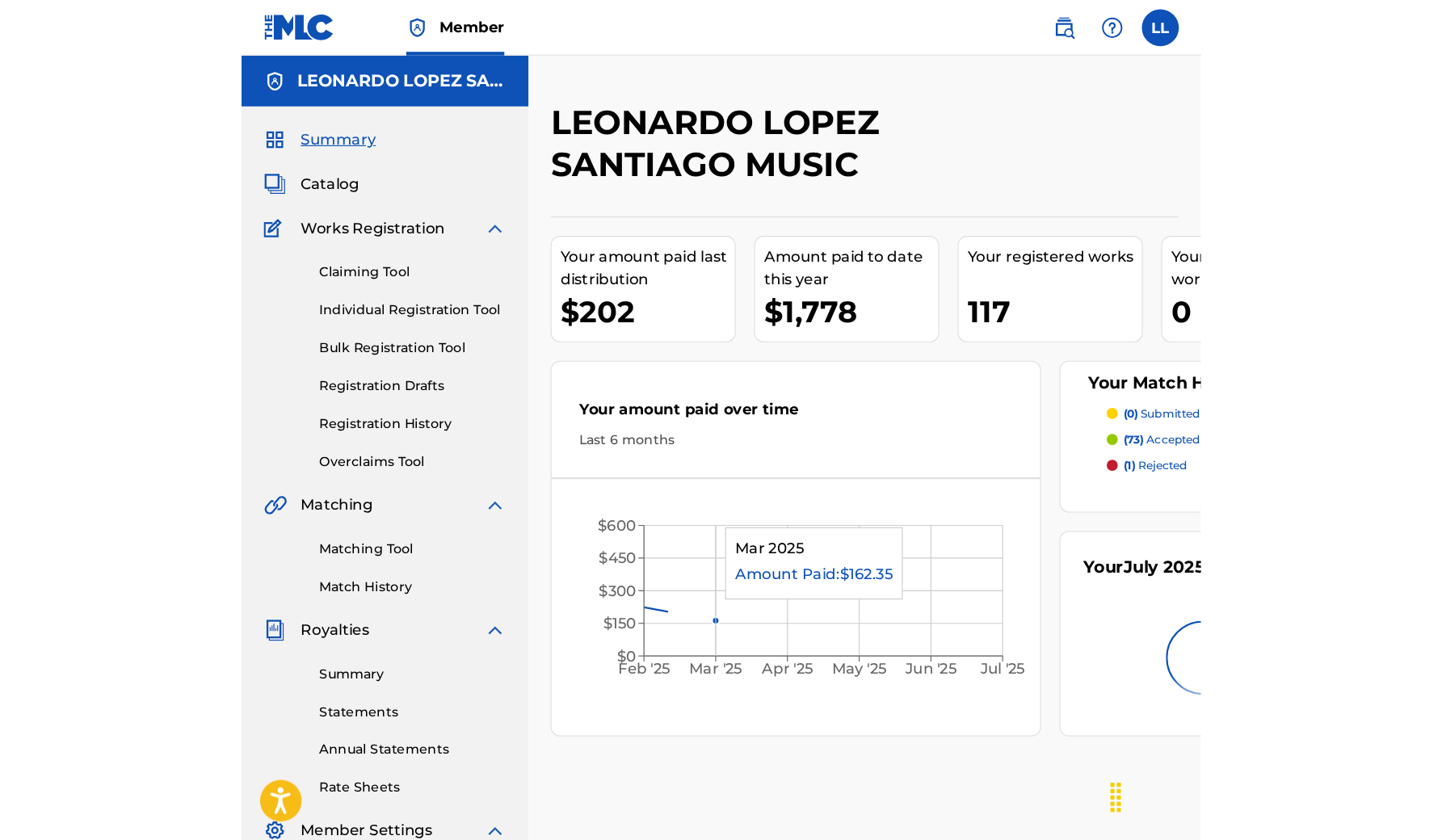 scroll, scrollTop: 0, scrollLeft: 0, axis: both 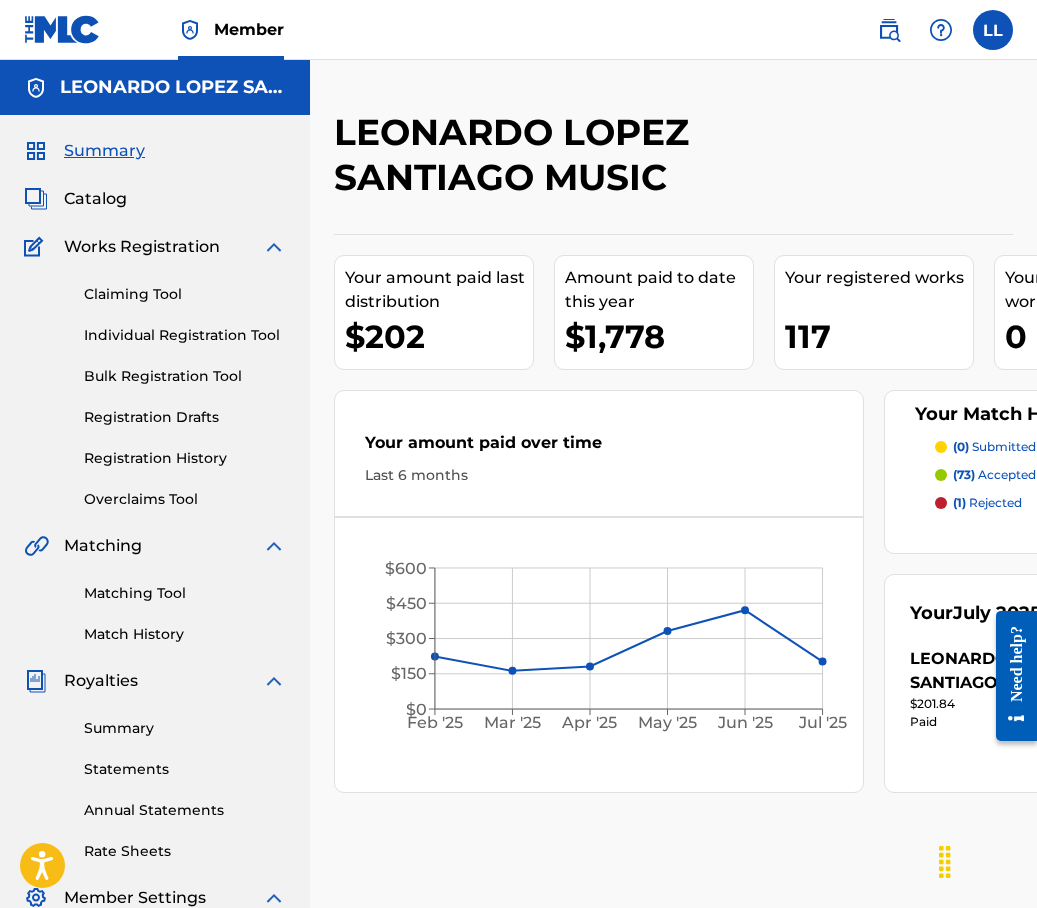click on "Matching Tool" at bounding box center [185, 593] 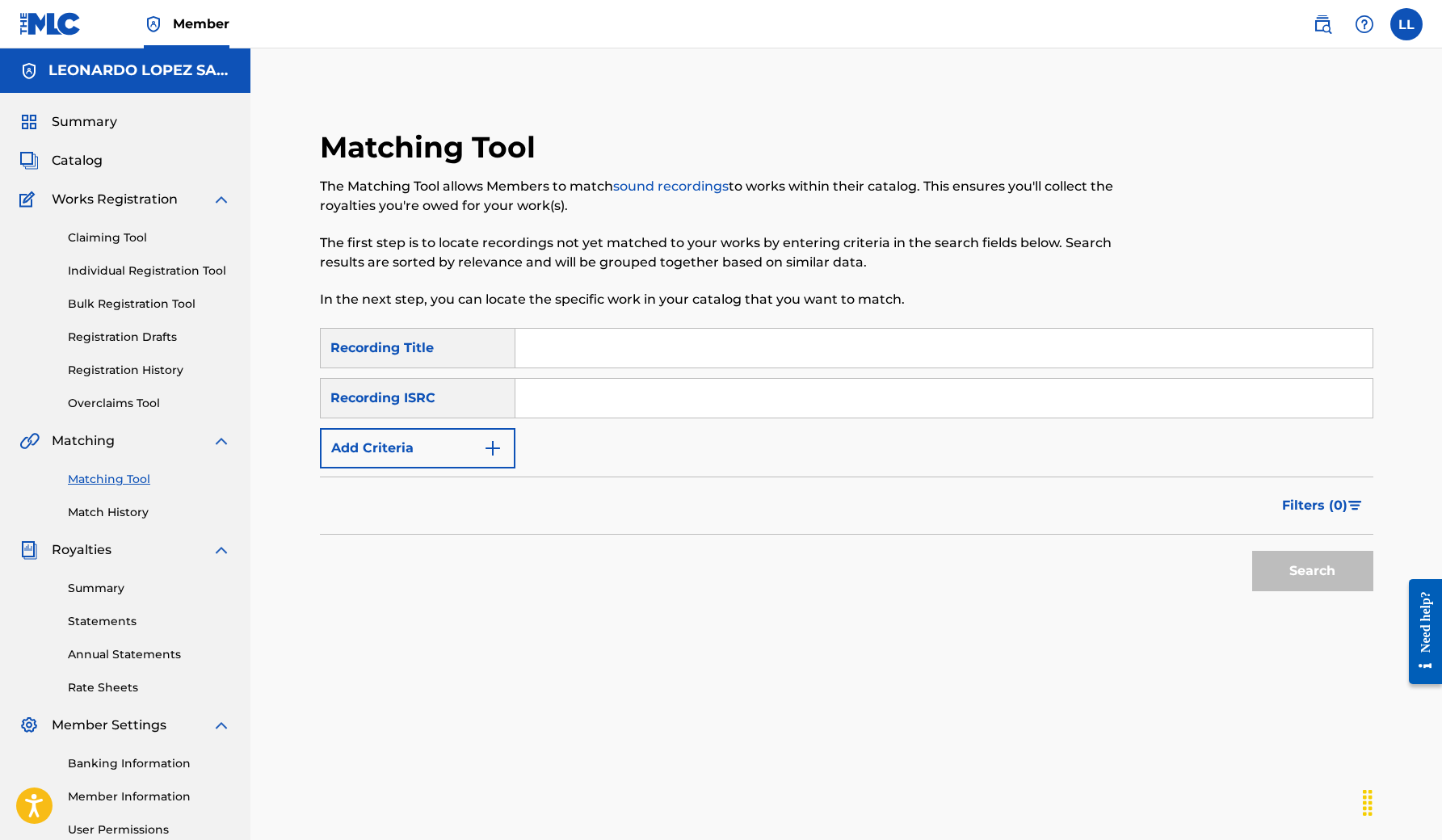 click at bounding box center [944, 348] 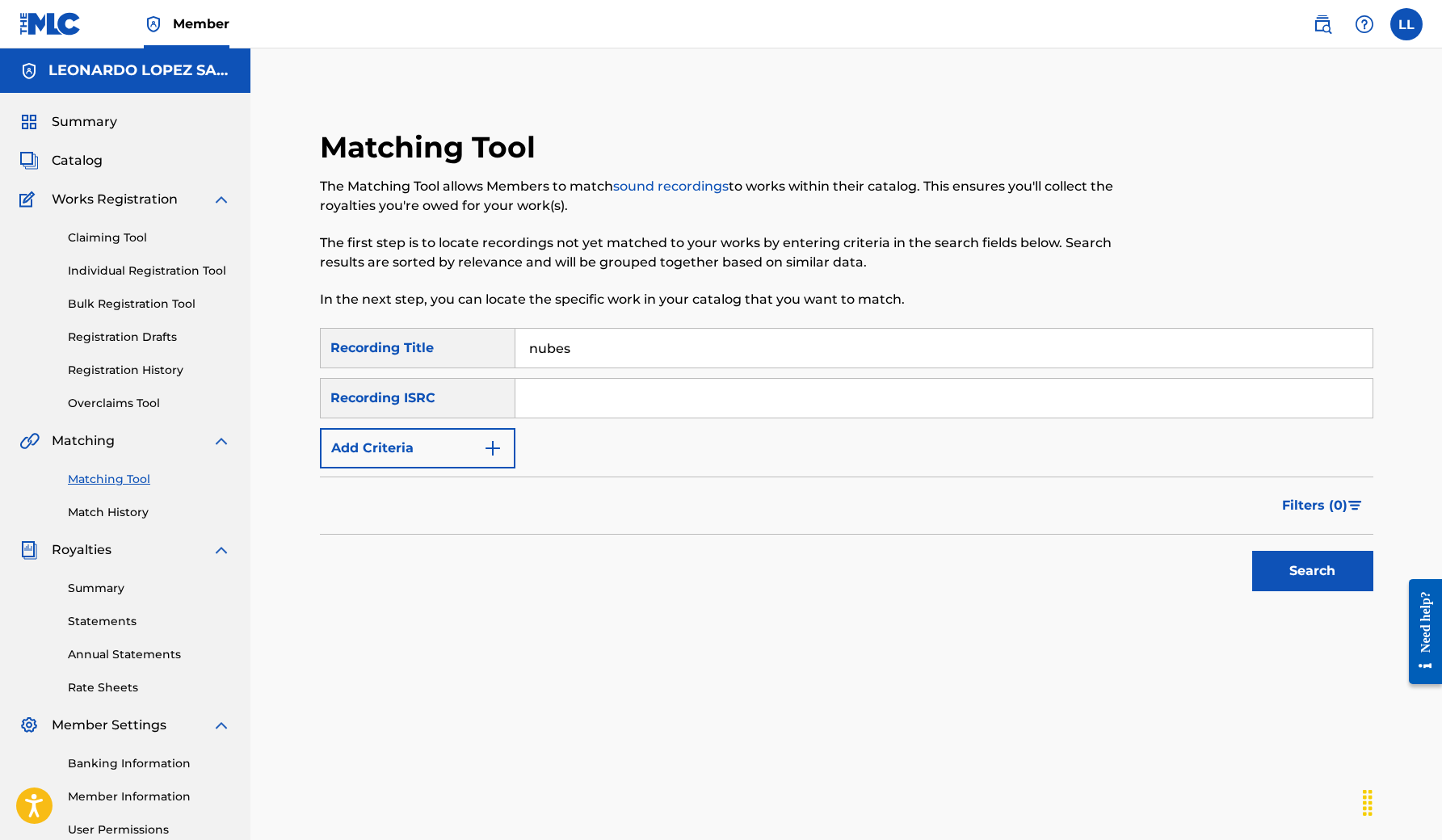 type on "nubes" 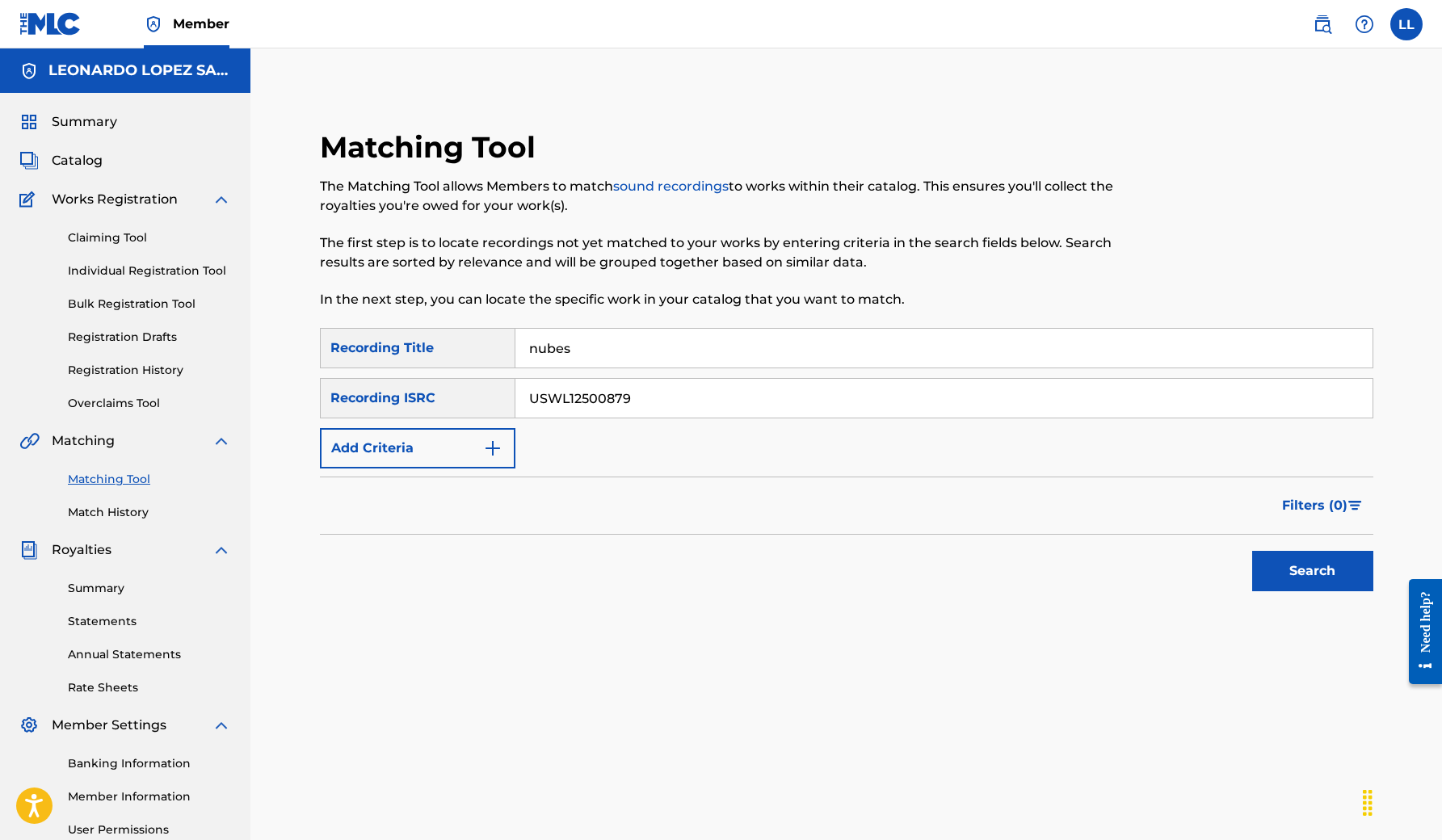 type on "USWL12500879" 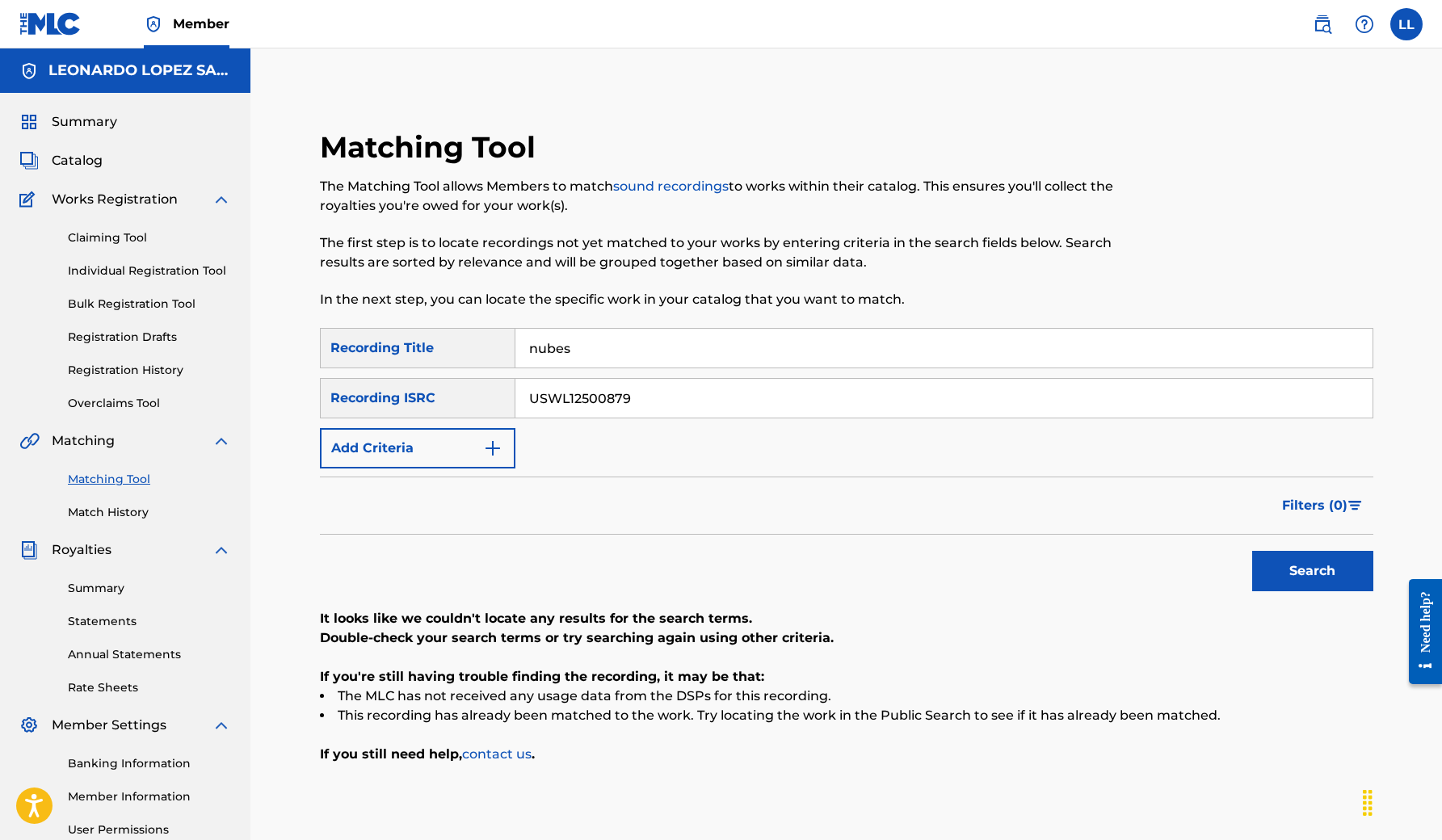 scroll, scrollTop: 0, scrollLeft: 0, axis: both 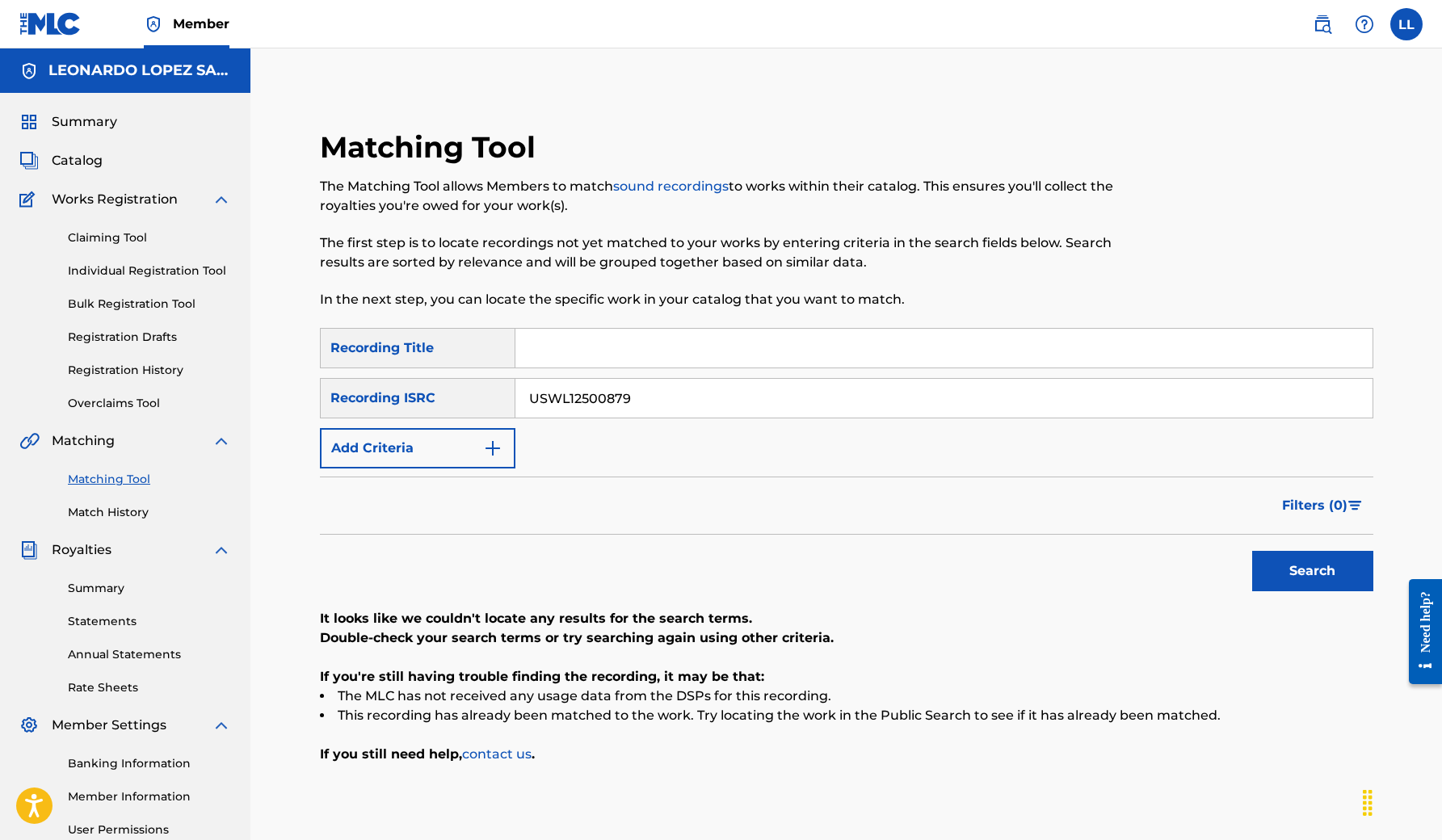 type 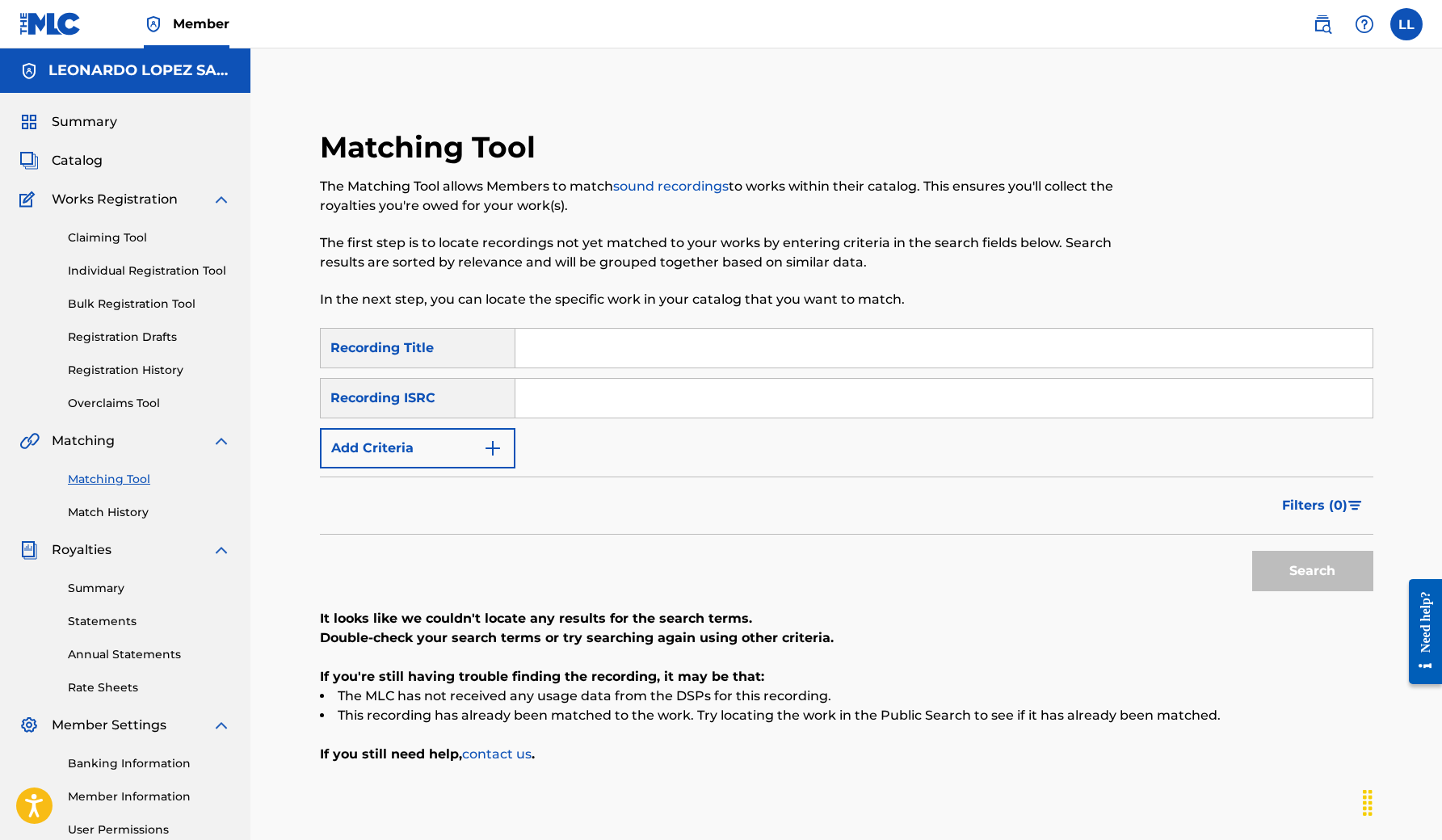 type 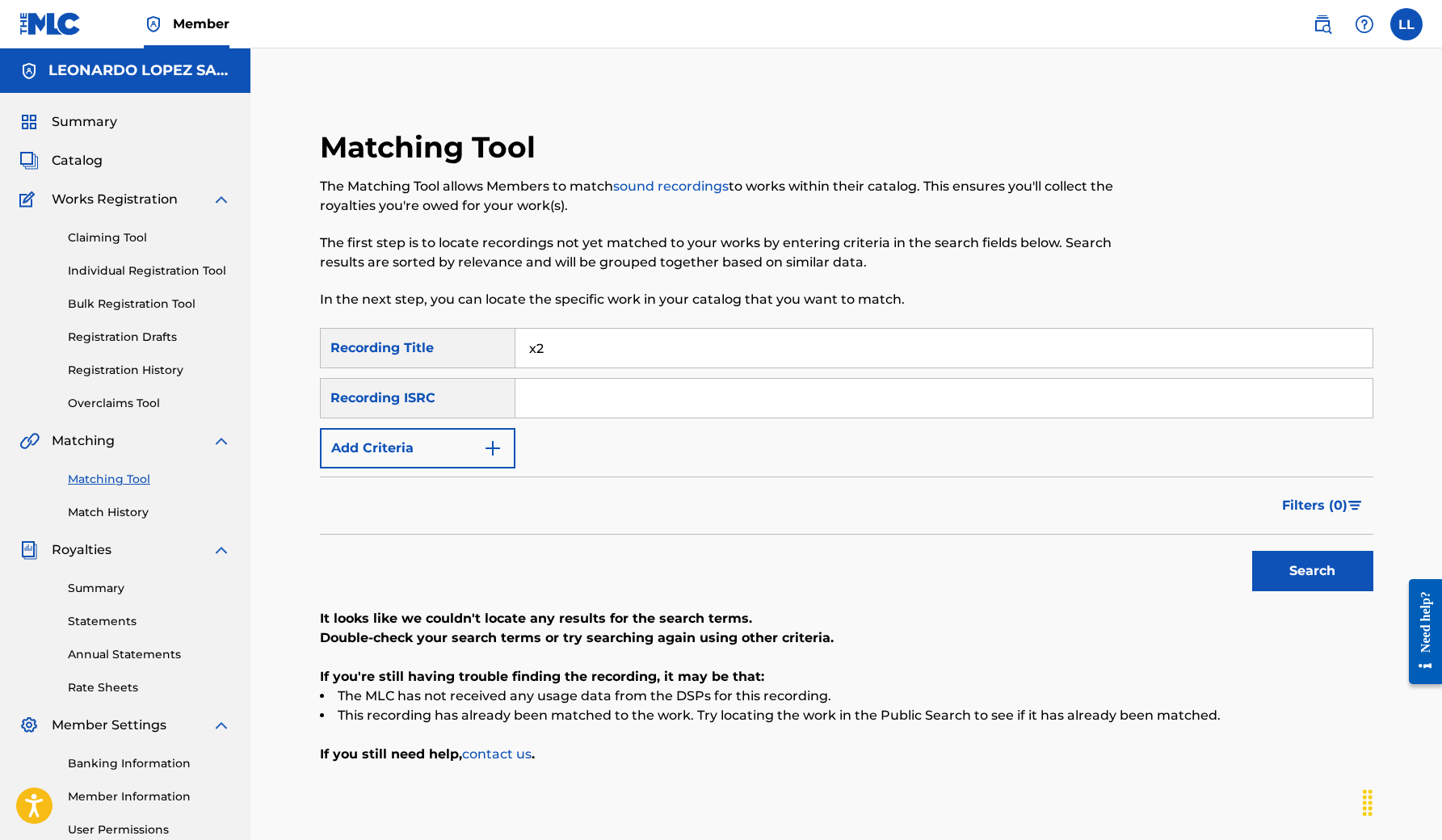 type on "x2" 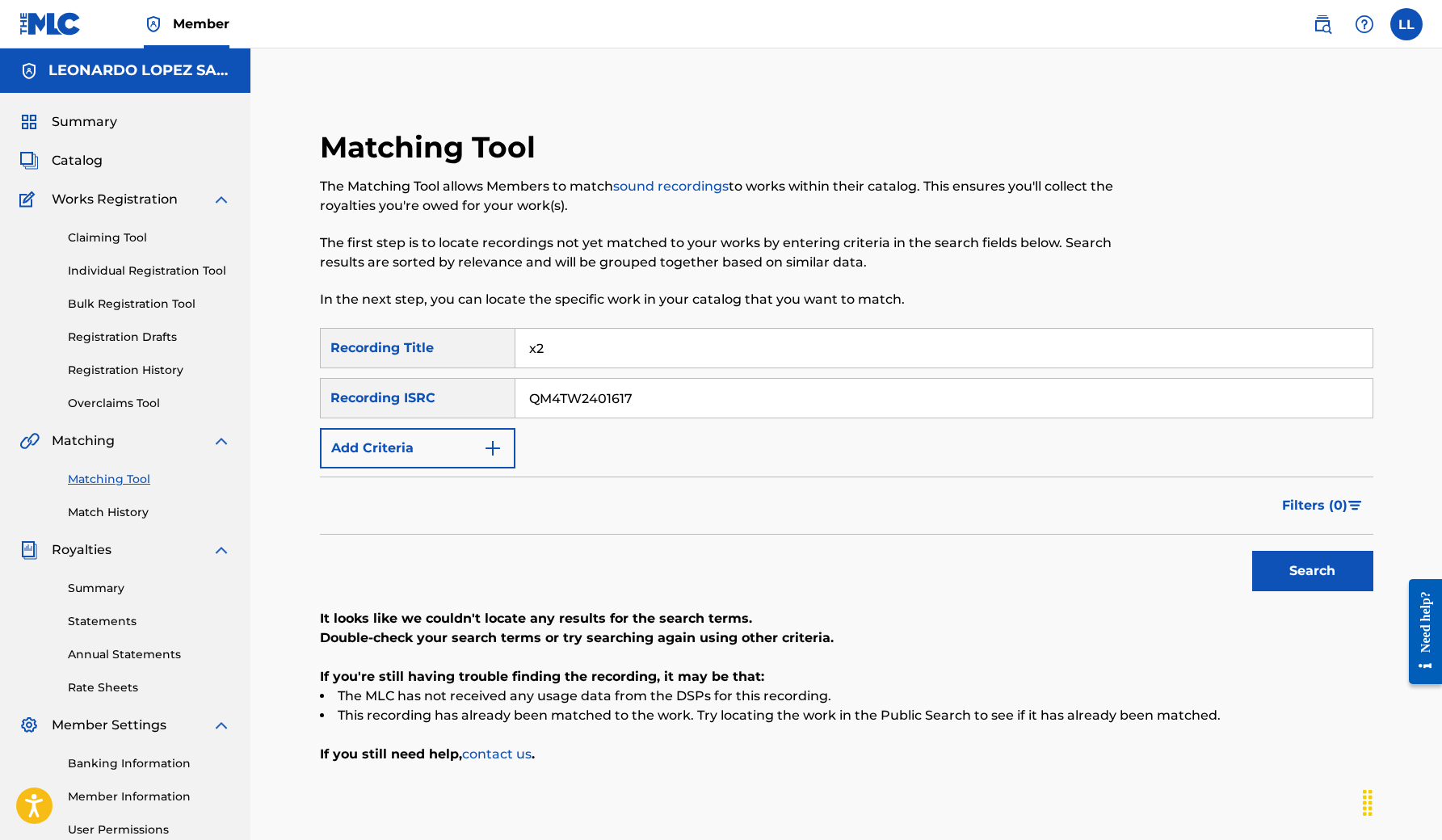 type on "QM4TW2401617" 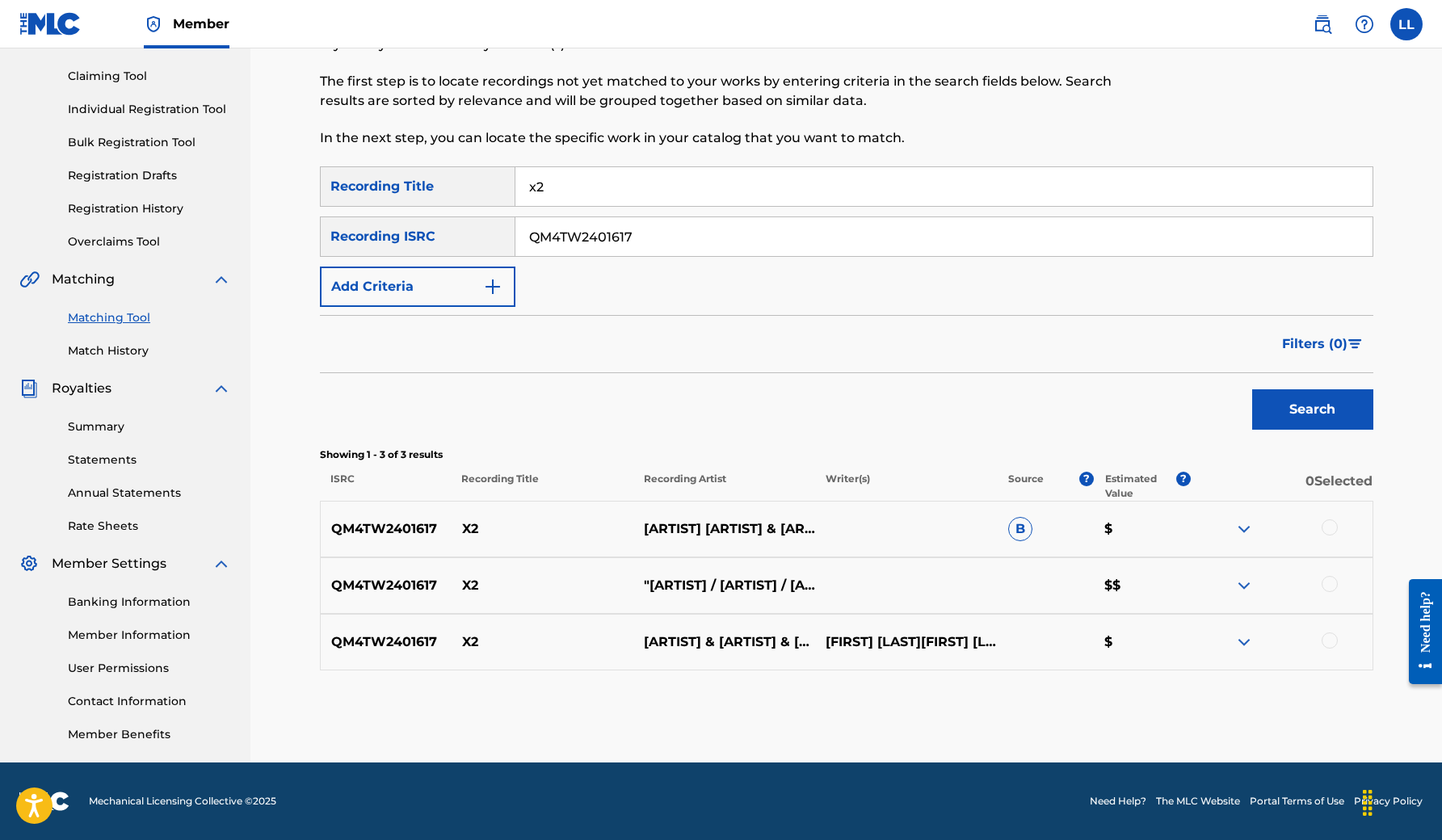 scroll, scrollTop: 162, scrollLeft: 0, axis: vertical 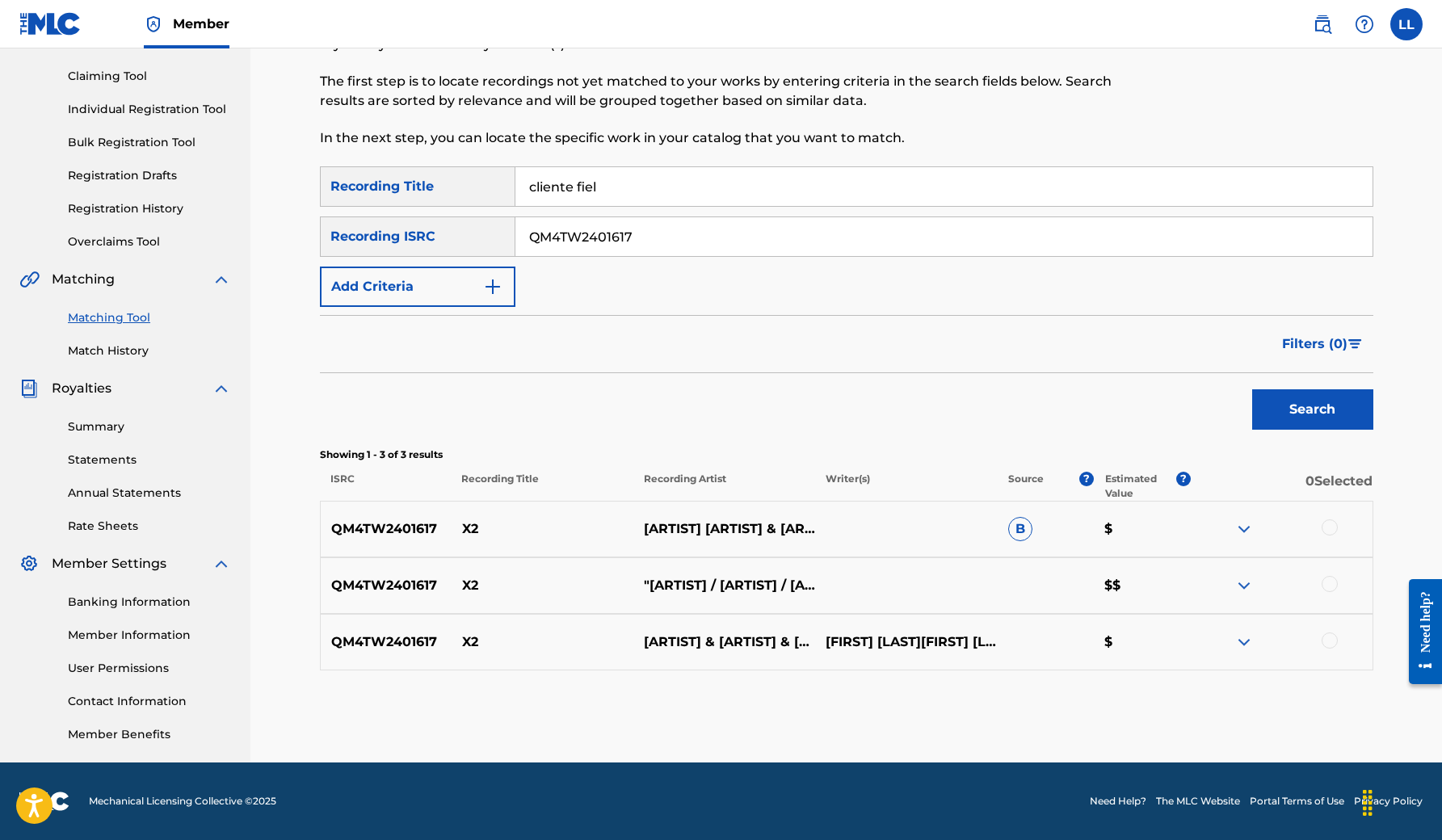 type on "cliente fiel" 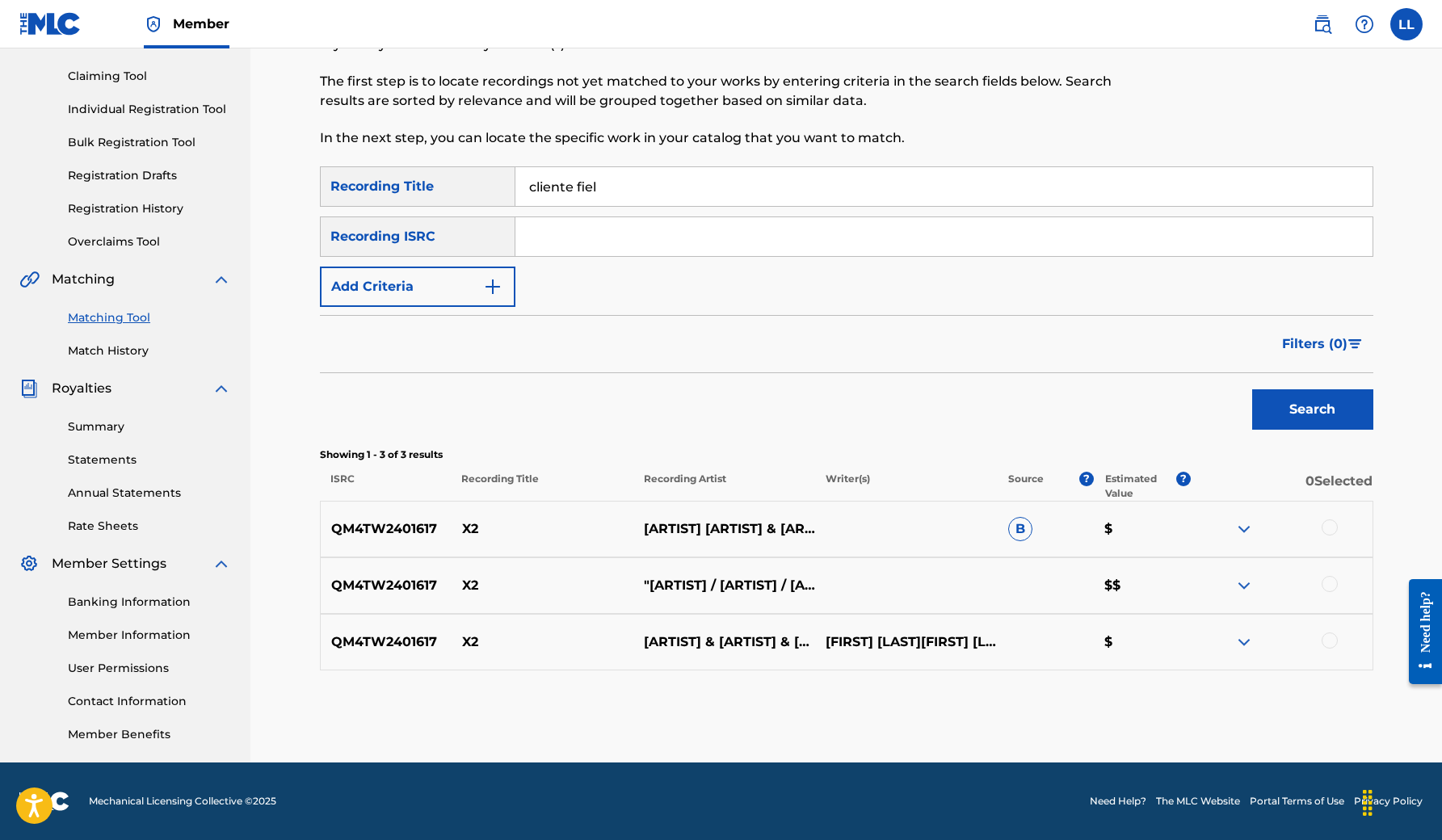click at bounding box center [944, 237] 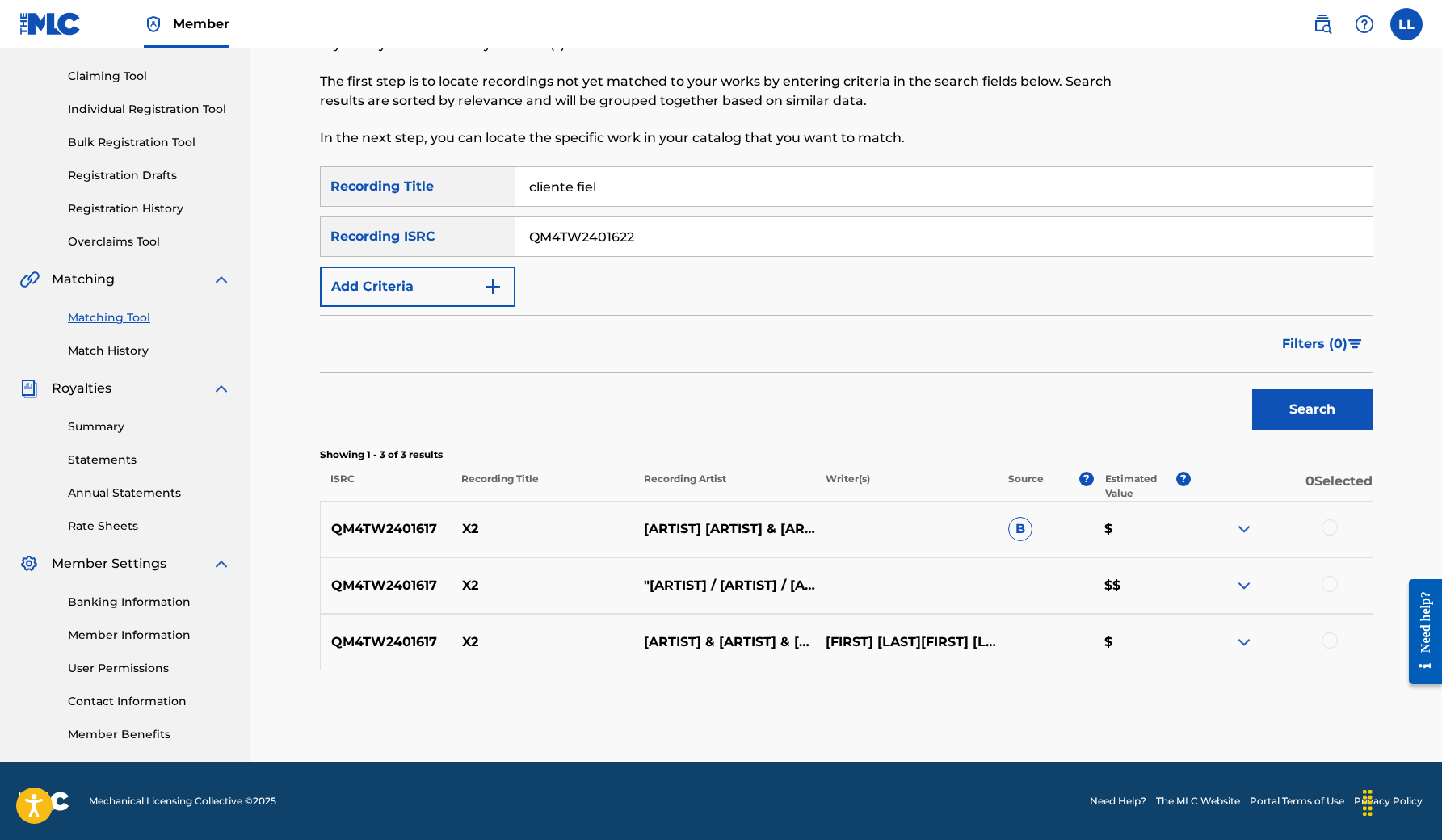 type on "QM4TW2401622" 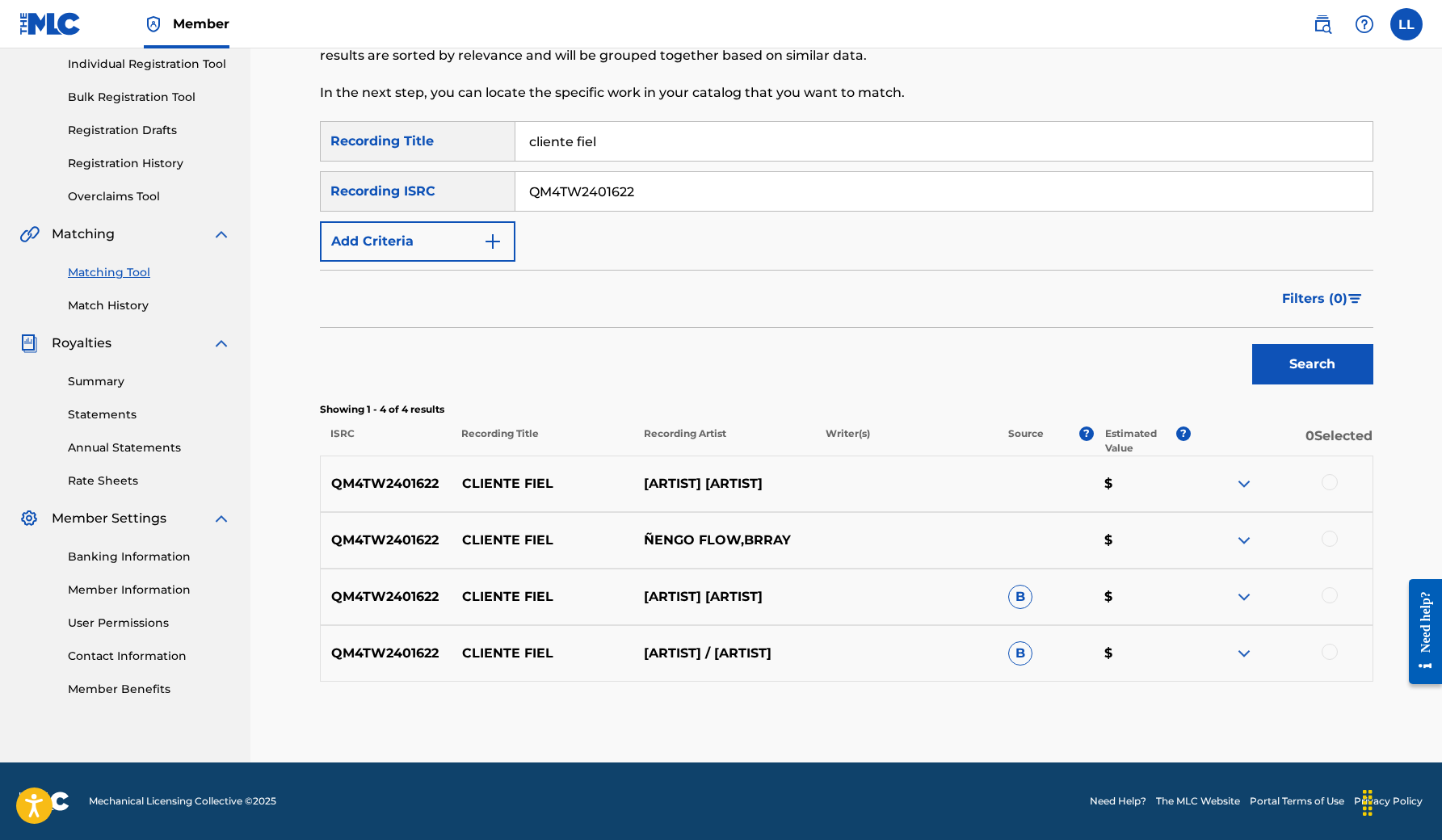 scroll, scrollTop: 207, scrollLeft: 0, axis: vertical 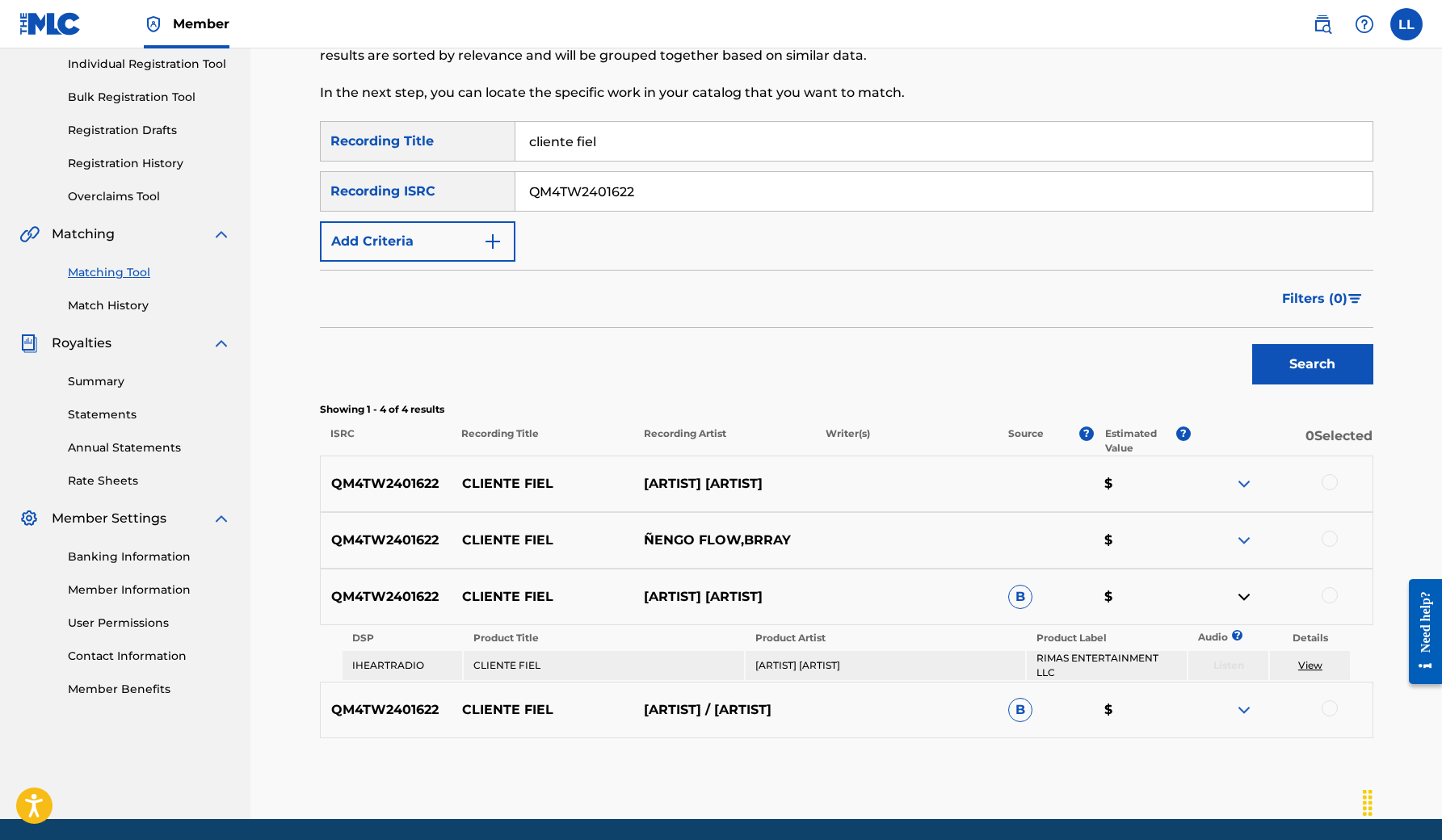 click at bounding box center [1244, 597] 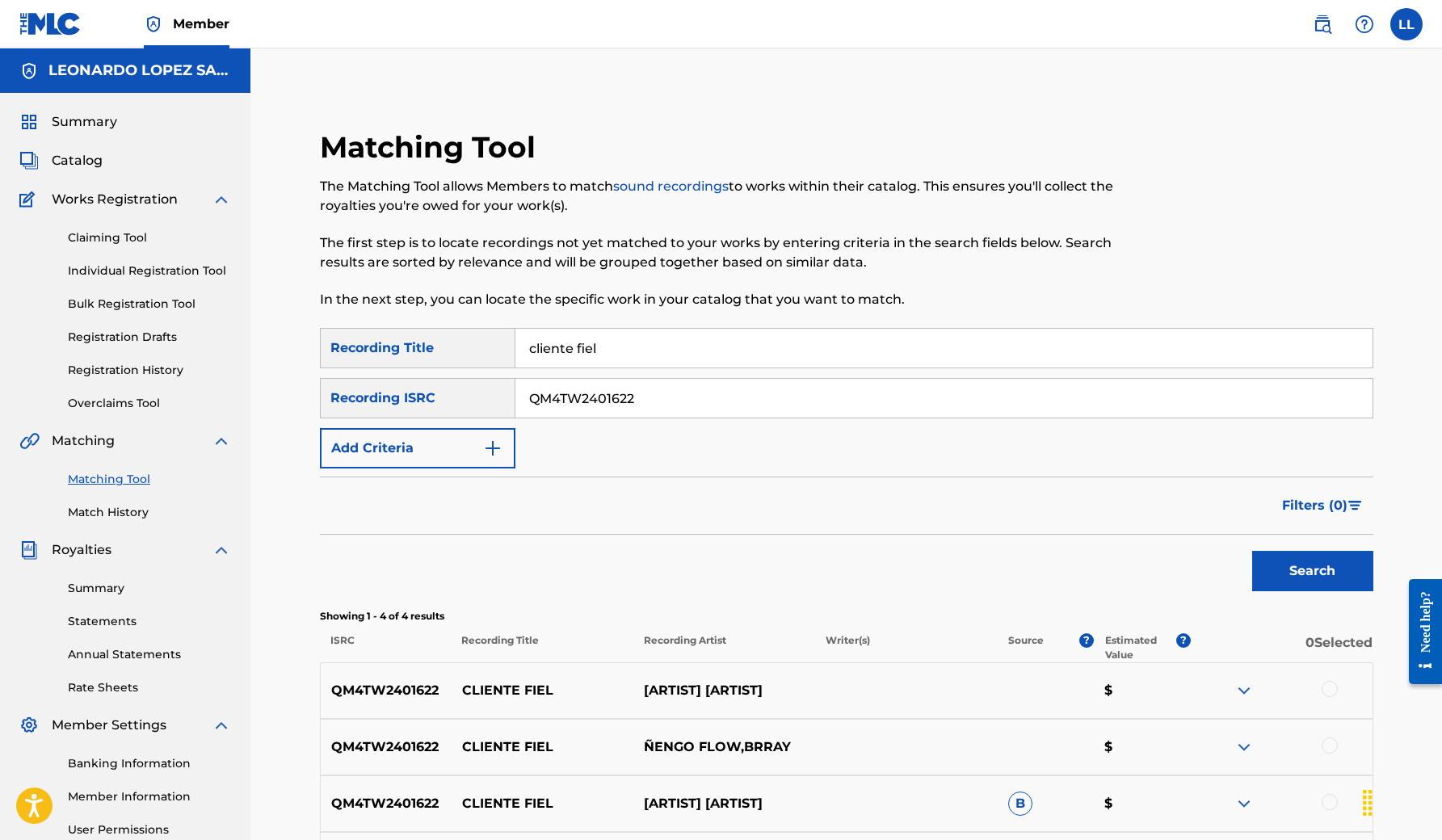 scroll, scrollTop: 0, scrollLeft: 0, axis: both 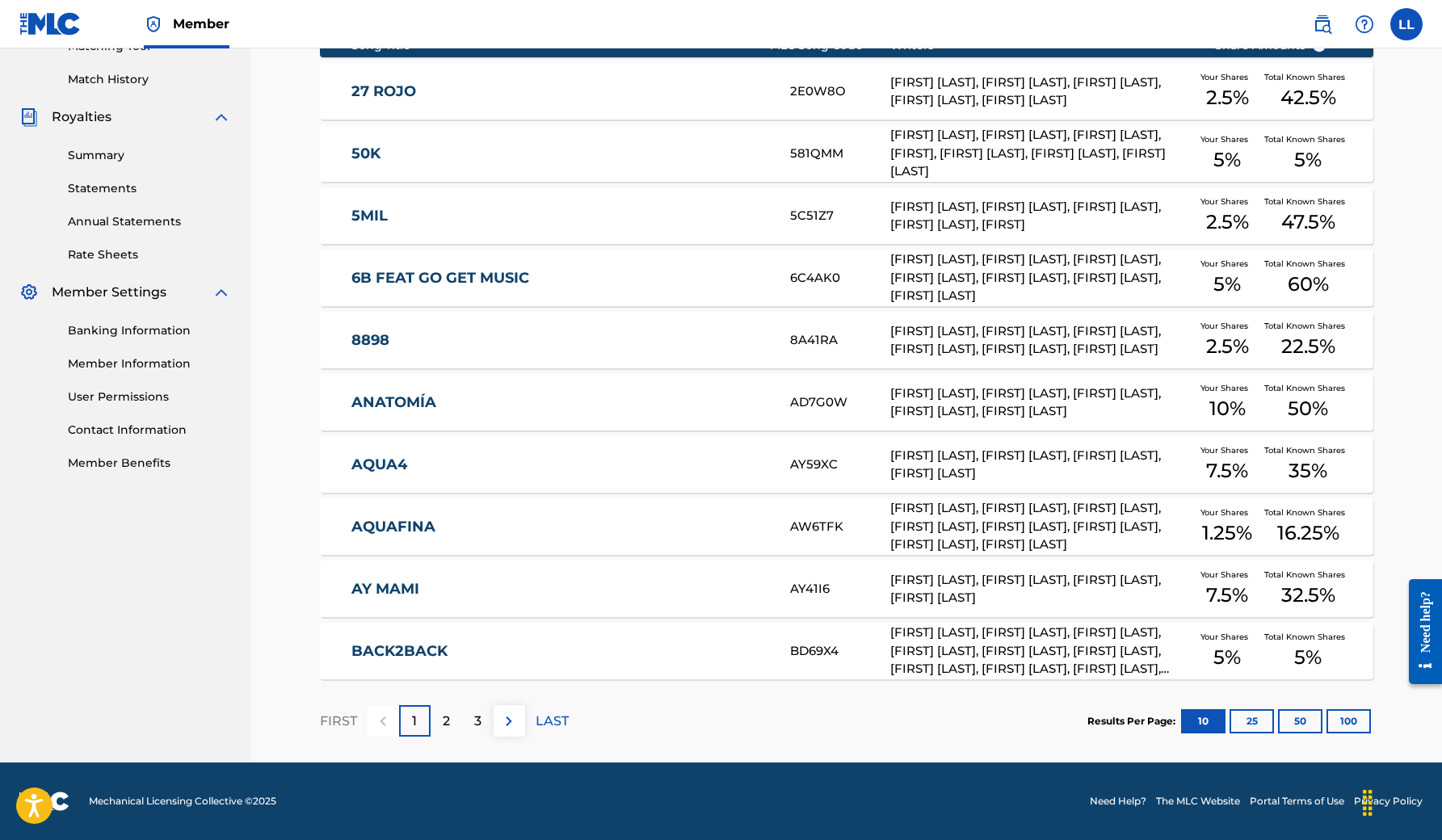 click on "2" at bounding box center (446, 721) 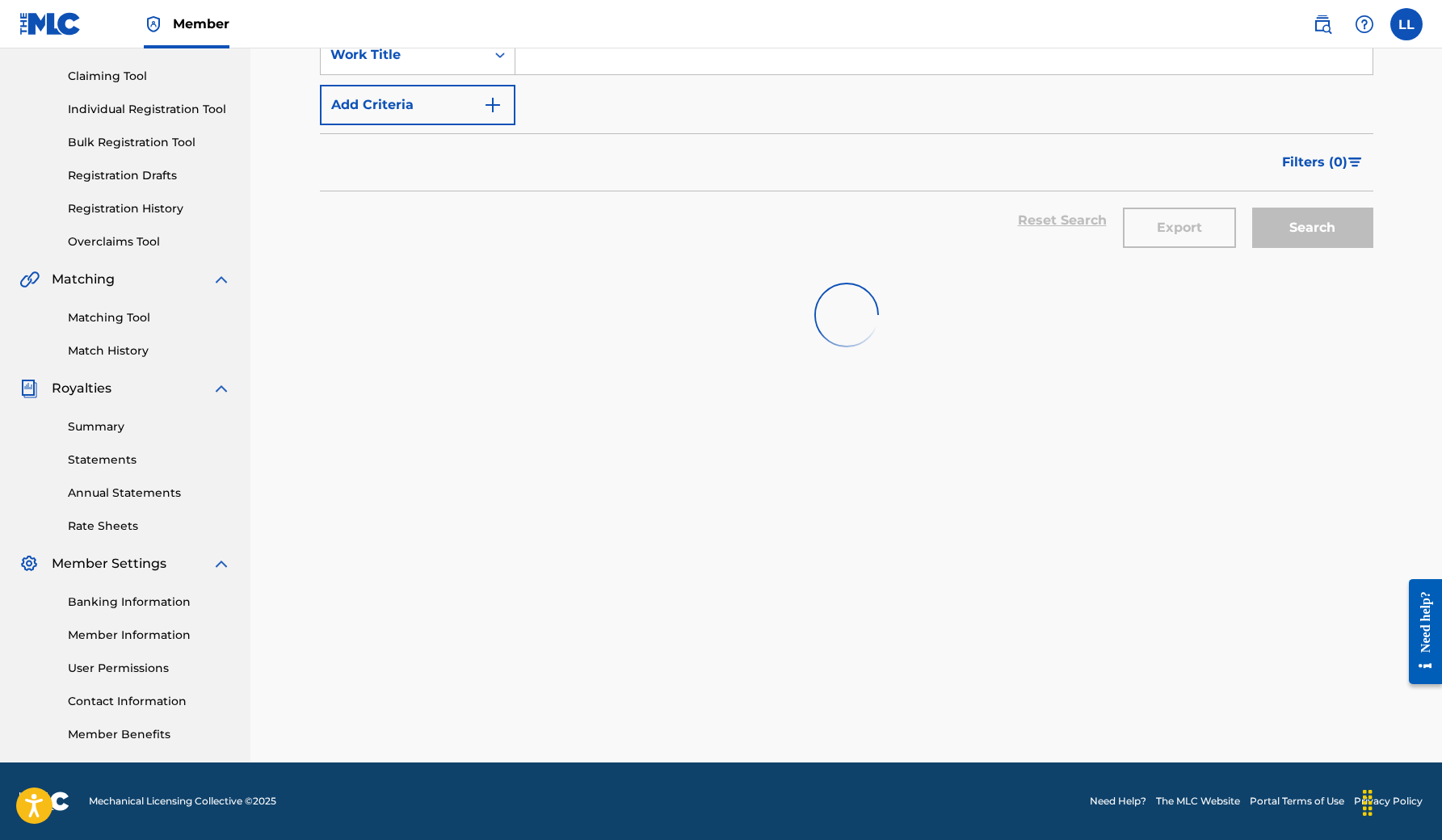 scroll, scrollTop: 162, scrollLeft: 0, axis: vertical 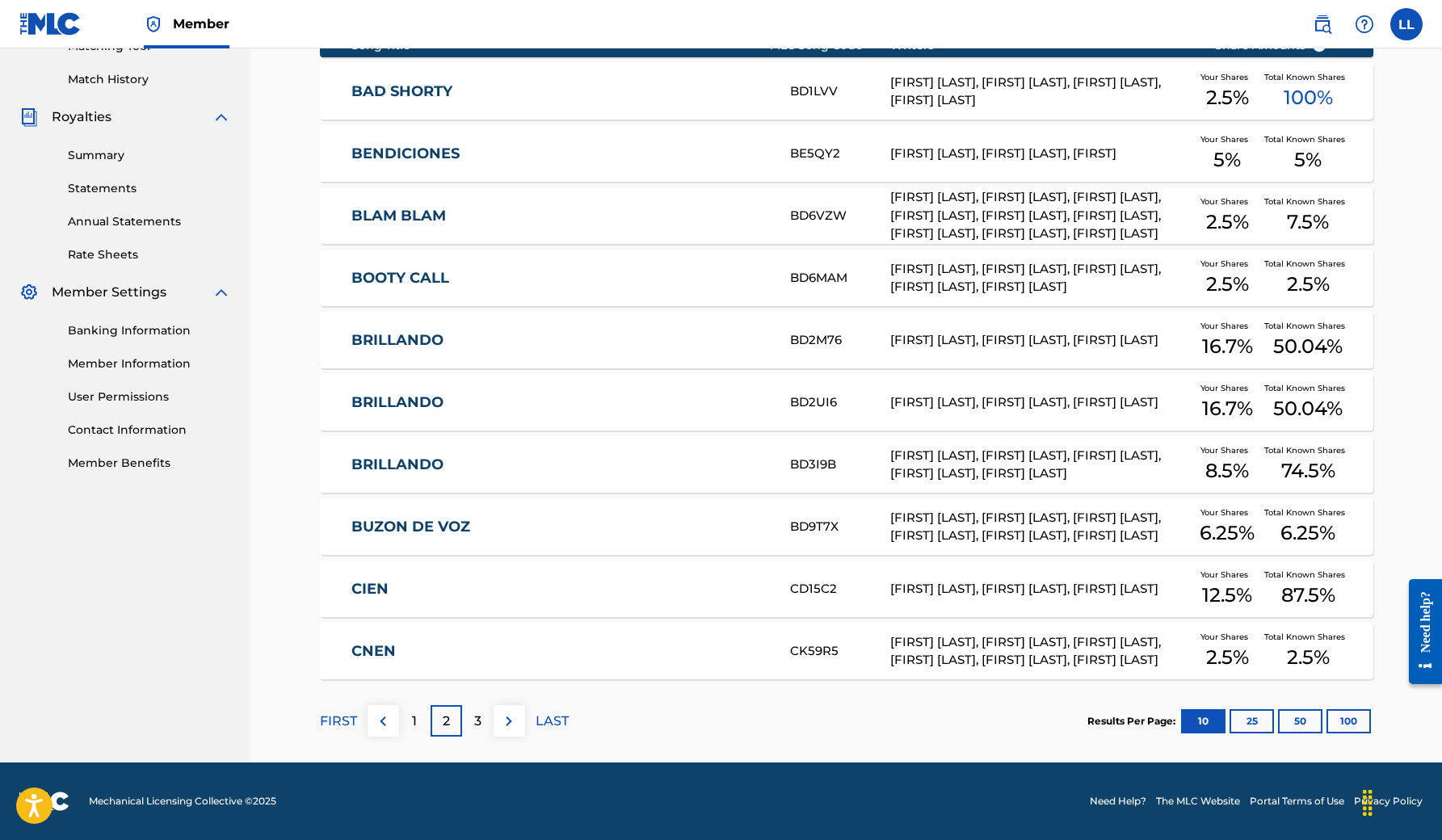 click on "3" at bounding box center [477, 720] 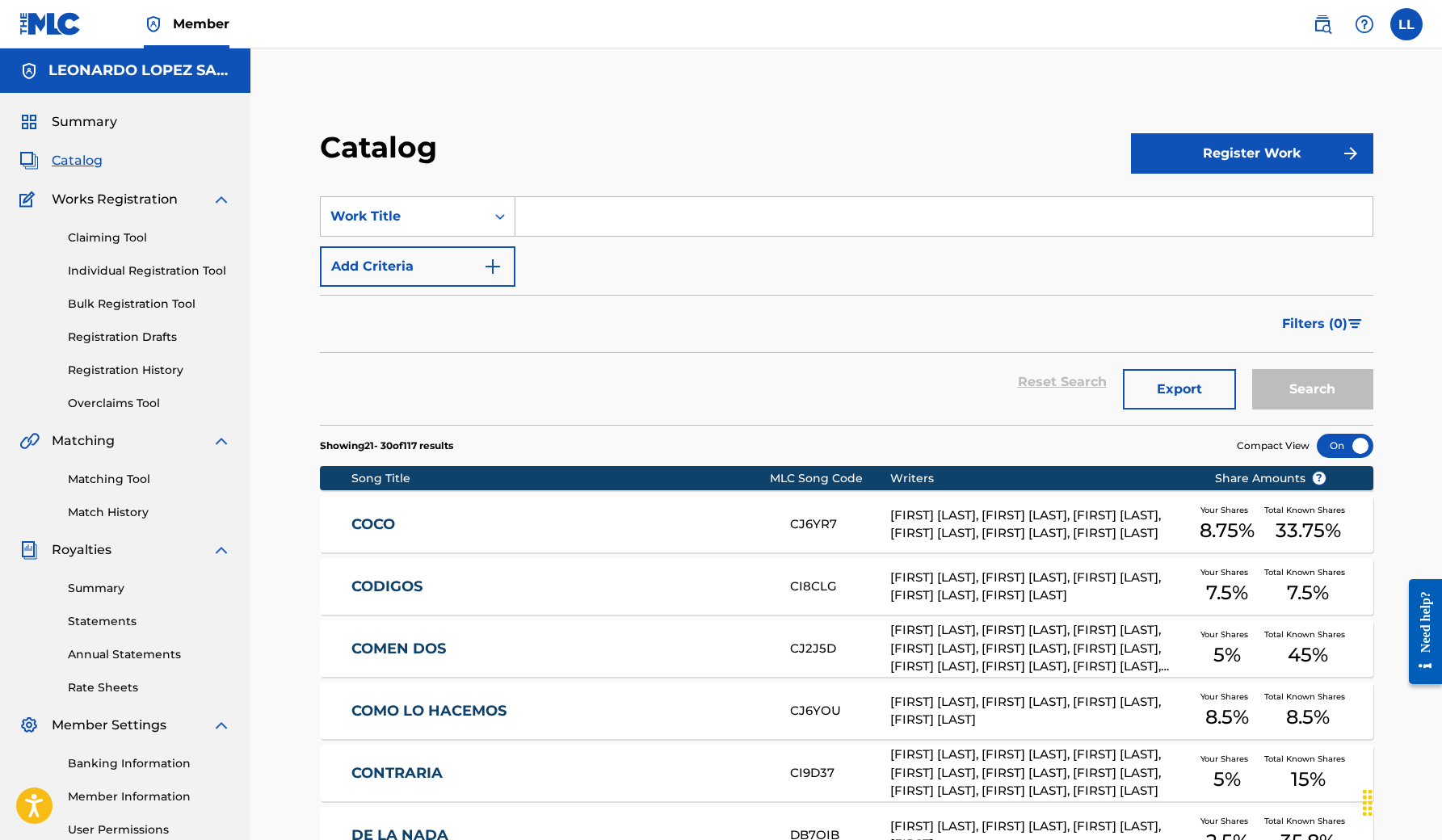 scroll, scrollTop: 0, scrollLeft: 0, axis: both 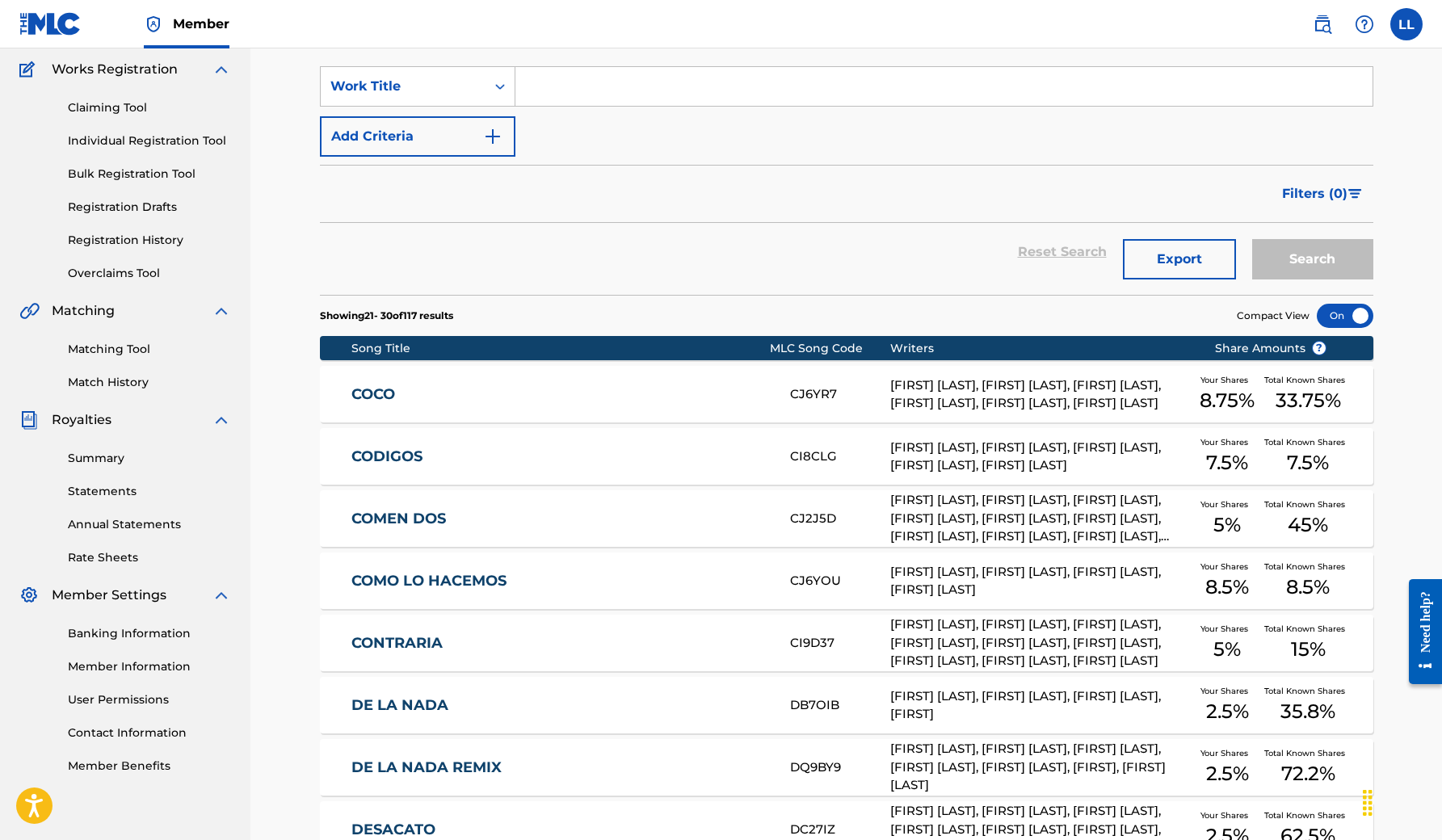 click on "Individual Registration Tool" at bounding box center (149, 141) 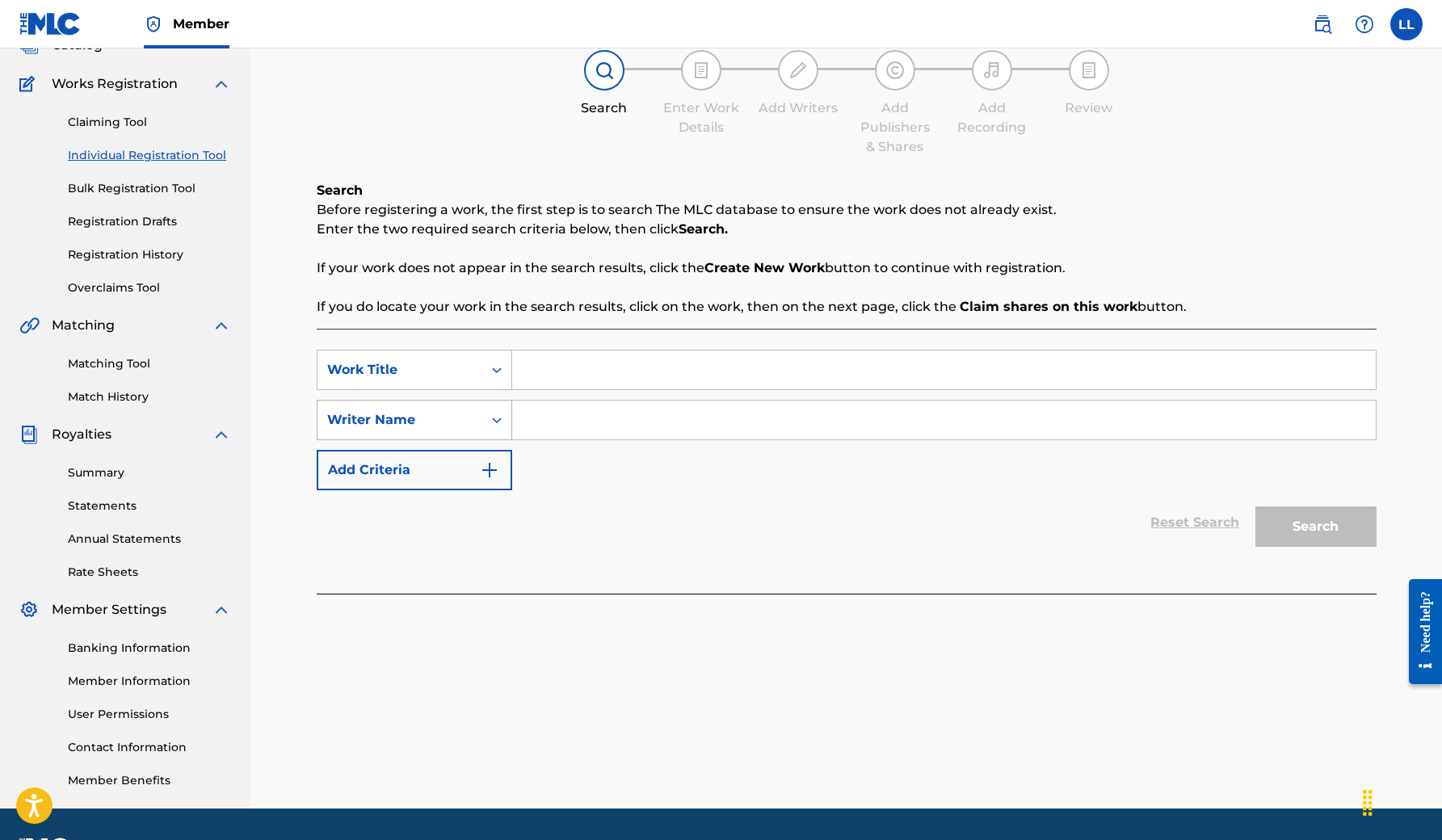 scroll, scrollTop: 124, scrollLeft: 0, axis: vertical 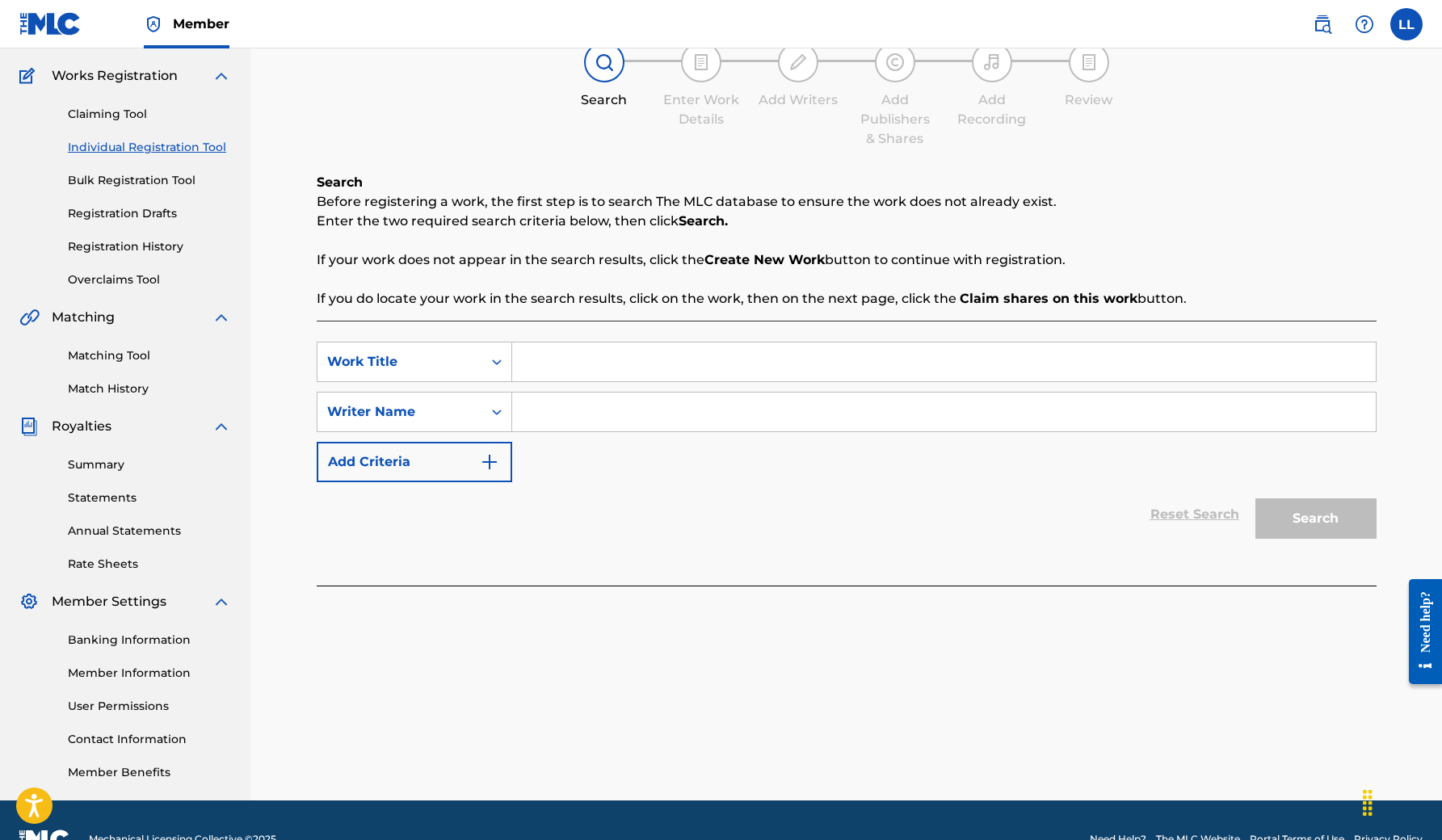 click on "Registration History" at bounding box center [149, 246] 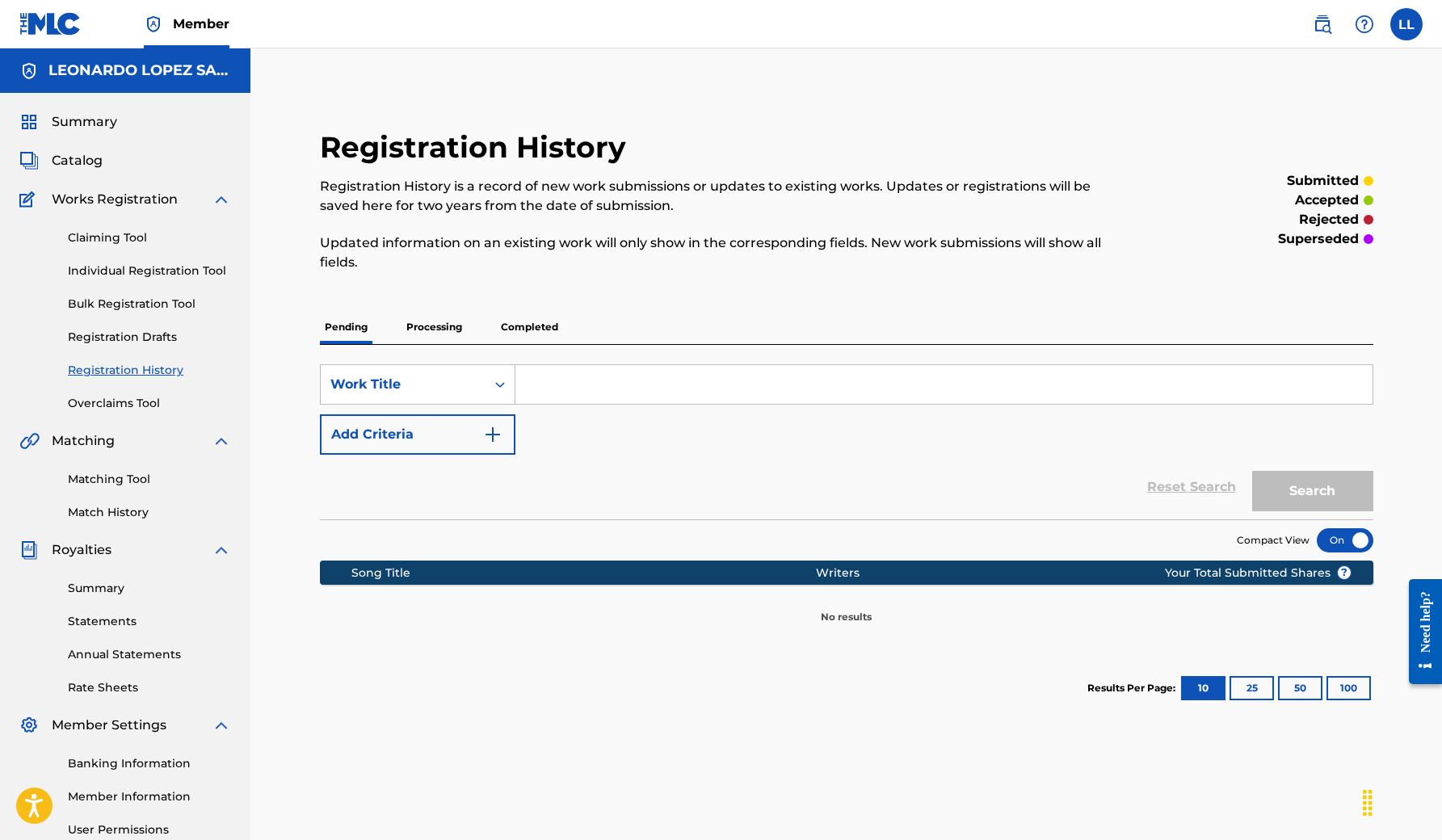 click on "Processing" at bounding box center (434, 327) 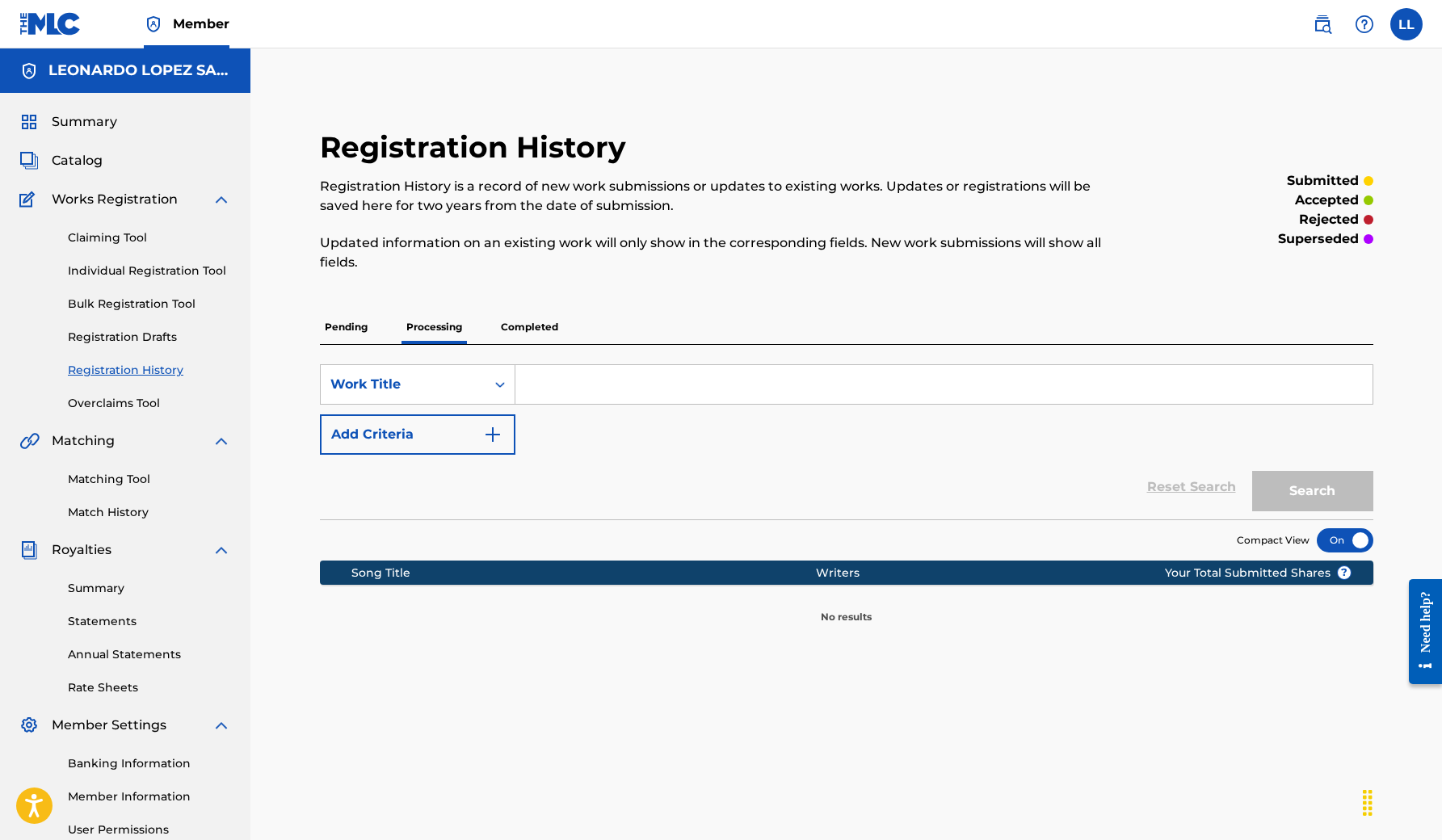 click on "Completed" at bounding box center [529, 327] 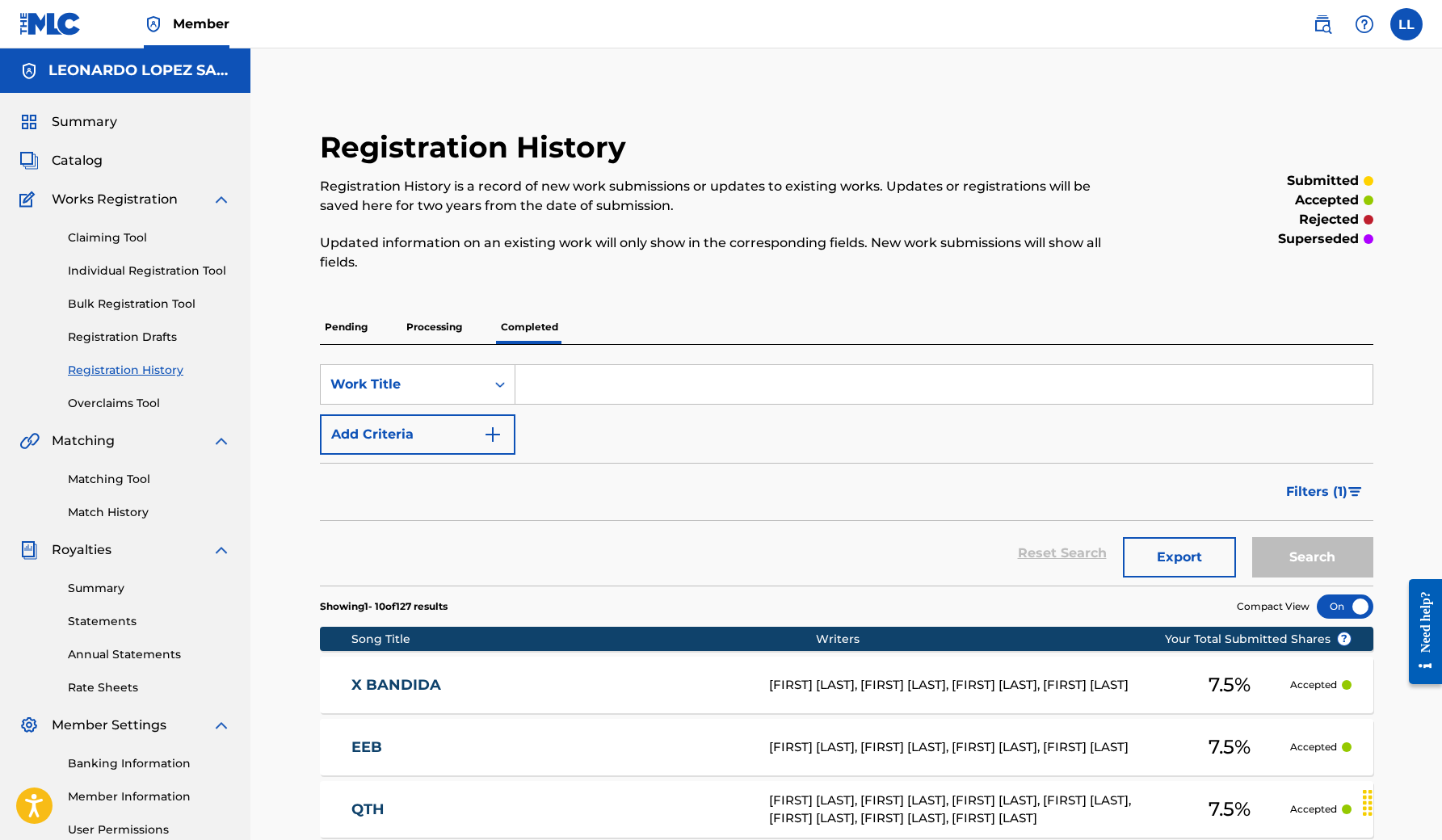 click on "Processing" at bounding box center (434, 327) 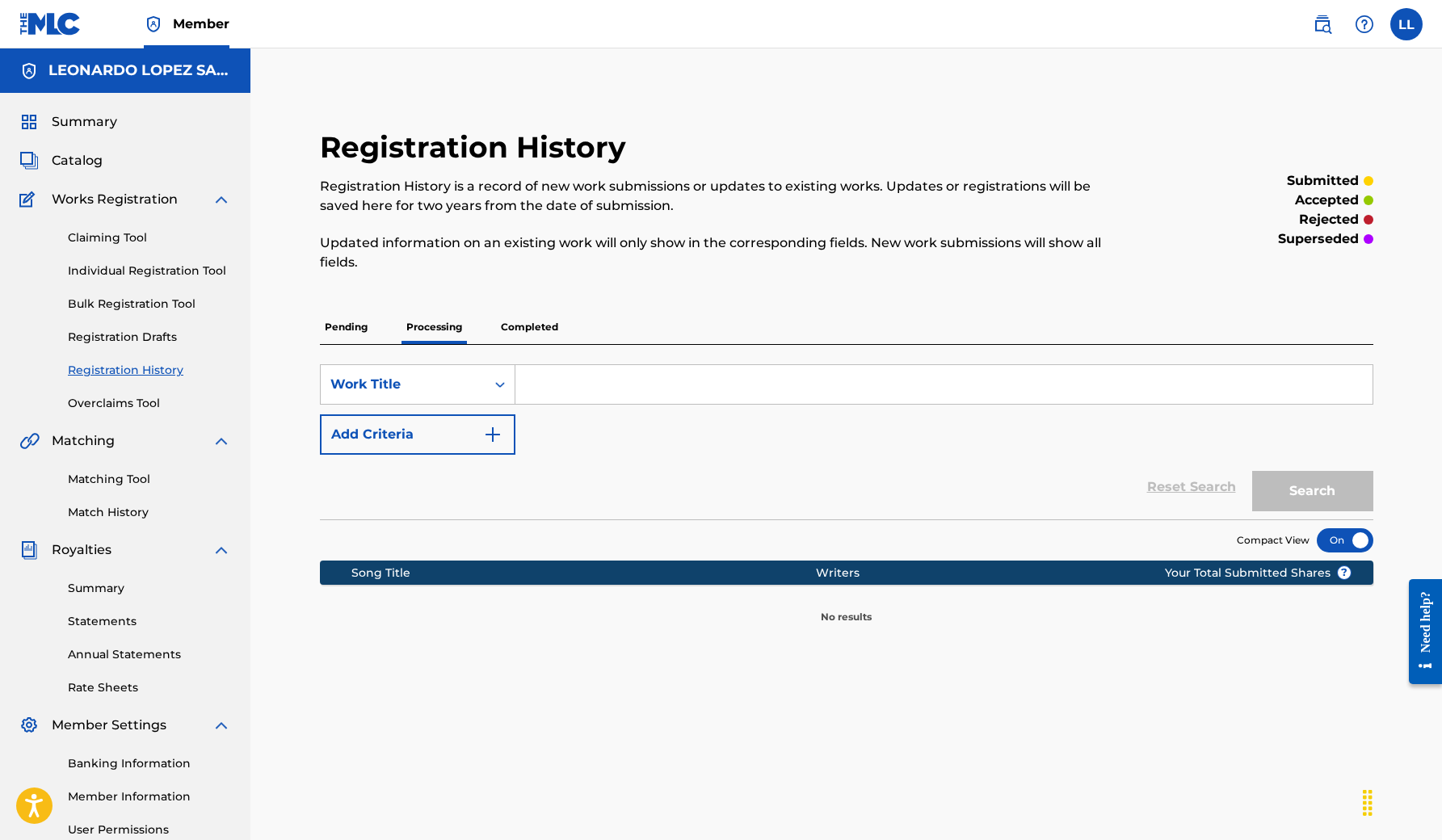 click on "Pending" at bounding box center [346, 327] 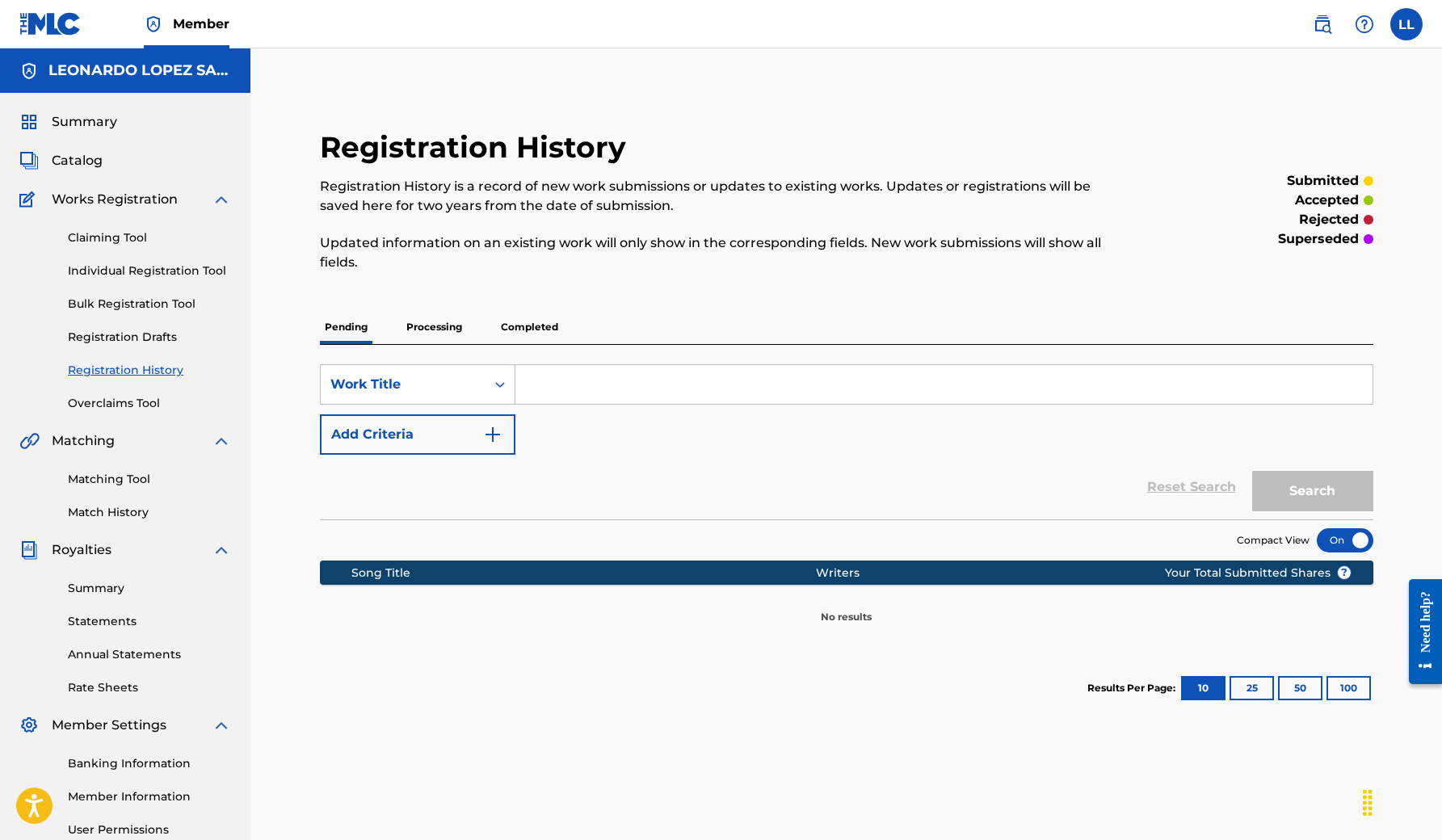 click on "Processing" at bounding box center (434, 327) 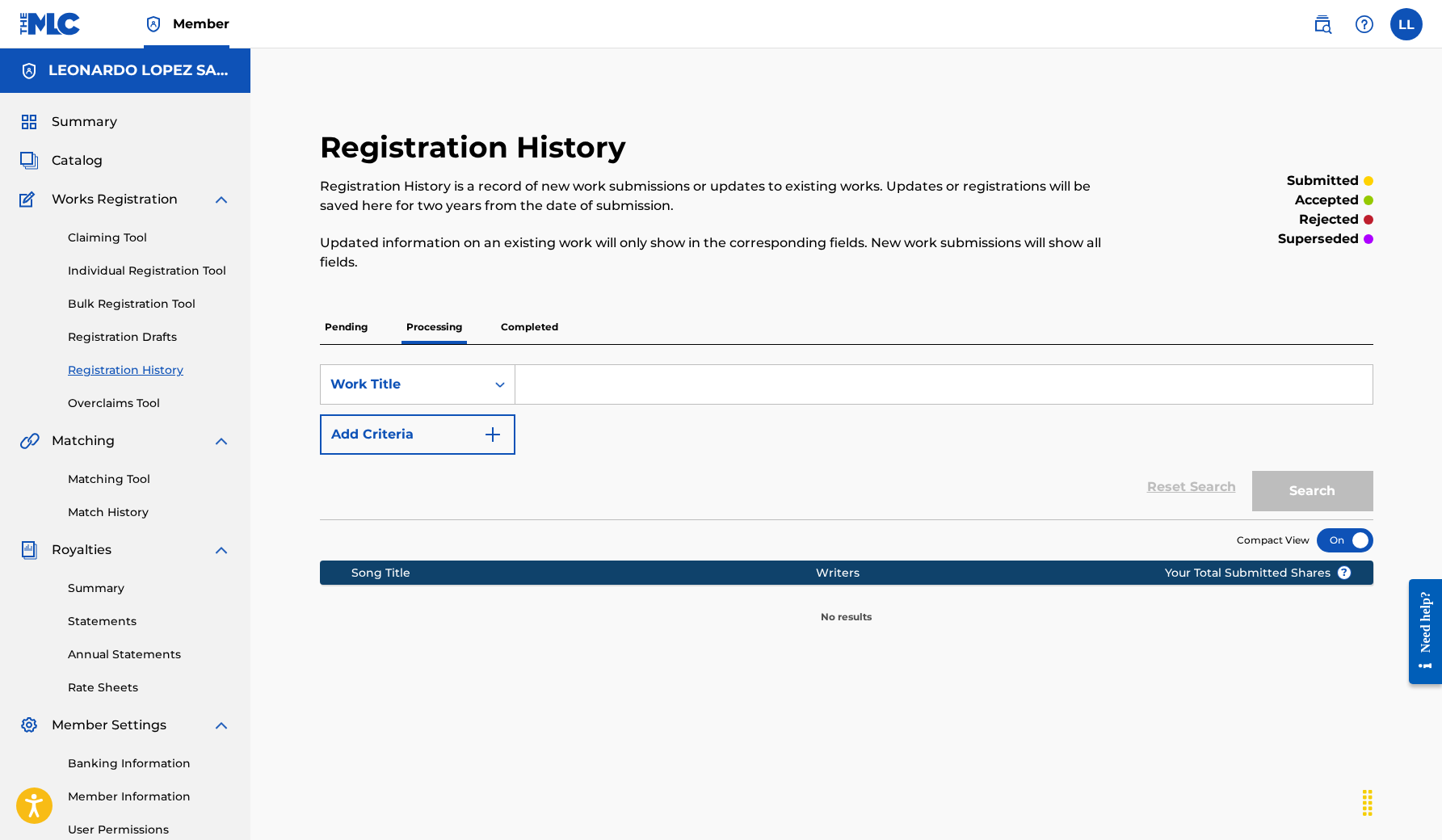 click on "Completed" at bounding box center (529, 327) 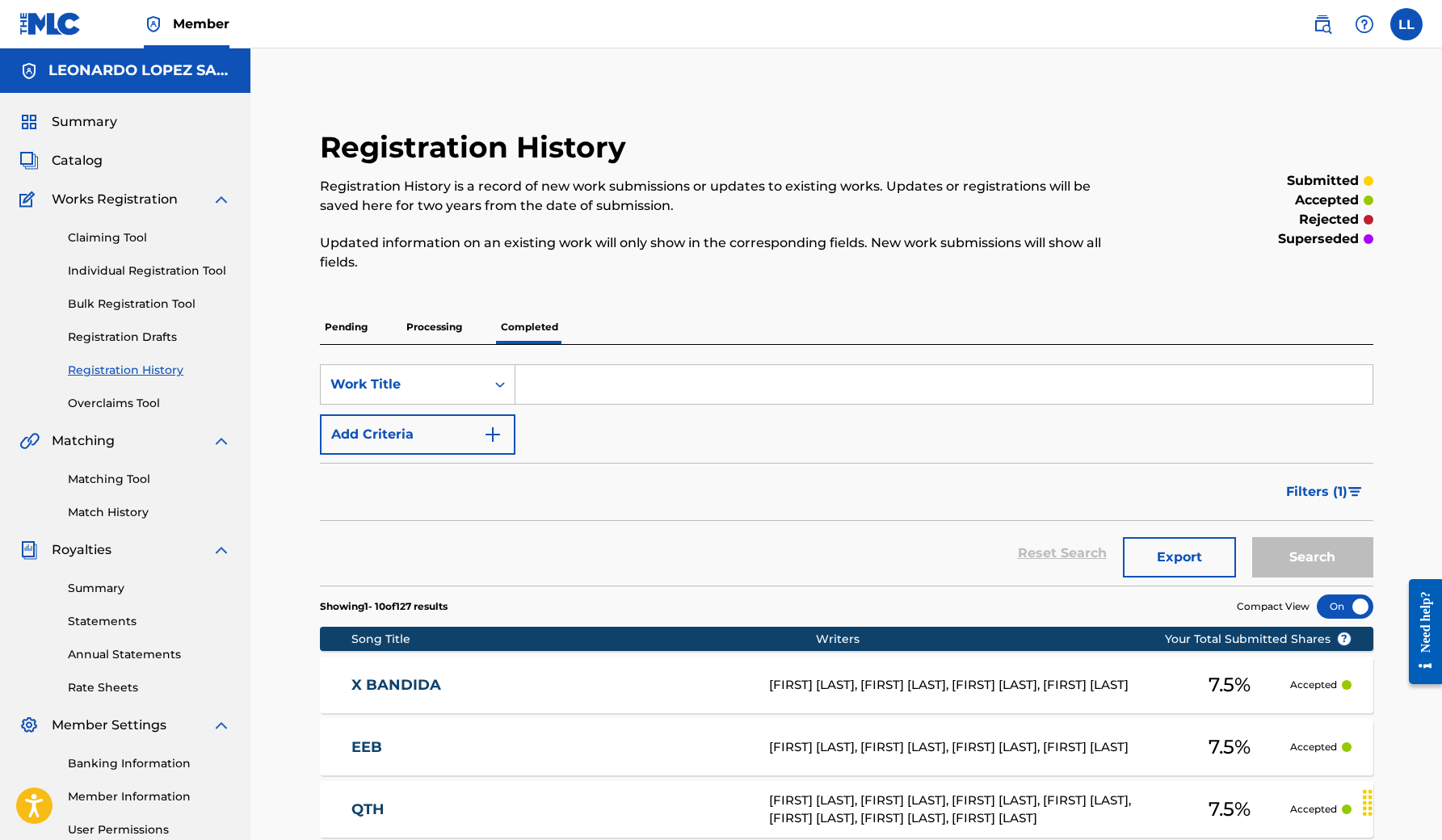 scroll, scrollTop: 0, scrollLeft: 0, axis: both 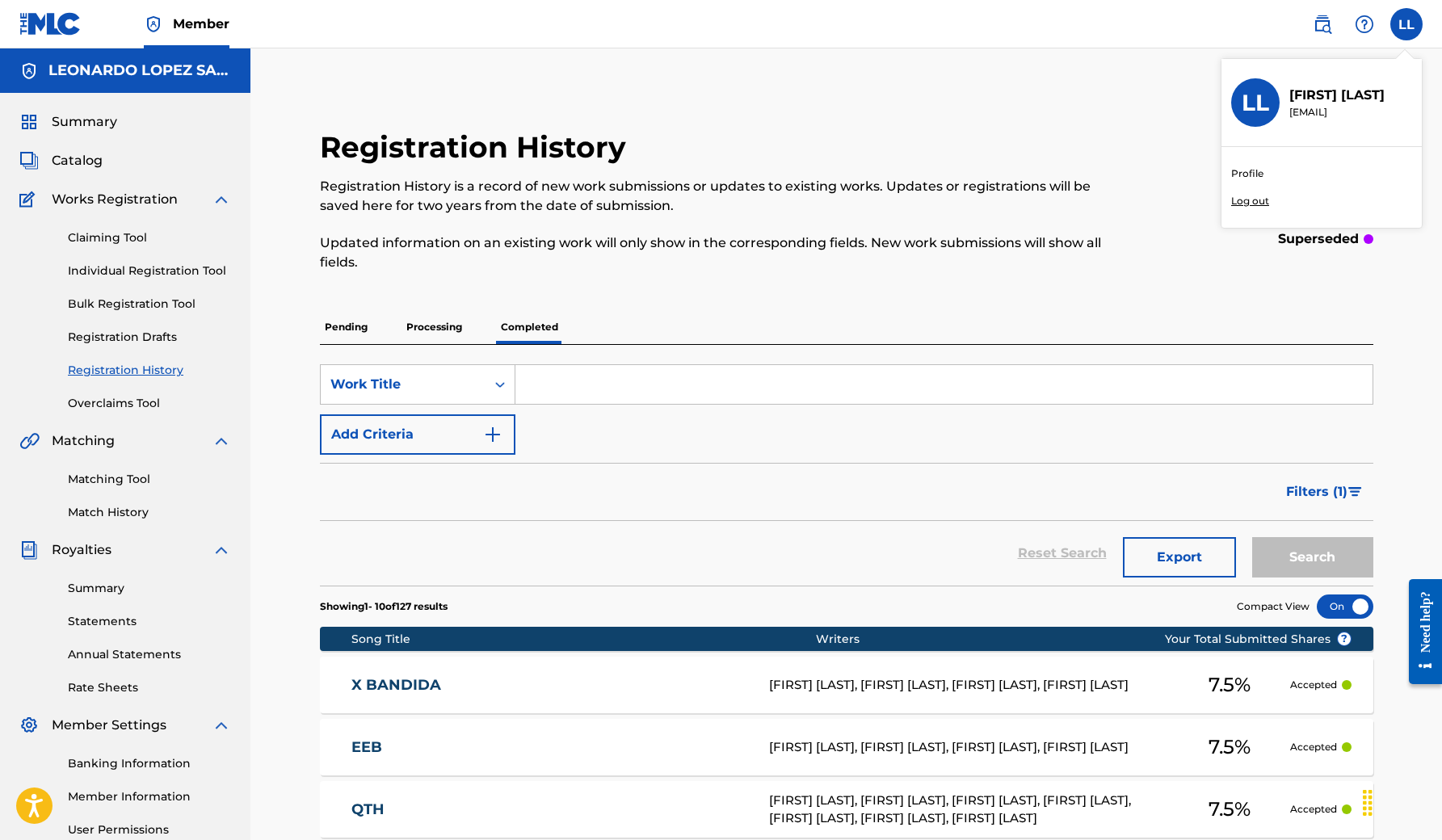 click on "Log out" at bounding box center (1250, 201) 